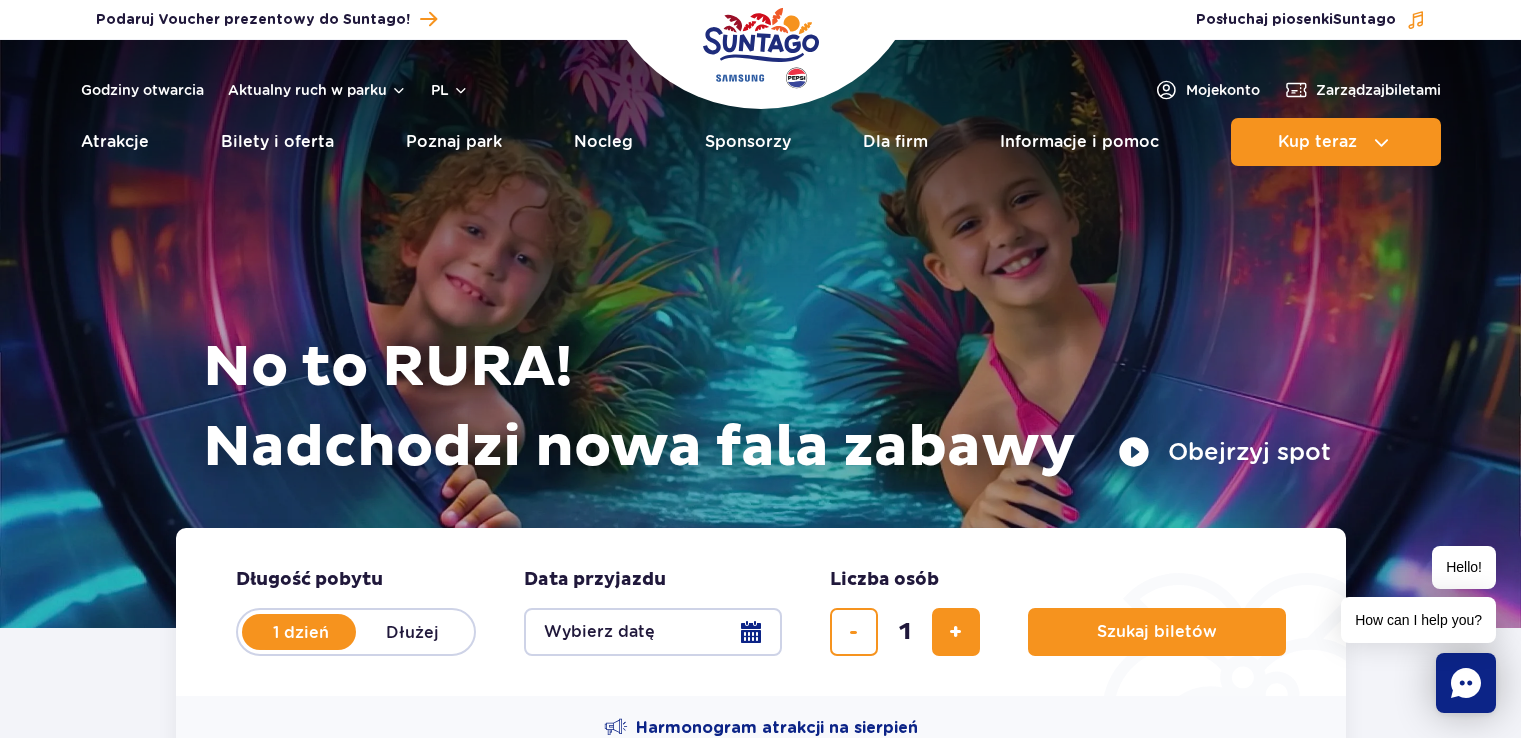 scroll, scrollTop: 0, scrollLeft: 0, axis: both 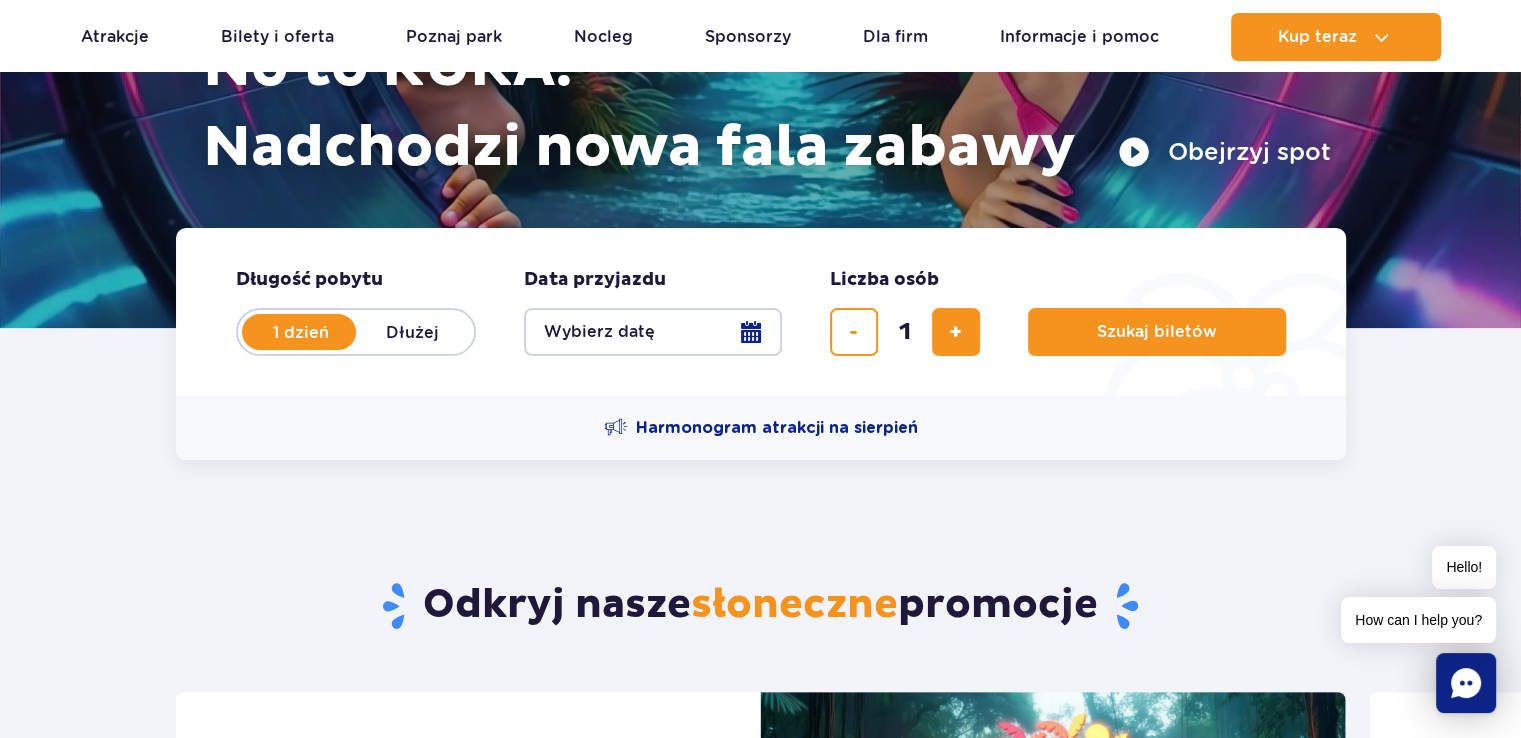 click on "Wybierz datę" at bounding box center [653, 332] 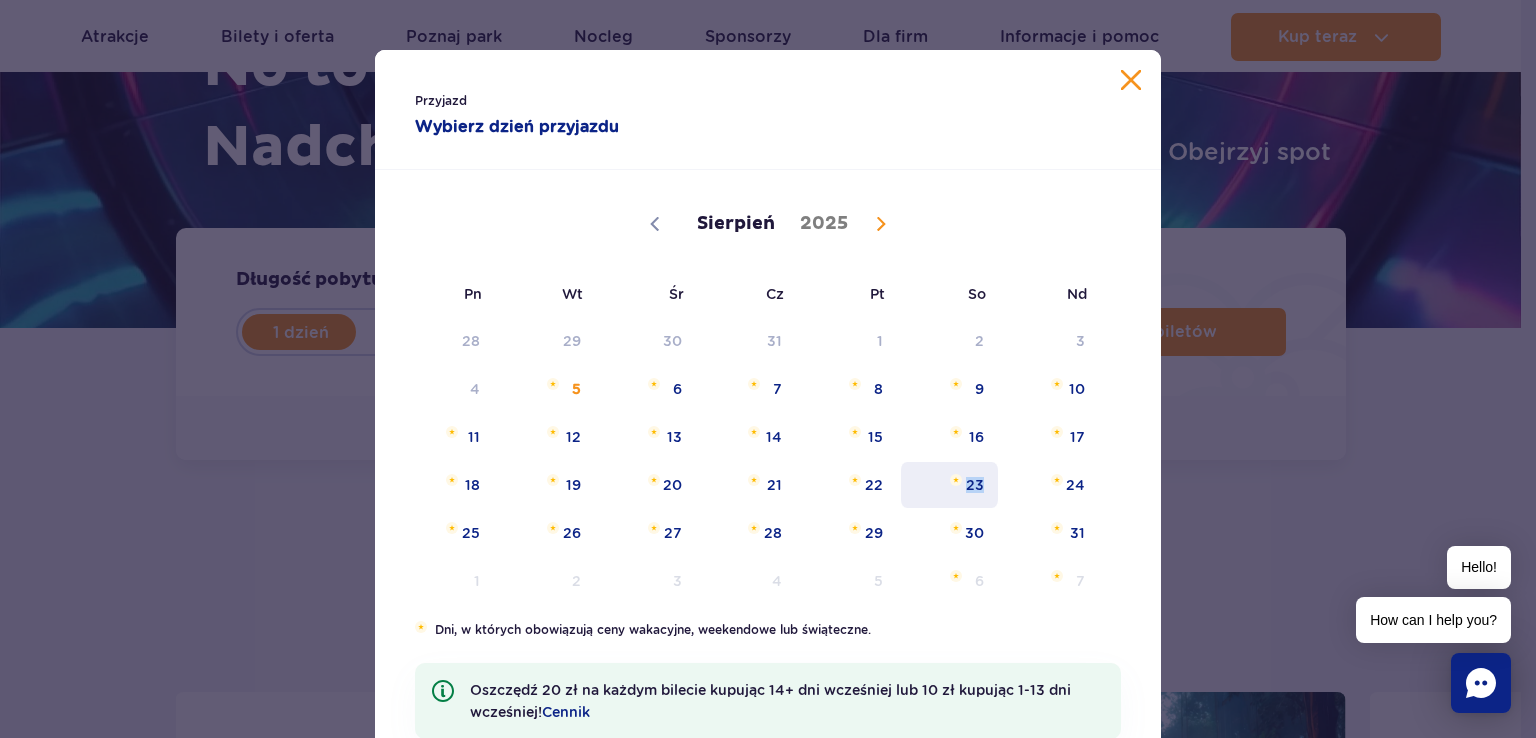 click on "23" at bounding box center (949, 485) 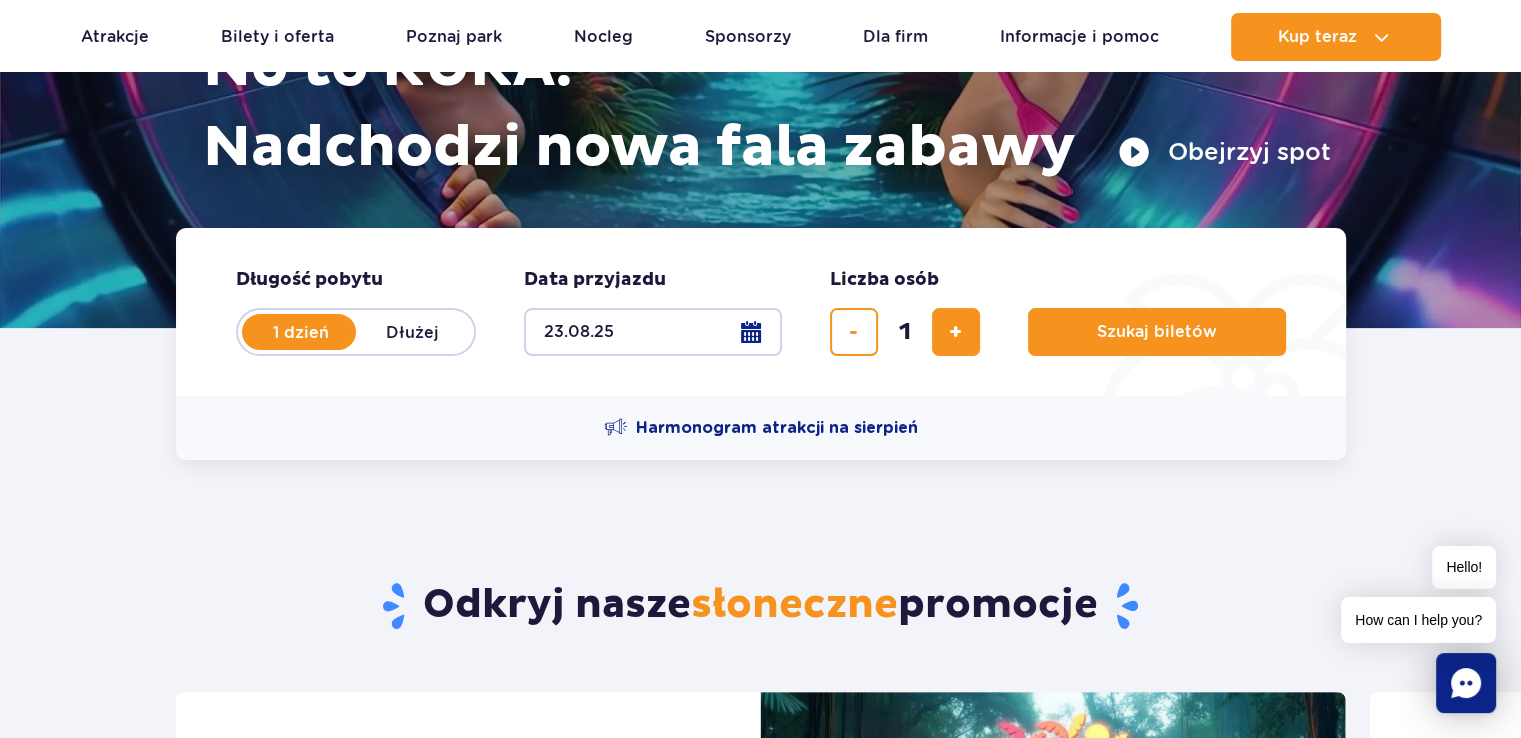 click on "23.08.25" at bounding box center (653, 332) 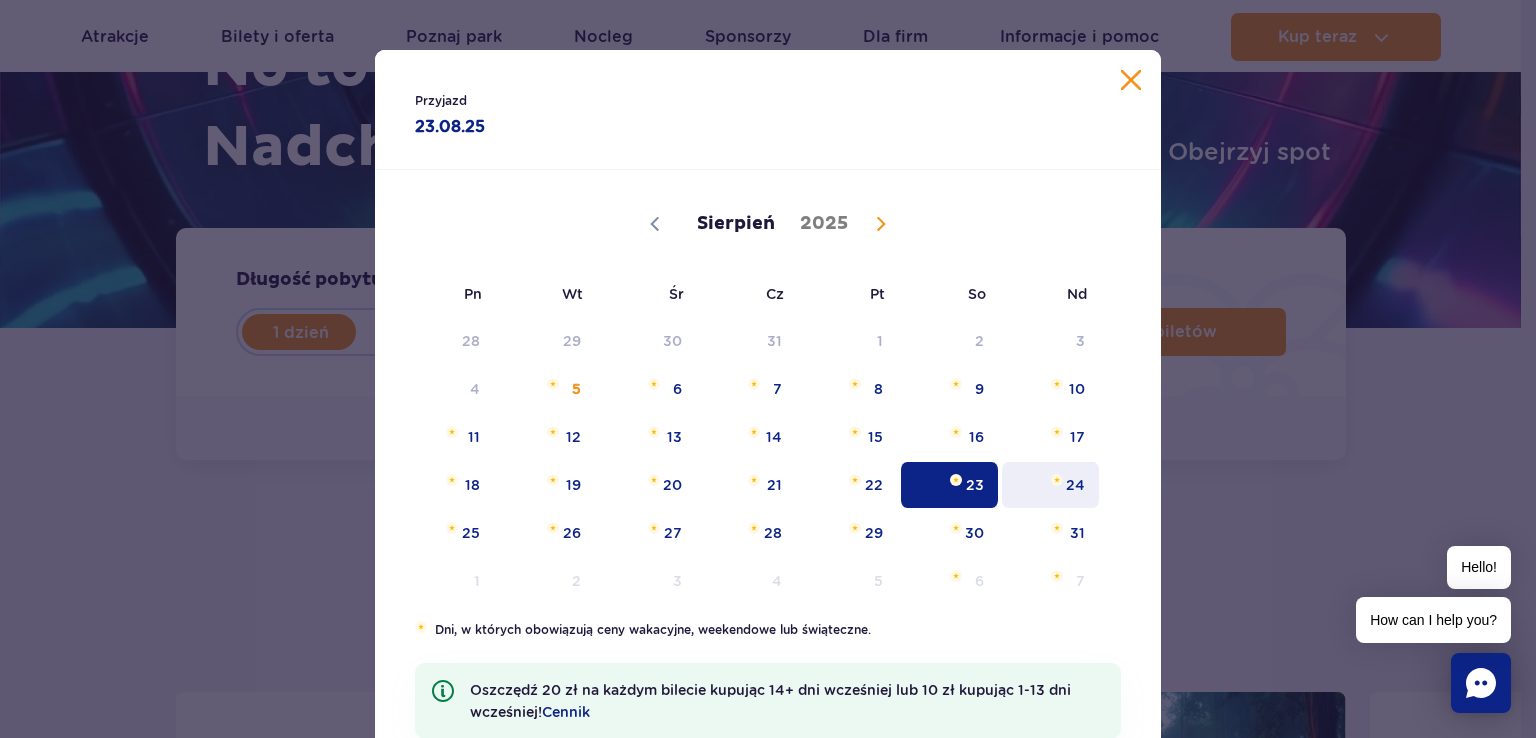 click on "24" at bounding box center [1050, 485] 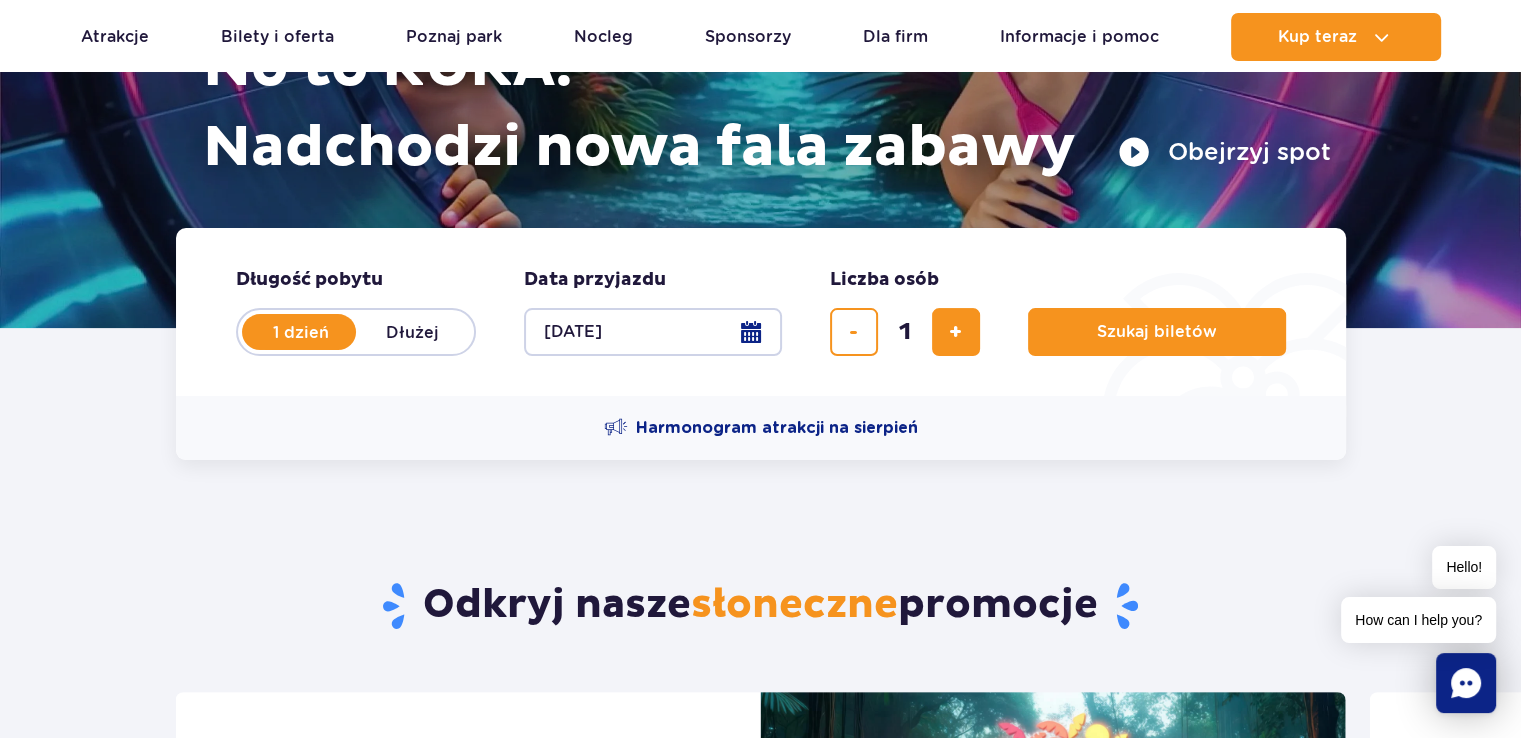 click on "Dłużej" at bounding box center [413, 332] 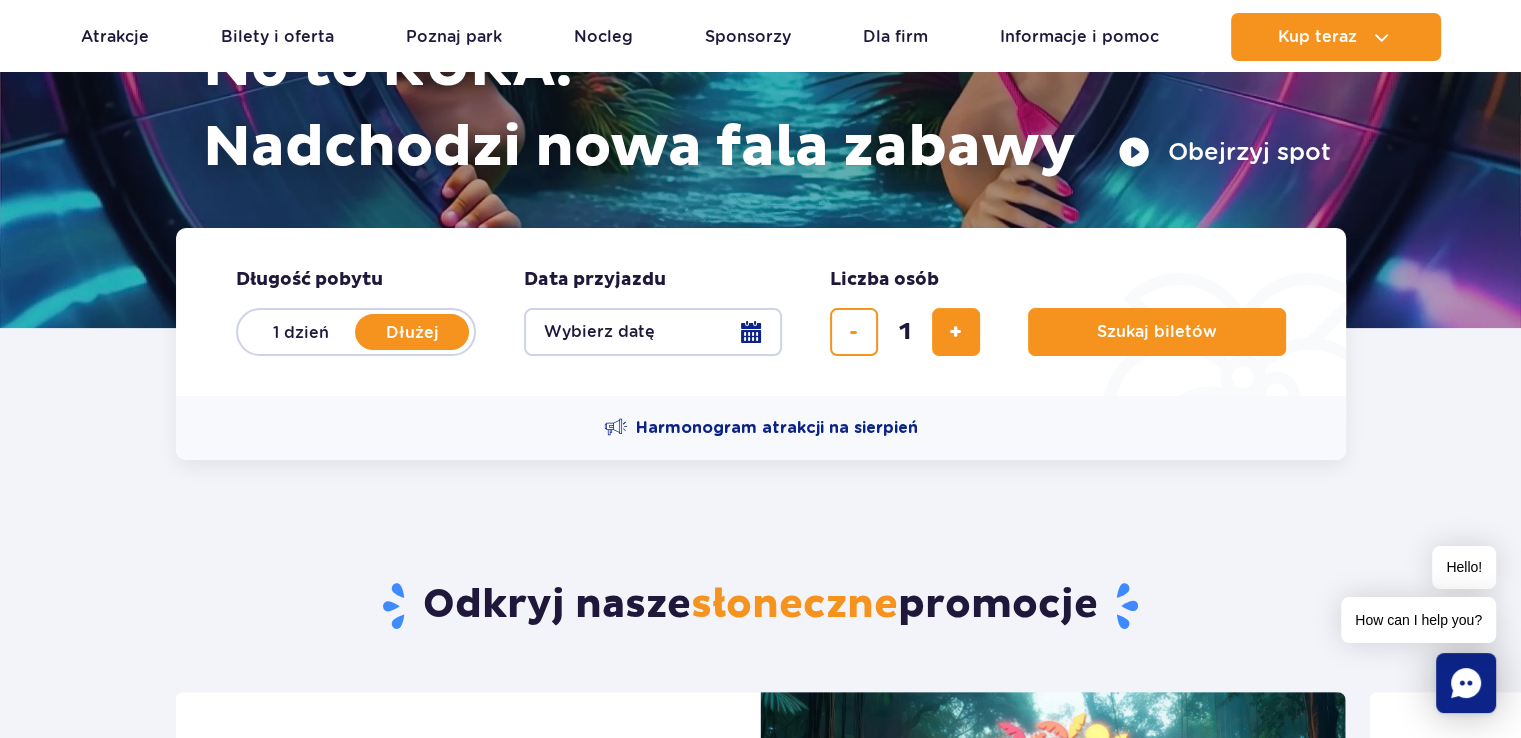 click on "Wybierz datę" at bounding box center [653, 332] 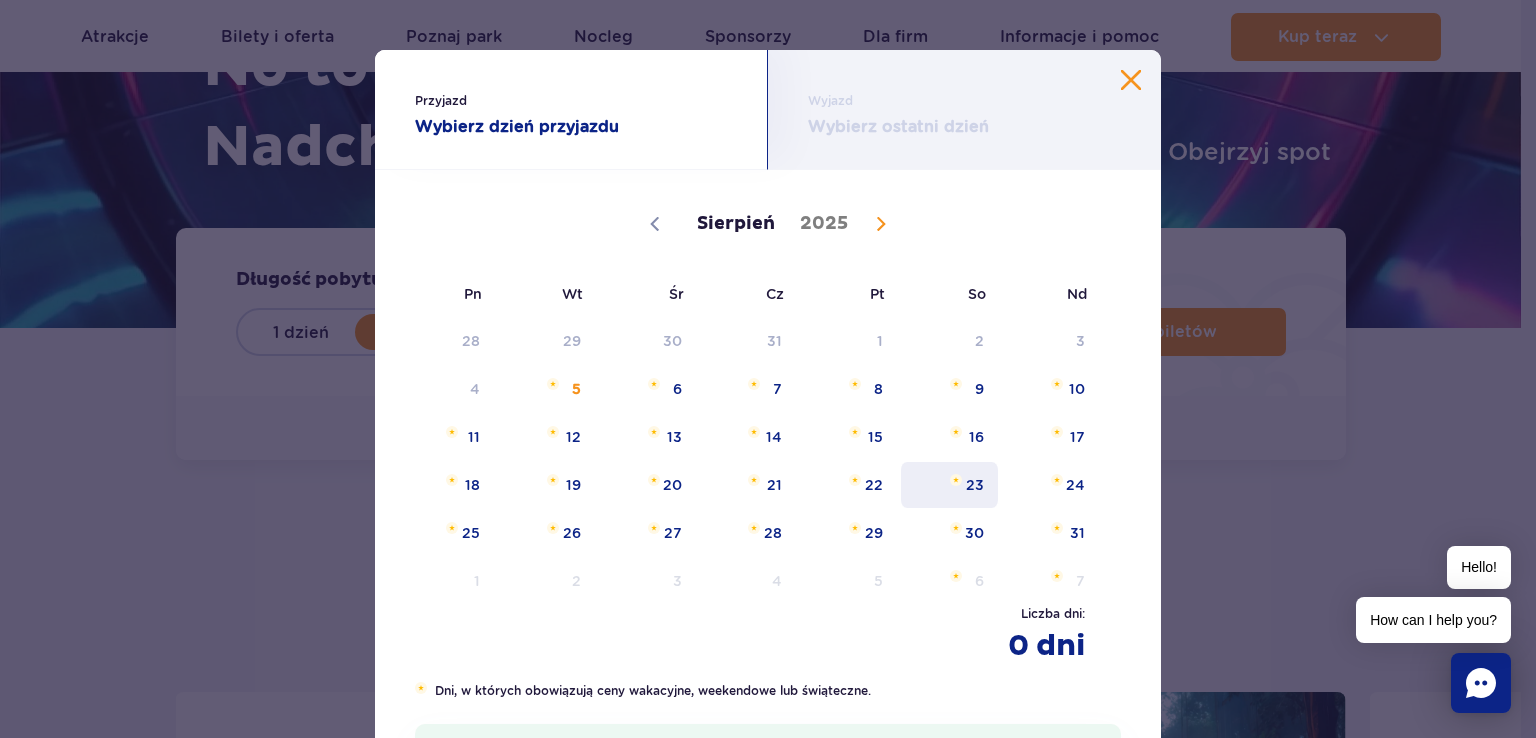 click on "23" at bounding box center (949, 485) 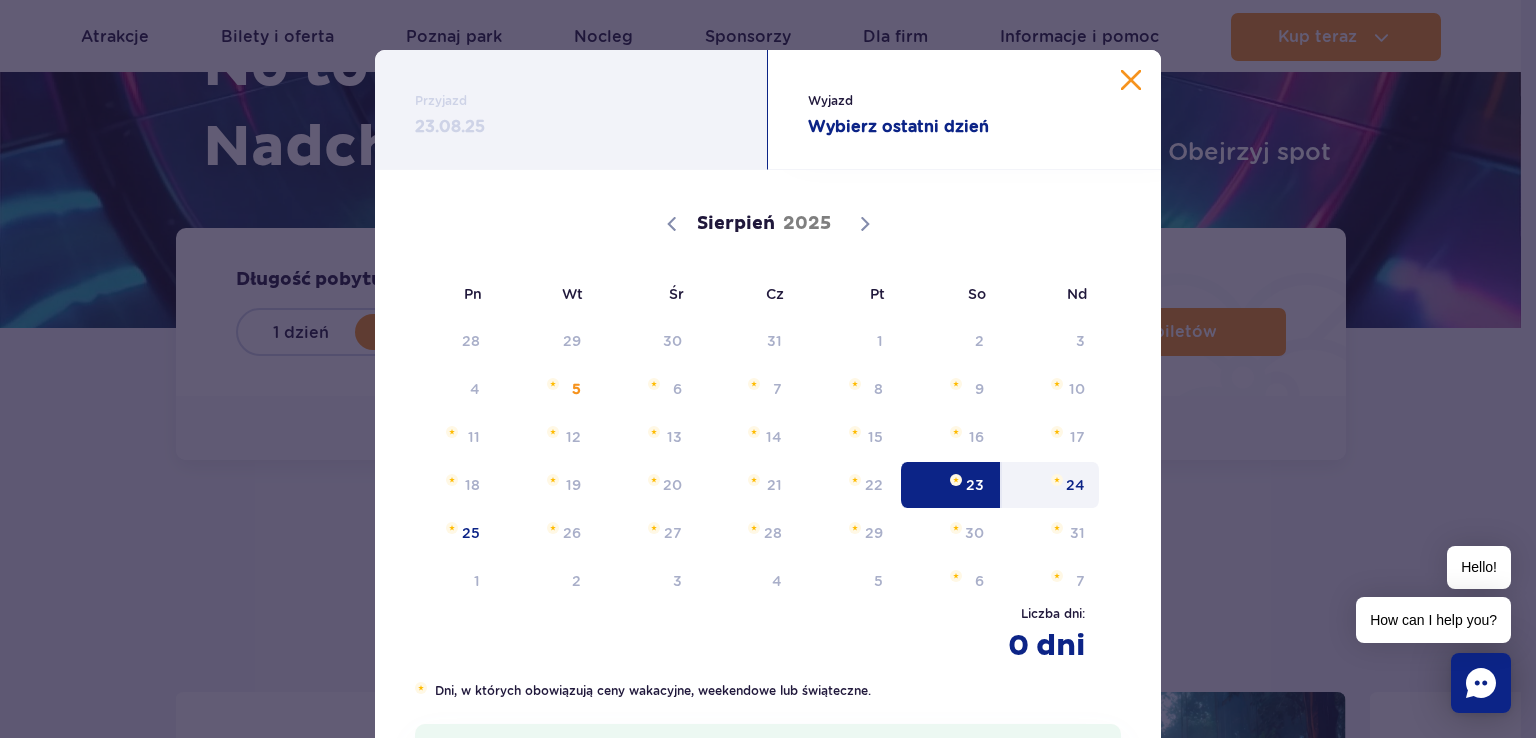 click on "24" at bounding box center (1050, 485) 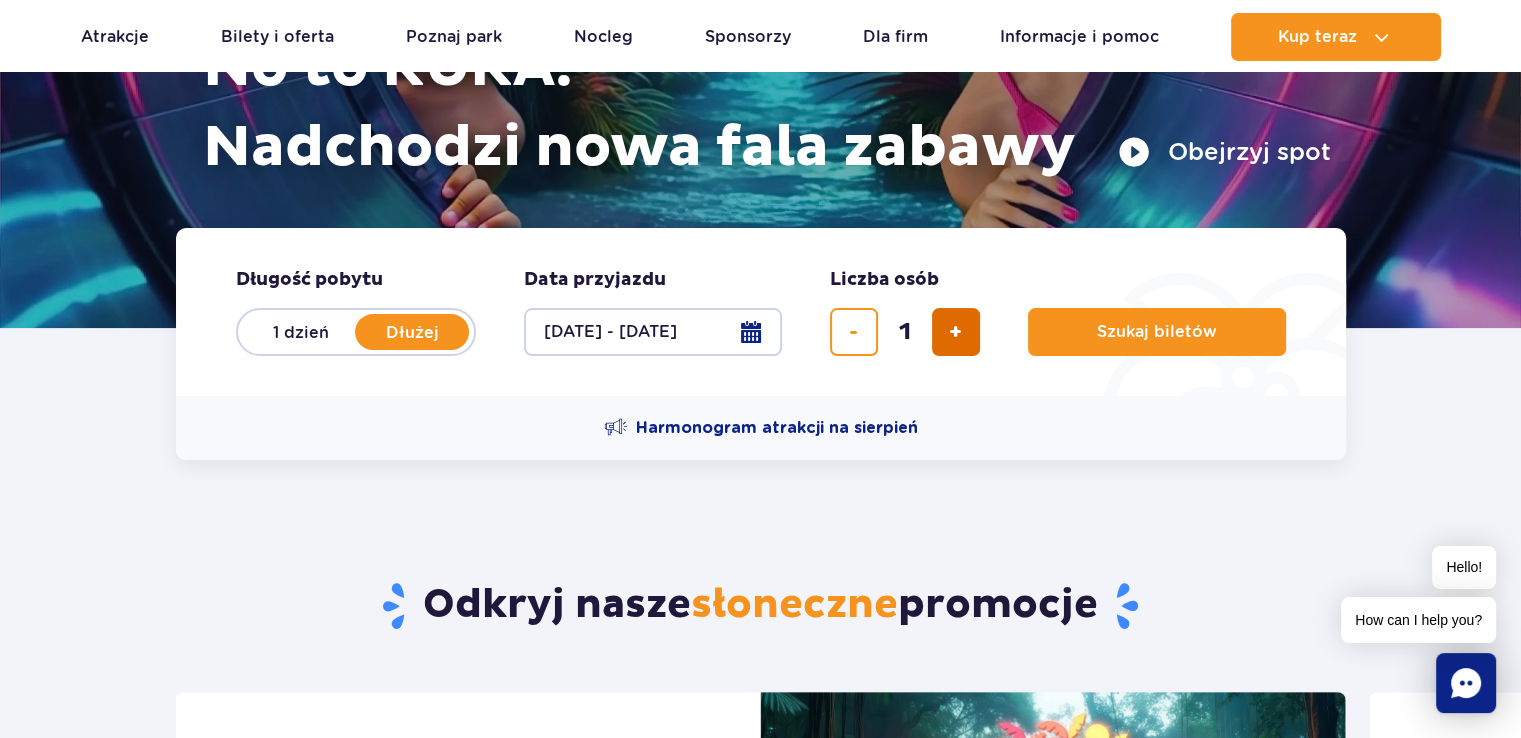 click at bounding box center [955, 332] 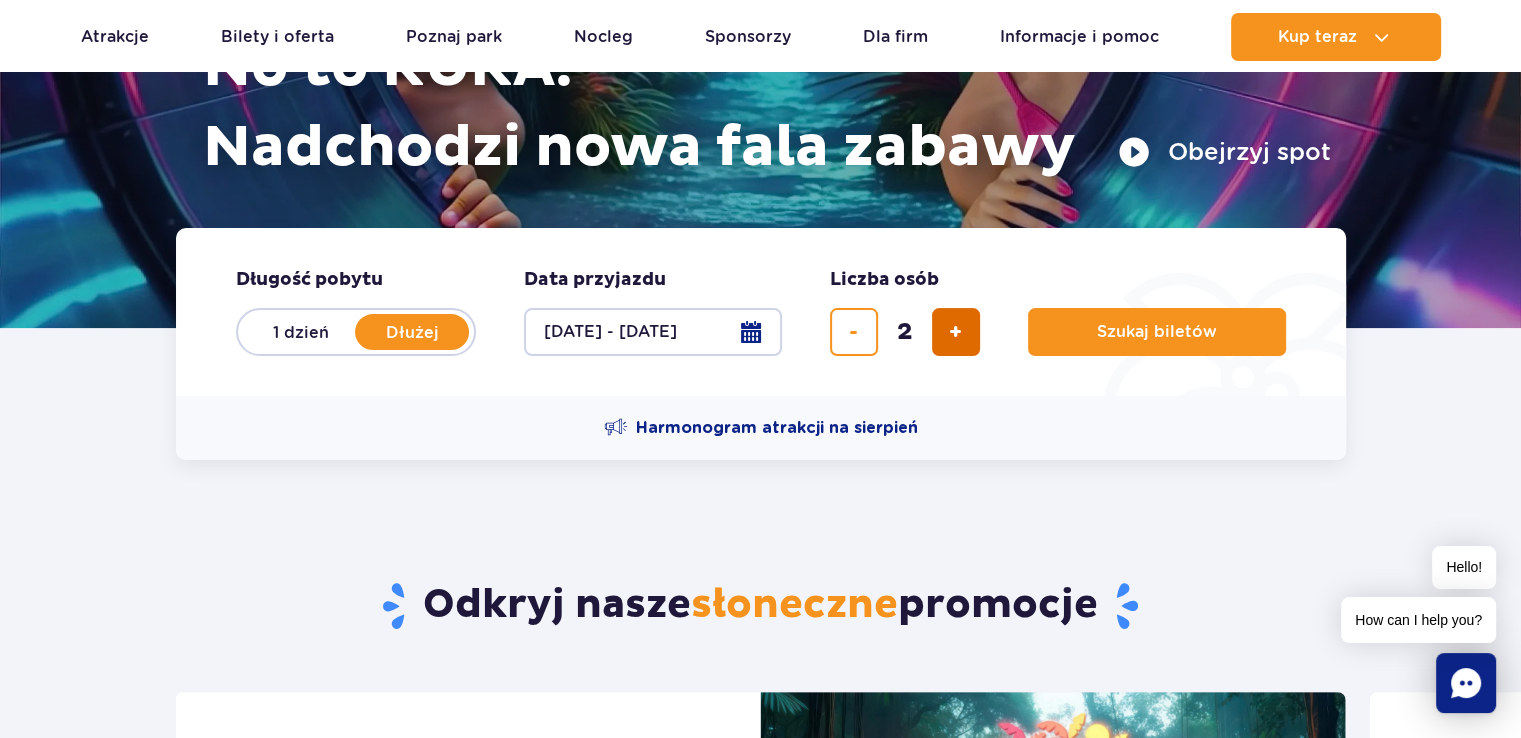 click at bounding box center (955, 332) 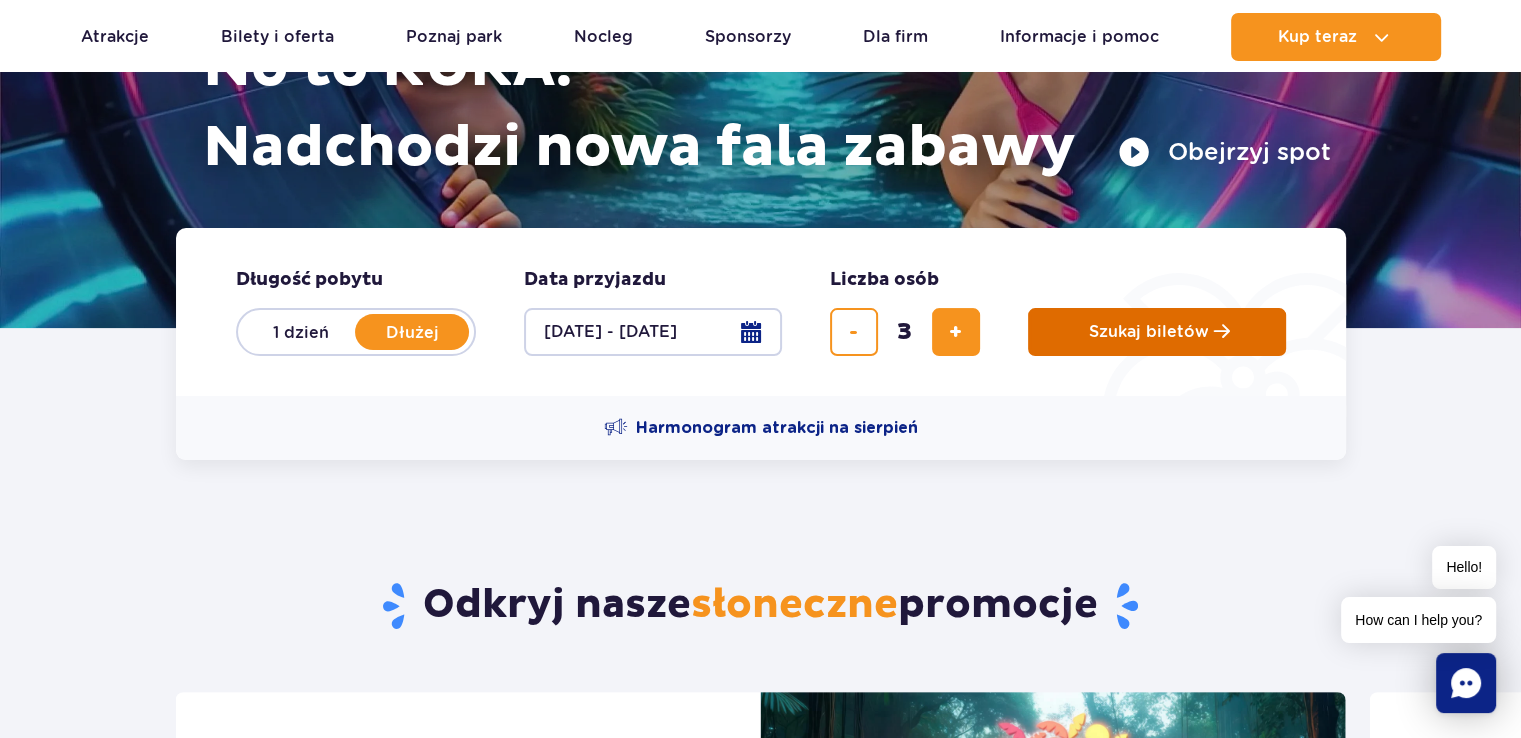 click on "Szukaj biletów" at bounding box center (1157, 332) 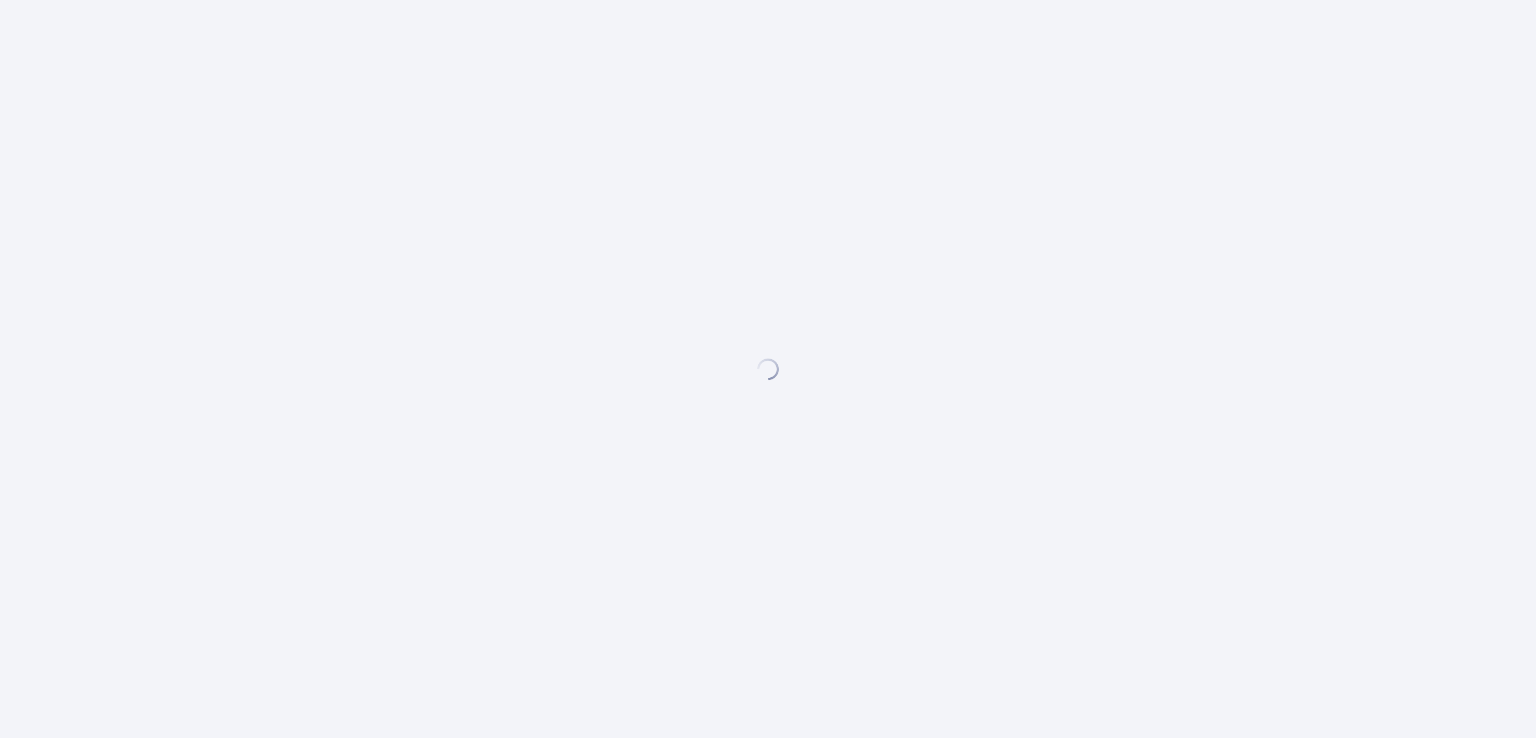 scroll, scrollTop: 0, scrollLeft: 0, axis: both 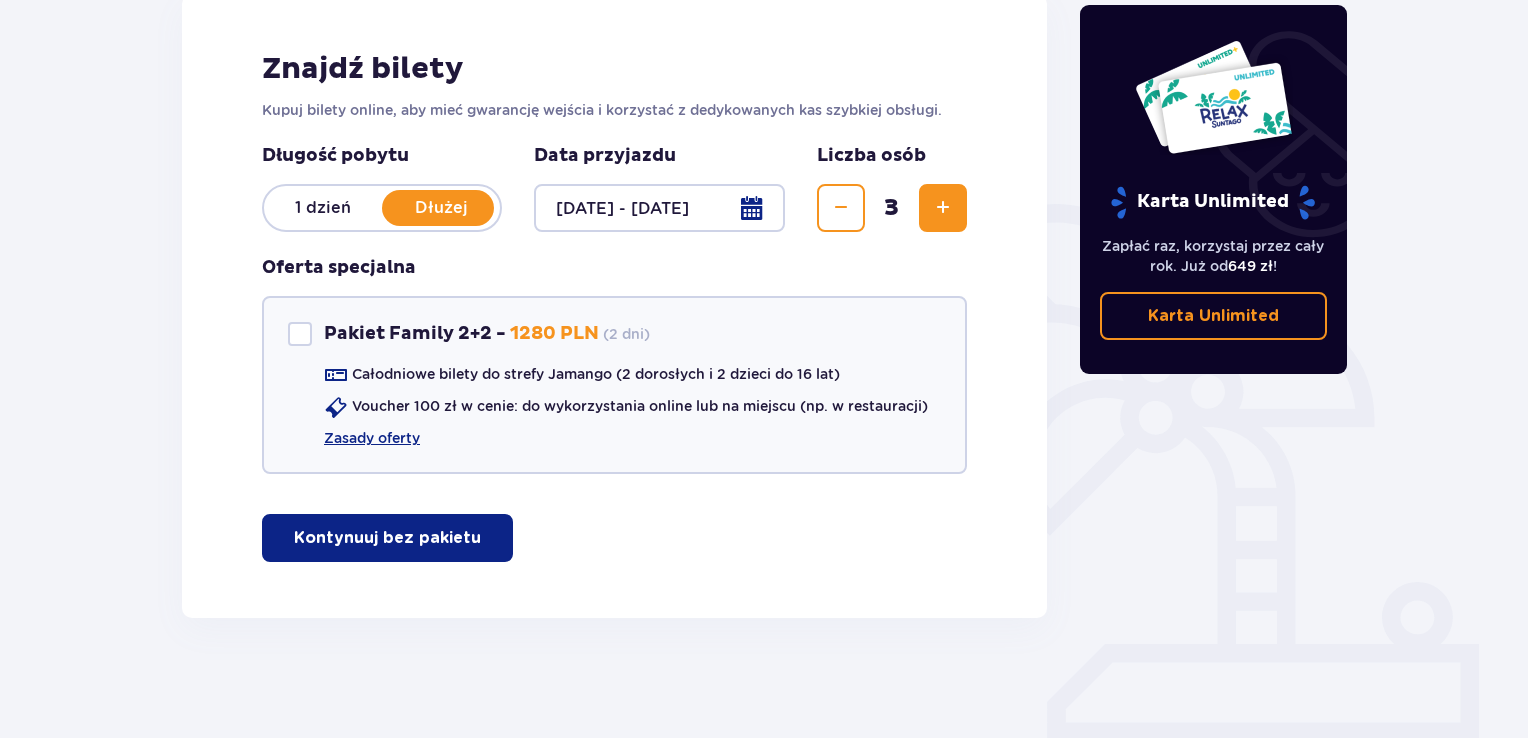 click on "Kontynuuj bez pakietu" at bounding box center (387, 538) 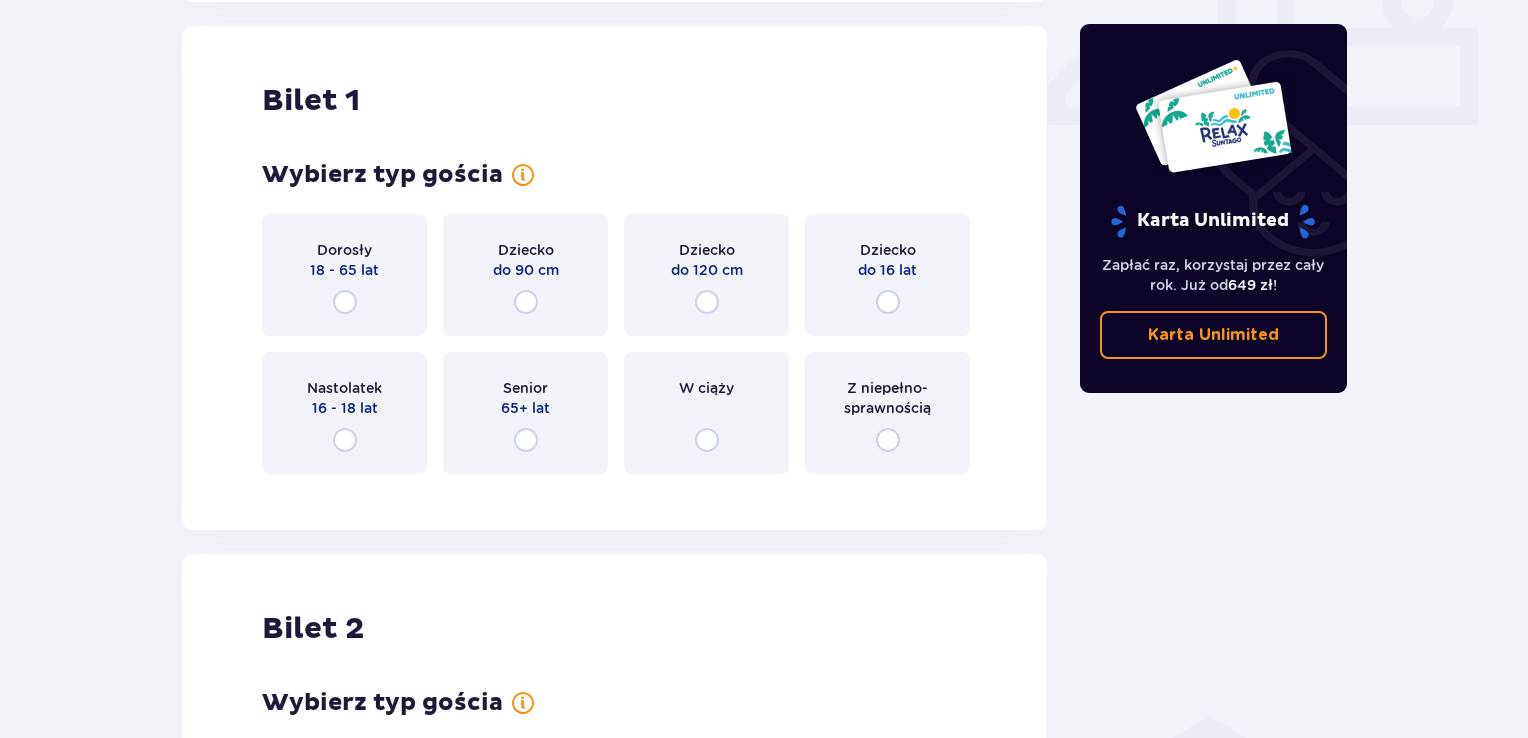 scroll, scrollTop: 909, scrollLeft: 0, axis: vertical 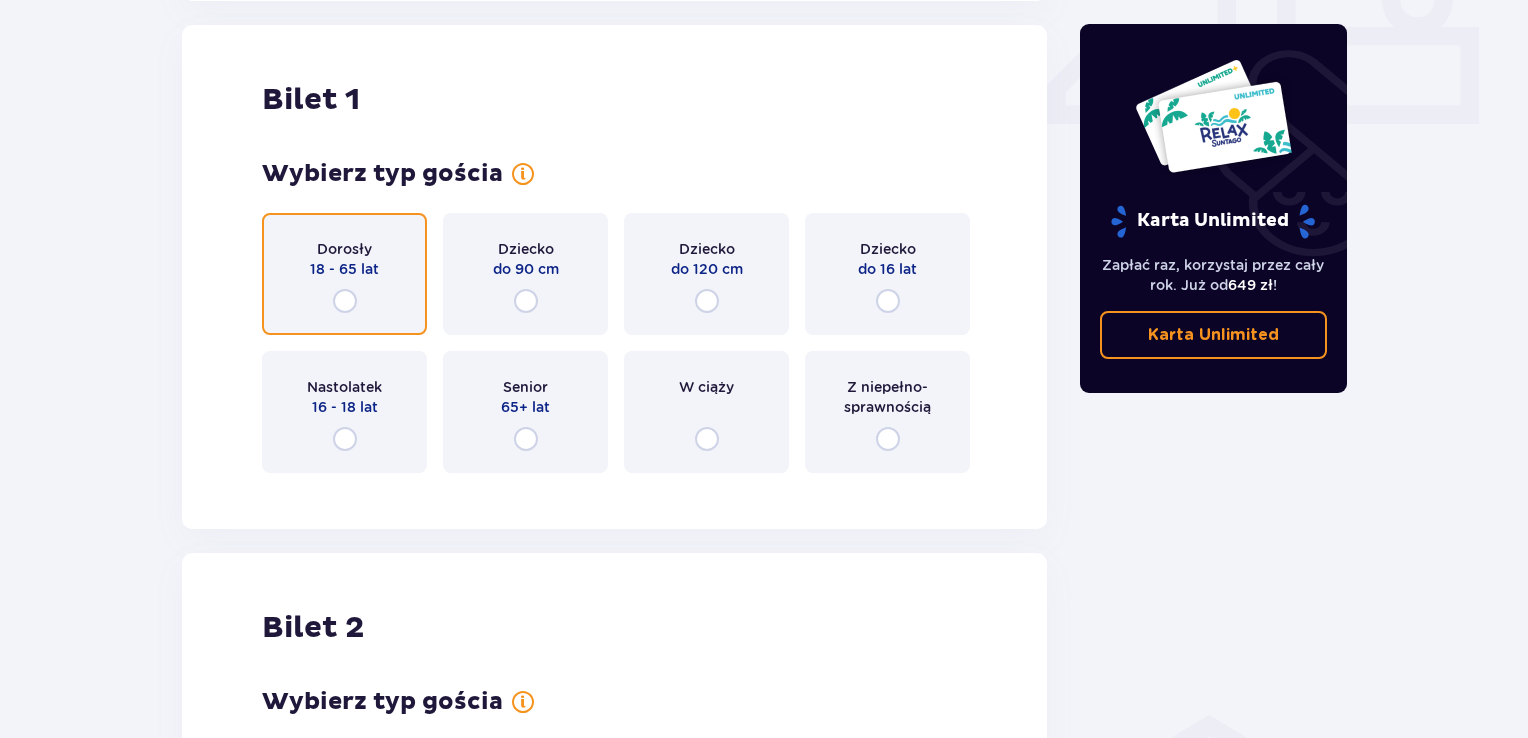 click at bounding box center (345, 301) 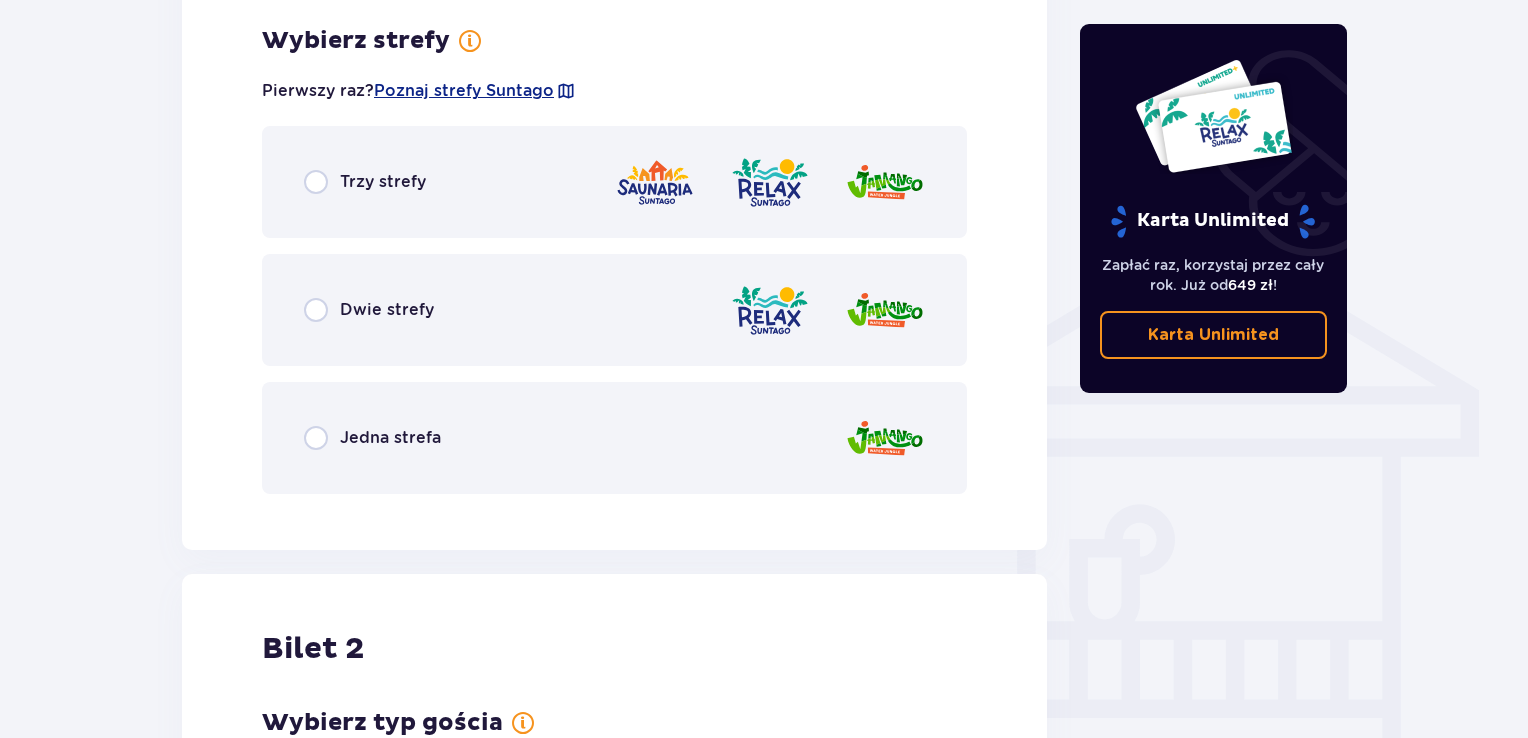 scroll, scrollTop: 1397, scrollLeft: 0, axis: vertical 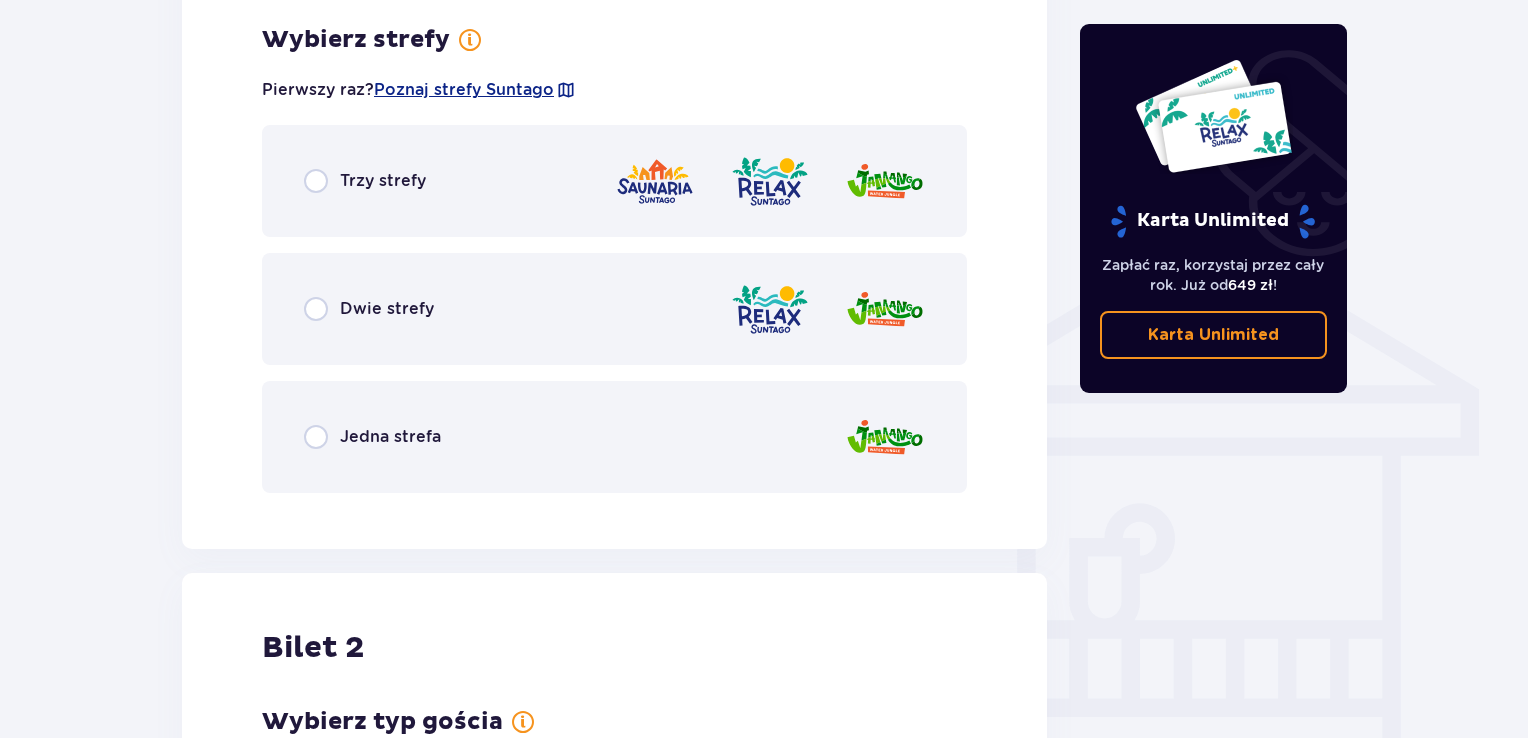 click on "Jedna strefa" at bounding box center [614, 437] 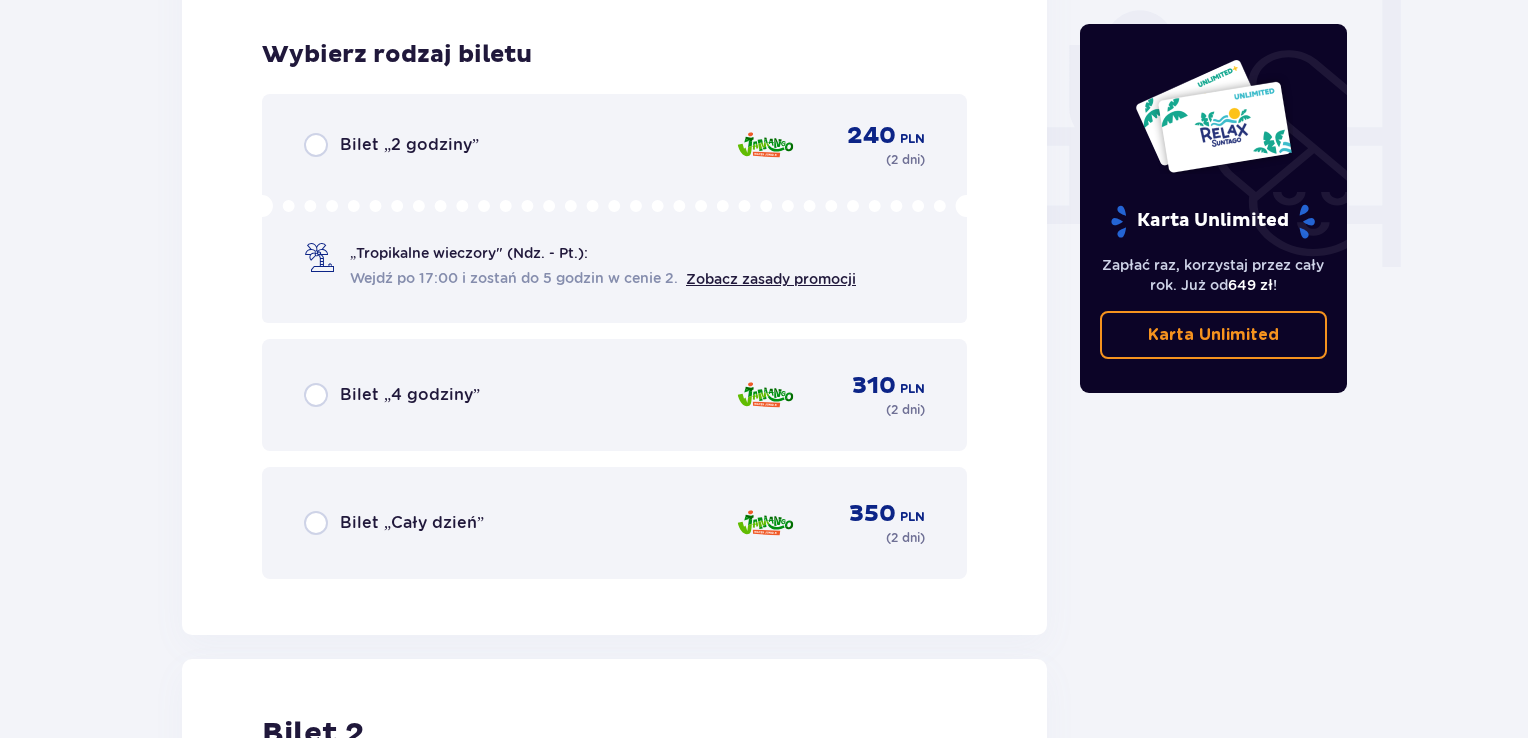 scroll, scrollTop: 1905, scrollLeft: 0, axis: vertical 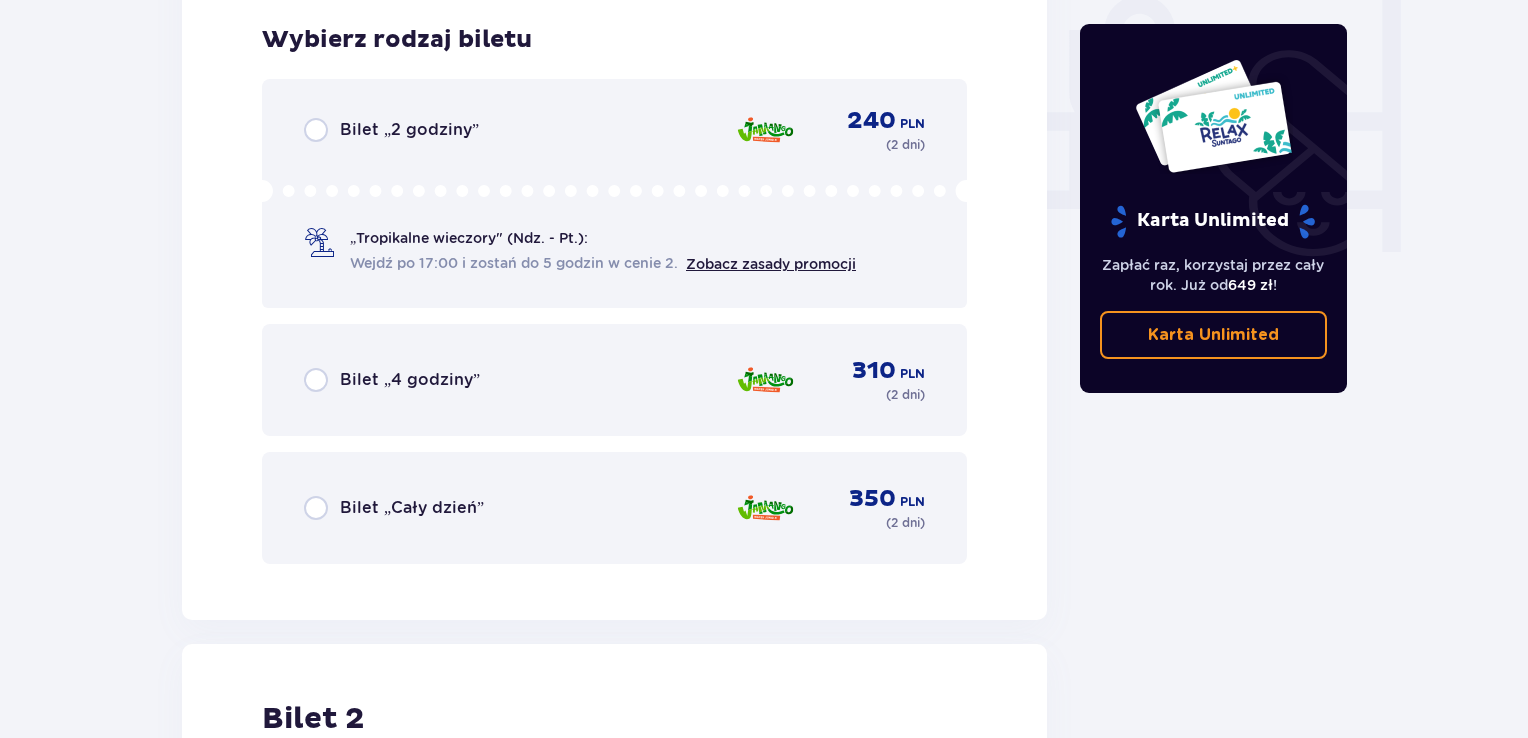 click on "Bilet „Cały dzień” 350 PLN ( 2 dni )" at bounding box center (614, 508) 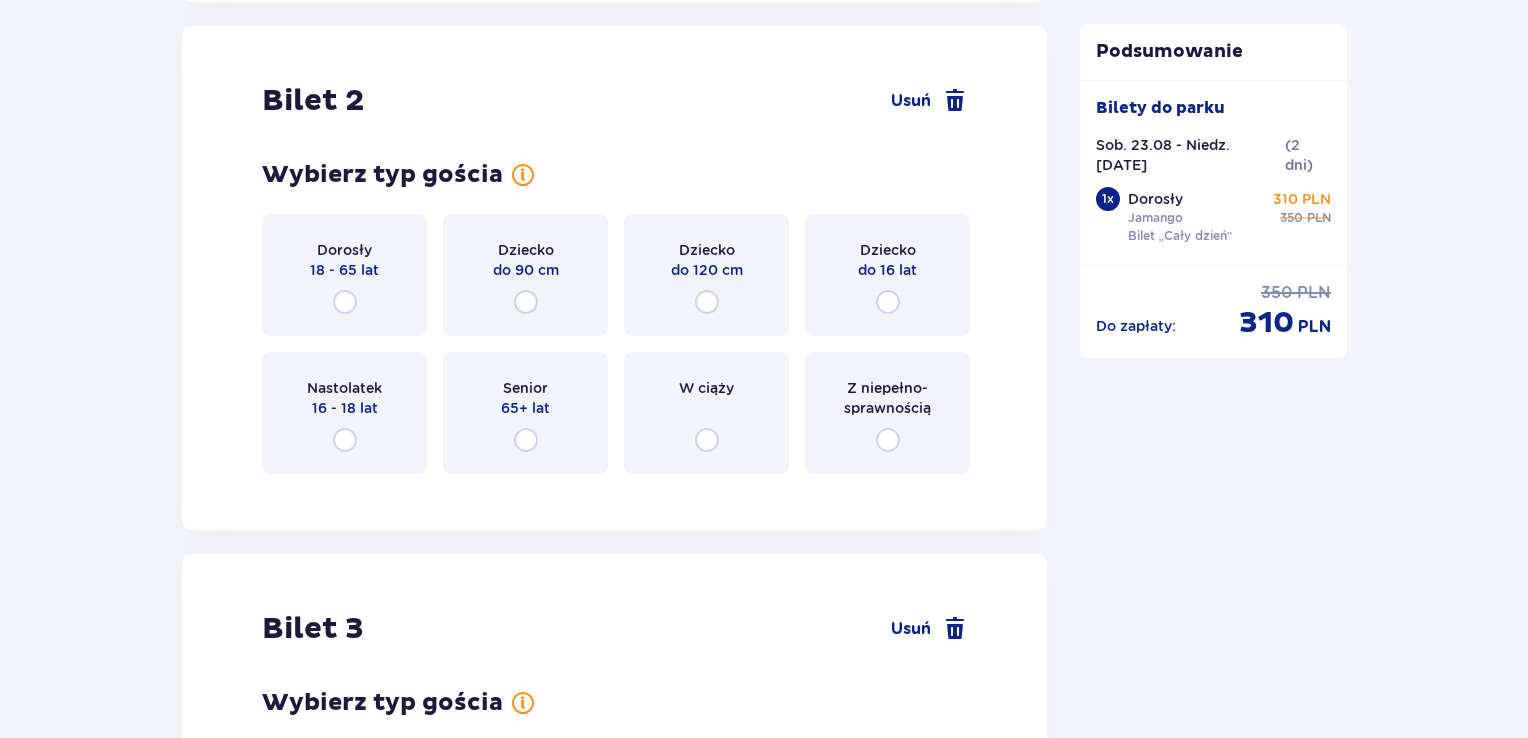 click on "Dorosły" at bounding box center [344, 250] 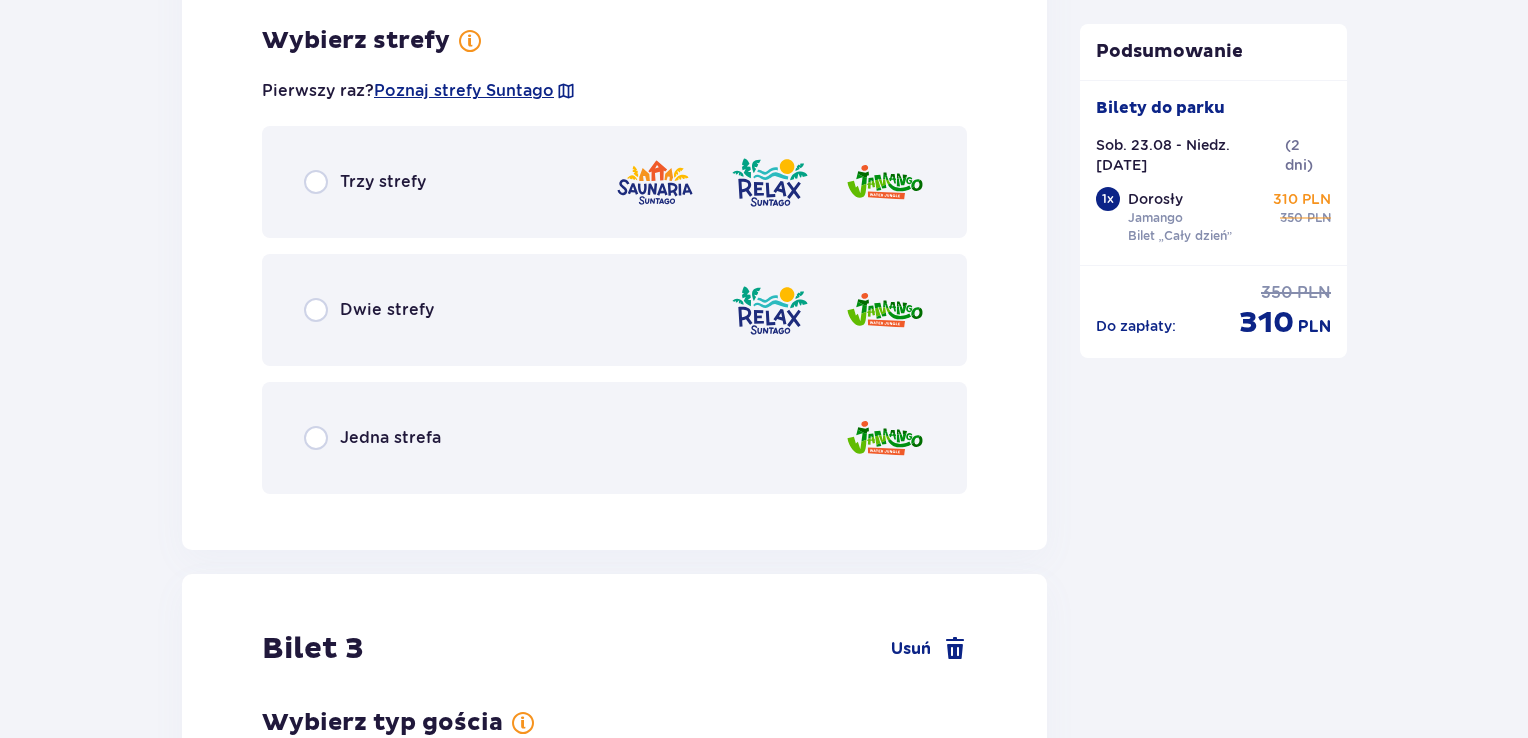 click on "Jedna strefa" at bounding box center (614, 438) 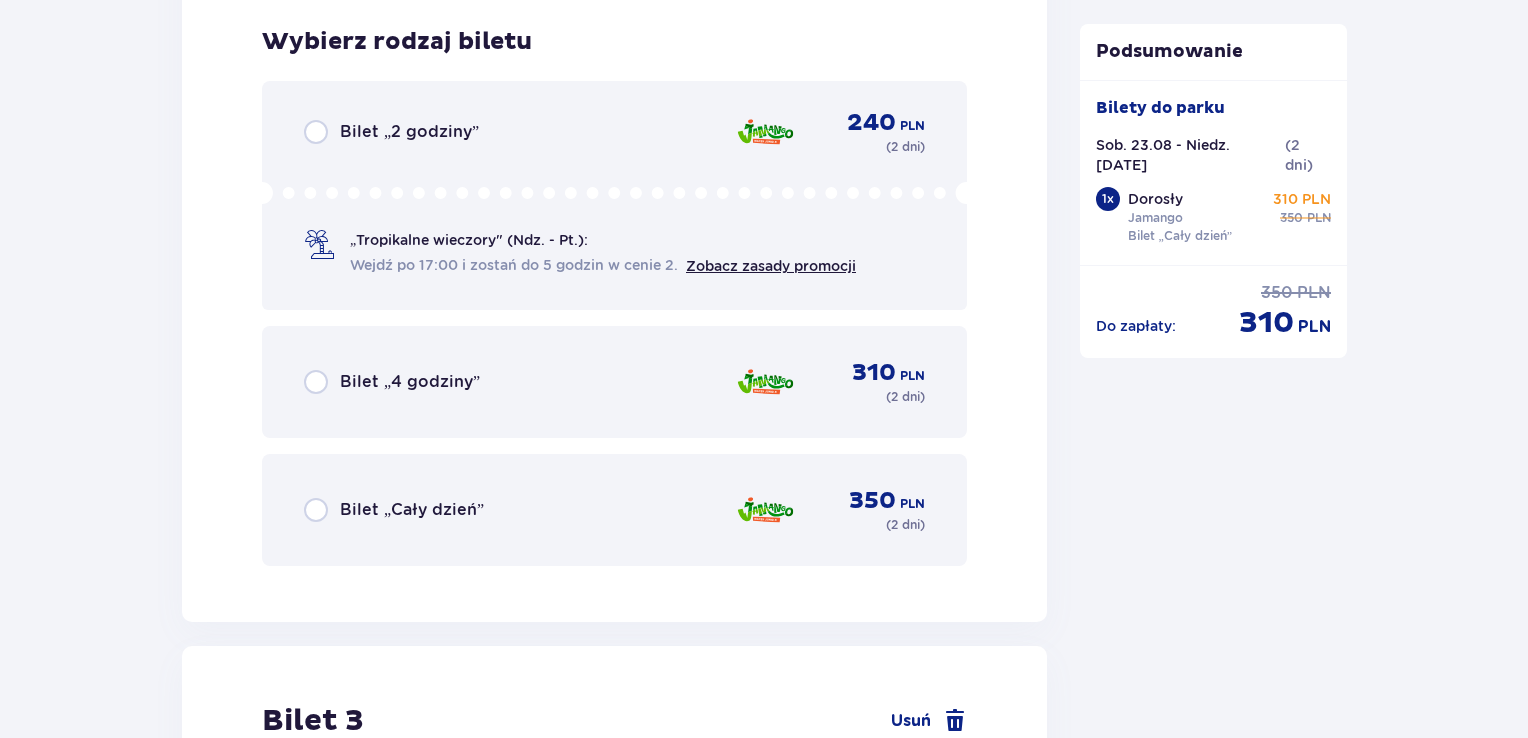 scroll, scrollTop: 3519, scrollLeft: 0, axis: vertical 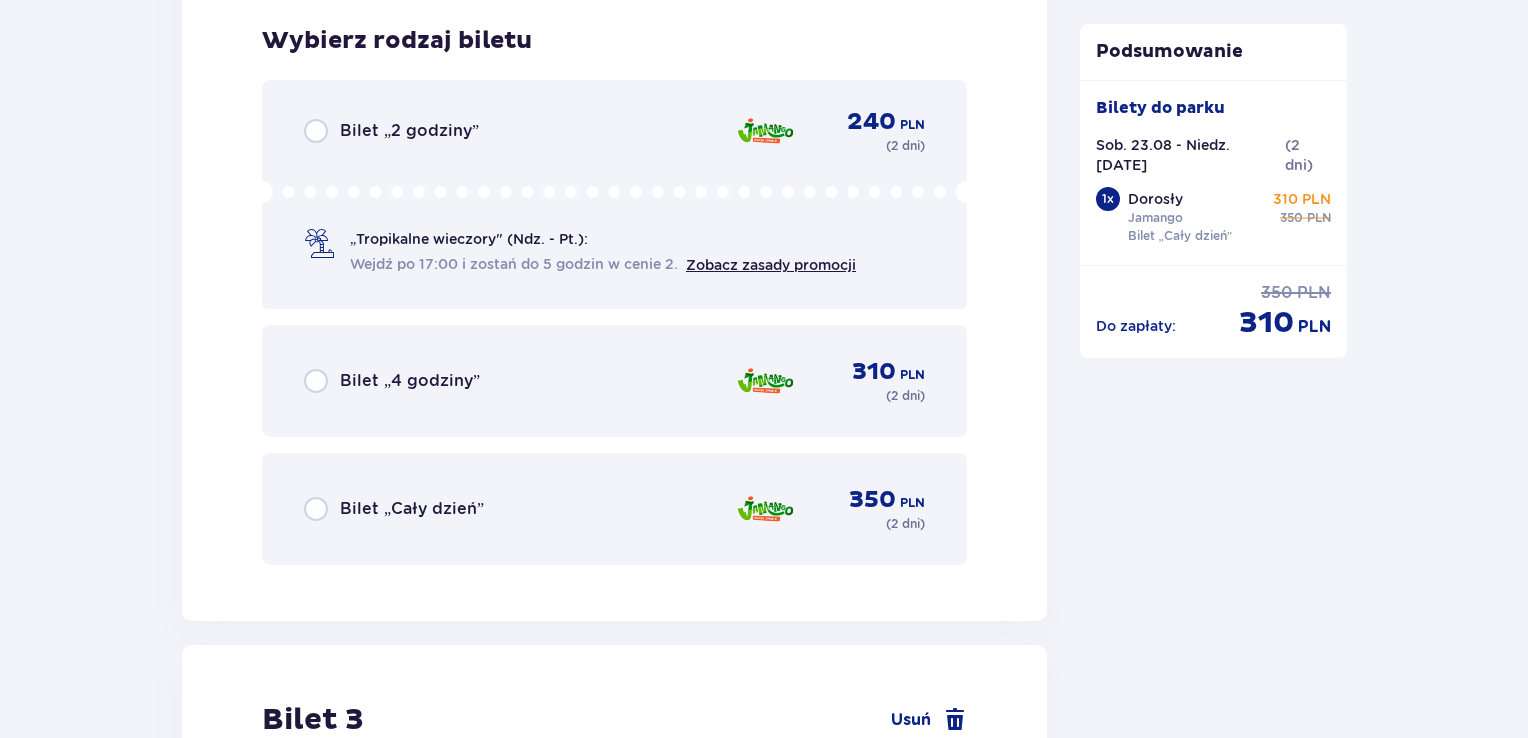 click on "Bilet „Cały dzień” 350 PLN ( 2 dni )" at bounding box center [614, 509] 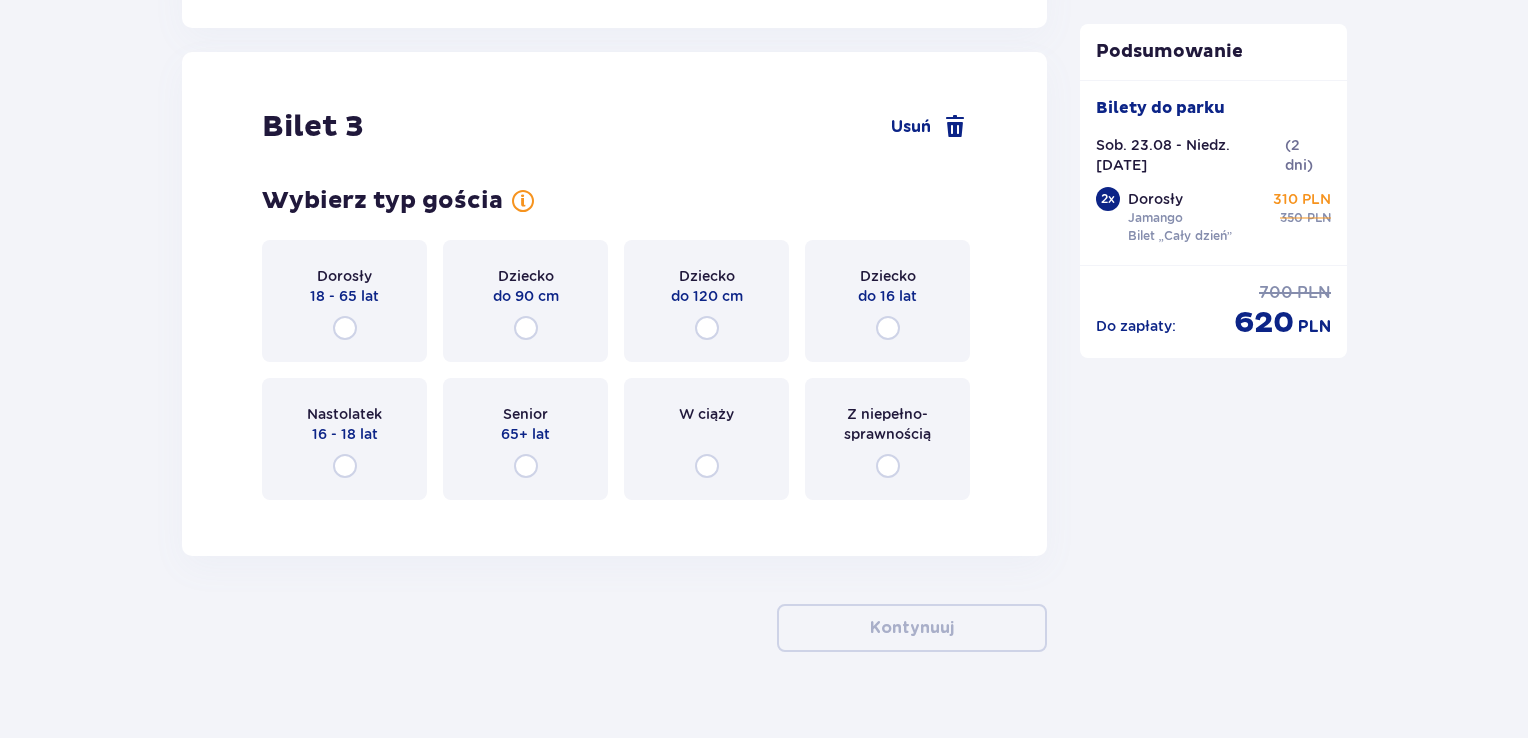 scroll, scrollTop: 4137, scrollLeft: 0, axis: vertical 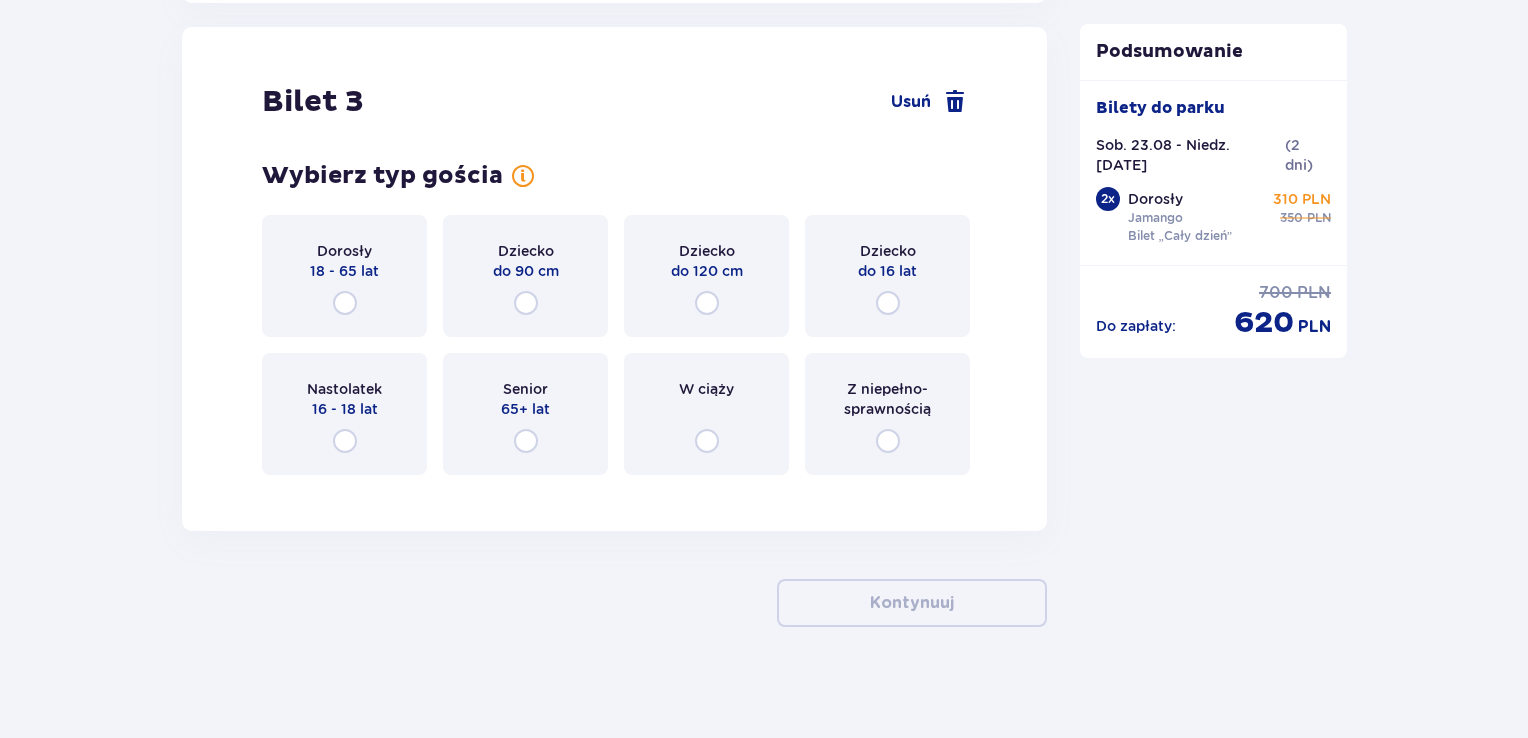 click on "Dziecko do 120 cm" at bounding box center [706, 276] 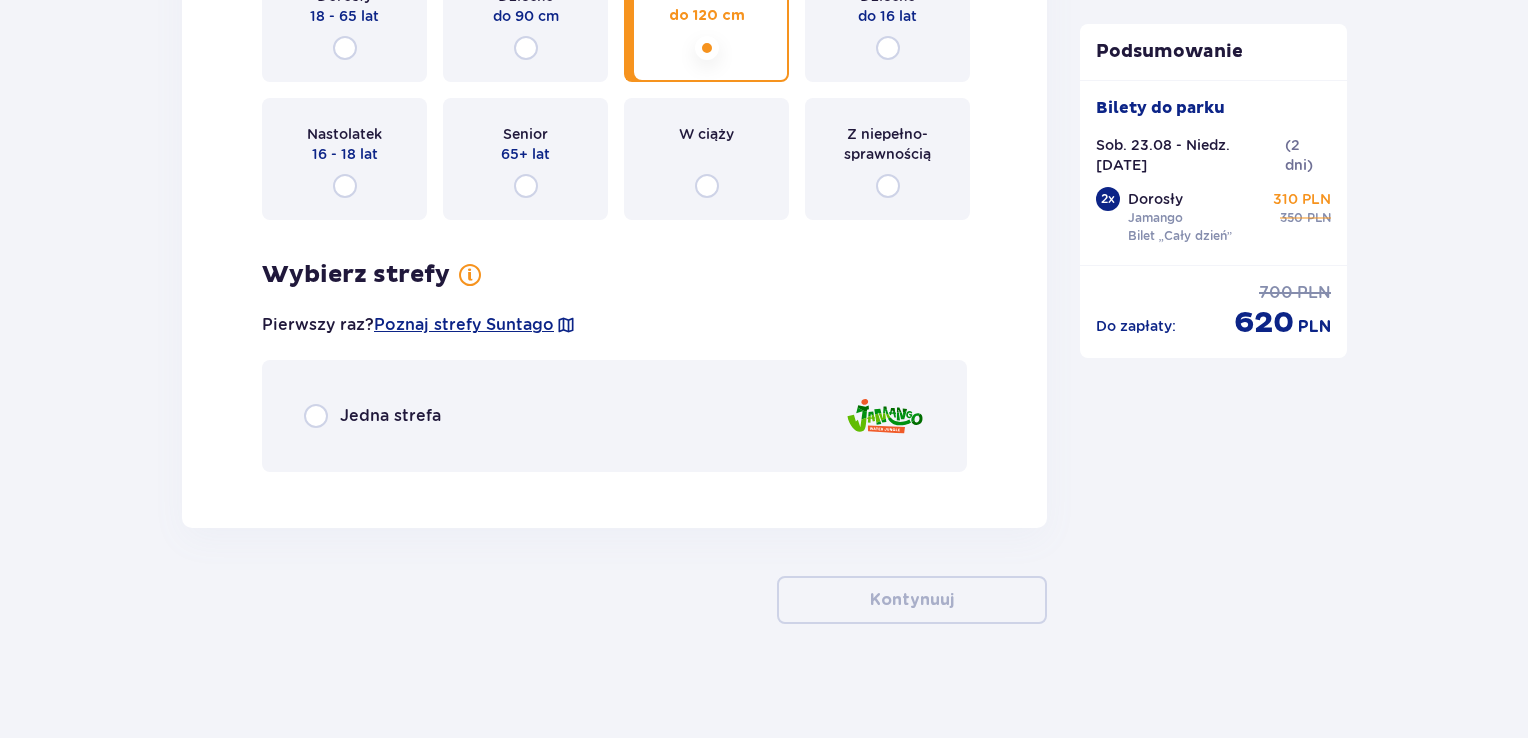 scroll, scrollTop: 4396, scrollLeft: 0, axis: vertical 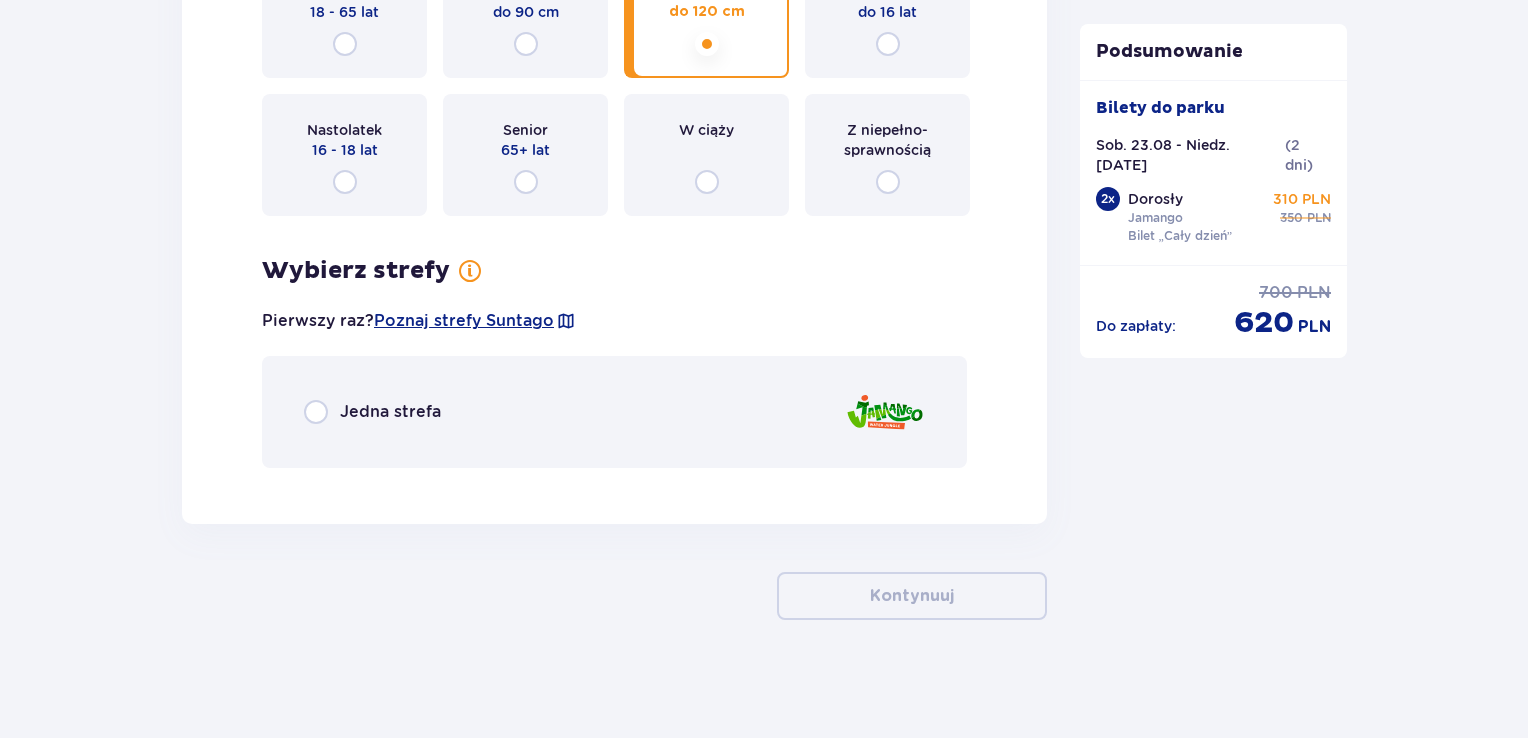 drag, startPoint x: 580, startPoint y: 409, endPoint x: 629, endPoint y: 438, distance: 56.938564 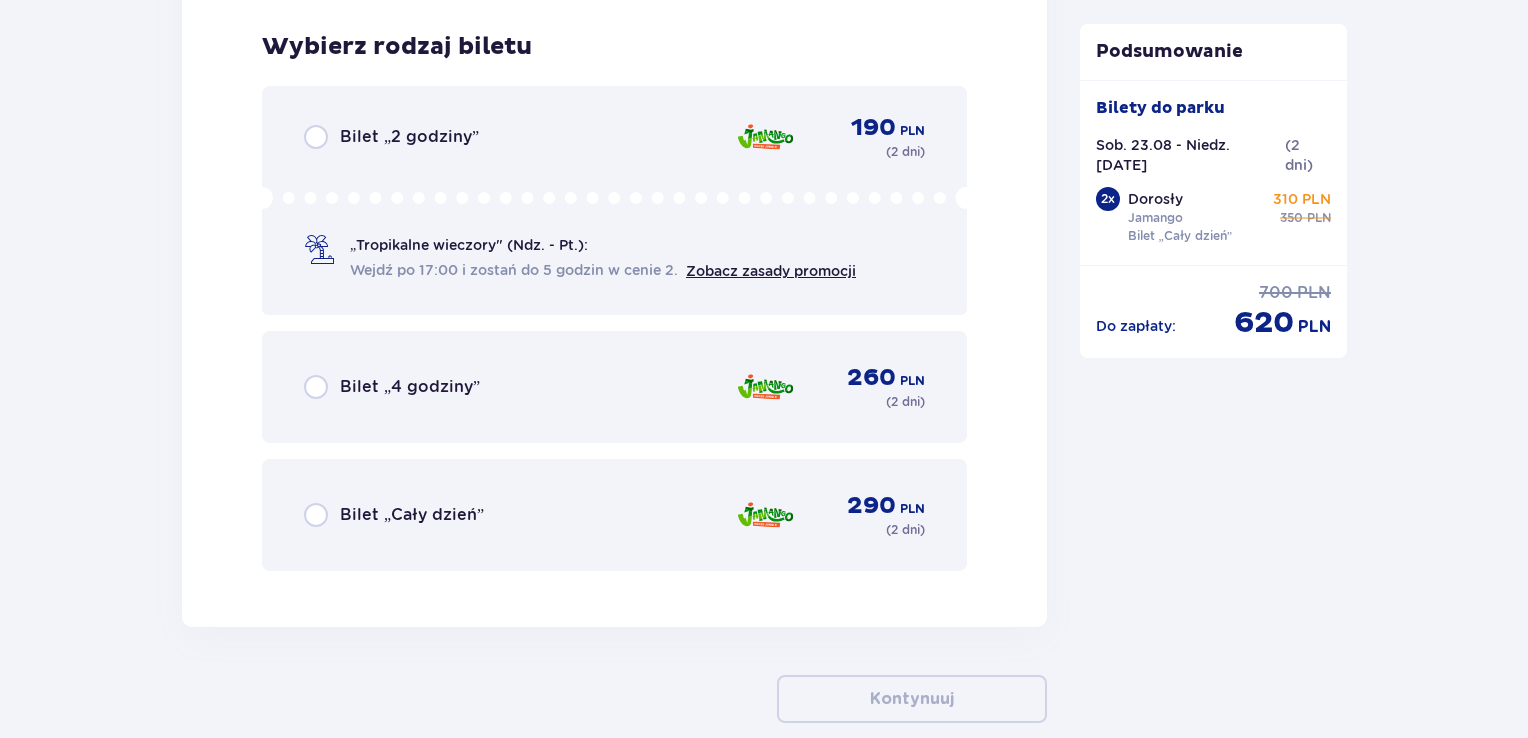 scroll, scrollTop: 4877, scrollLeft: 0, axis: vertical 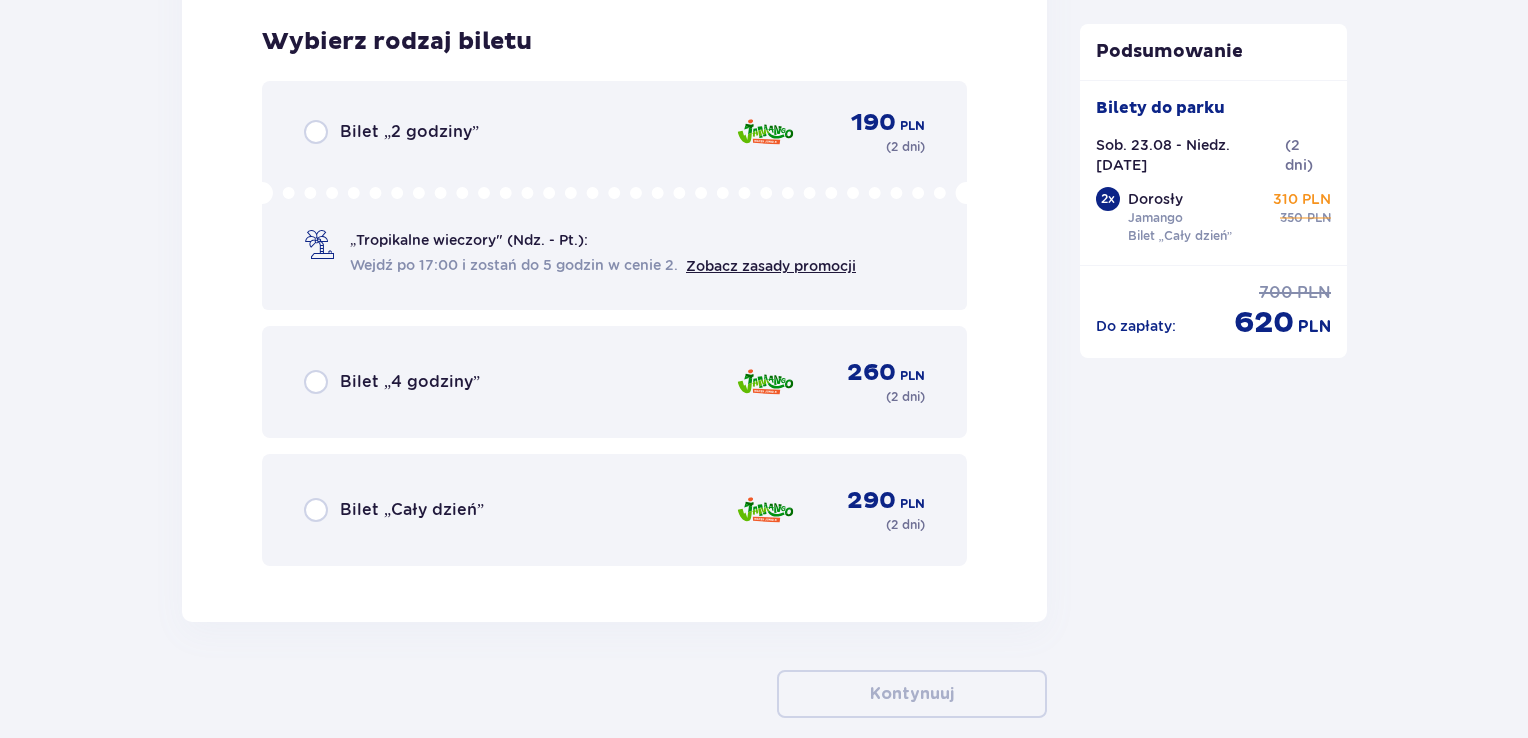 click on "Bilet „Cały dzień” 290 PLN ( 2 dni )" at bounding box center [614, 510] 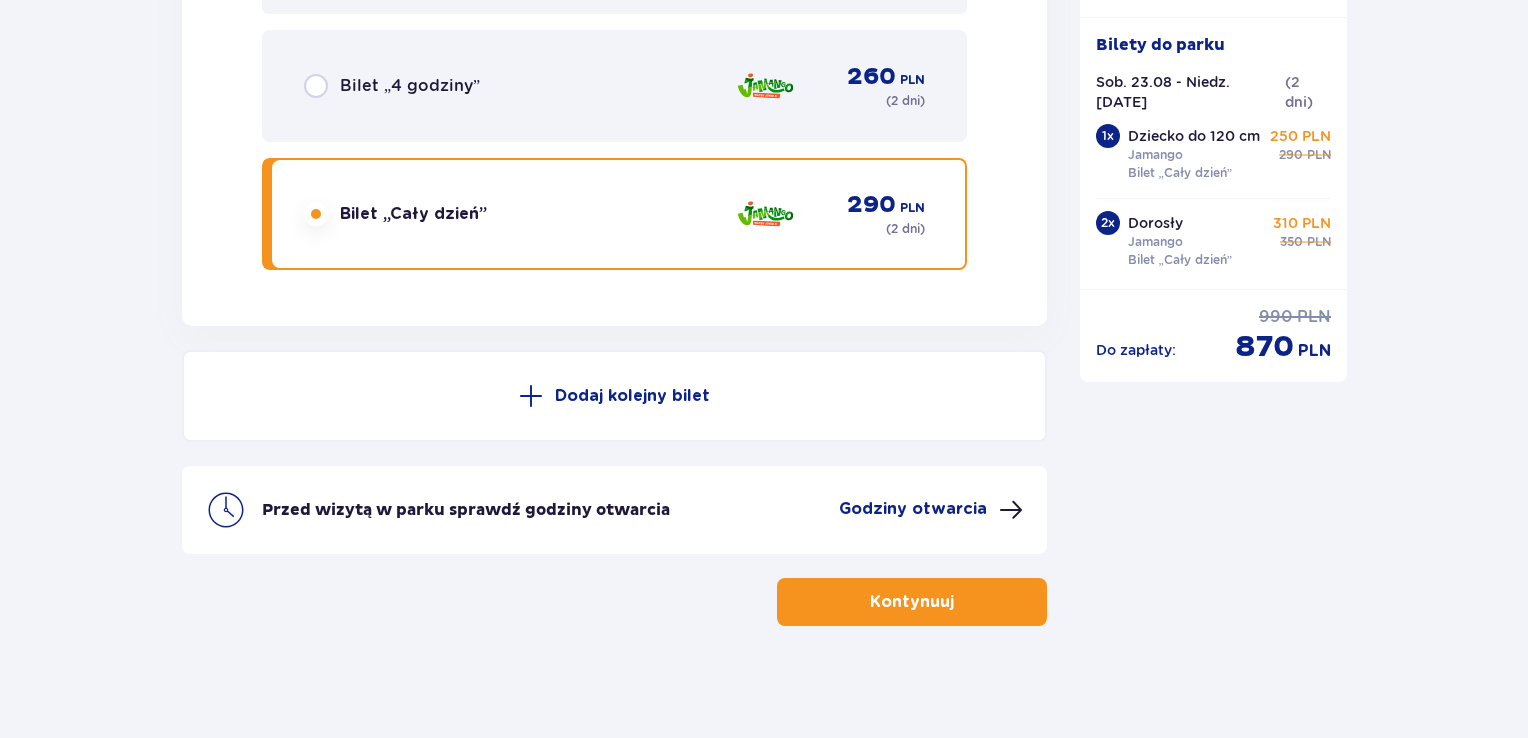scroll, scrollTop: 5176, scrollLeft: 0, axis: vertical 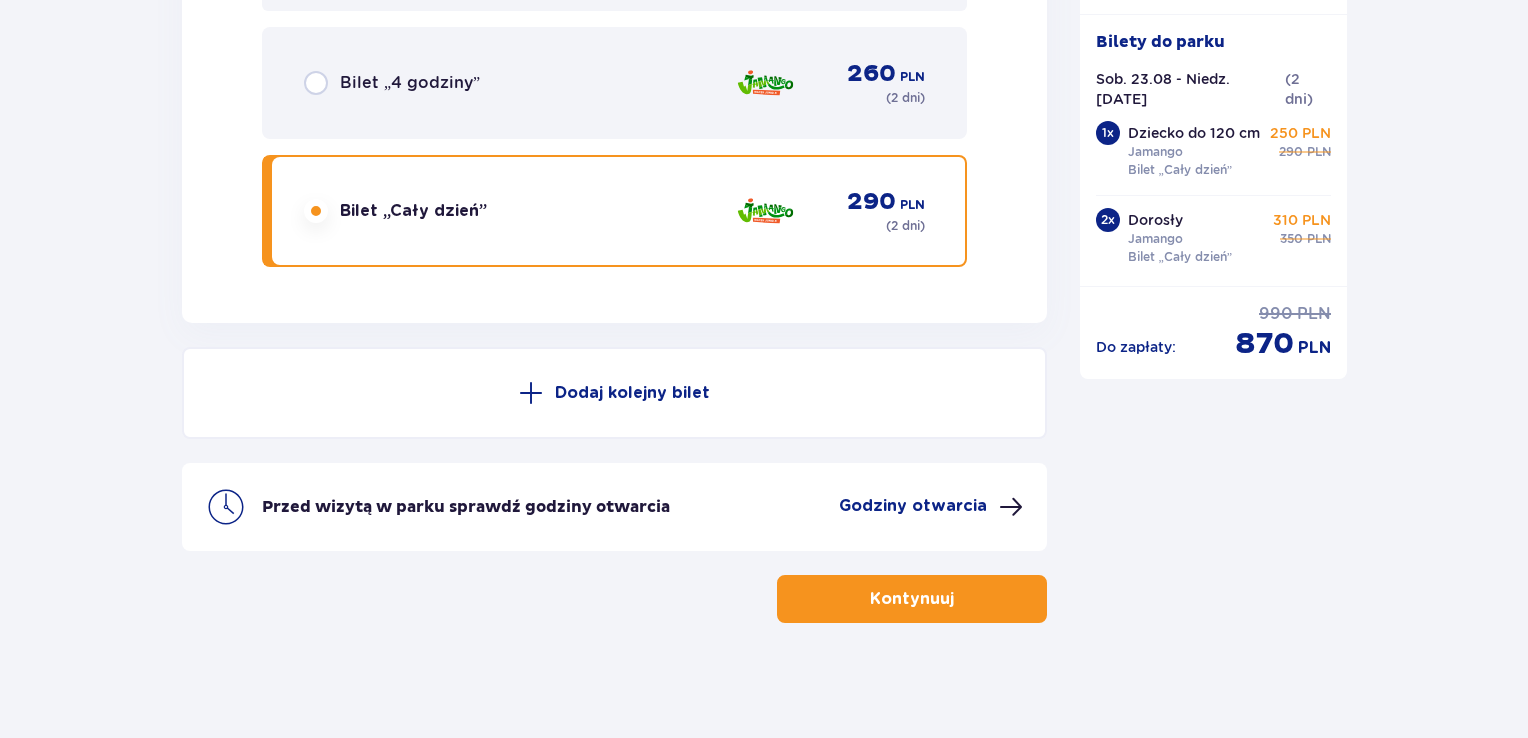 click on "Kontynuuj" at bounding box center (912, 599) 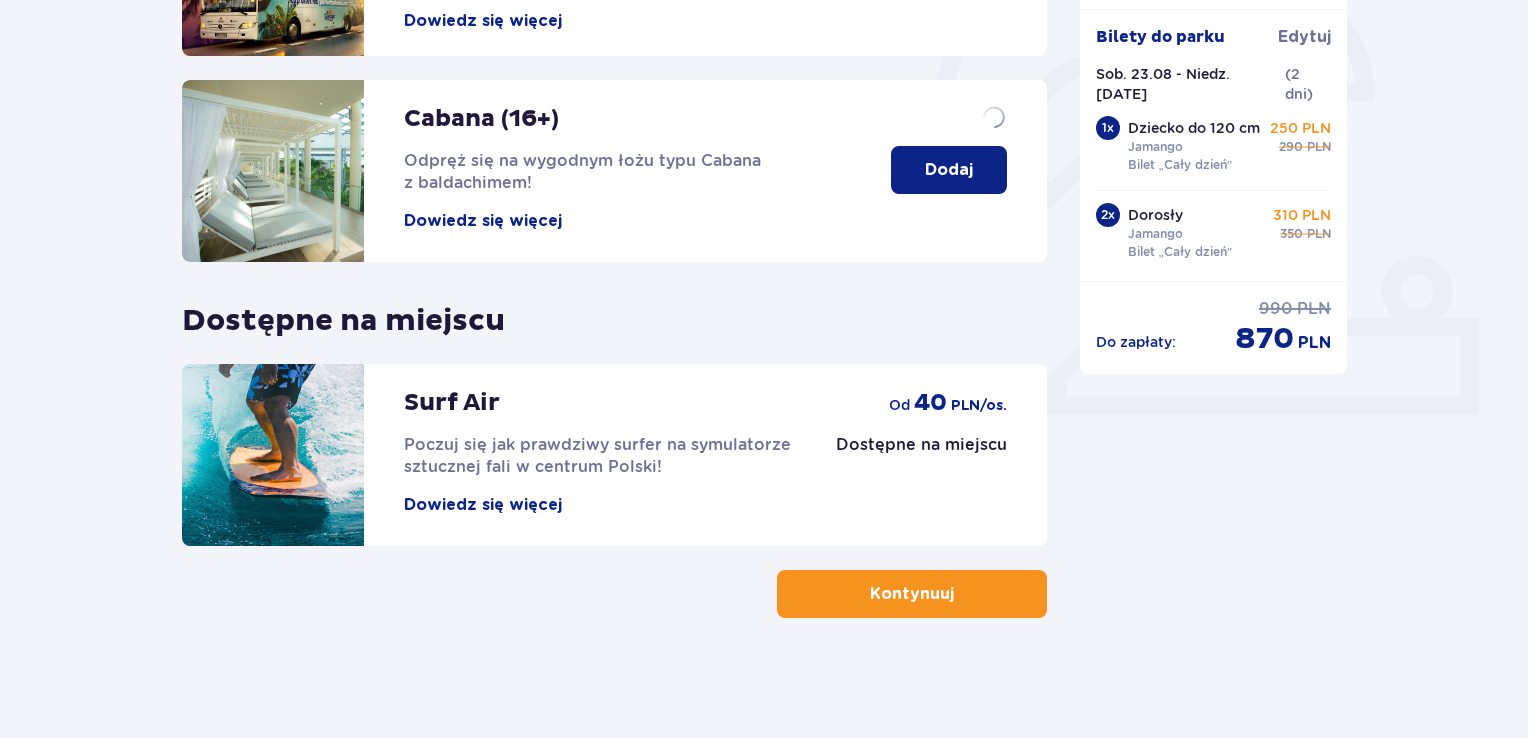 scroll, scrollTop: 0, scrollLeft: 0, axis: both 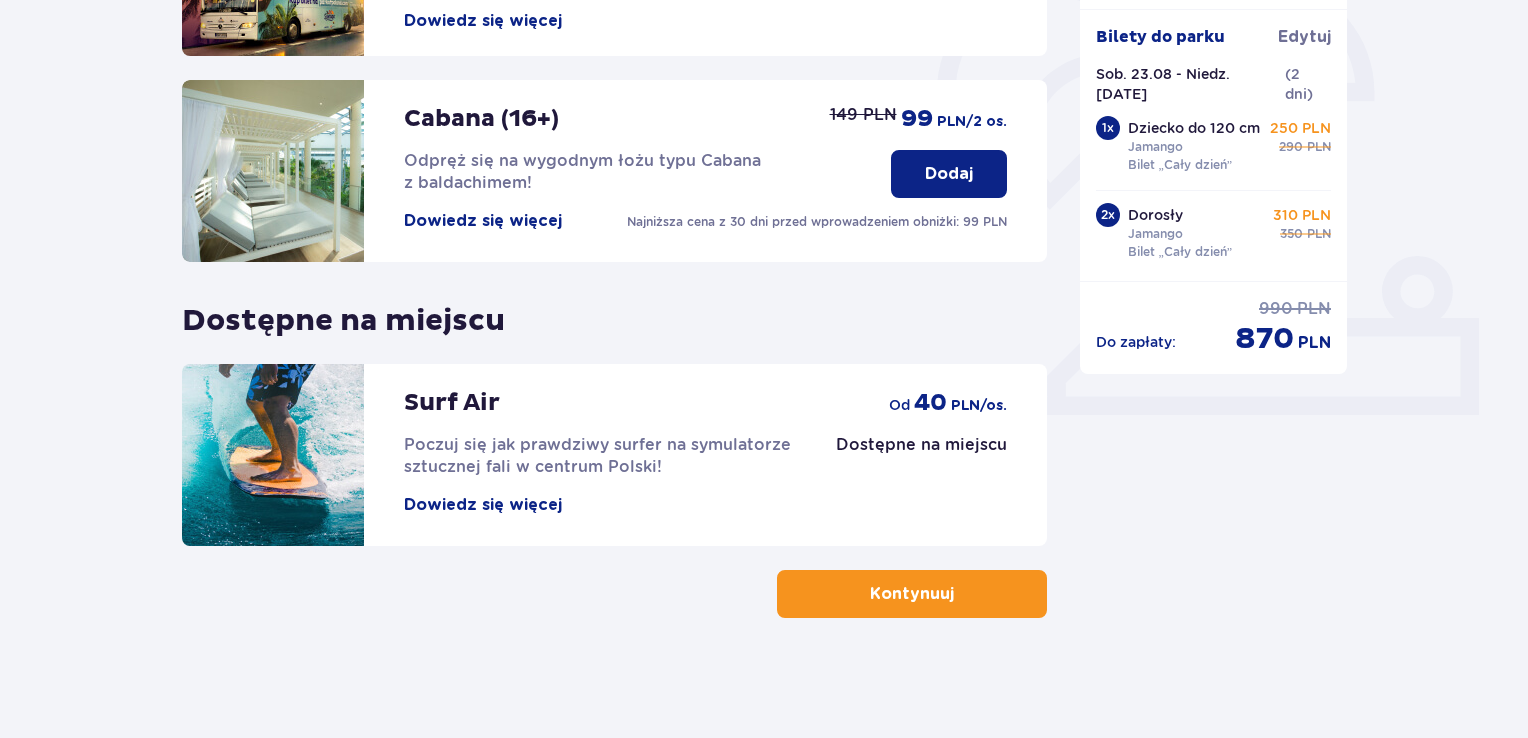 click on "Kontynuuj" at bounding box center (912, 594) 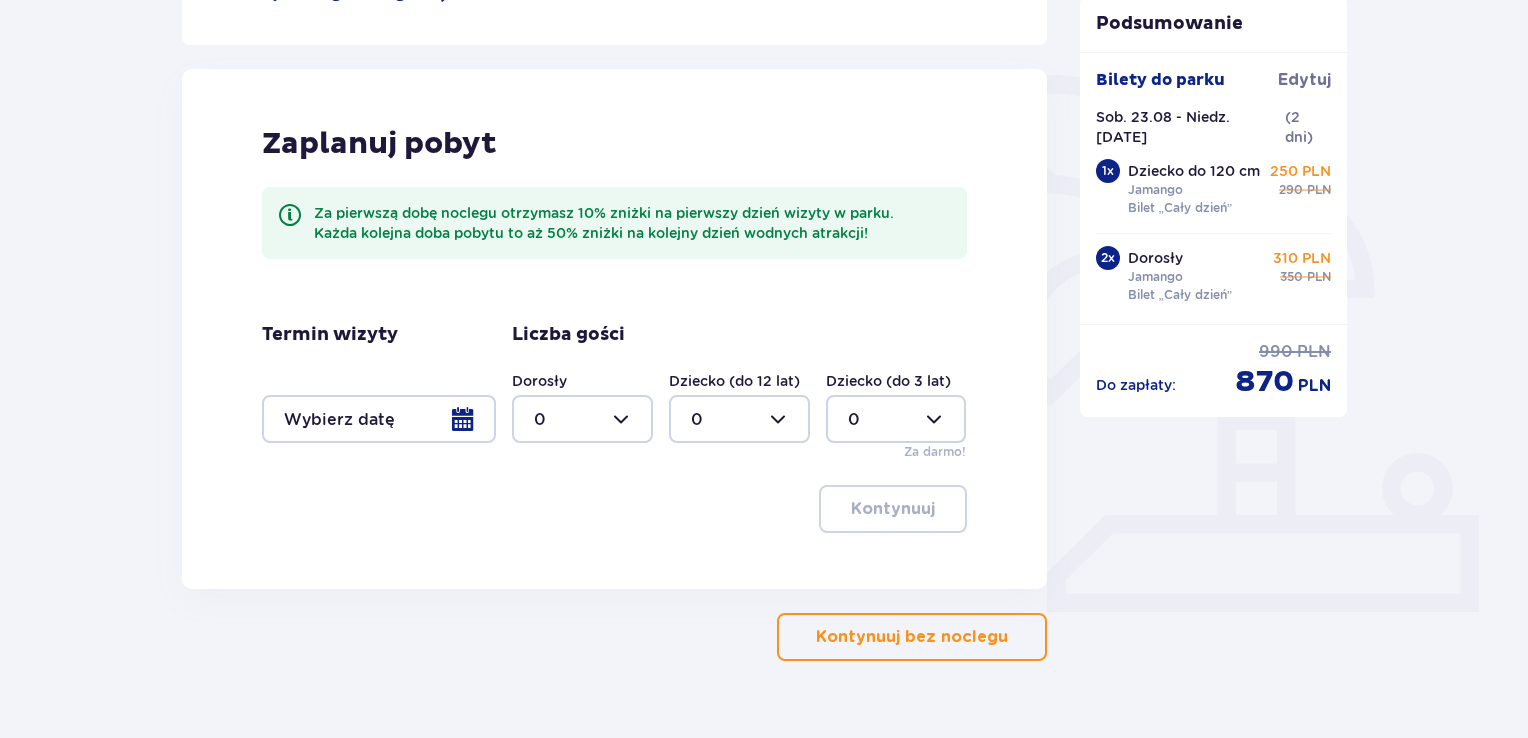 scroll, scrollTop: 464, scrollLeft: 0, axis: vertical 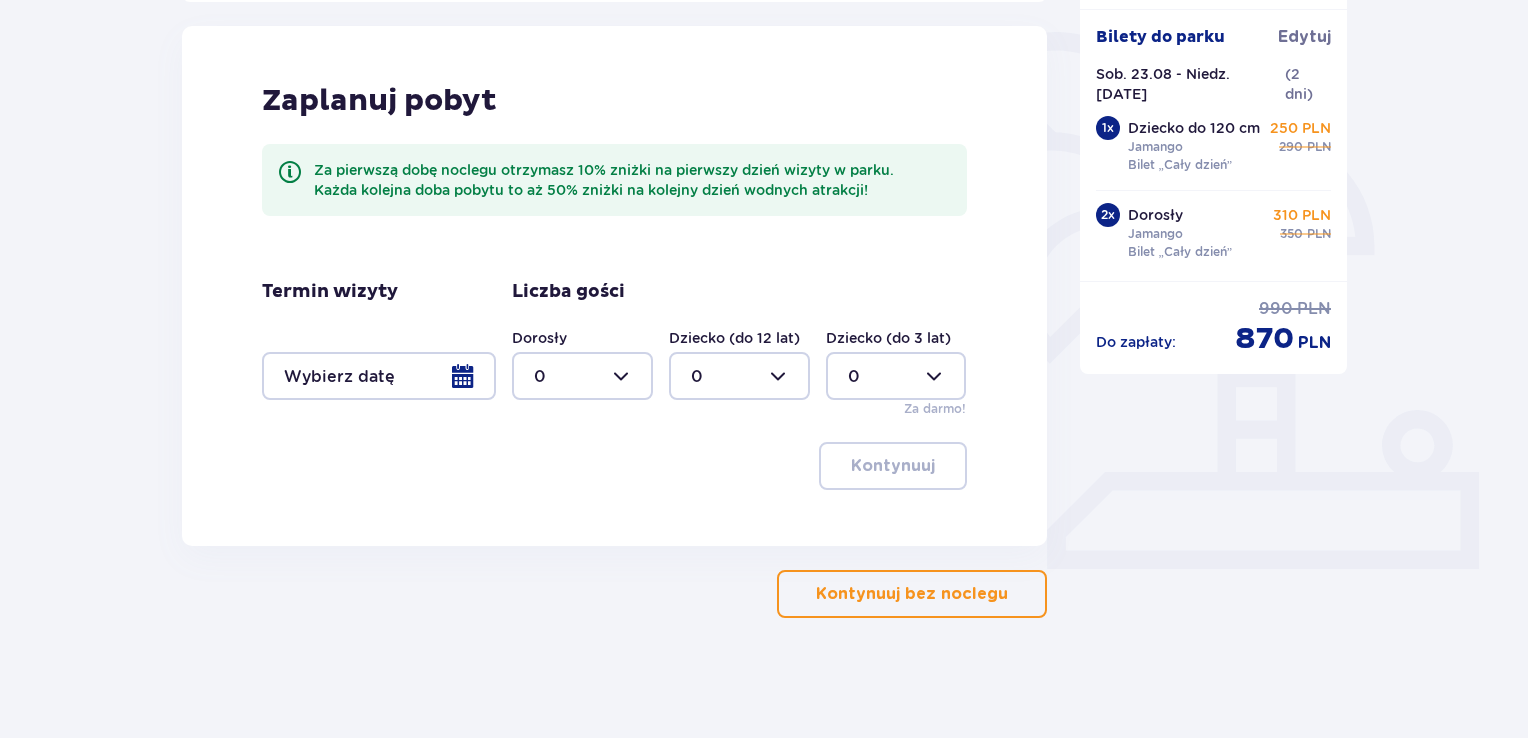 click at bounding box center (582, 376) 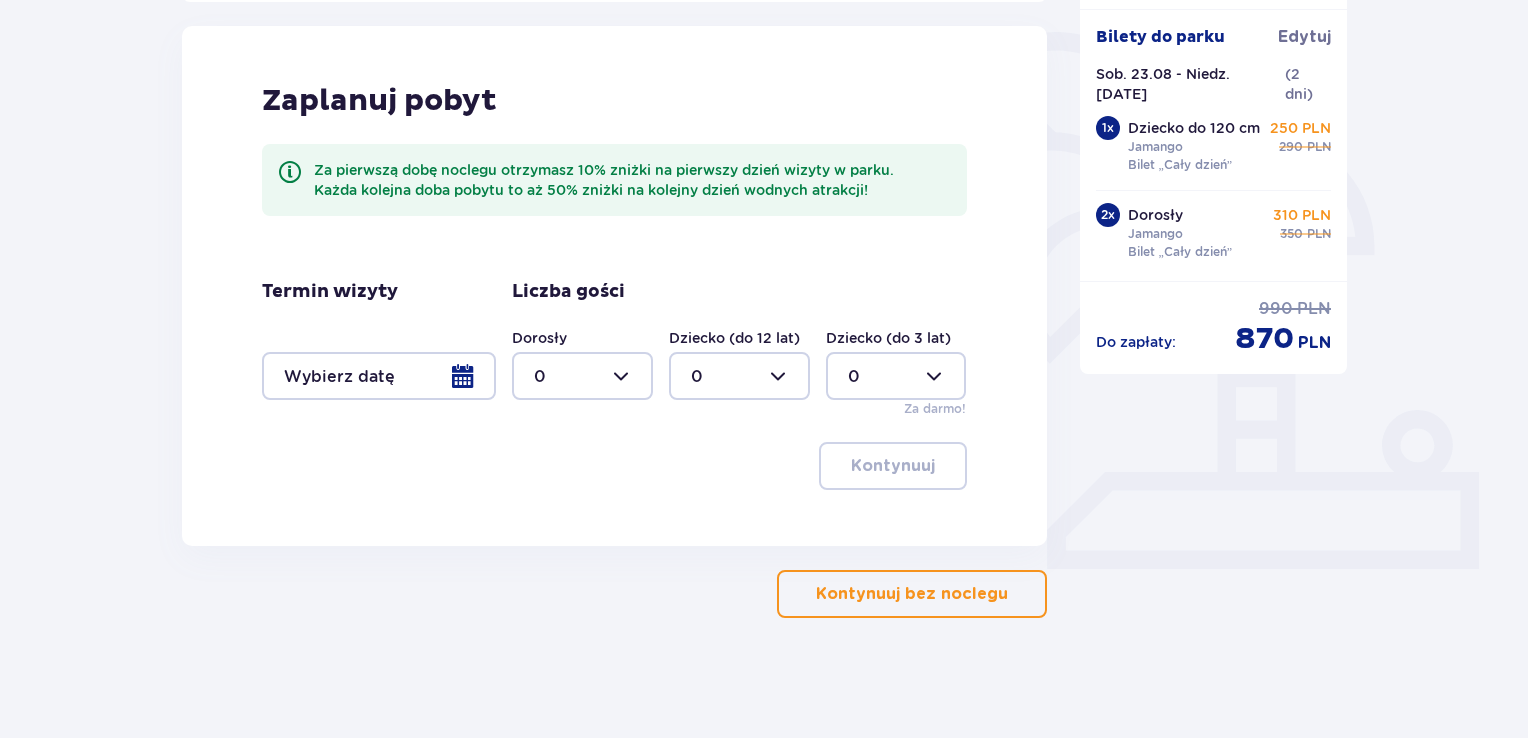 click at bounding box center [379, 376] 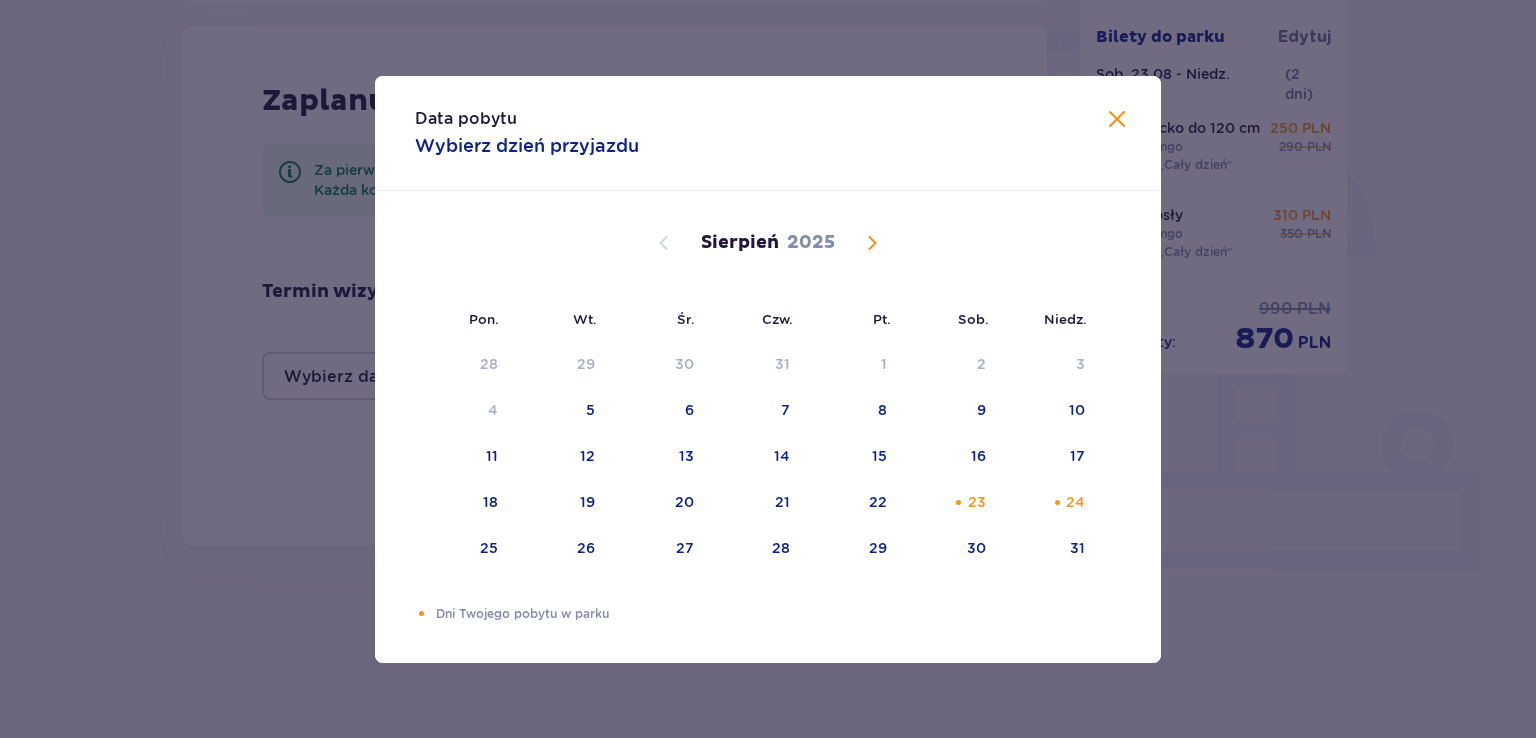 click on "Data pobytu Wybierz dzień przyjazdu Pon. Wt. Śr. Czw. Pt. Sob. Niedz. Lipiec 2025 30 1 2 3 4 5 6 7 8 9 10 11 12 13 14 15 16 17 18 19 20 21 22 23 24 25 26 27 28 29 30 31 1 2 3 Sierpień 2025 28 29 30 31 1 2 3 4 5 6 7 8 9 10 11 12 13 14 15 16 17 18 19 20 21 22 23 24 25 26 27 28 29 30 31 Wrzesień 2025 1 2 3 4 5 6 7 8 9 10 11 12 13 14 15 16 17 18 19 20 21 22 23 24 25 26 27 28 29 30 1 2 3 4 5 Dni Twojego pobytu w parku" at bounding box center [768, 369] 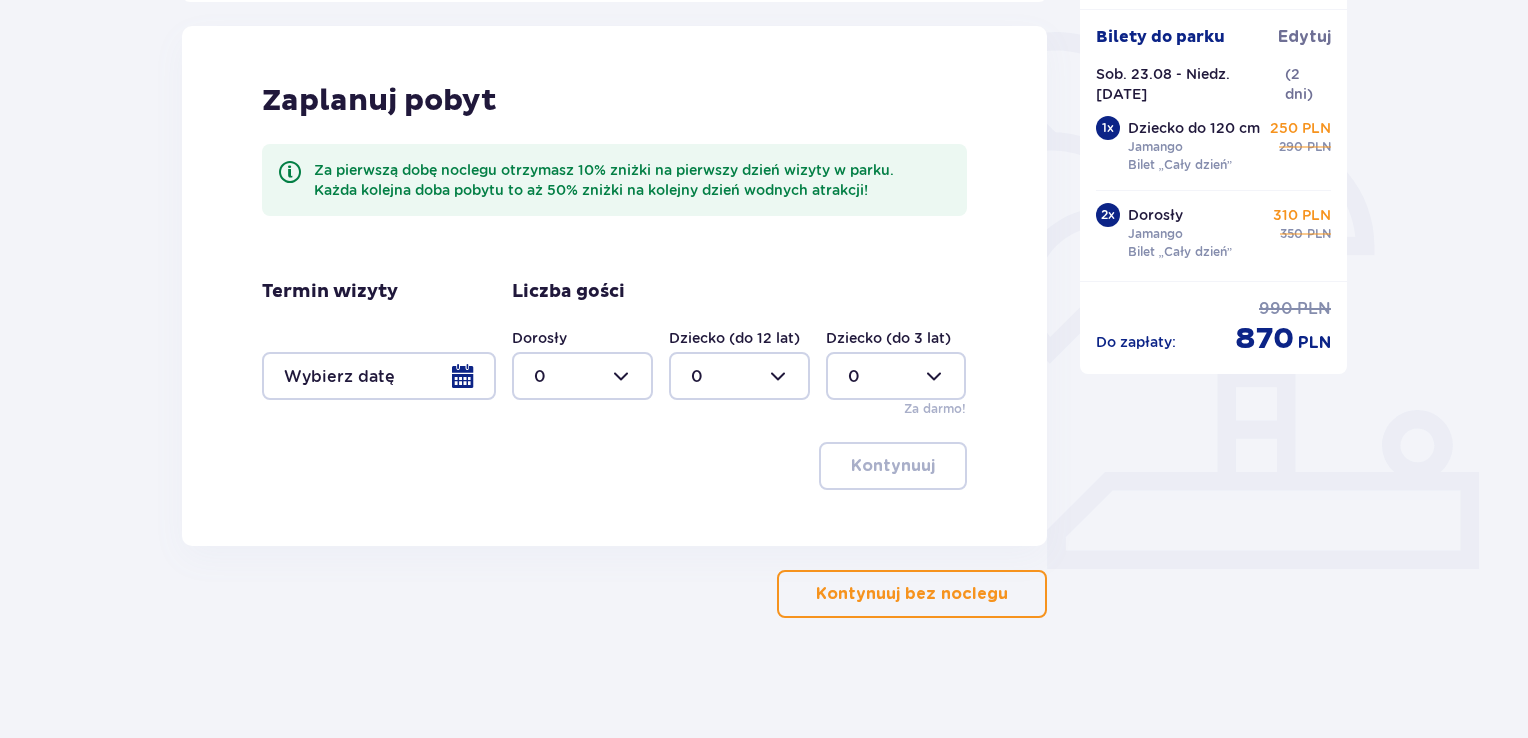 click at bounding box center (379, 376) 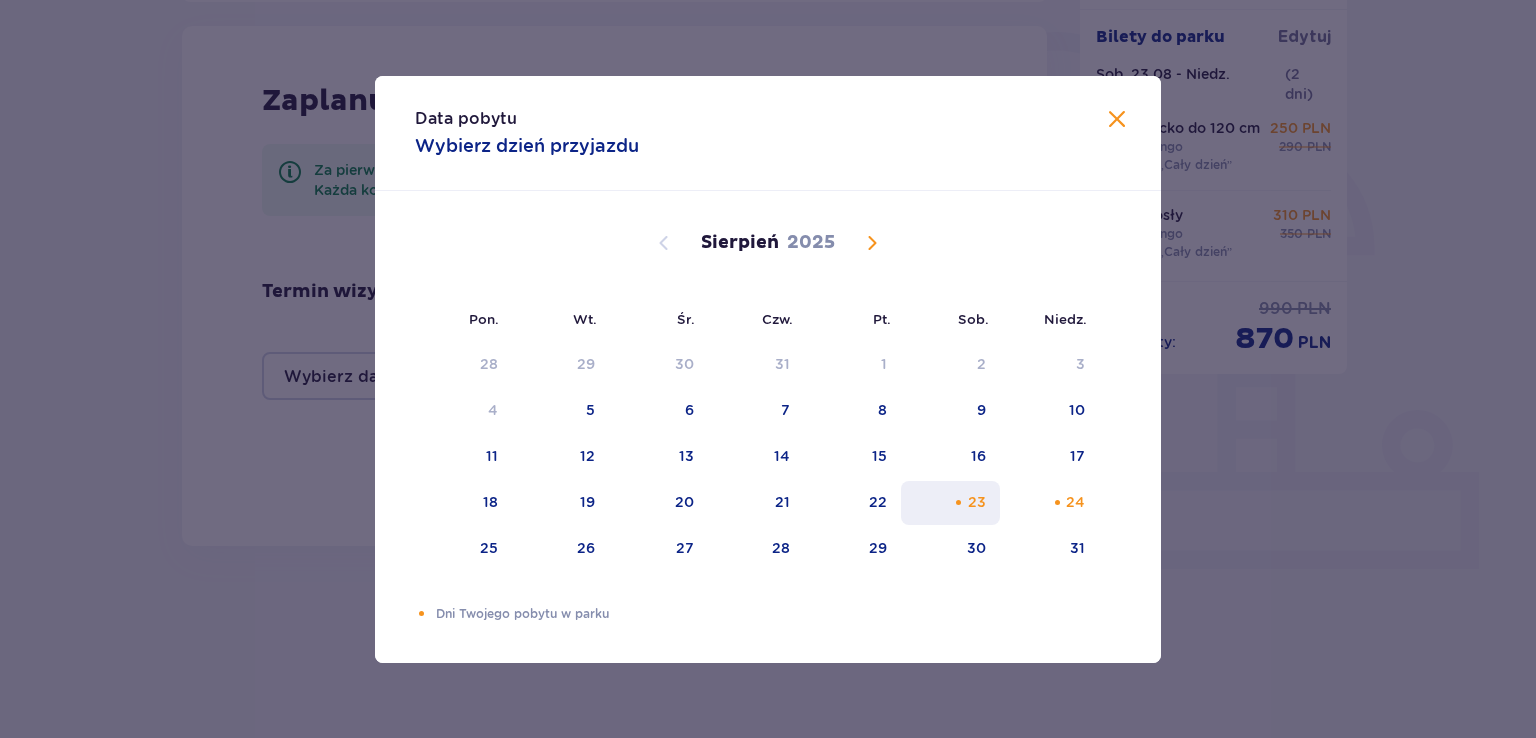 click at bounding box center [958, 502] 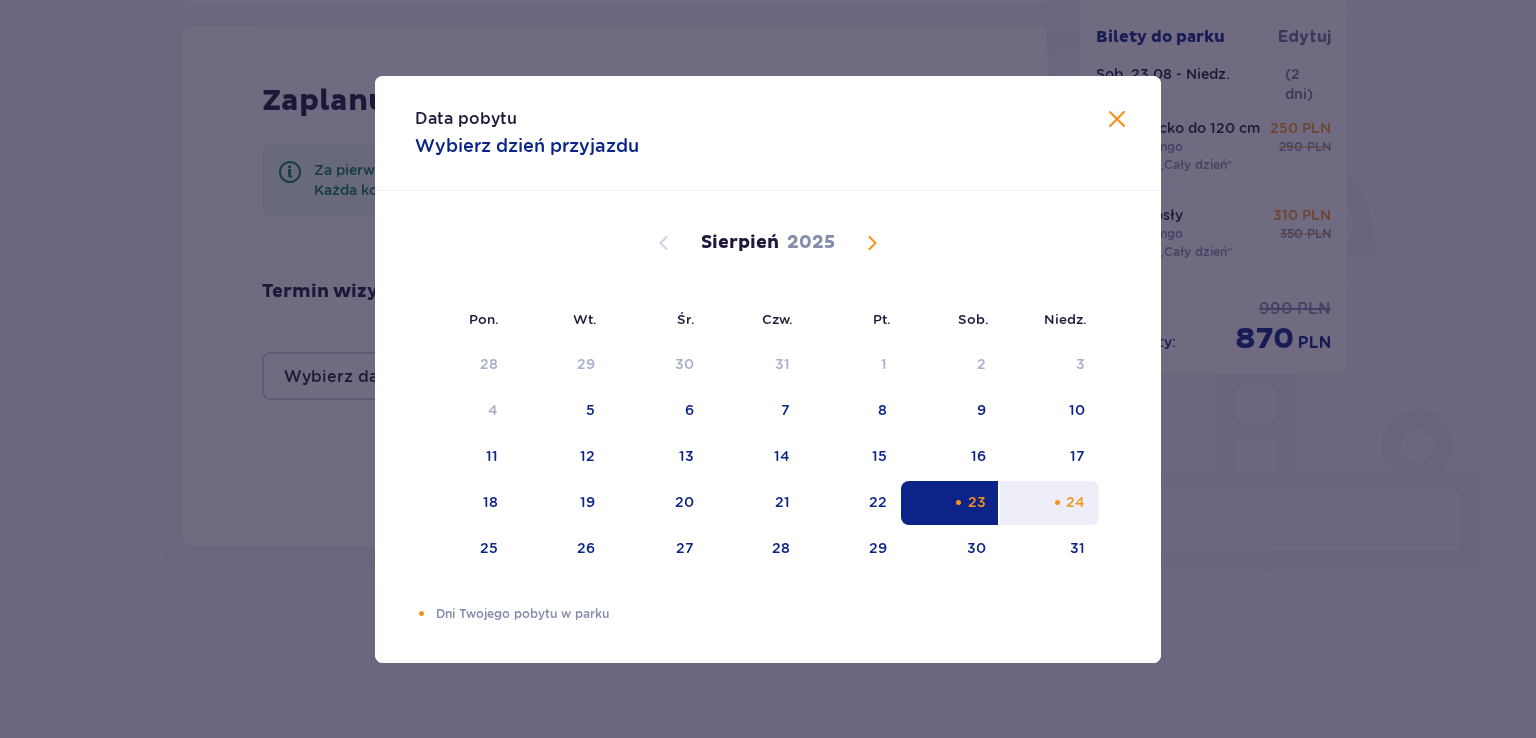 click on "24" at bounding box center (1049, 503) 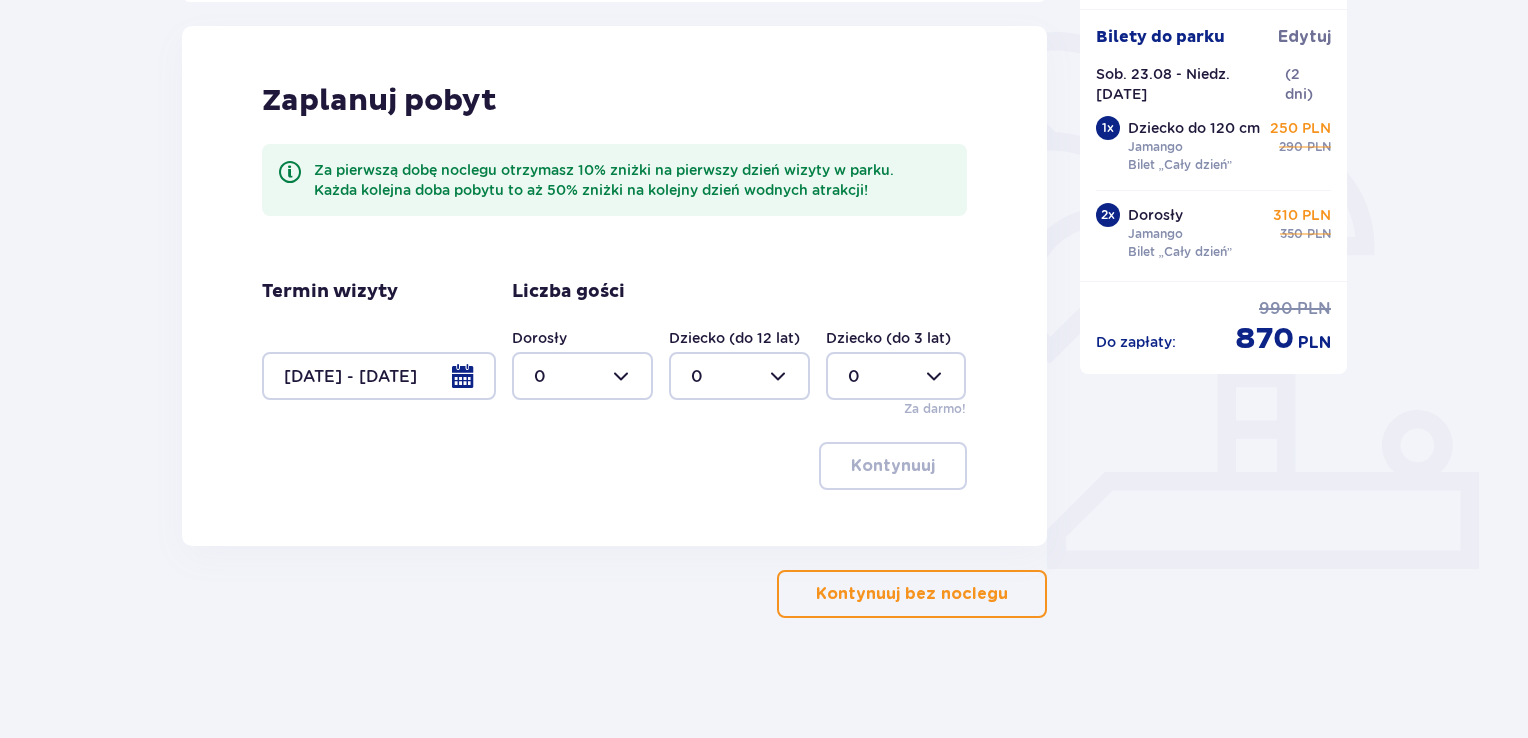 click at bounding box center [582, 376] 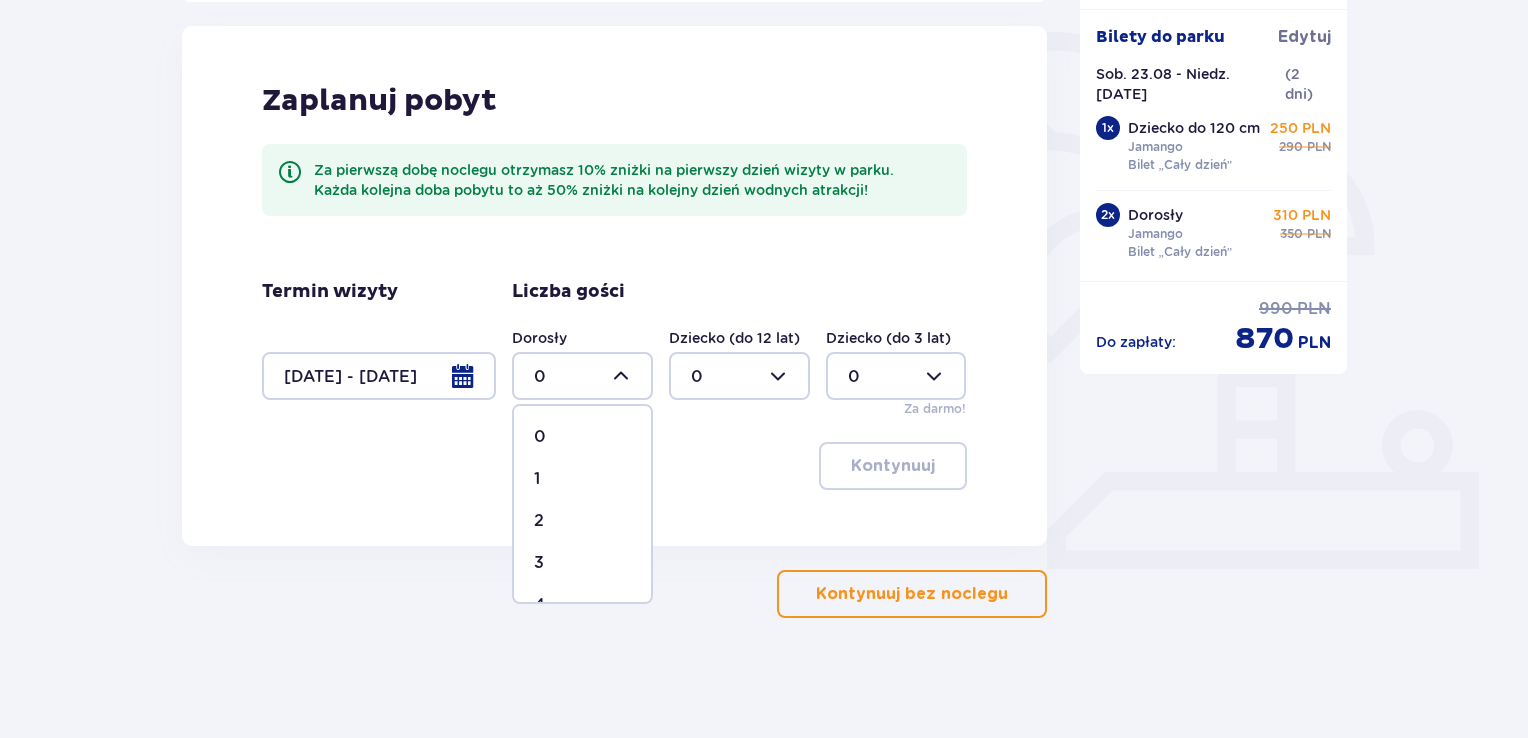 click on "2" at bounding box center (582, 521) 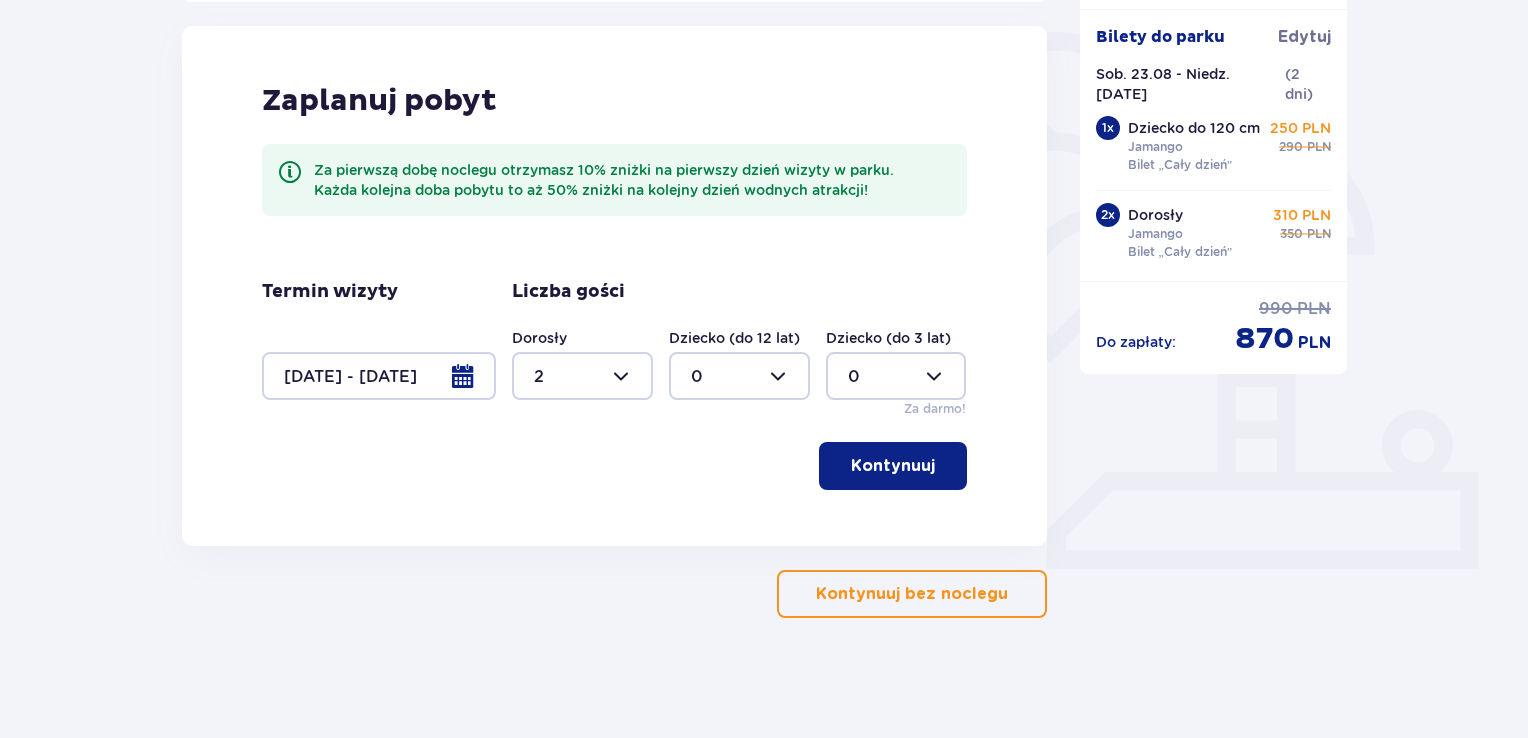 click at bounding box center (739, 376) 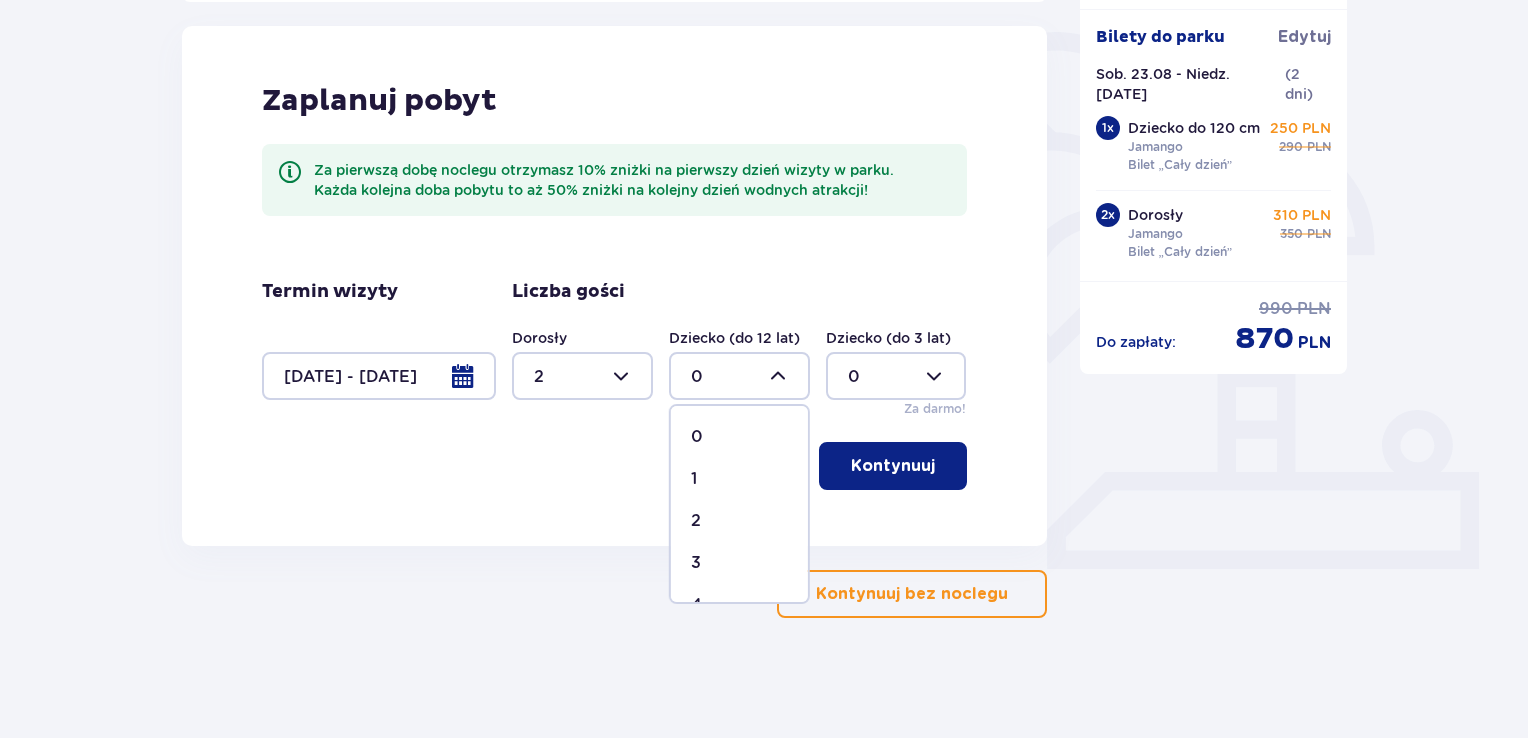 click on "1" at bounding box center [739, 479] 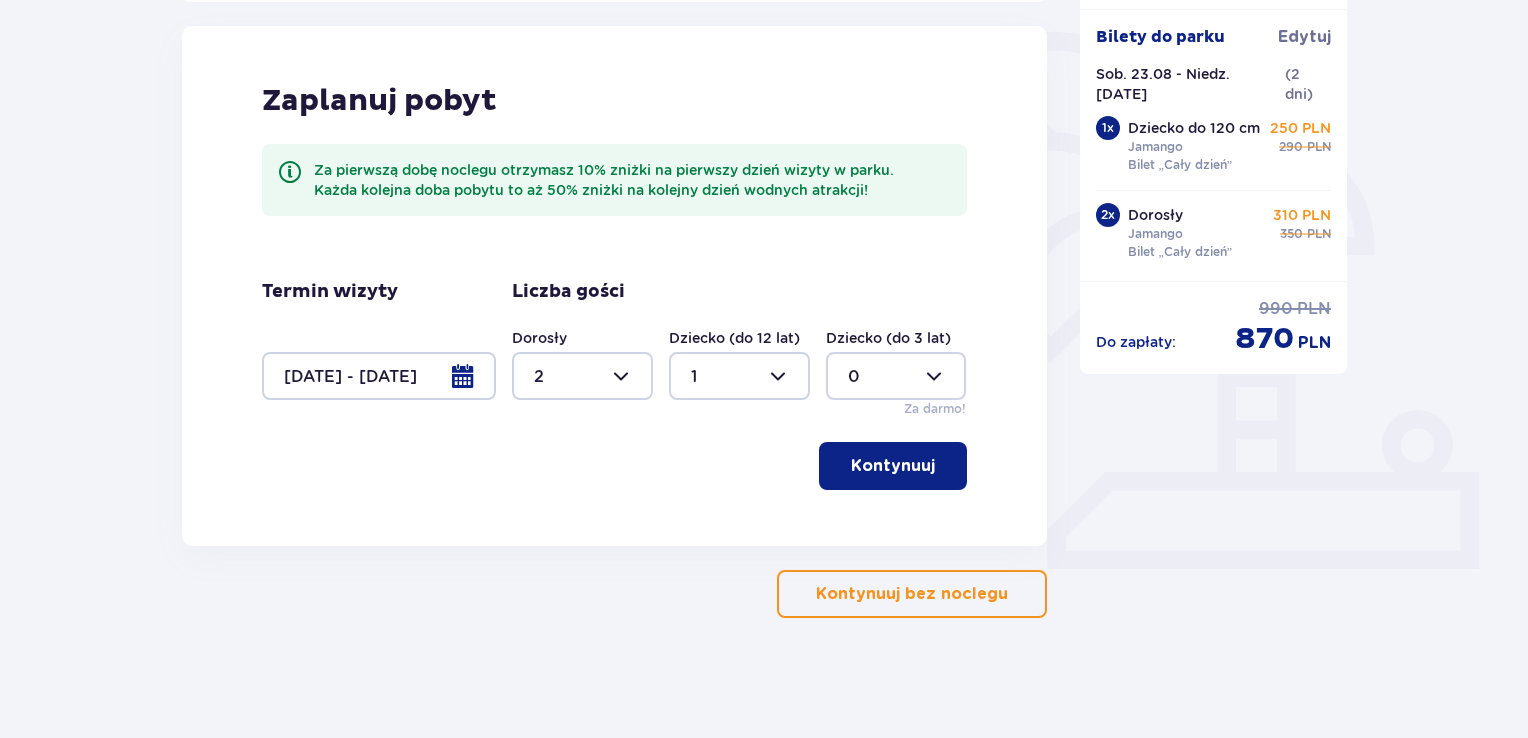 click on "Kontynuuj" at bounding box center [893, 466] 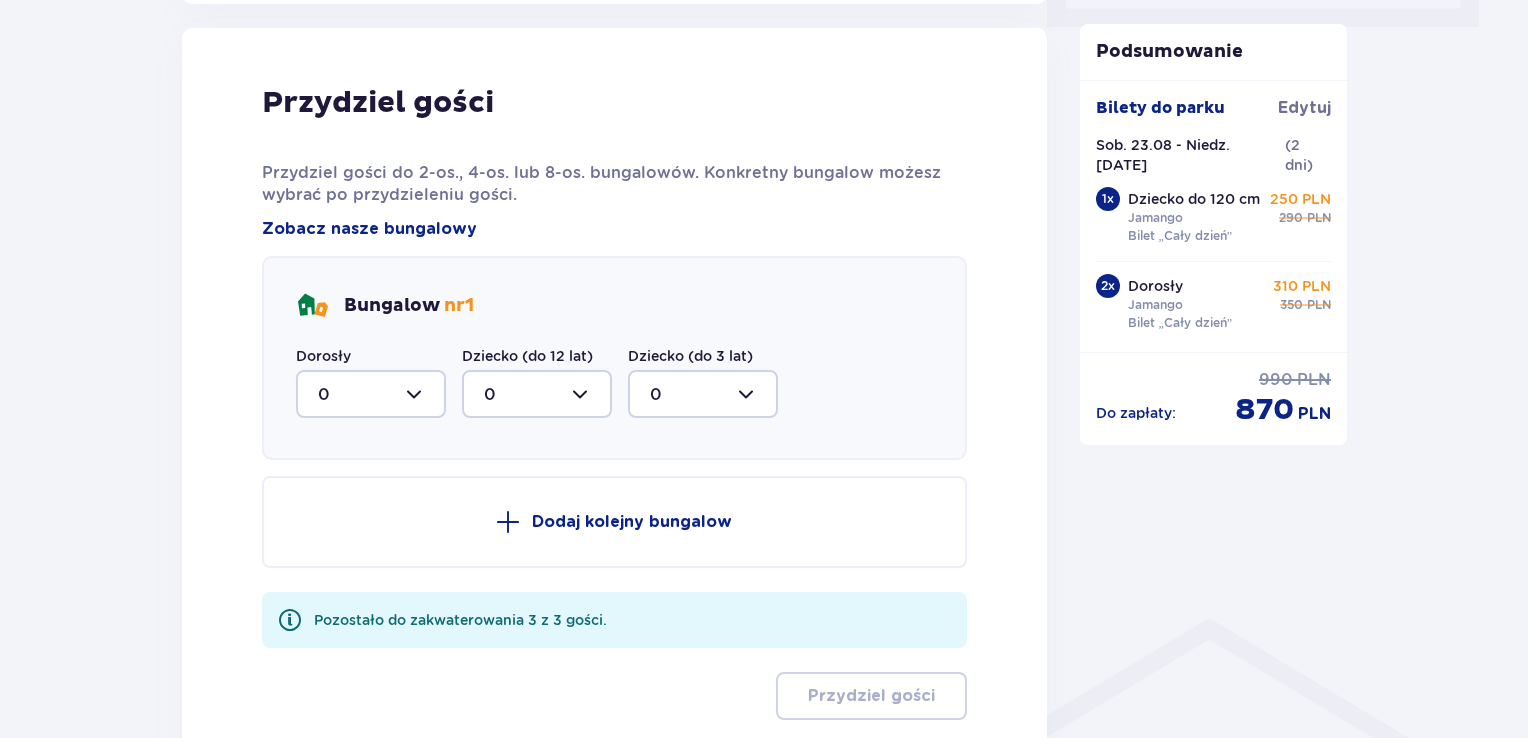 scroll, scrollTop: 1010, scrollLeft: 0, axis: vertical 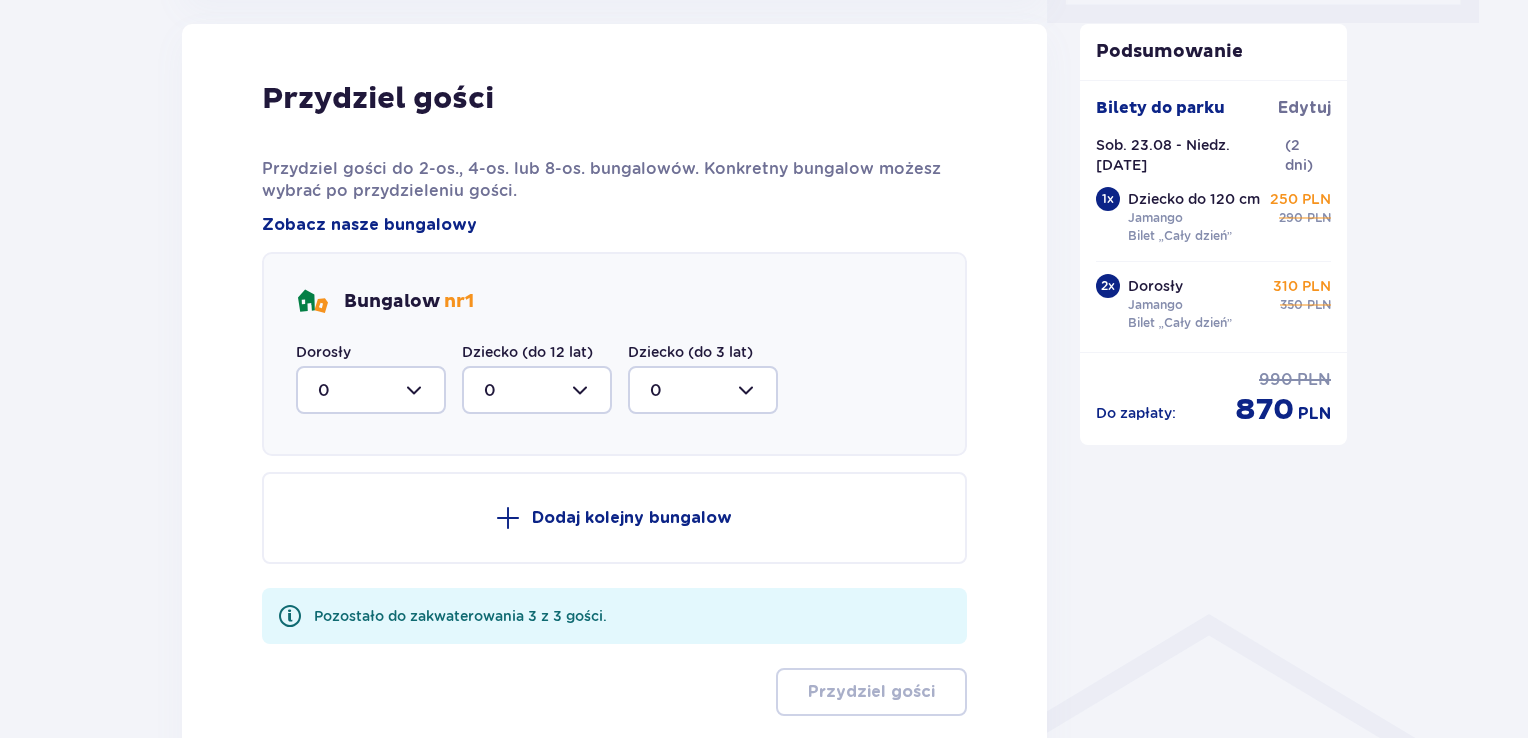 click on "Dorosły   0" at bounding box center (371, 378) 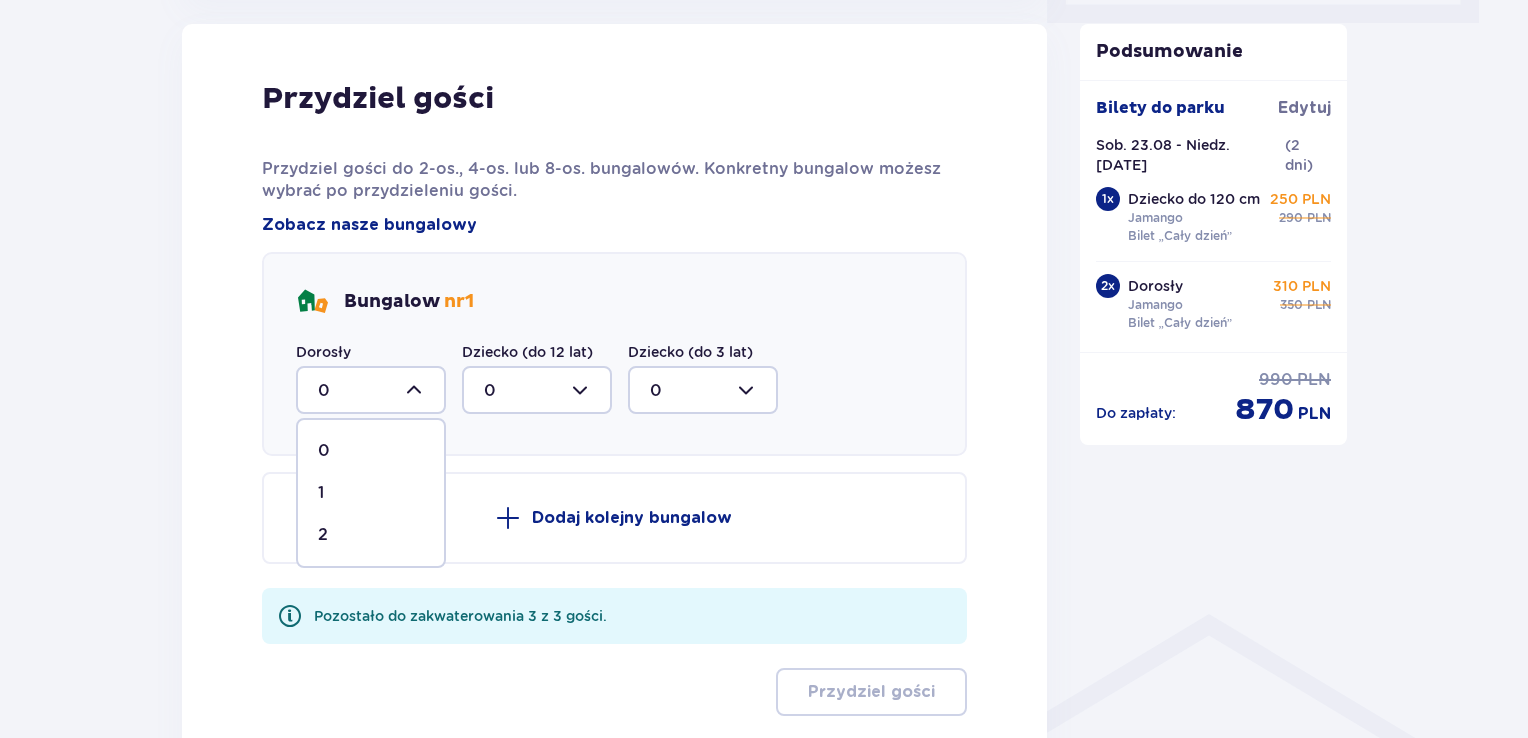 click on "2" at bounding box center [371, 535] 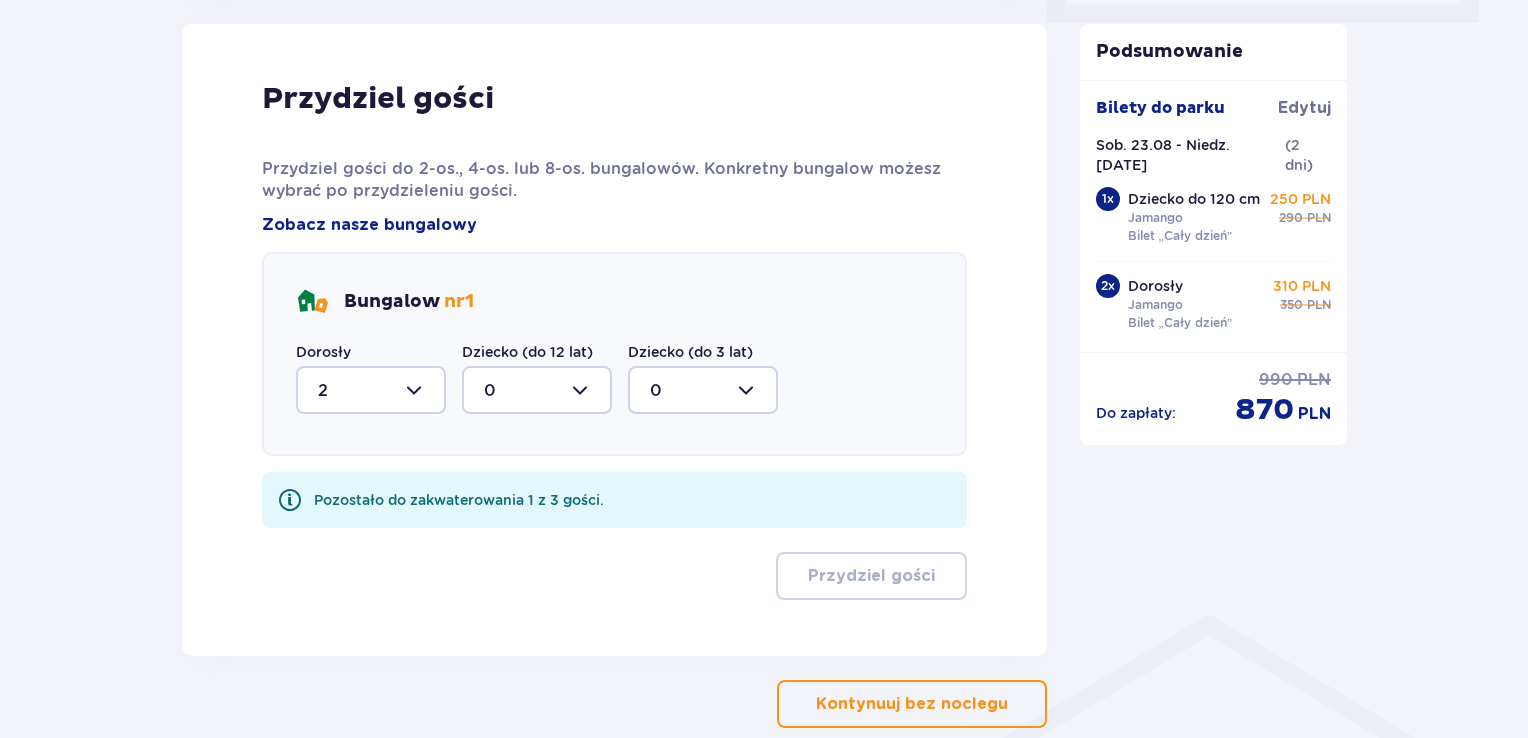 click at bounding box center [537, 390] 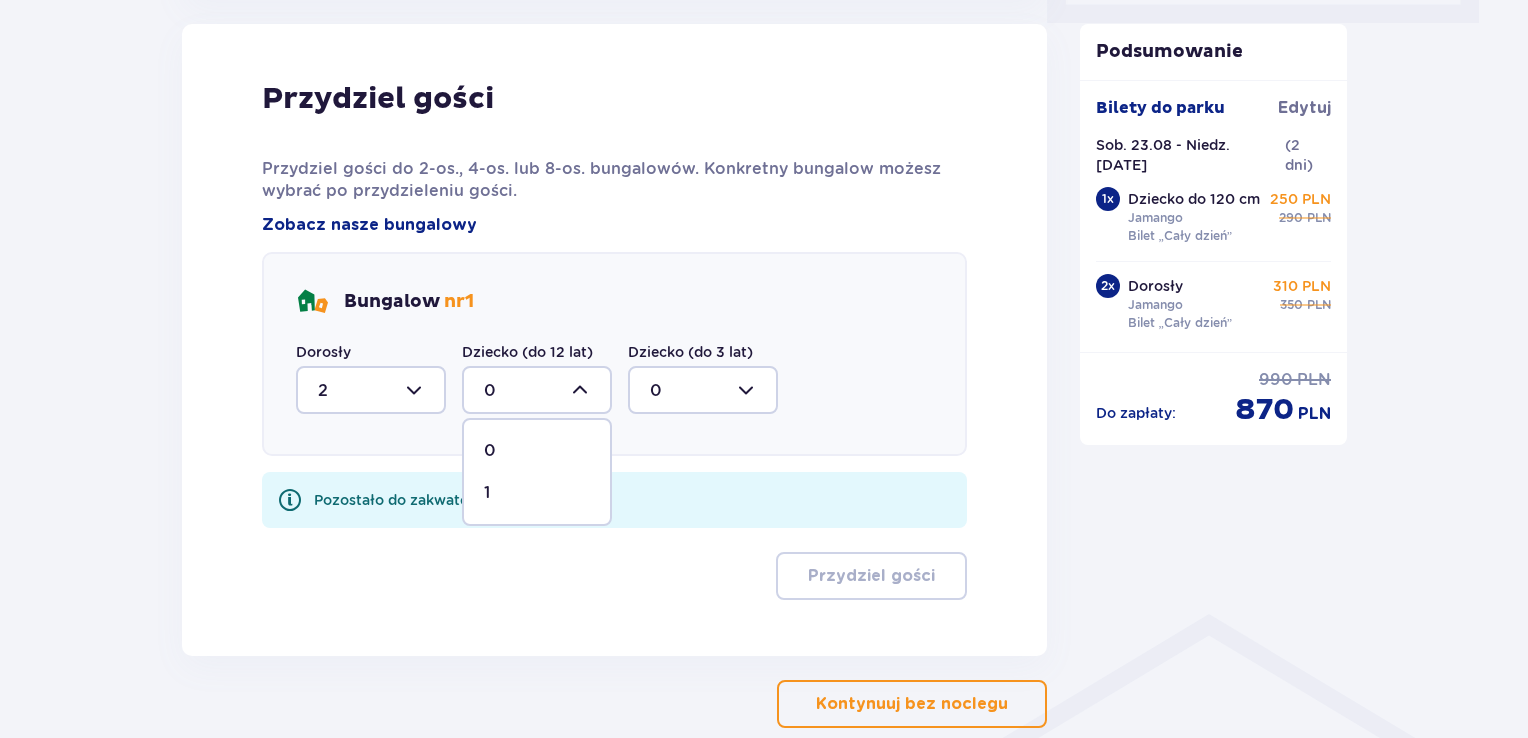 click on "1" at bounding box center [537, 493] 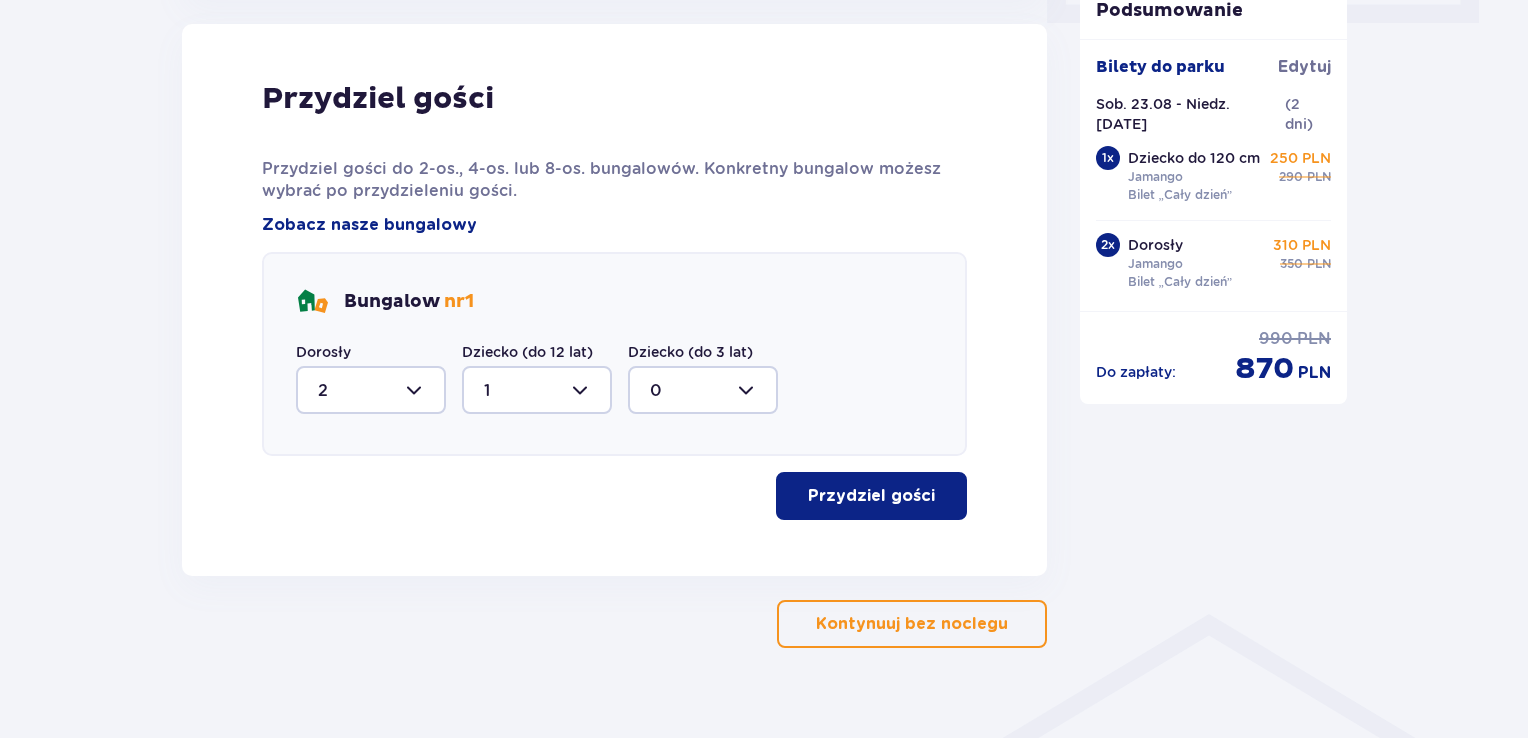 click on "Przydziel gości" at bounding box center [871, 496] 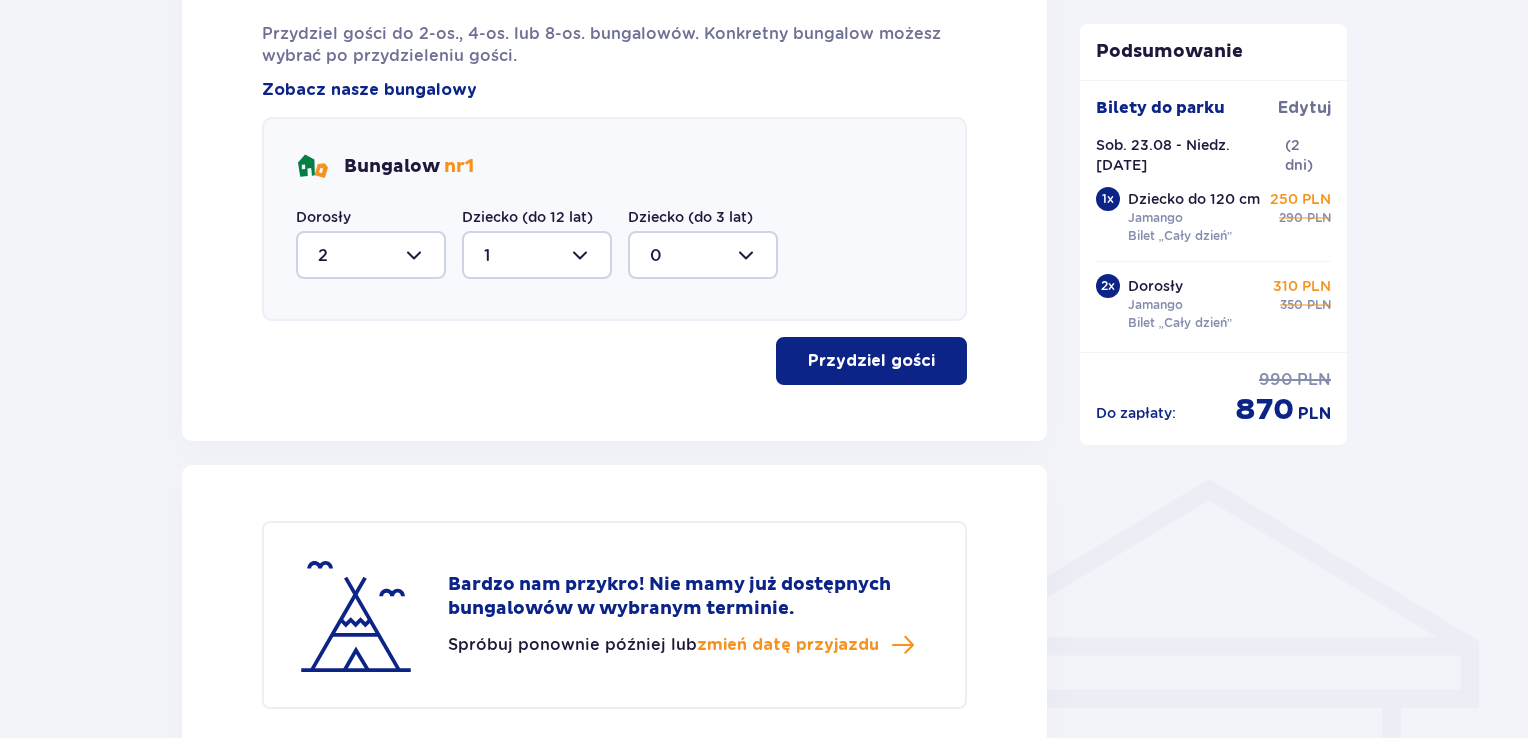 scroll, scrollTop: 1200, scrollLeft: 0, axis: vertical 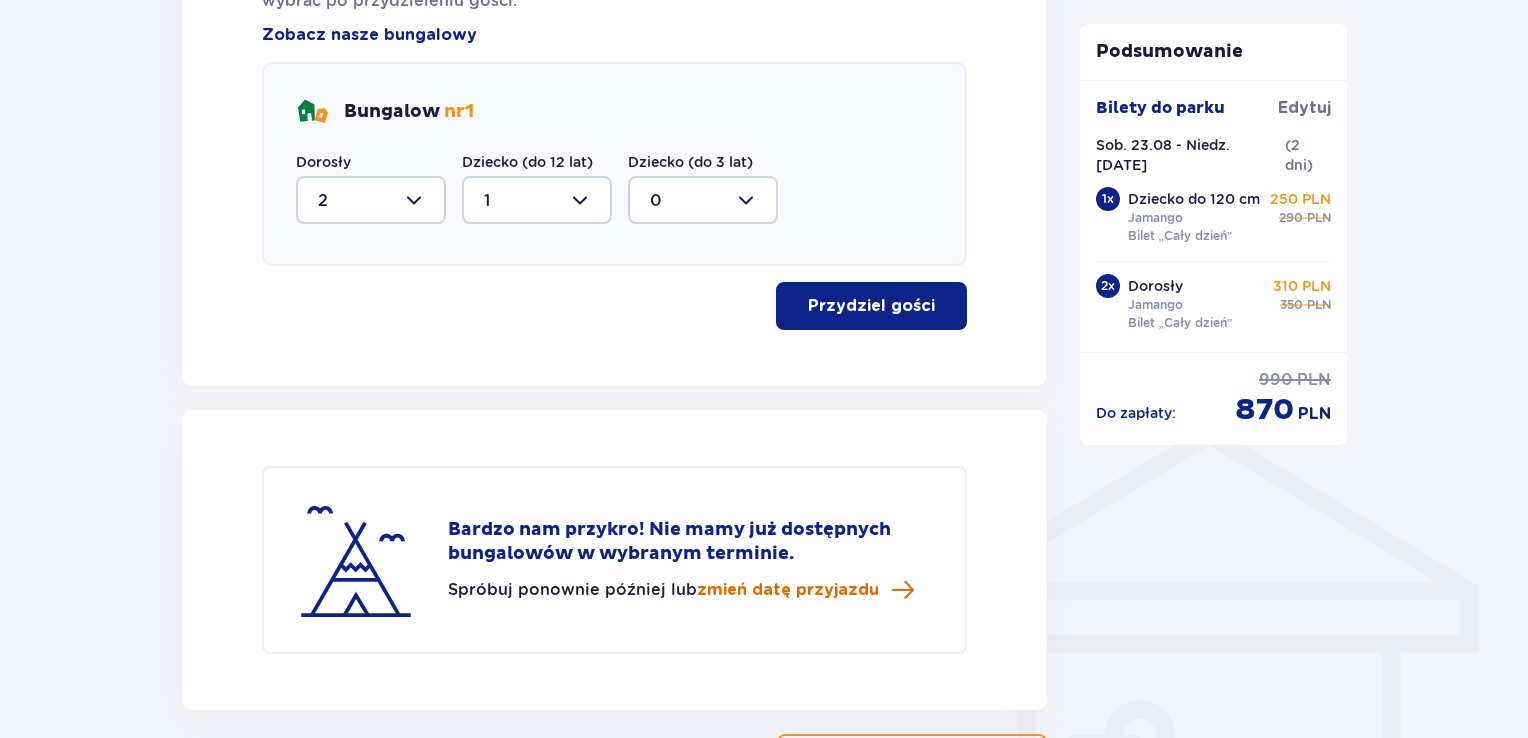 click on "zmień datę przyjazdu" at bounding box center [788, 590] 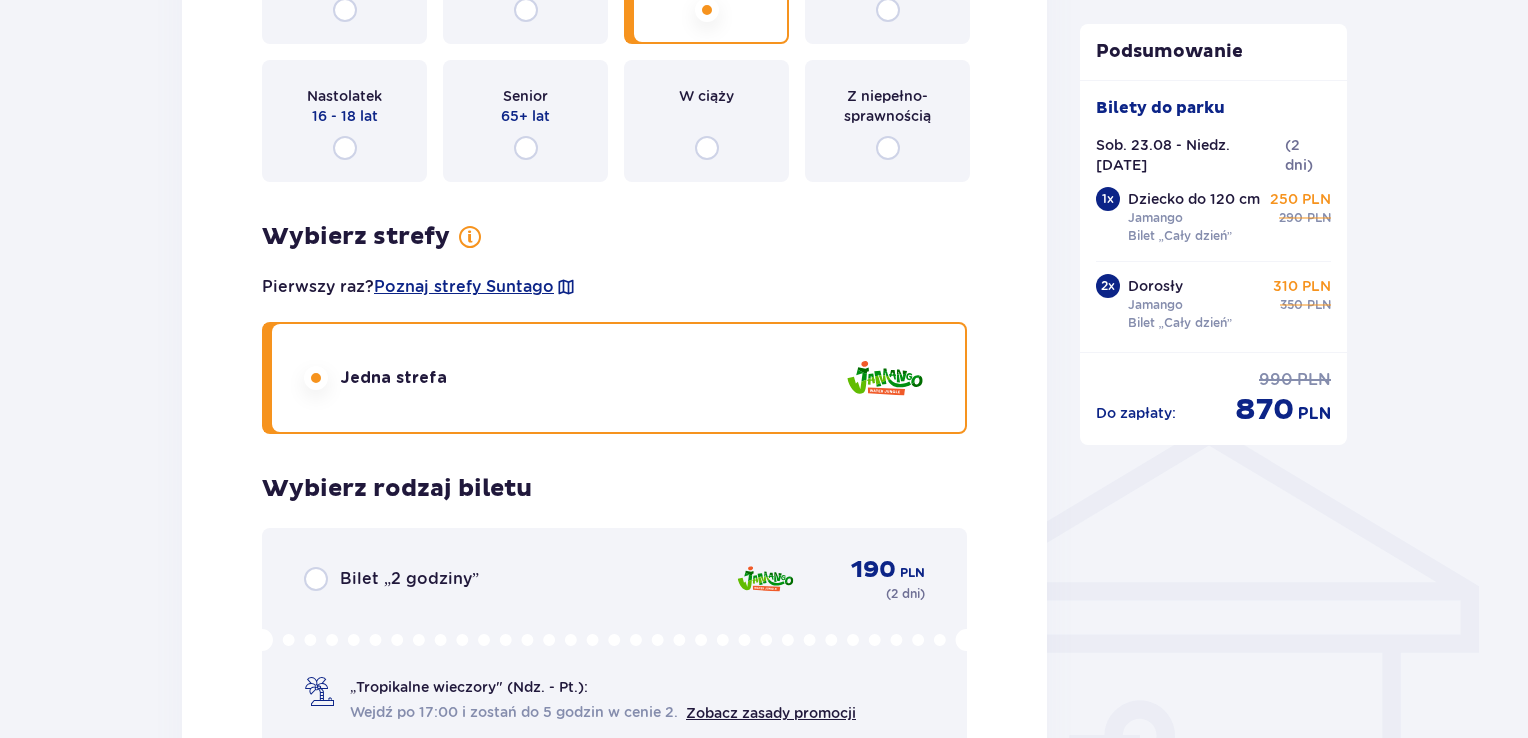 scroll, scrollTop: 0, scrollLeft: 0, axis: both 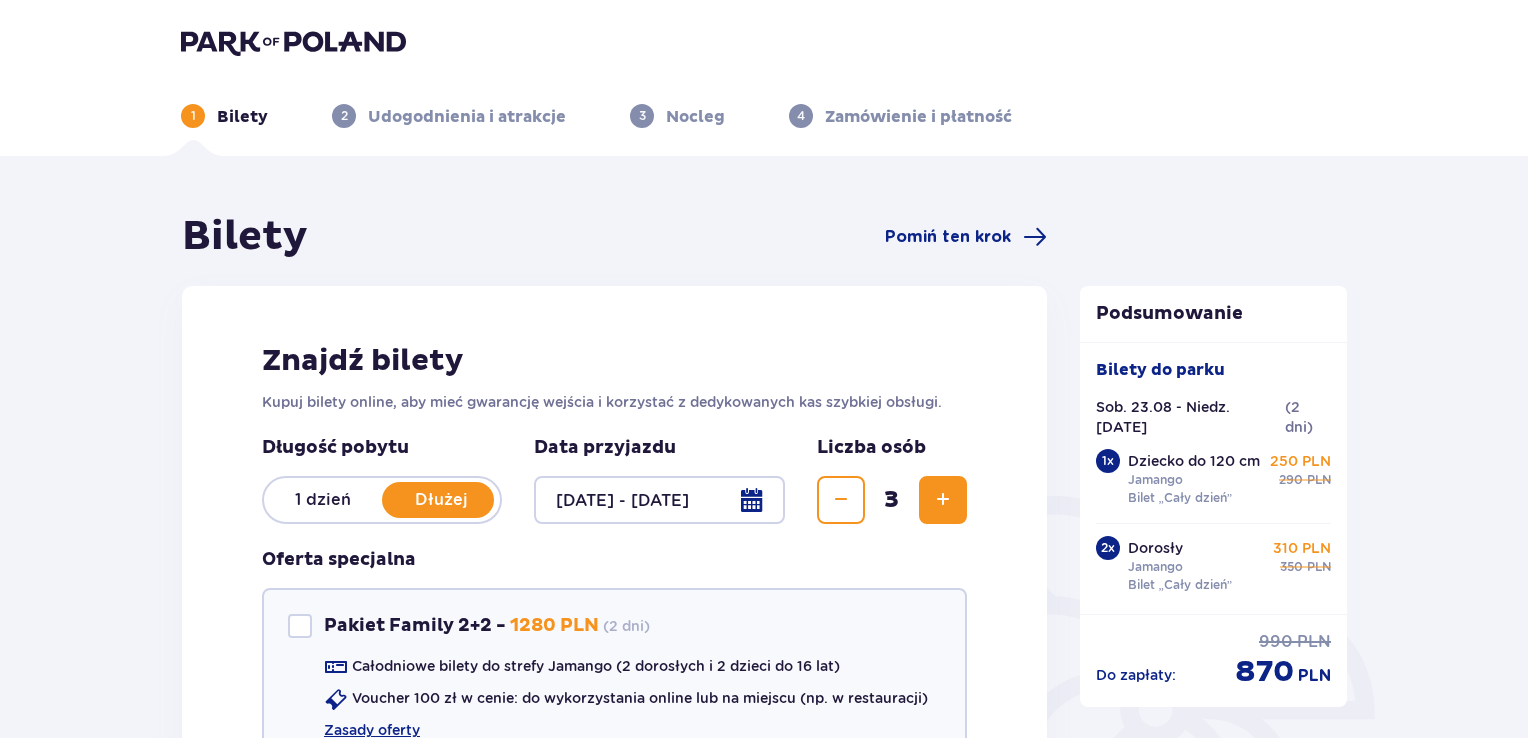 click at bounding box center (659, 500) 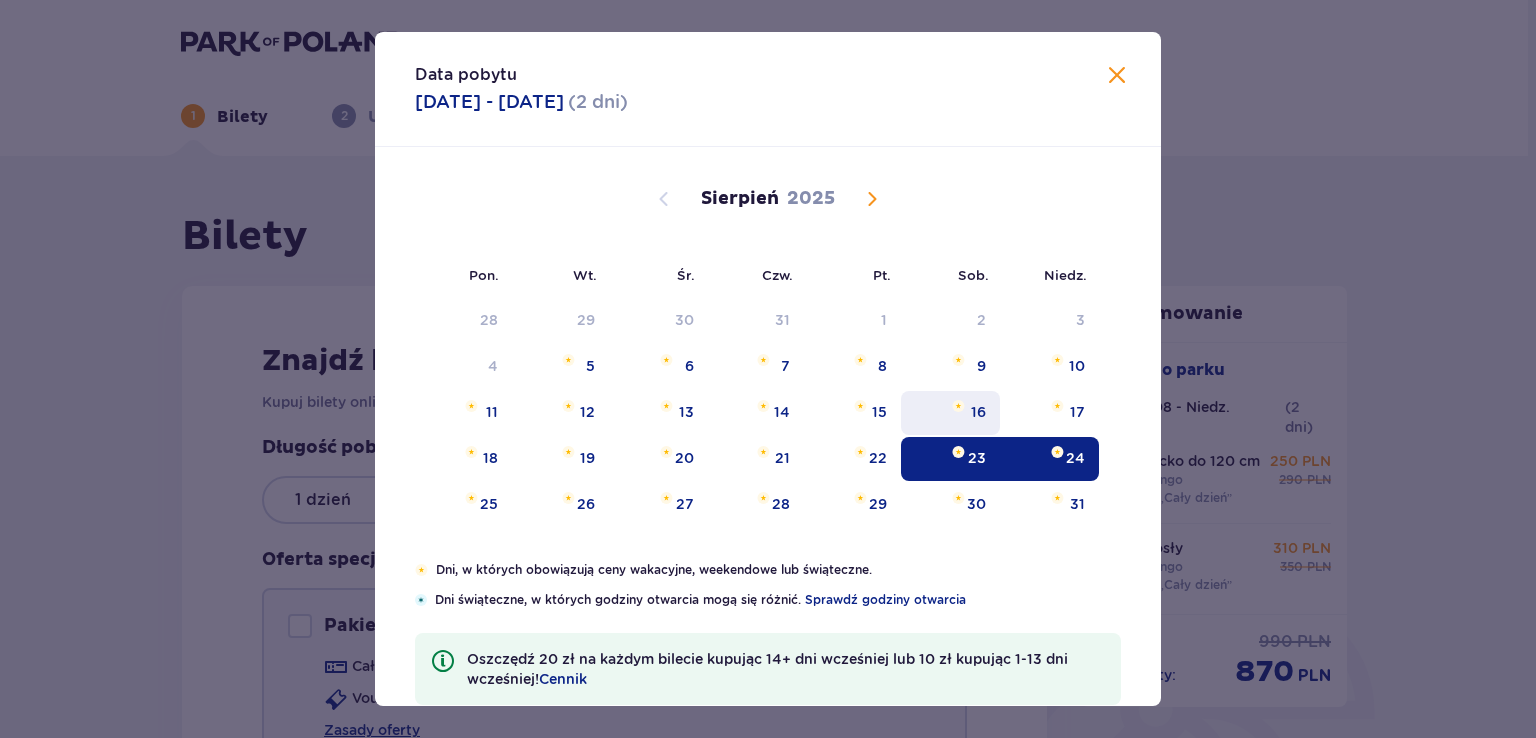 click at bounding box center (958, 406) 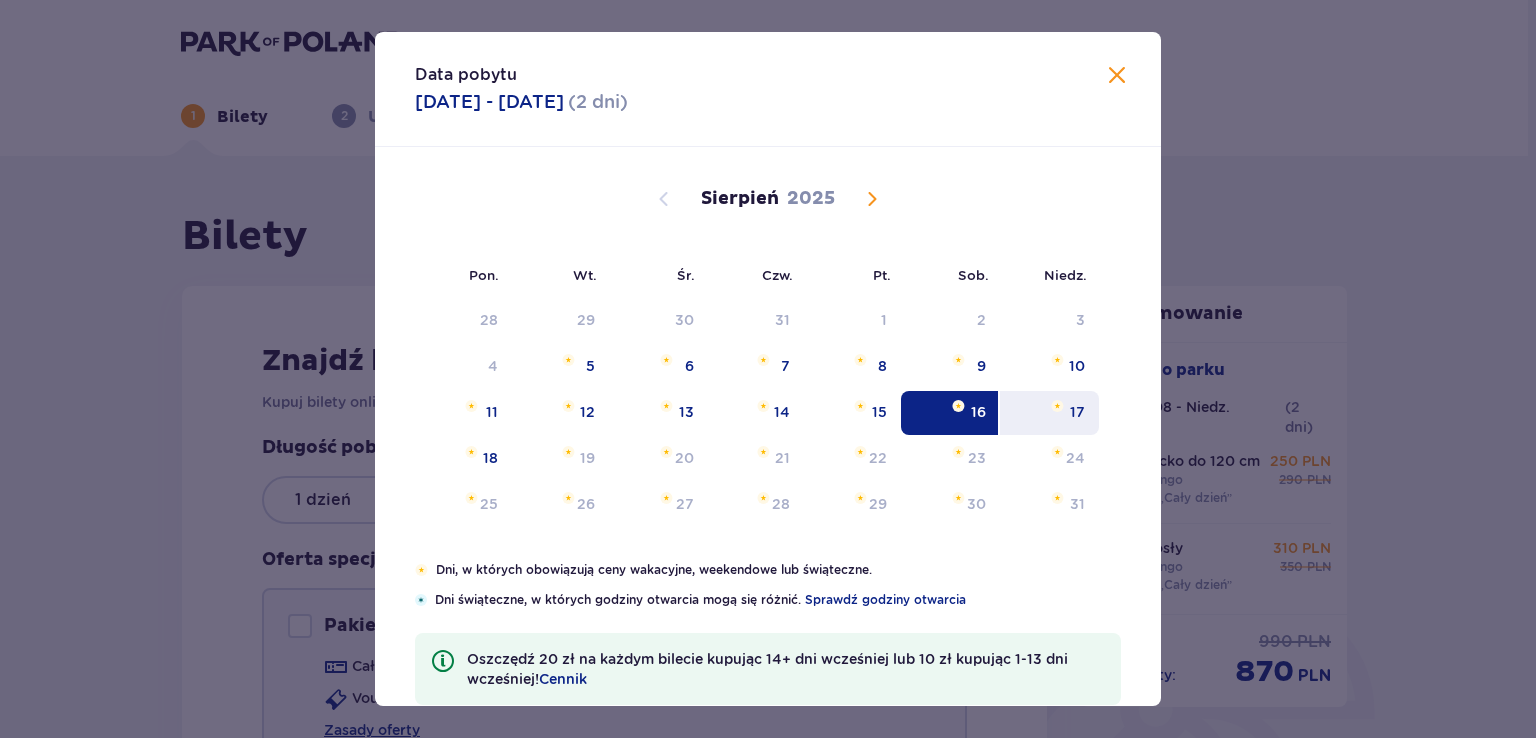 click on "17" at bounding box center (1049, 413) 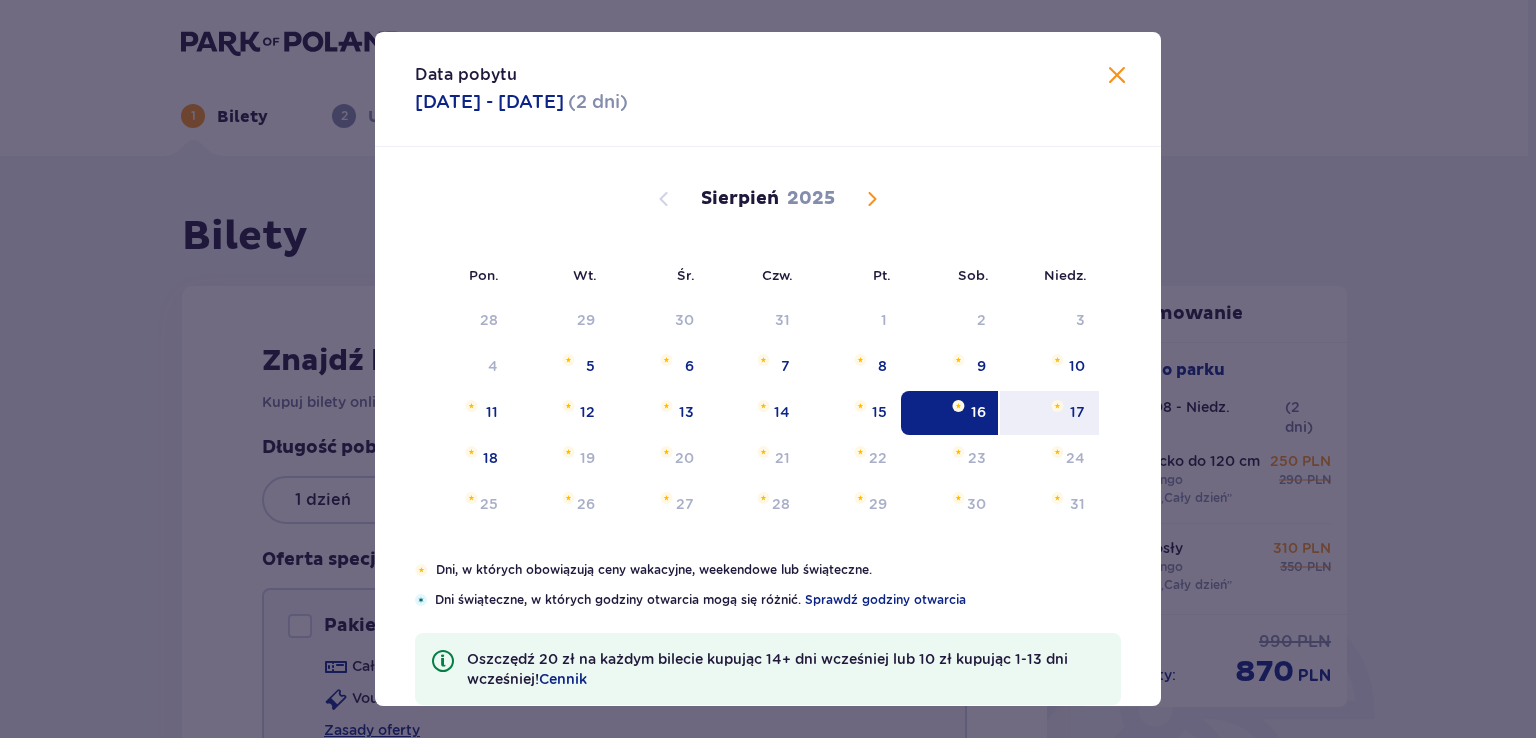 type on "16.08.25 - 17.08.25" 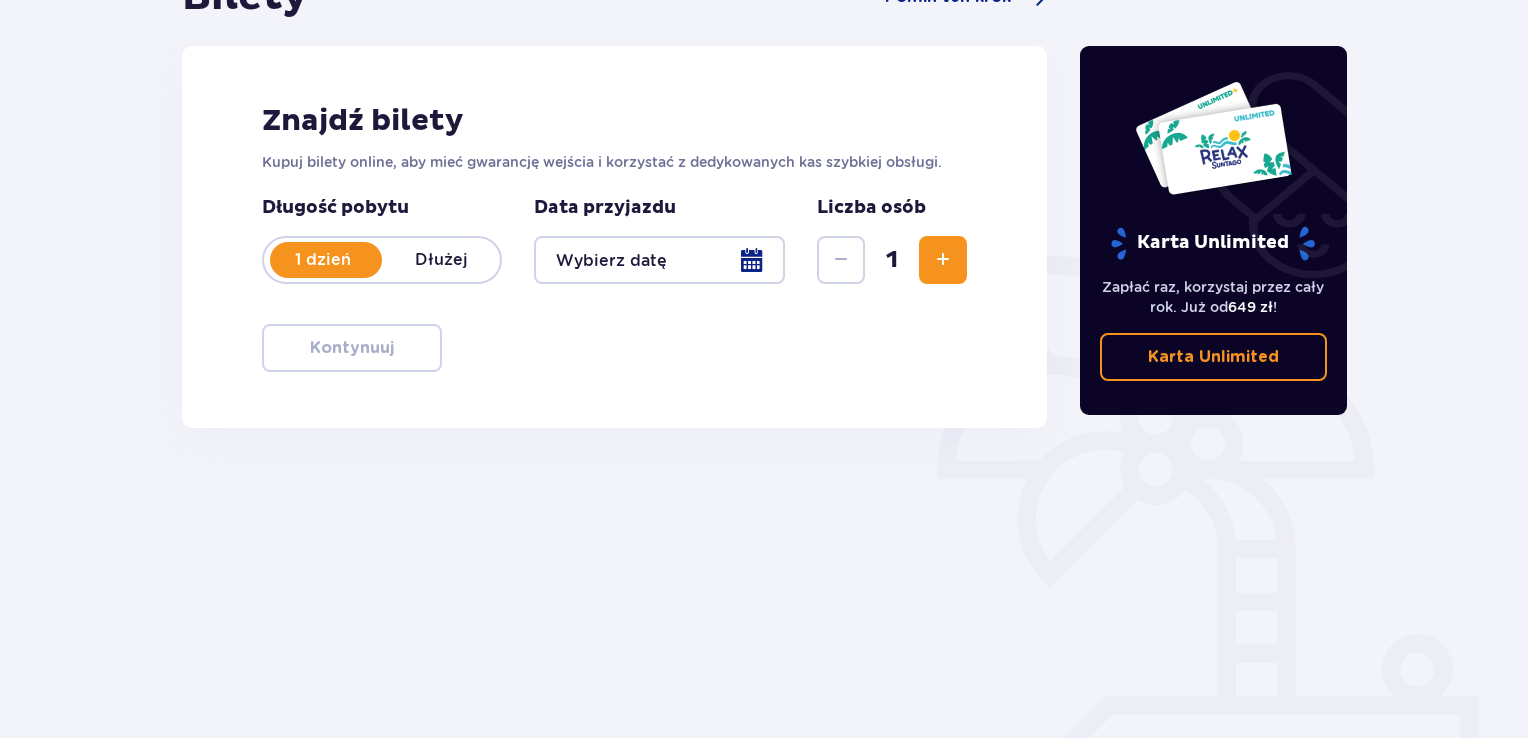 scroll, scrollTop: 281, scrollLeft: 0, axis: vertical 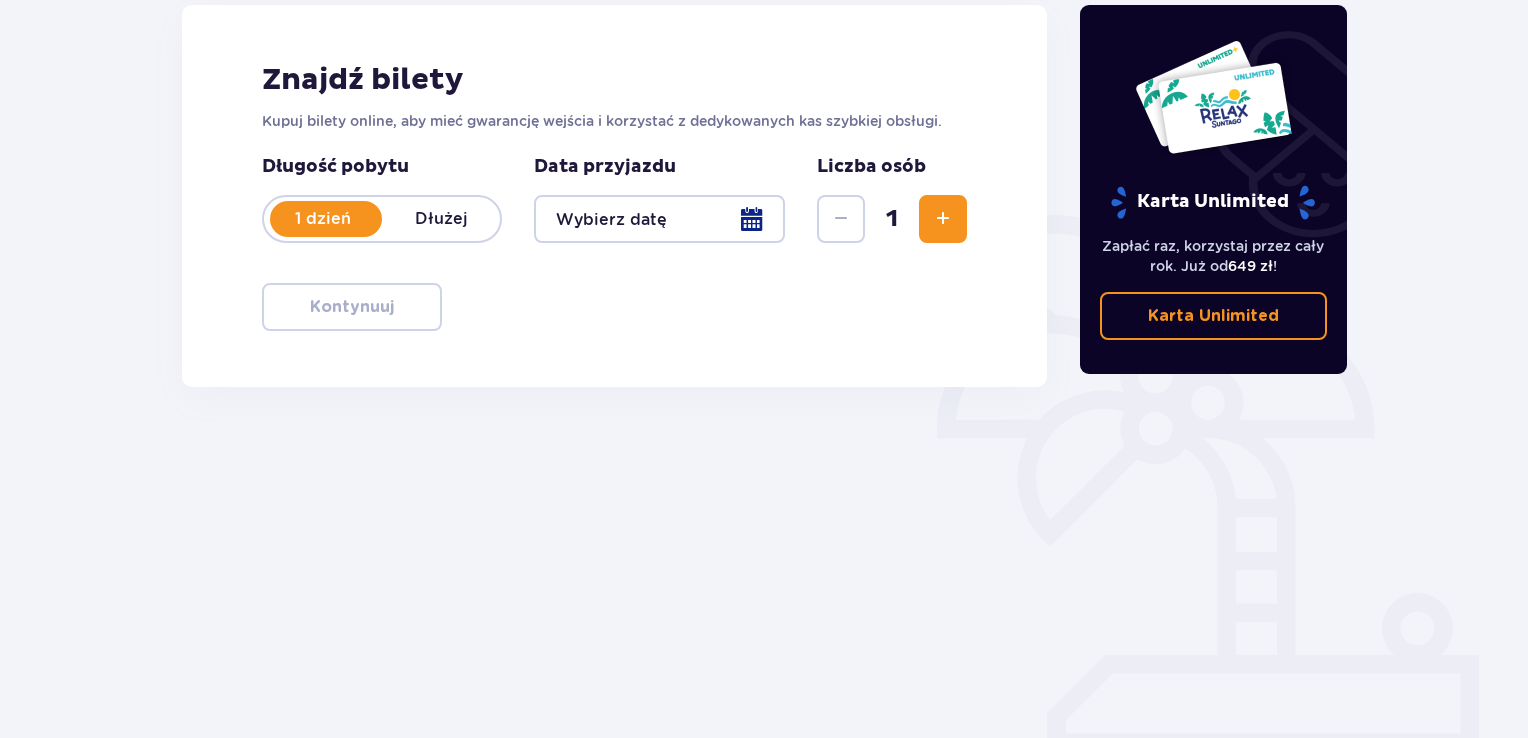 click on "Dłużej" at bounding box center [441, 219] 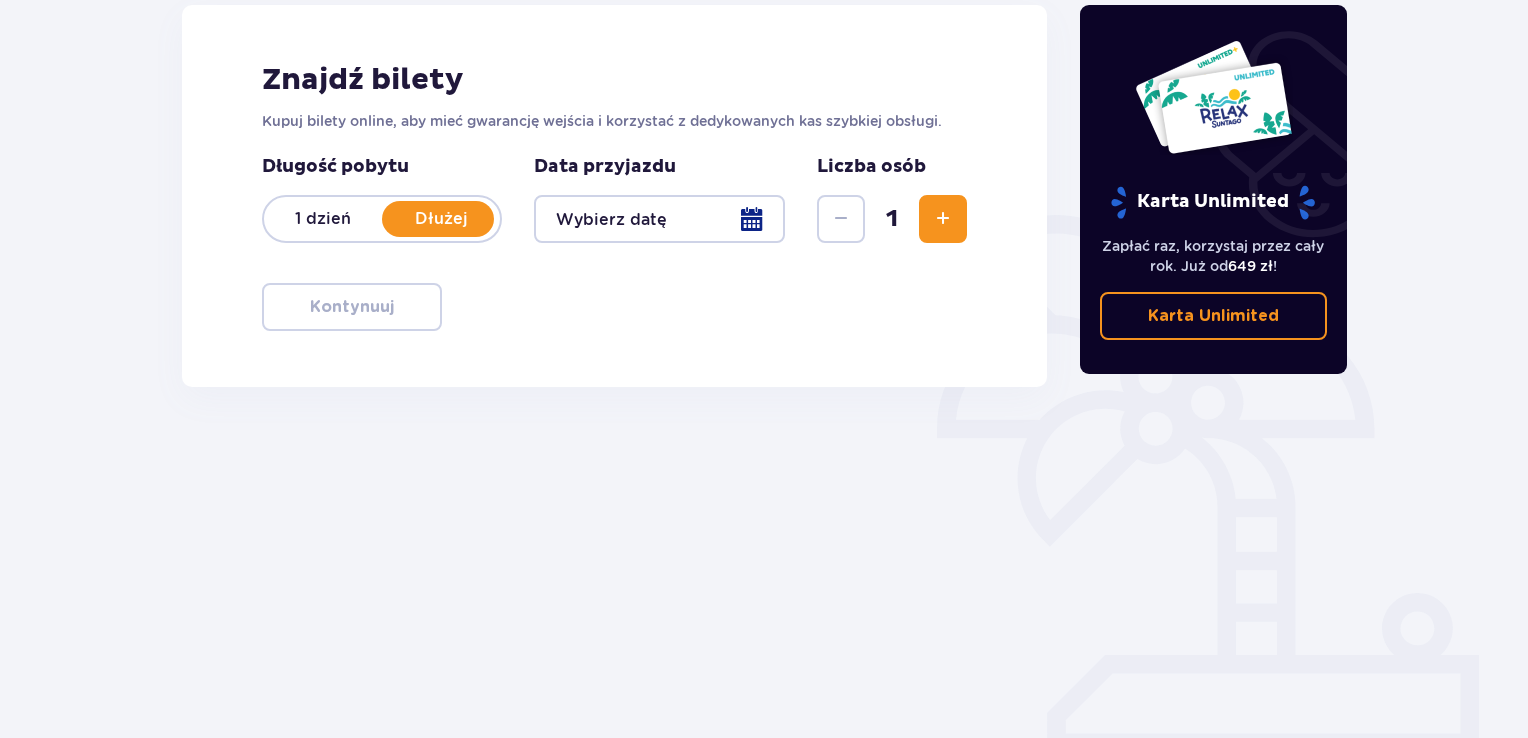 click at bounding box center (659, 219) 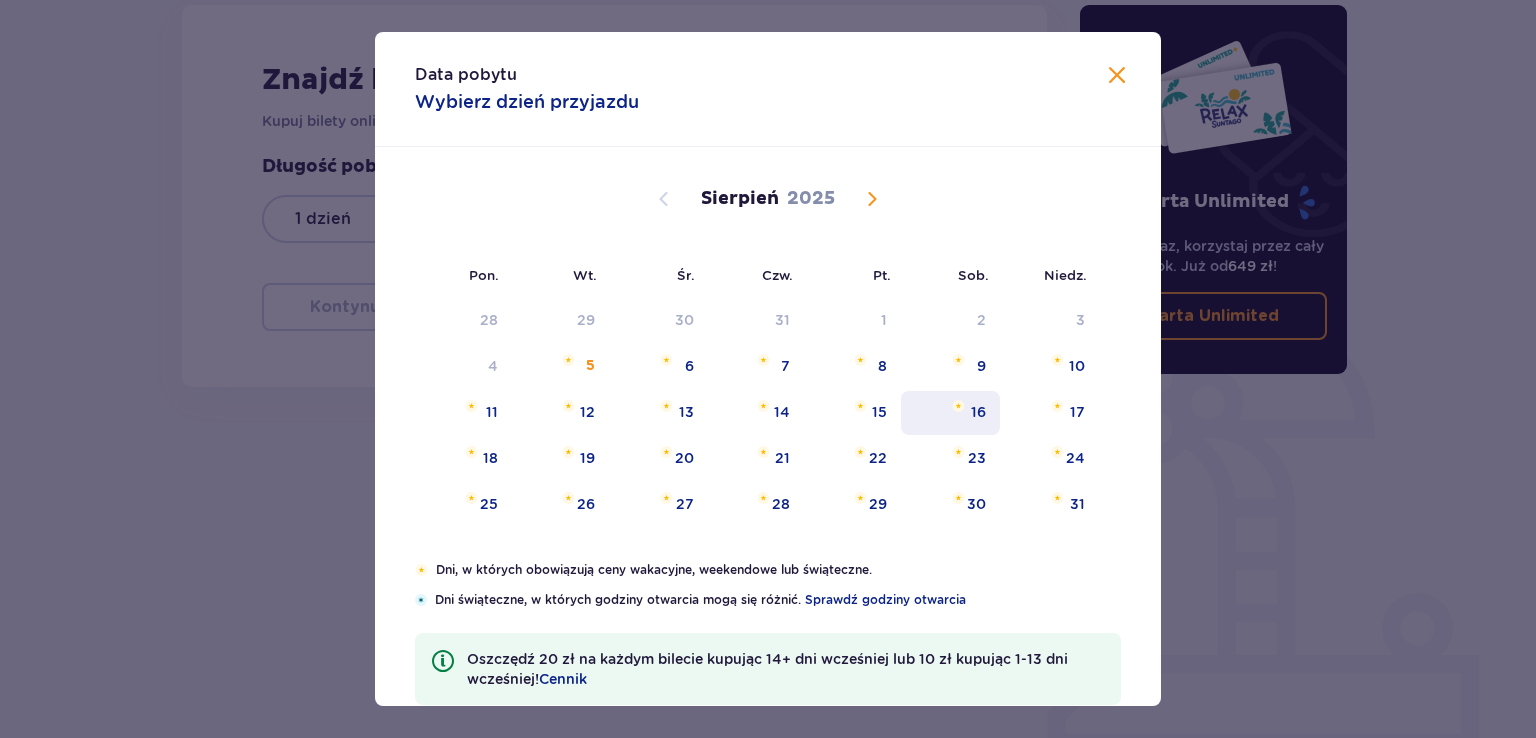 click on "16" at bounding box center [950, 413] 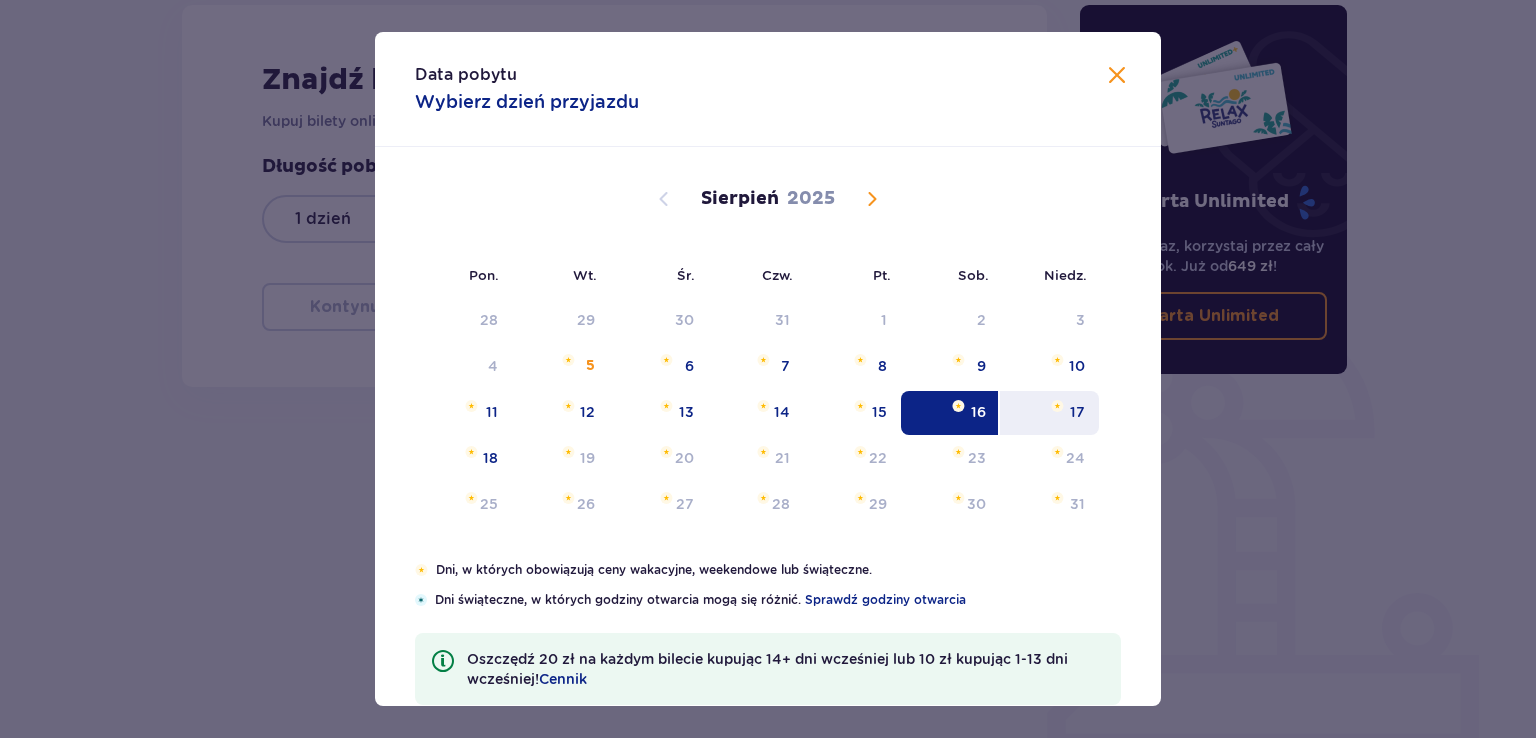 click on "17" at bounding box center [1049, 413] 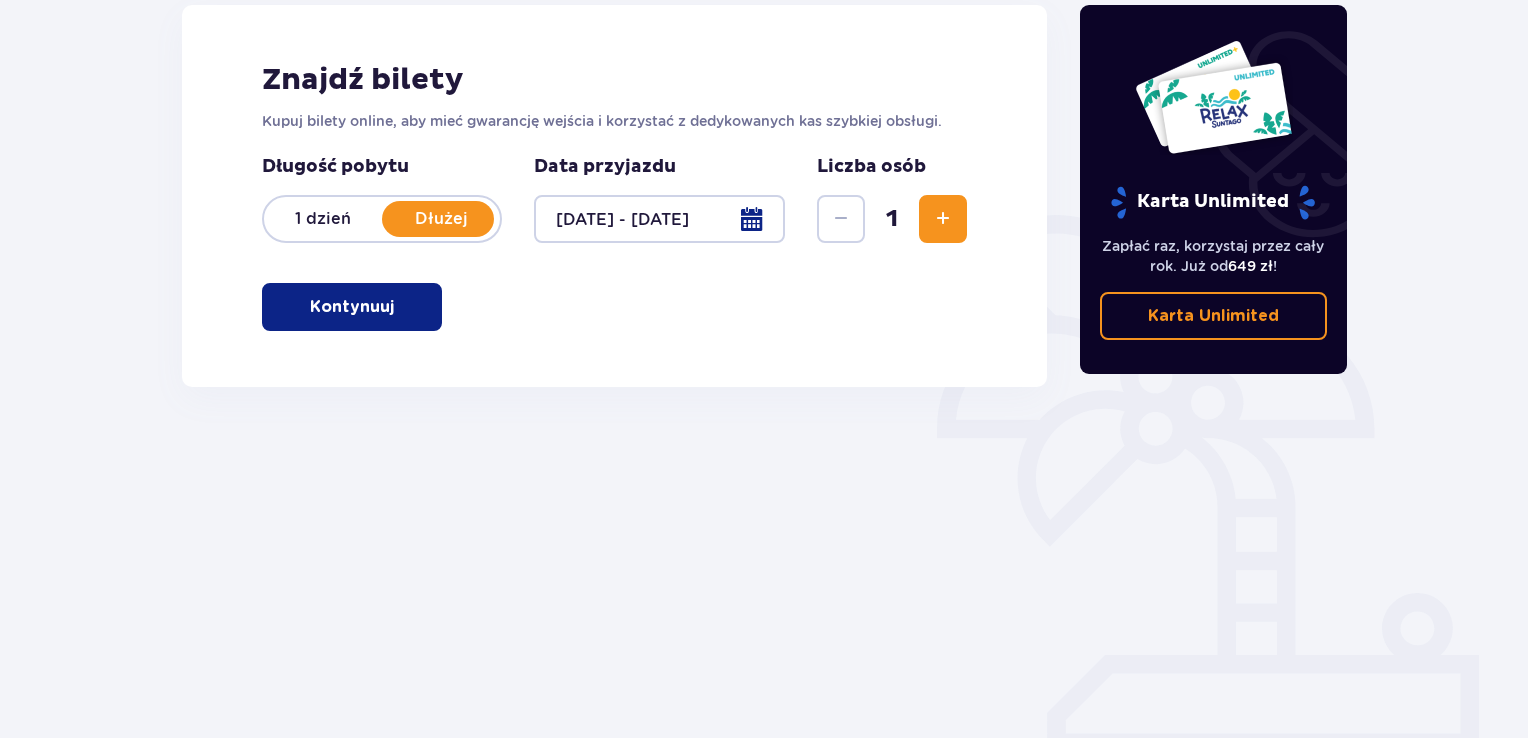 click at bounding box center [943, 219] 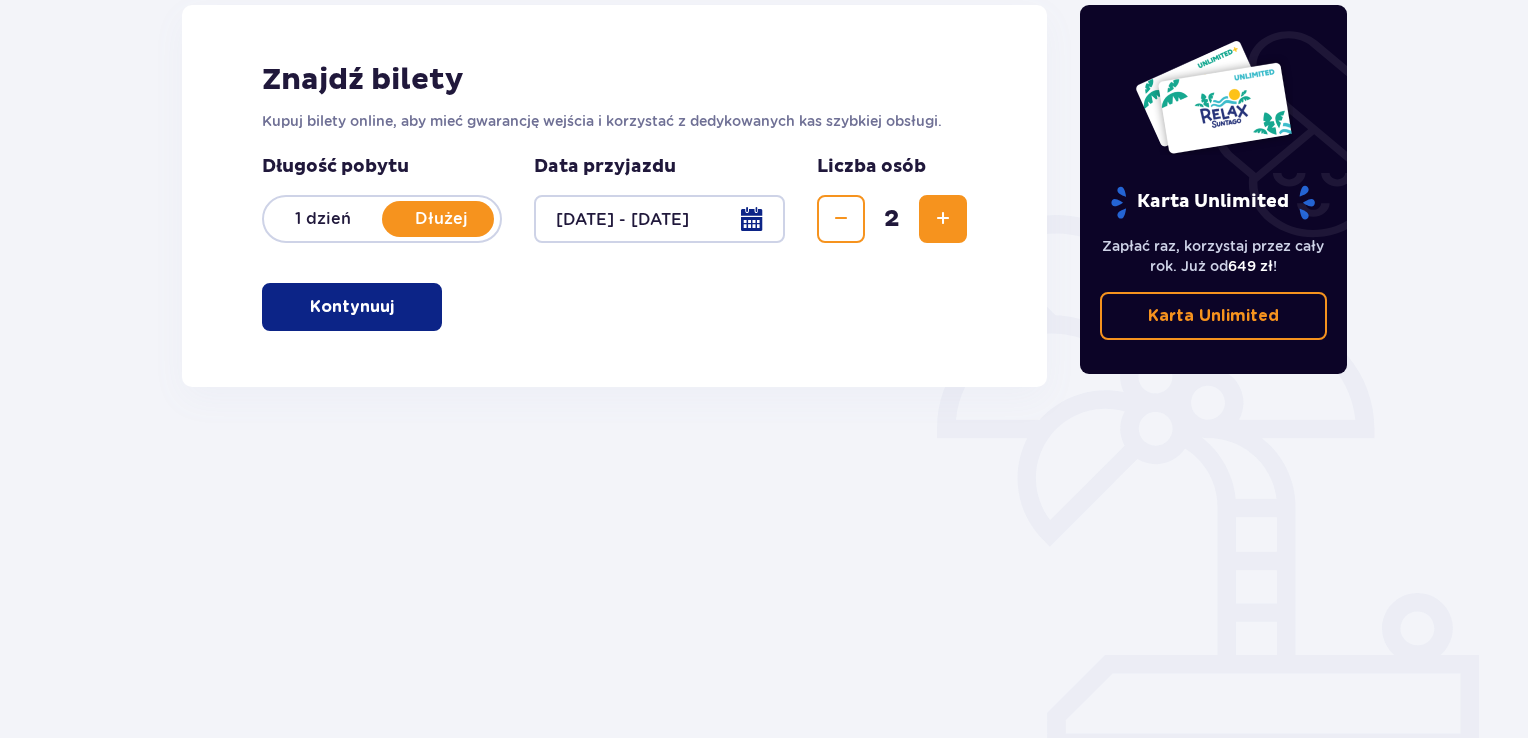 click at bounding box center [943, 219] 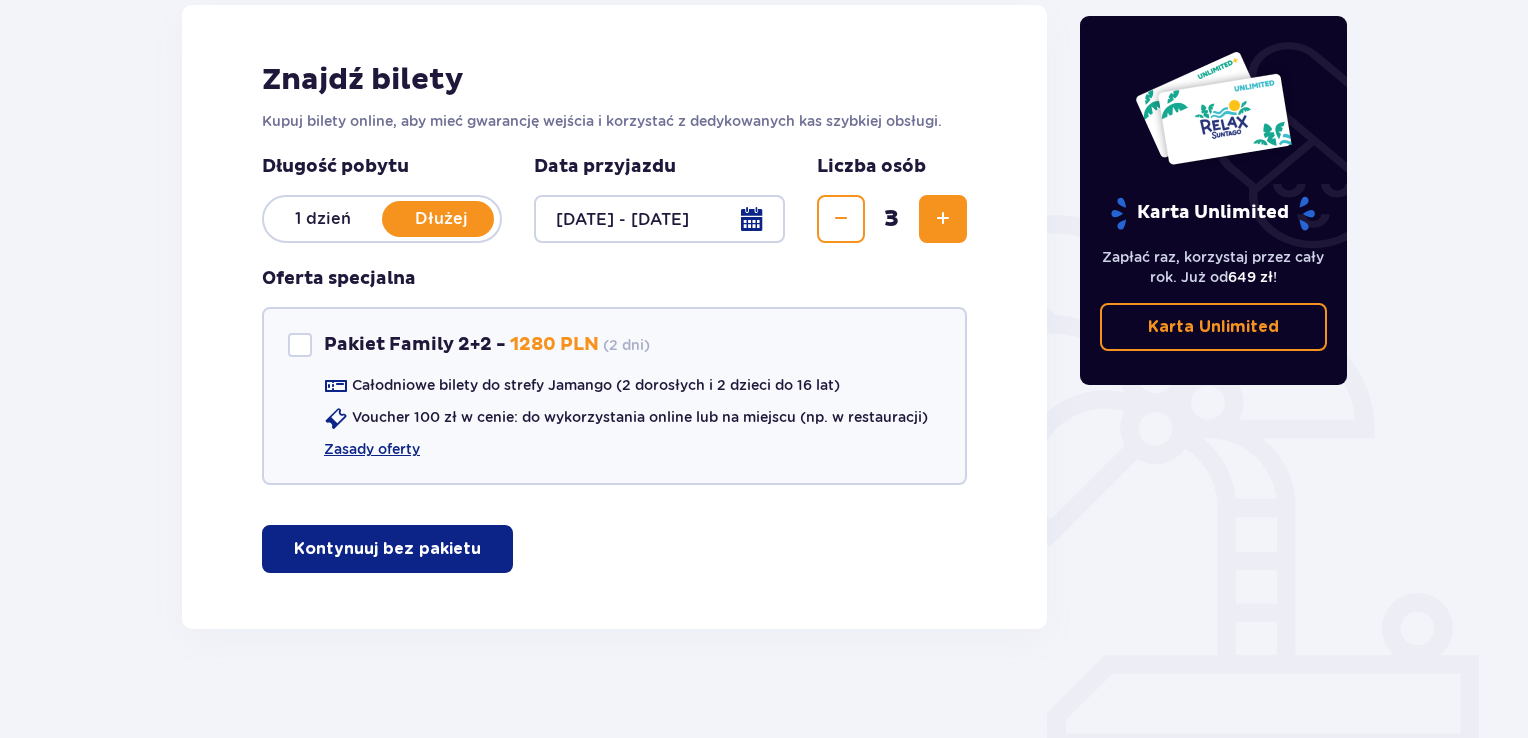 click on "Kontynuuj bez pakietu" at bounding box center (387, 549) 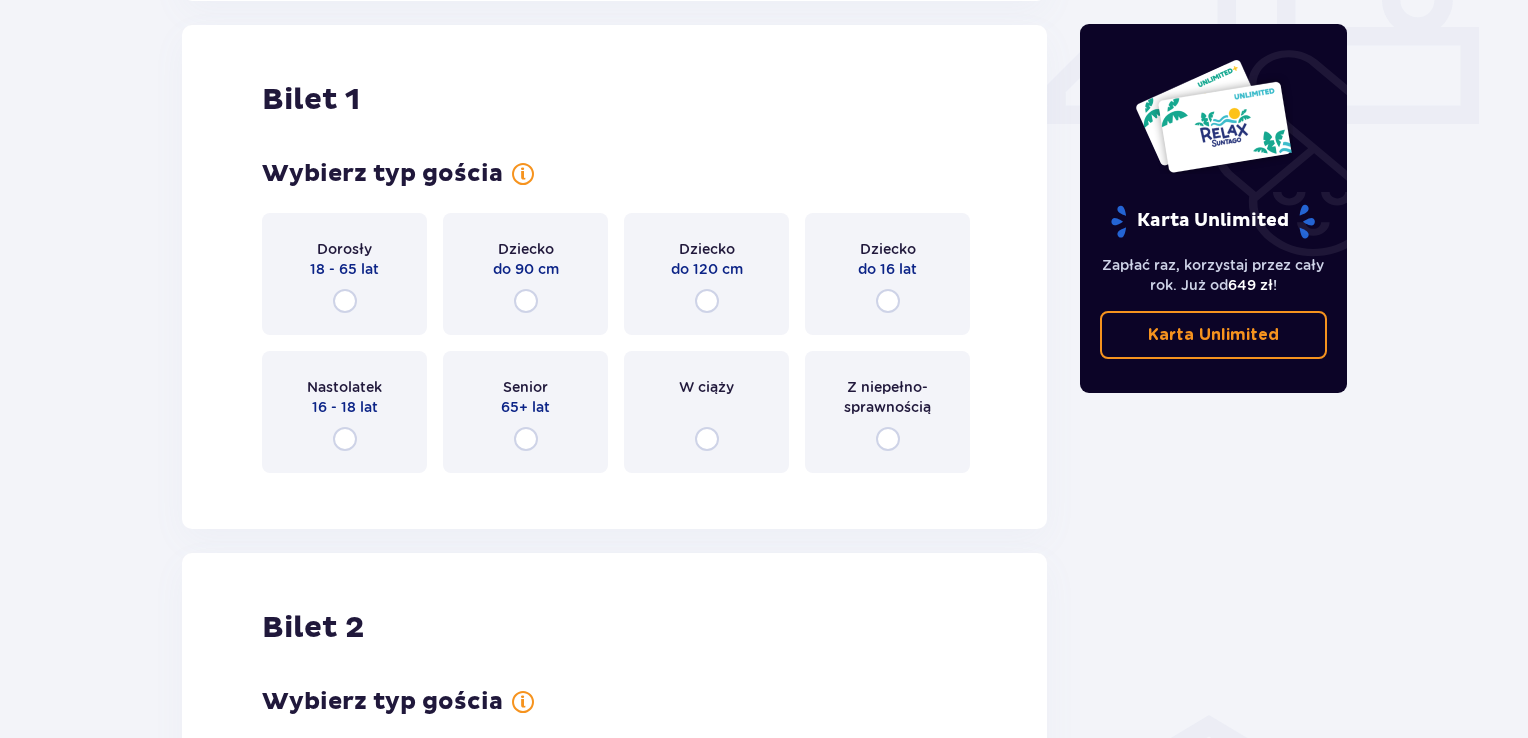 click on "Dorosły 18 - 65 lat" at bounding box center [344, 274] 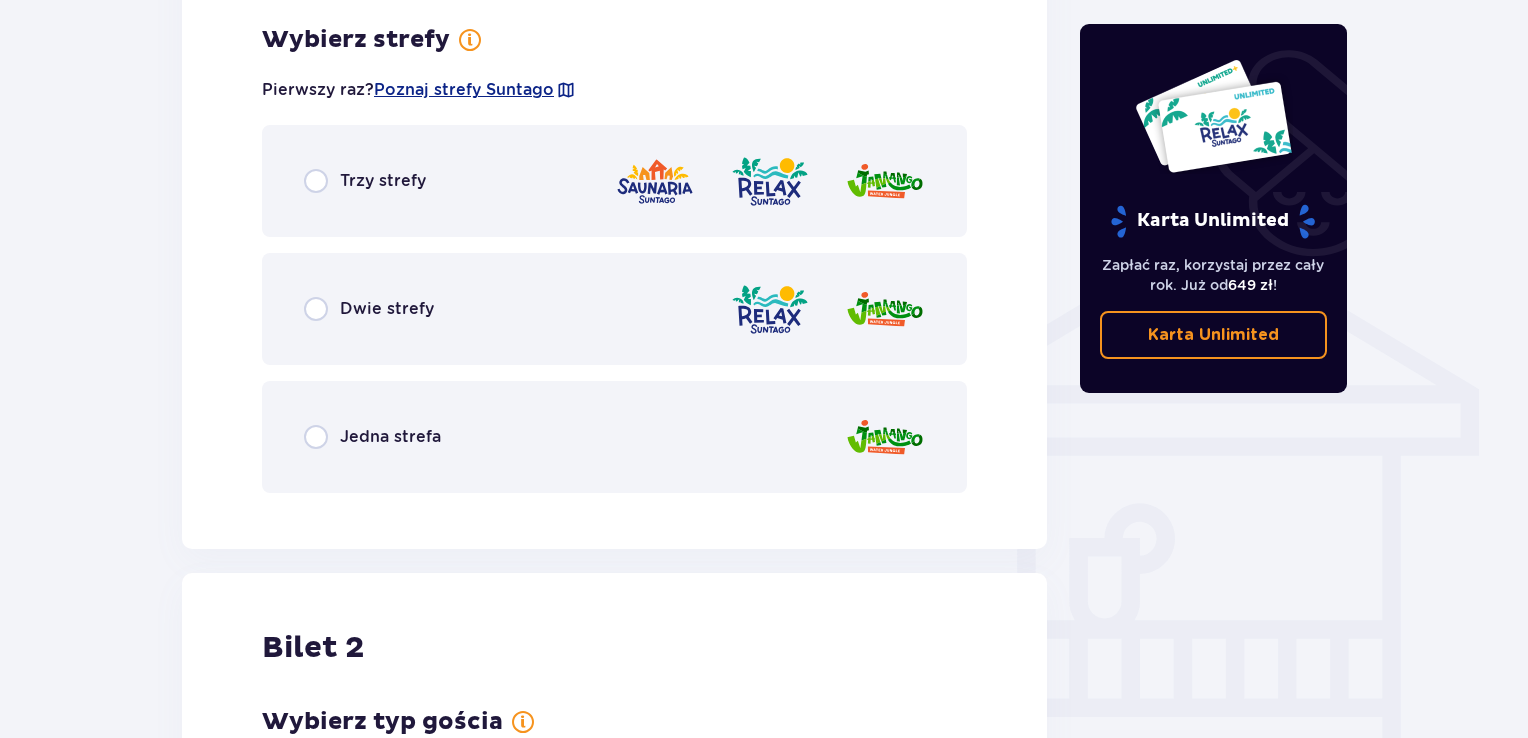 click on "Jedna strefa" at bounding box center [390, 437] 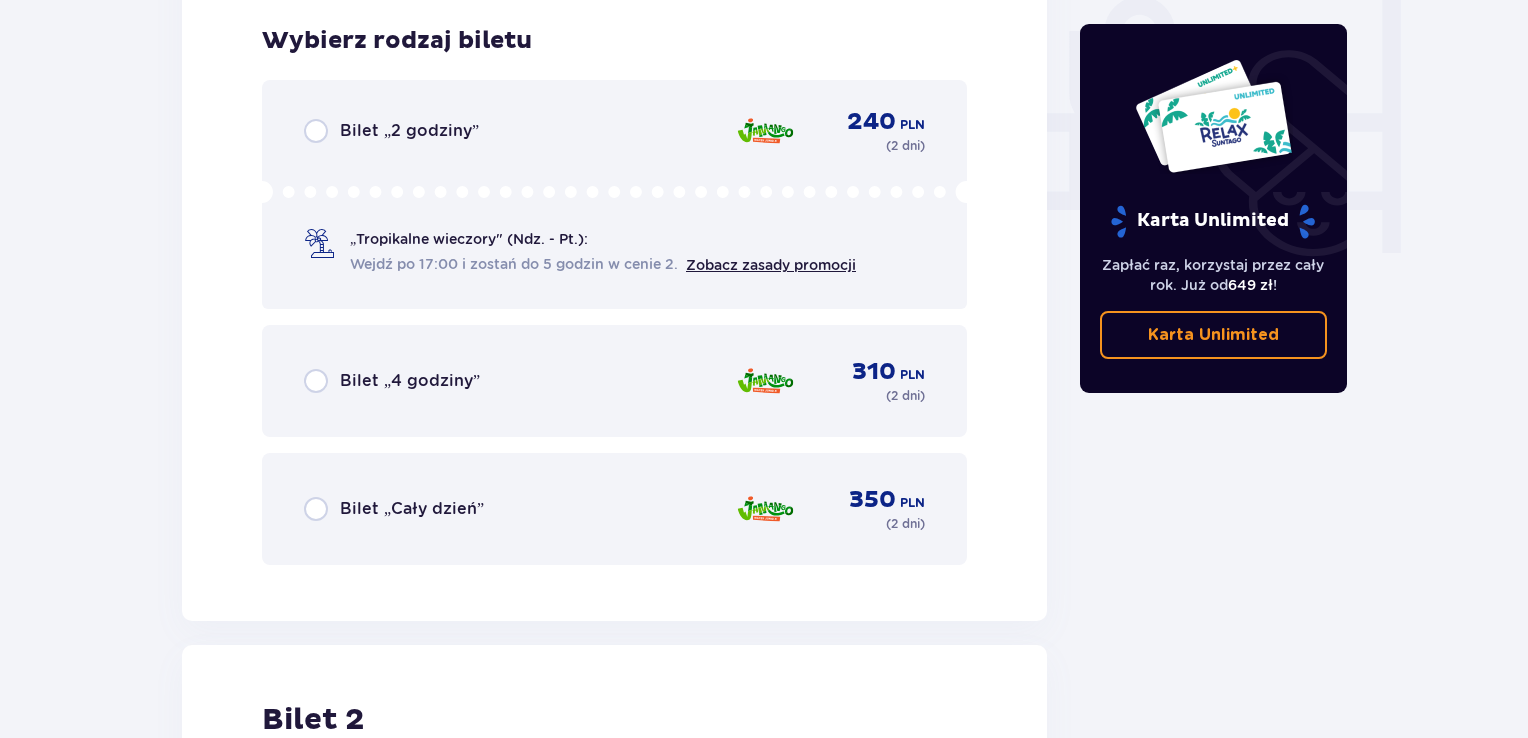 scroll, scrollTop: 1905, scrollLeft: 0, axis: vertical 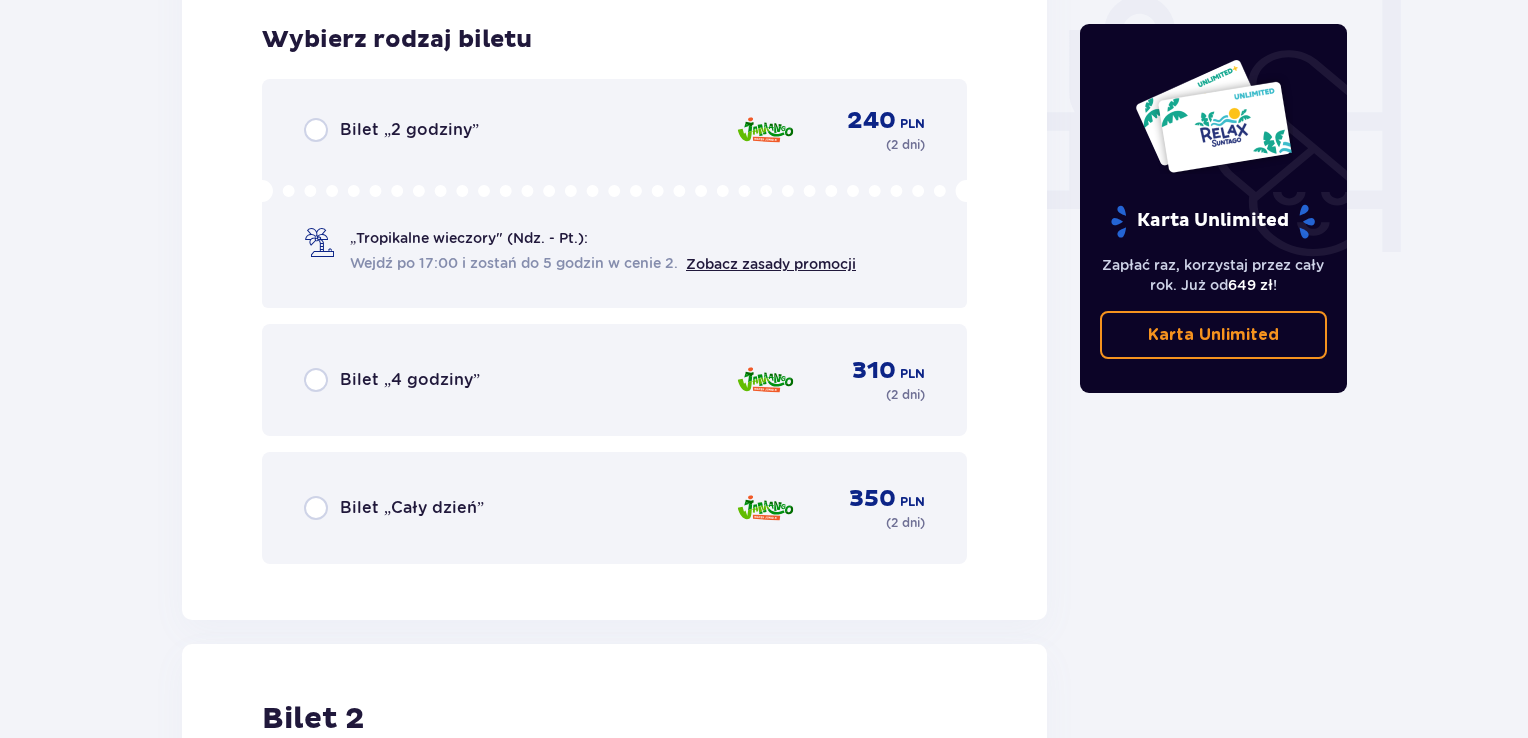 click on "Bilet „Cały dzień”" at bounding box center (412, 508) 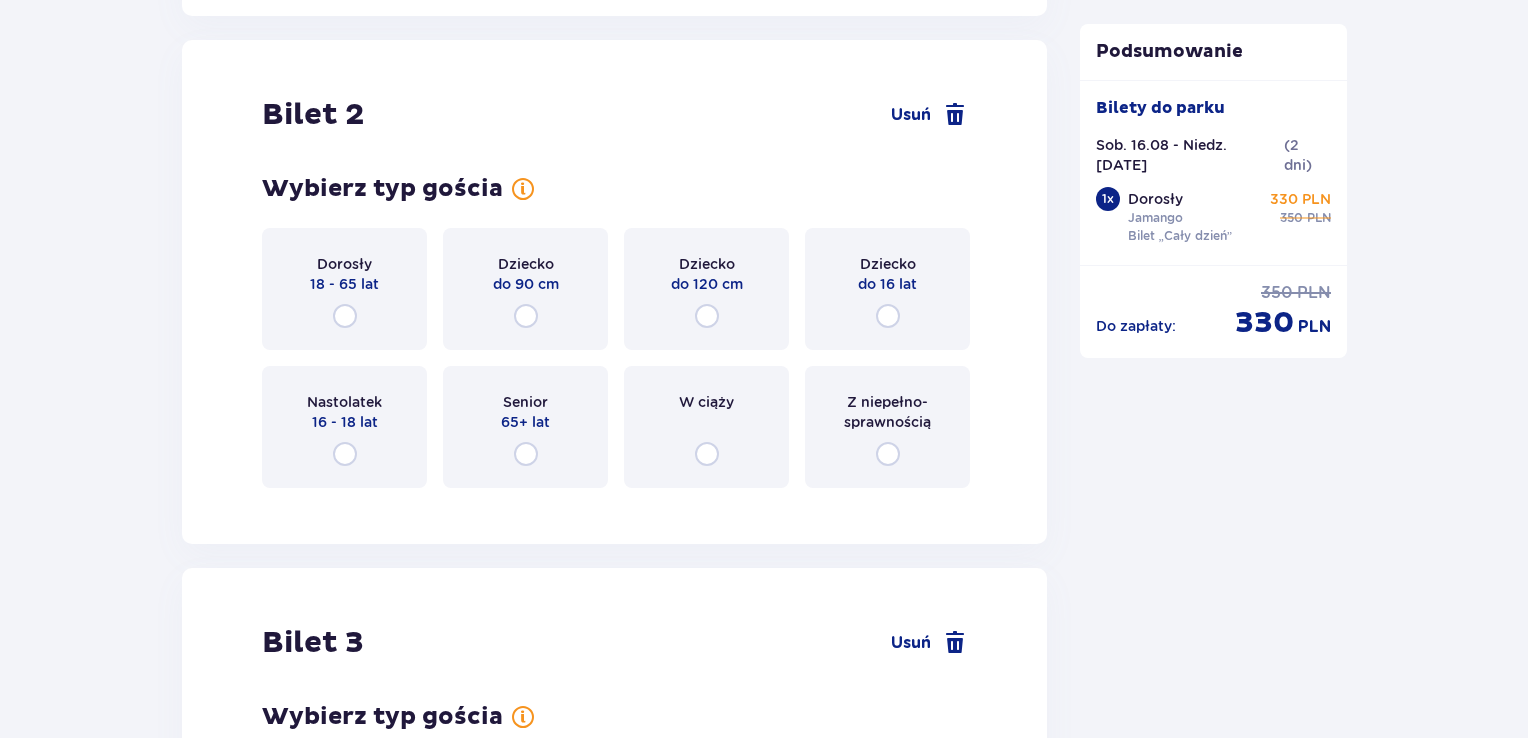 click on "Dorosły 18 - 65 lat" at bounding box center (344, 289) 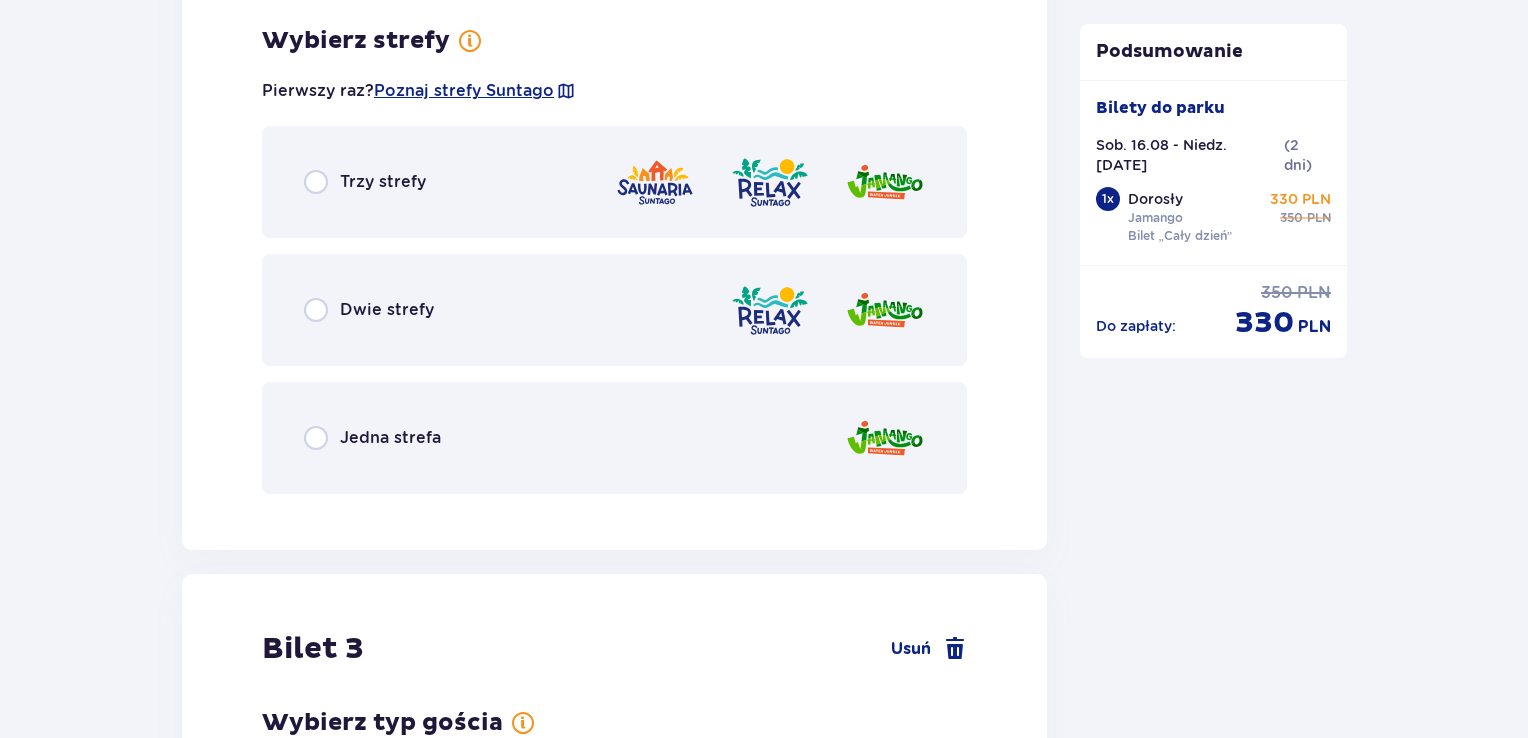click on "Jedna strefa" at bounding box center [390, 438] 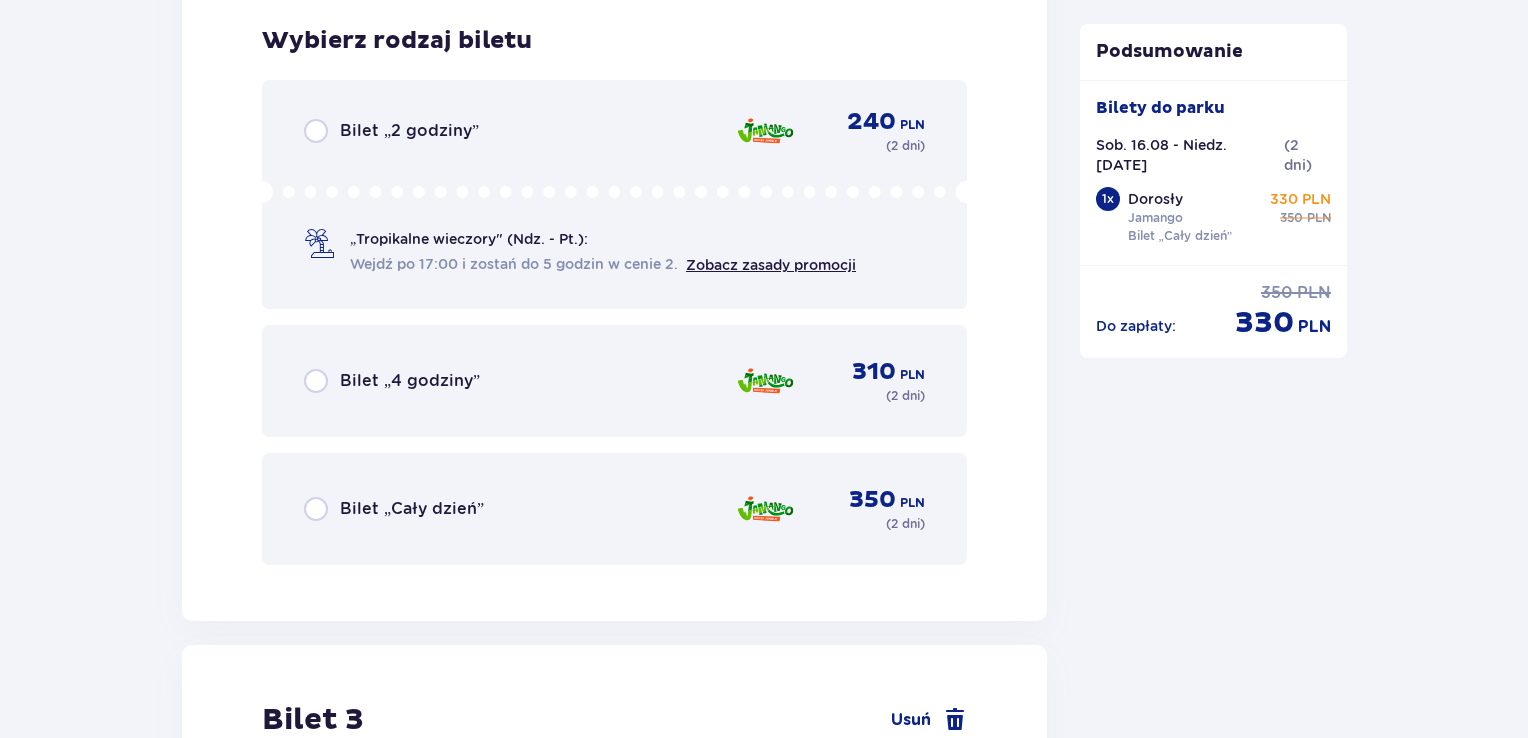 click on "Bilet „Cały dzień” 350 PLN ( 2 dni )" at bounding box center (614, 509) 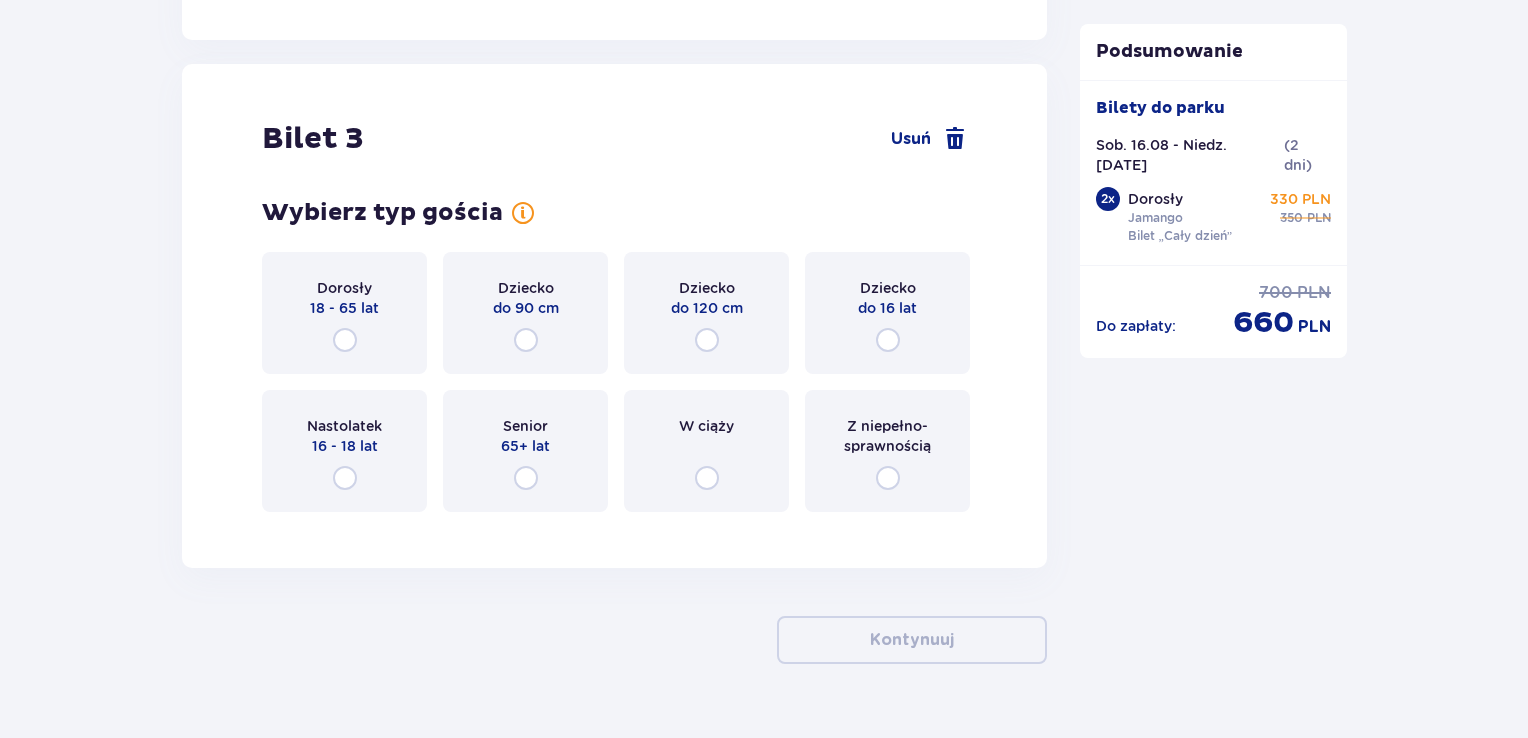 scroll, scrollTop: 4137, scrollLeft: 0, axis: vertical 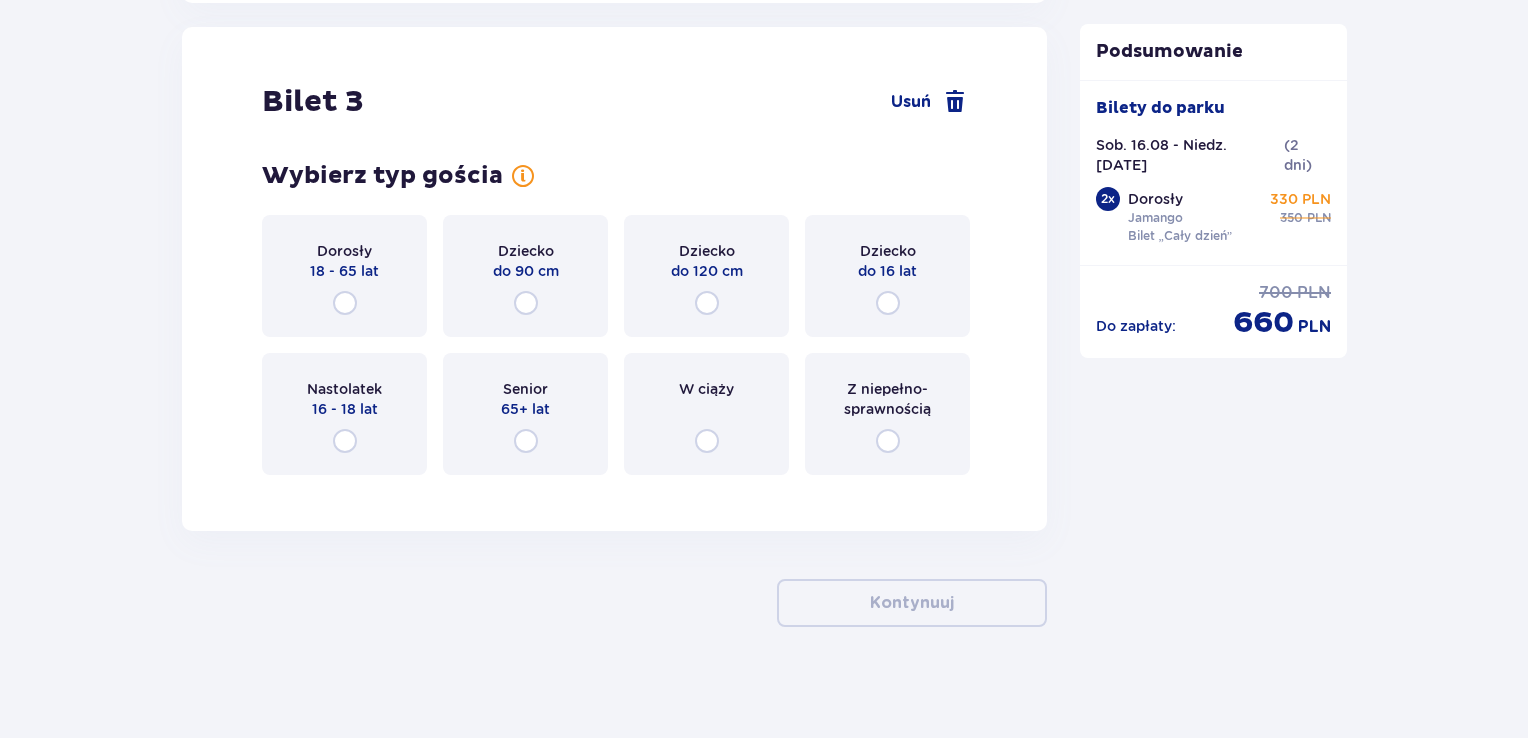 click on "do 90 cm" at bounding box center [526, 271] 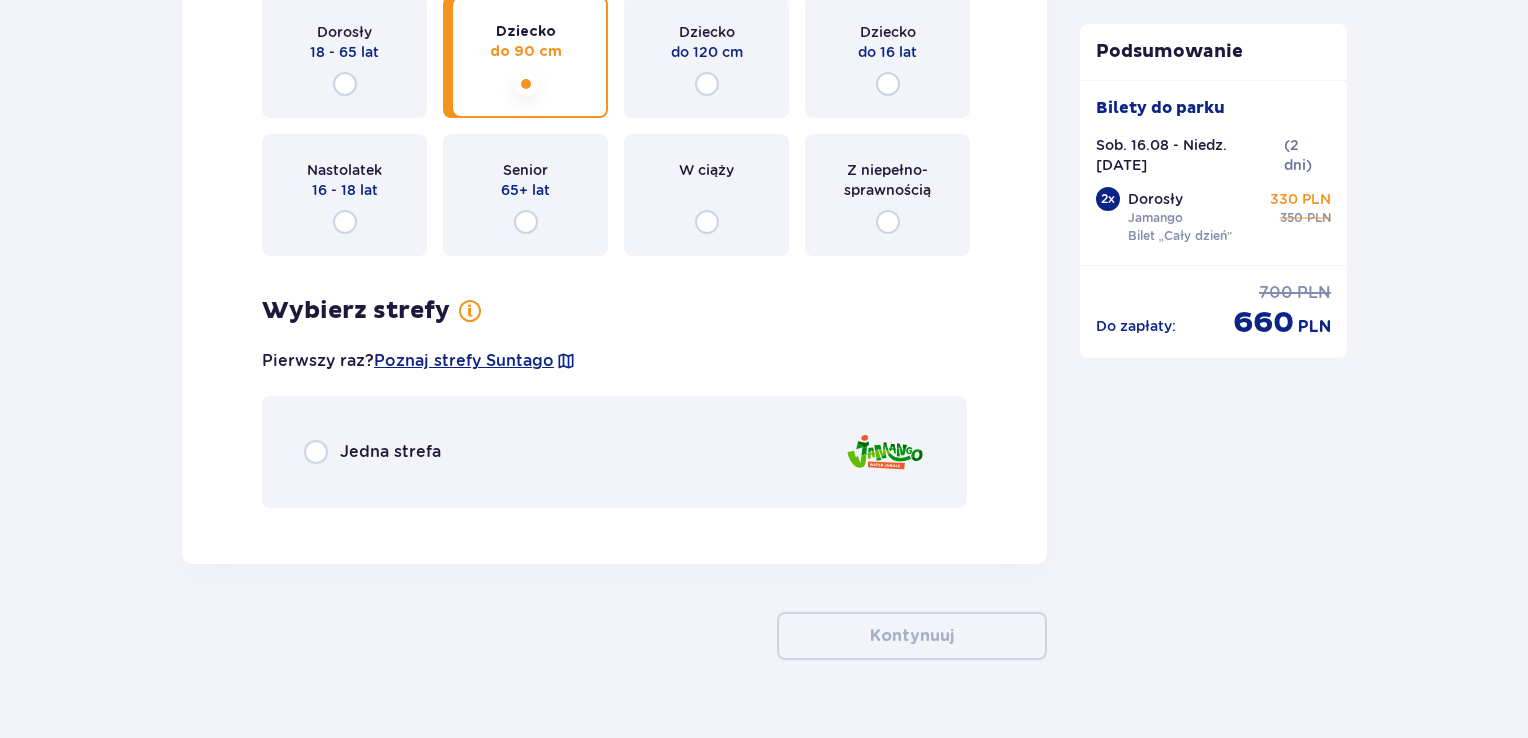 click on "W ciąży" at bounding box center (706, 195) 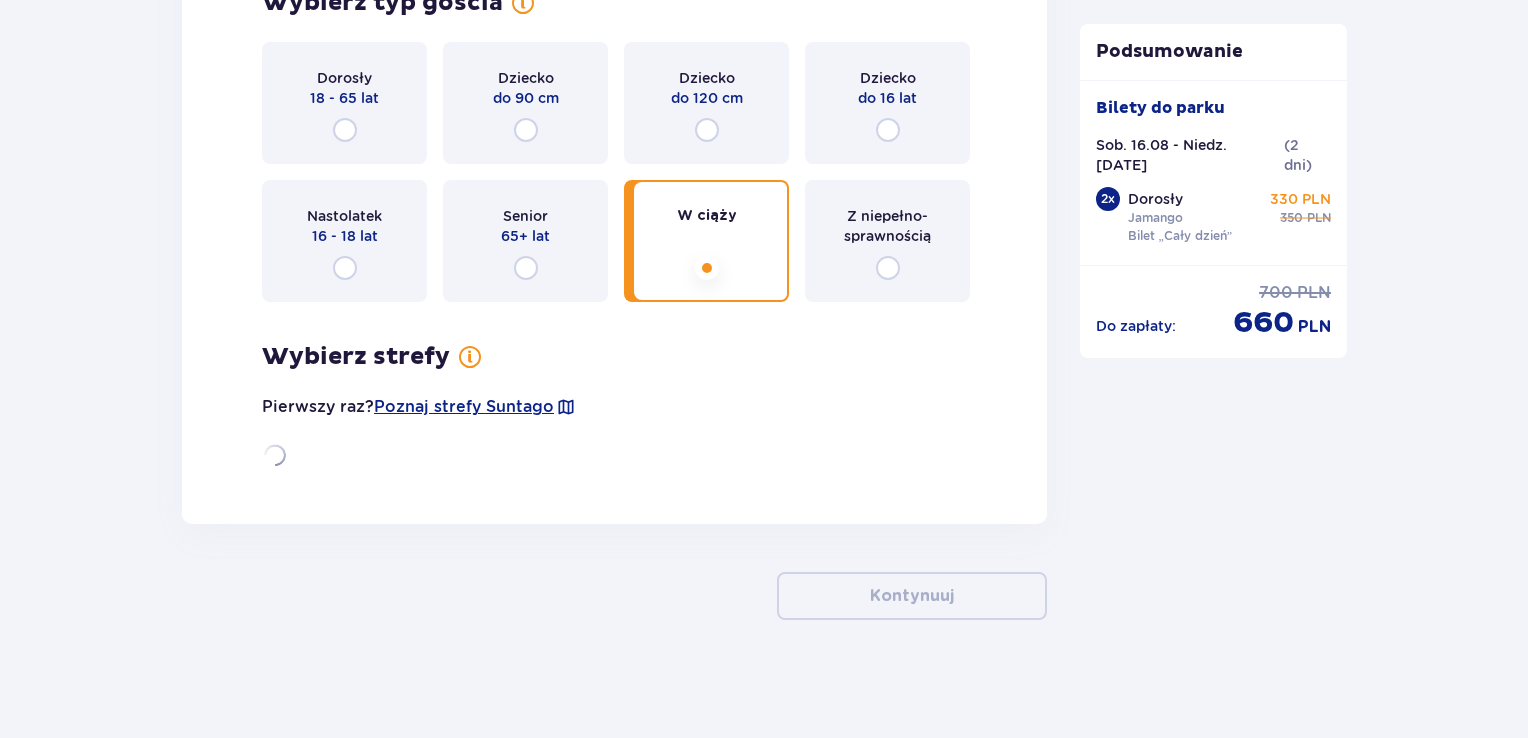 scroll, scrollTop: 4625, scrollLeft: 0, axis: vertical 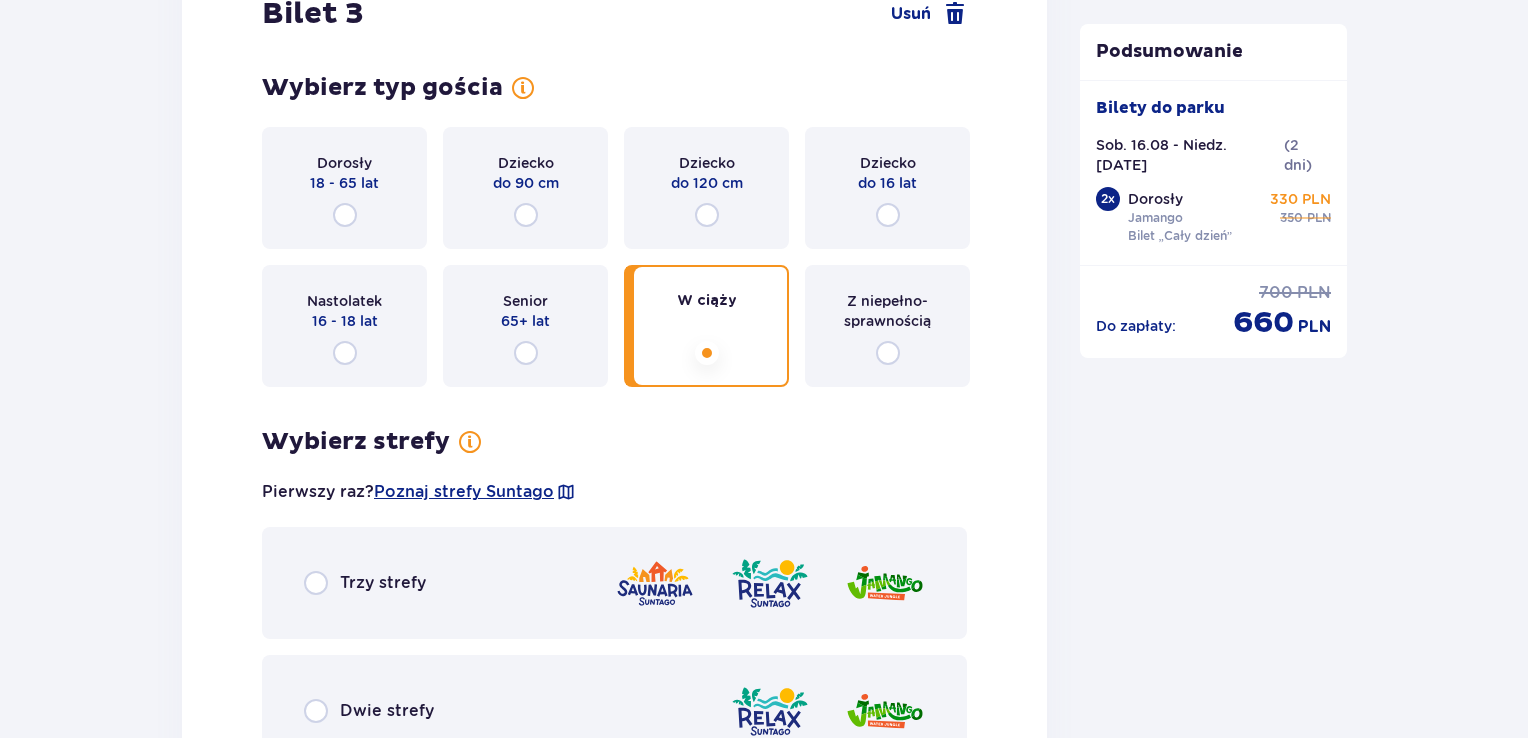click on "Dziecko do 120 cm" at bounding box center (706, 188) 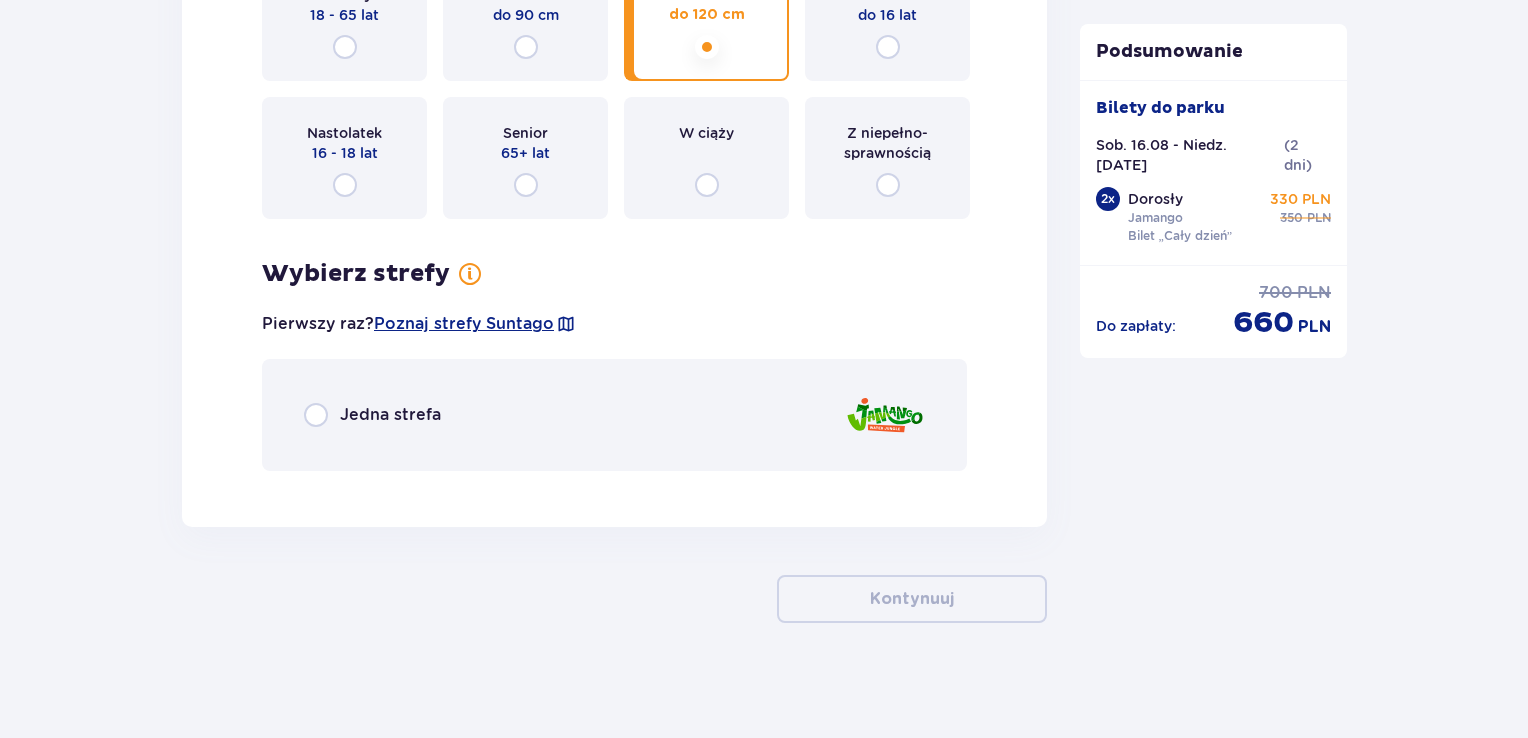 scroll, scrollTop: 4396, scrollLeft: 0, axis: vertical 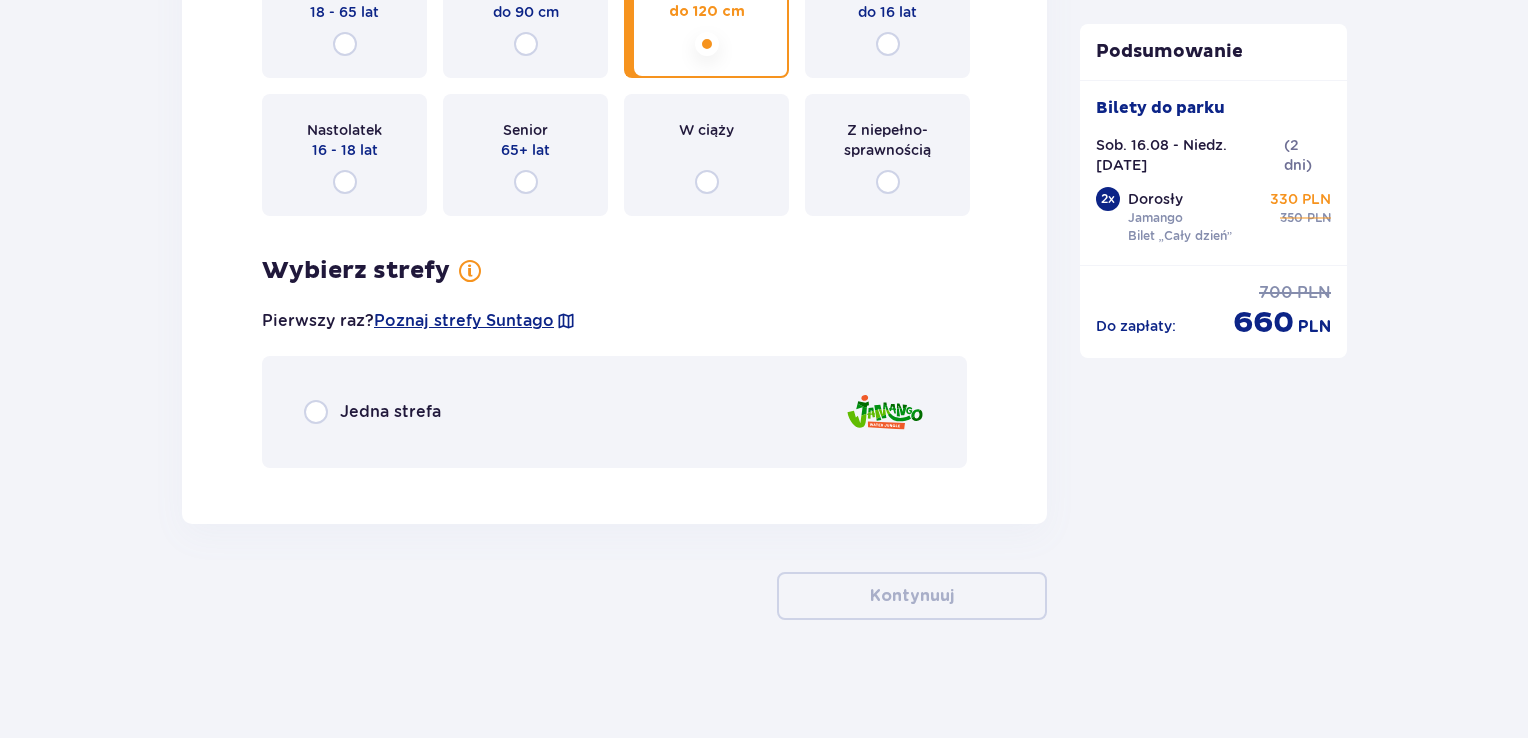 click on "Jedna strefa" at bounding box center [614, 412] 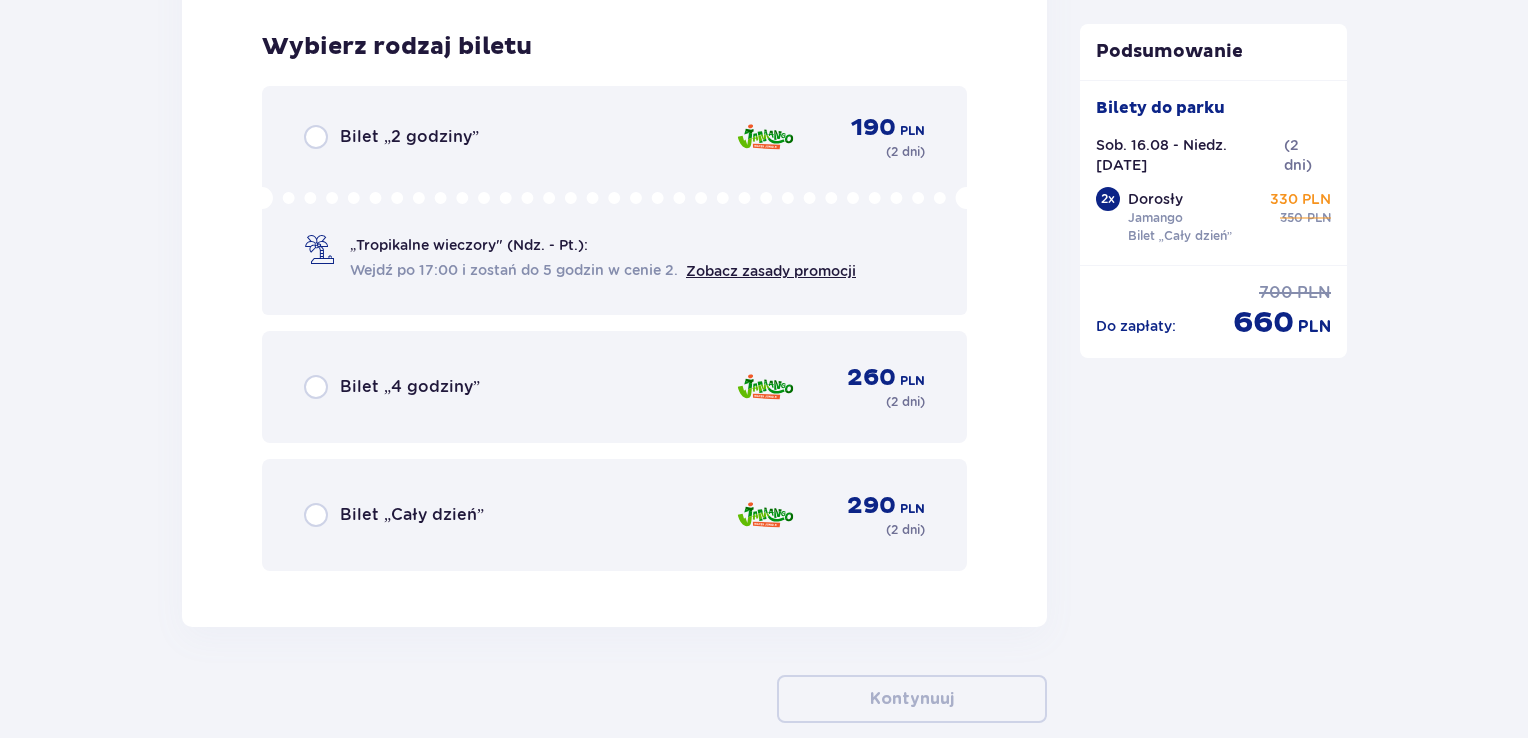 scroll, scrollTop: 4877, scrollLeft: 0, axis: vertical 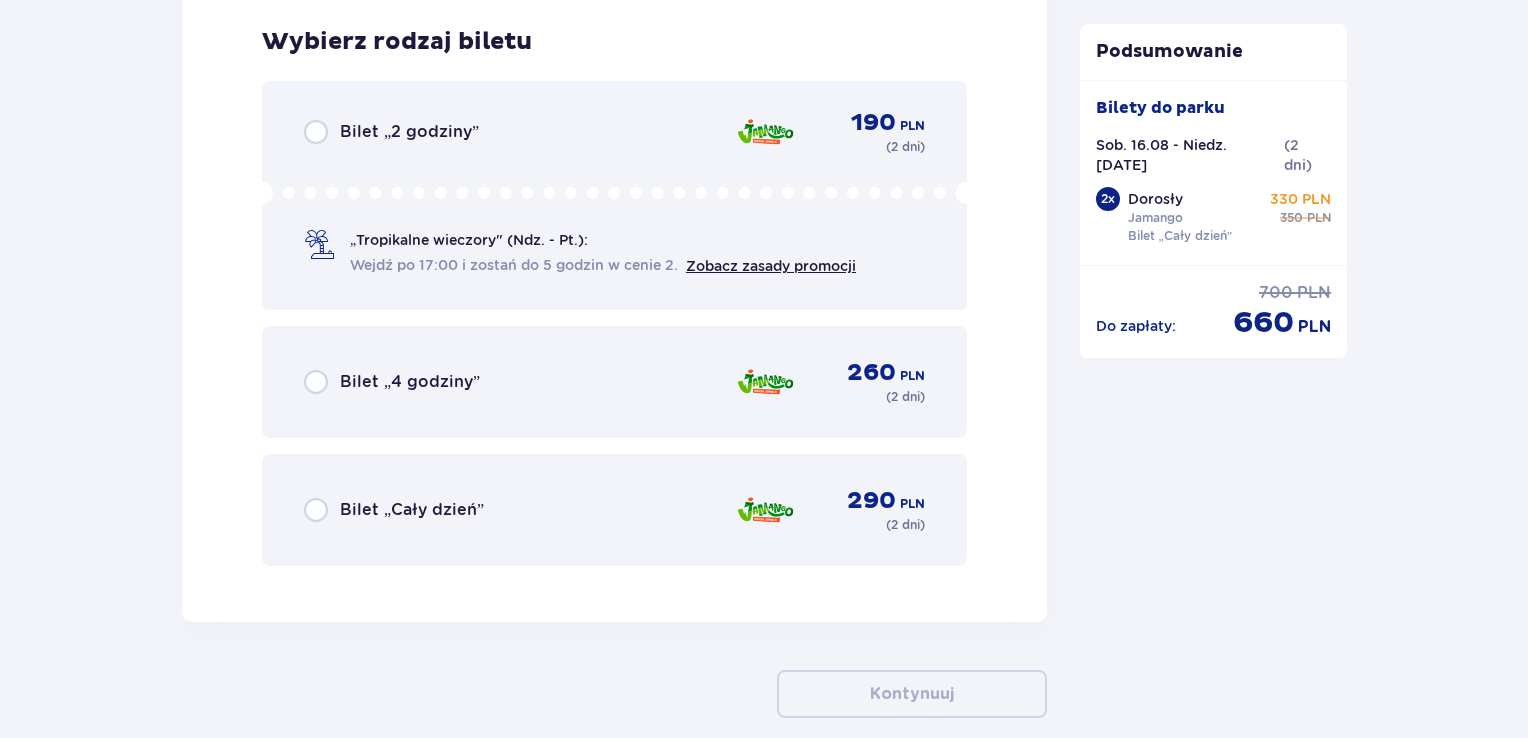 click on "Bilet „Cały dzień” 290 PLN ( 2 dni )" at bounding box center [614, 510] 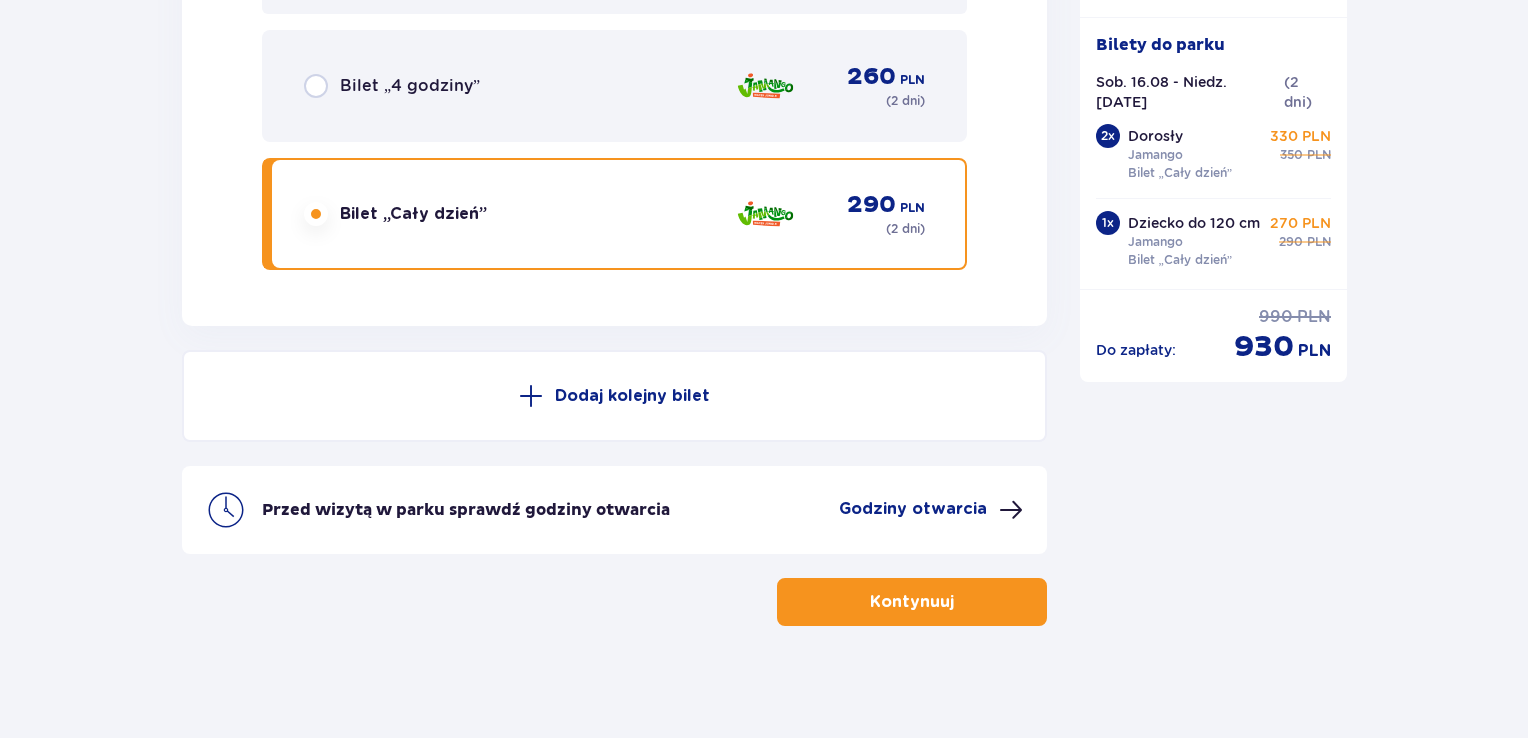 scroll, scrollTop: 5176, scrollLeft: 0, axis: vertical 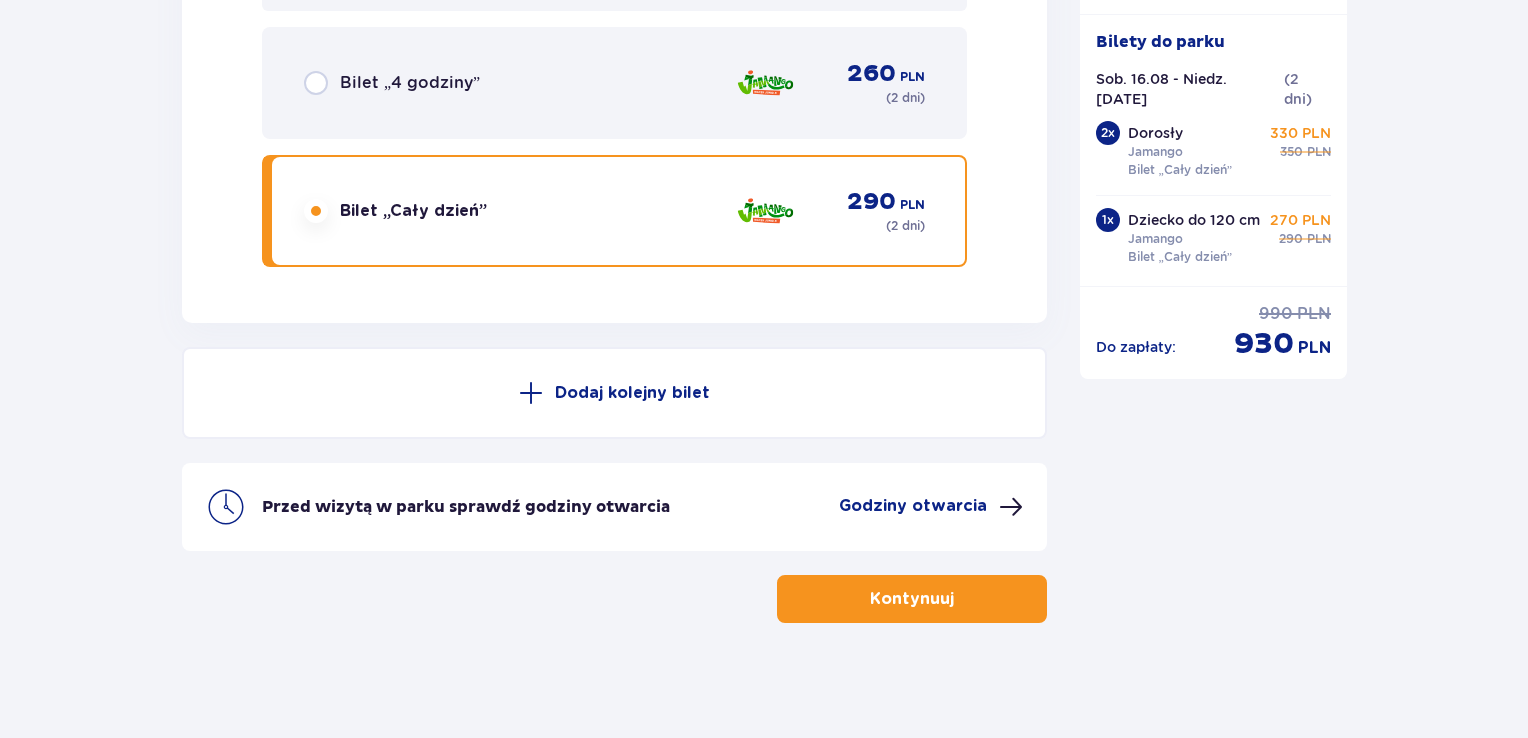 click on "Kontynuuj" at bounding box center (912, 599) 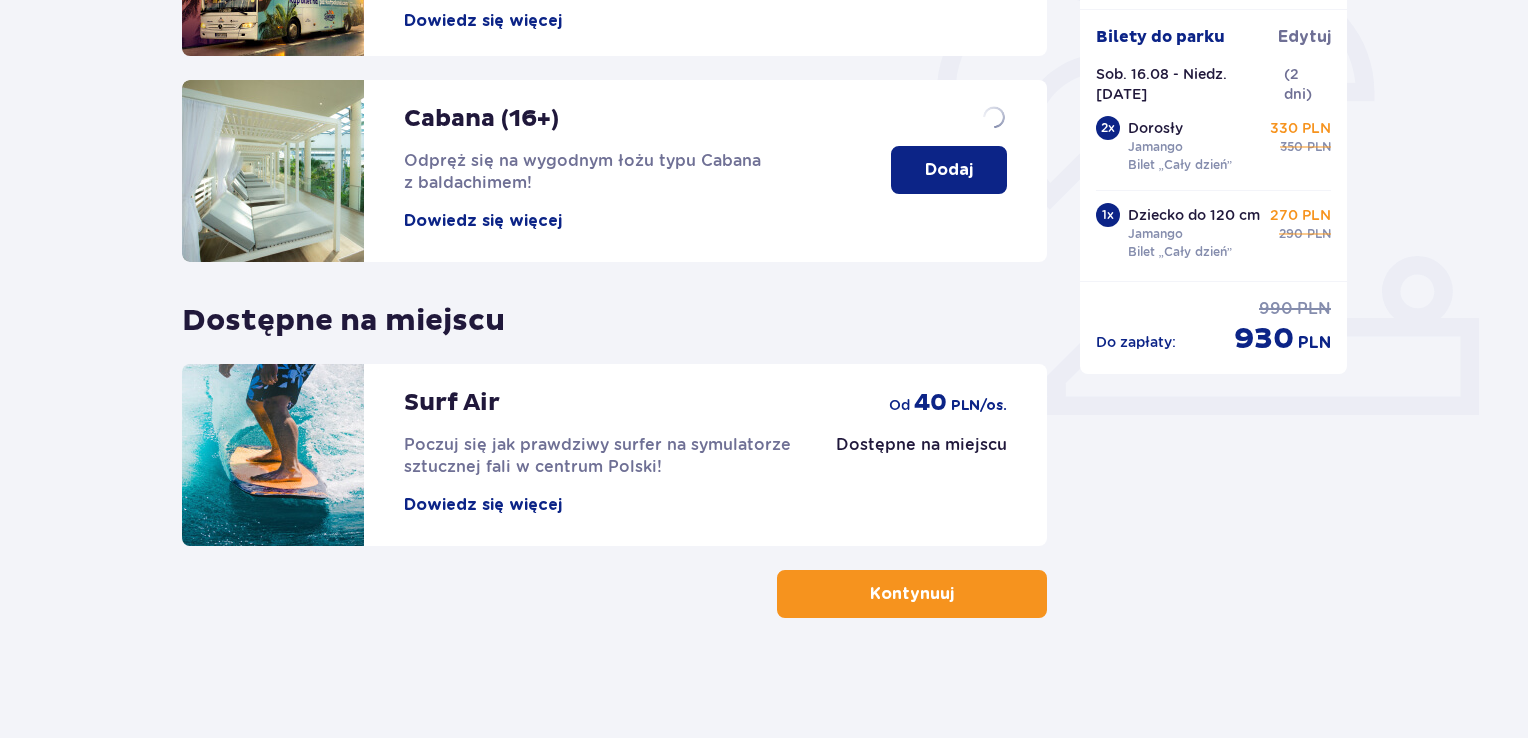 scroll, scrollTop: 0, scrollLeft: 0, axis: both 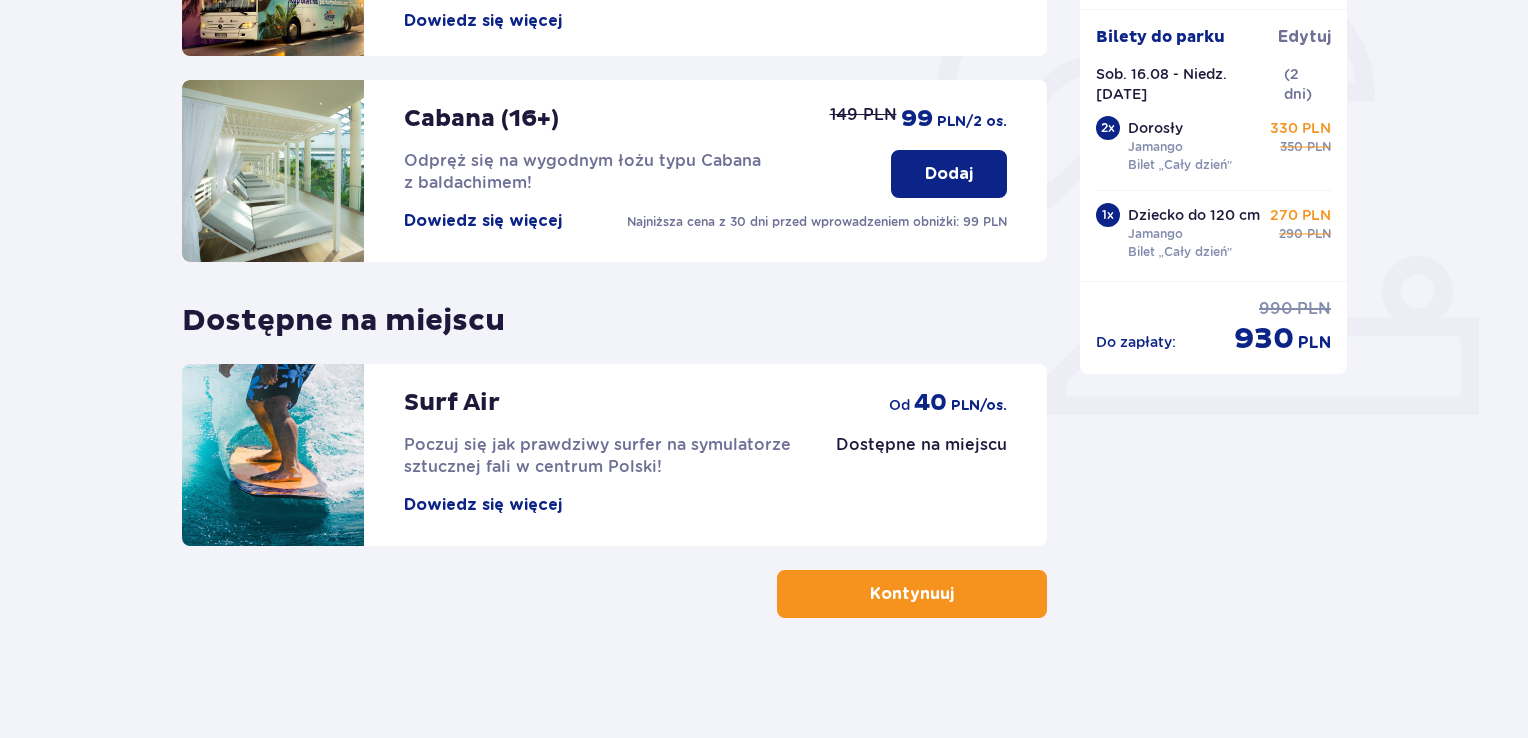 click on "Kontynuuj" at bounding box center [912, 594] 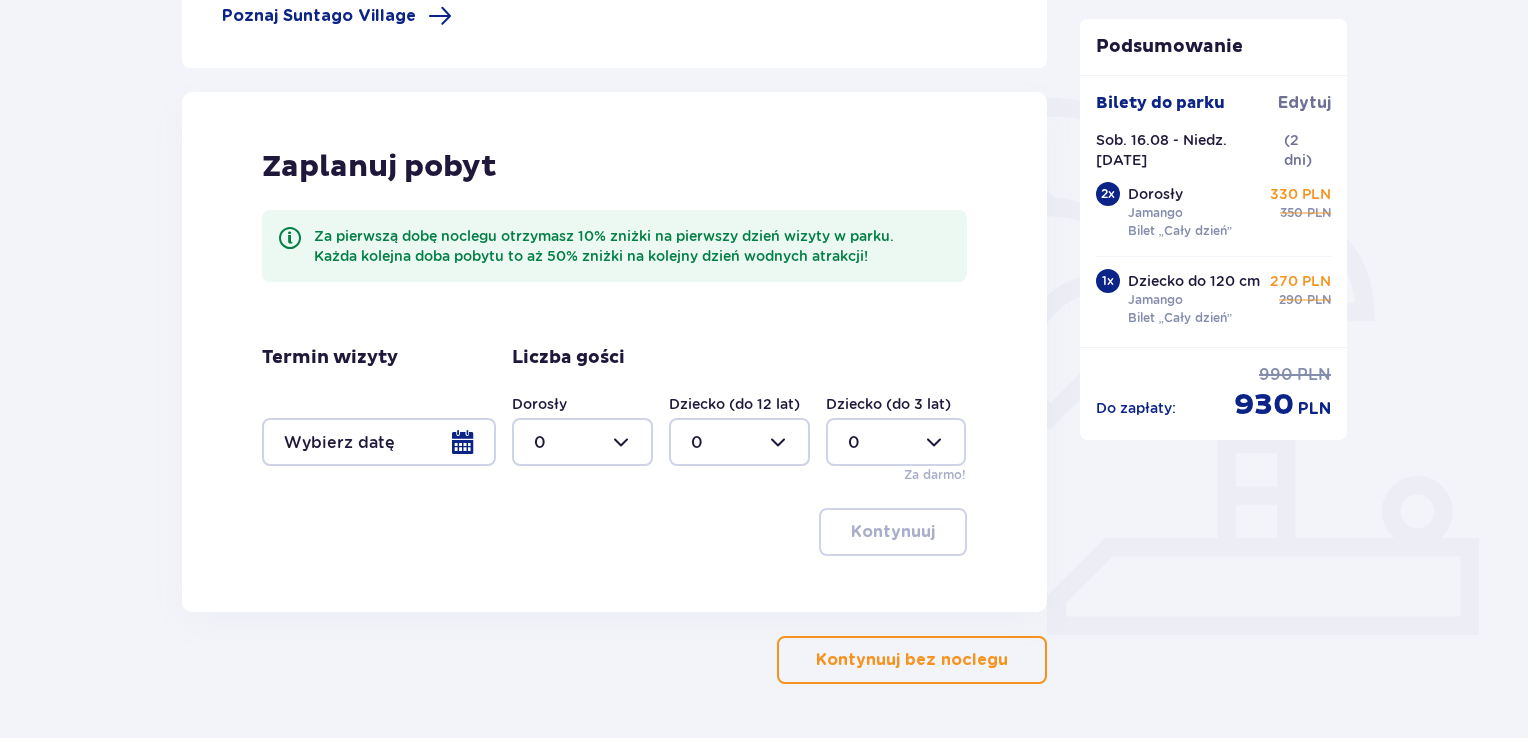 scroll, scrollTop: 400, scrollLeft: 0, axis: vertical 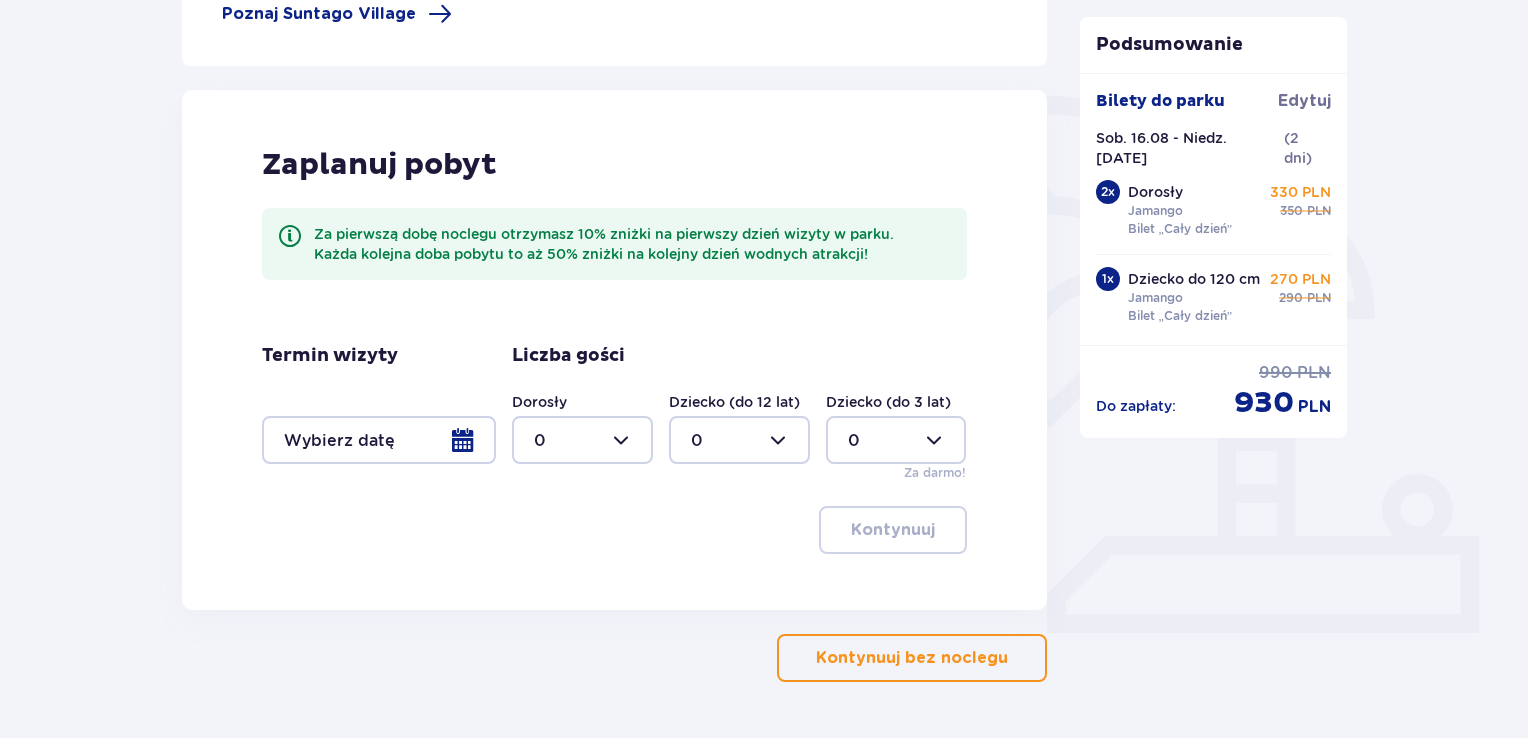 click at bounding box center (582, 440) 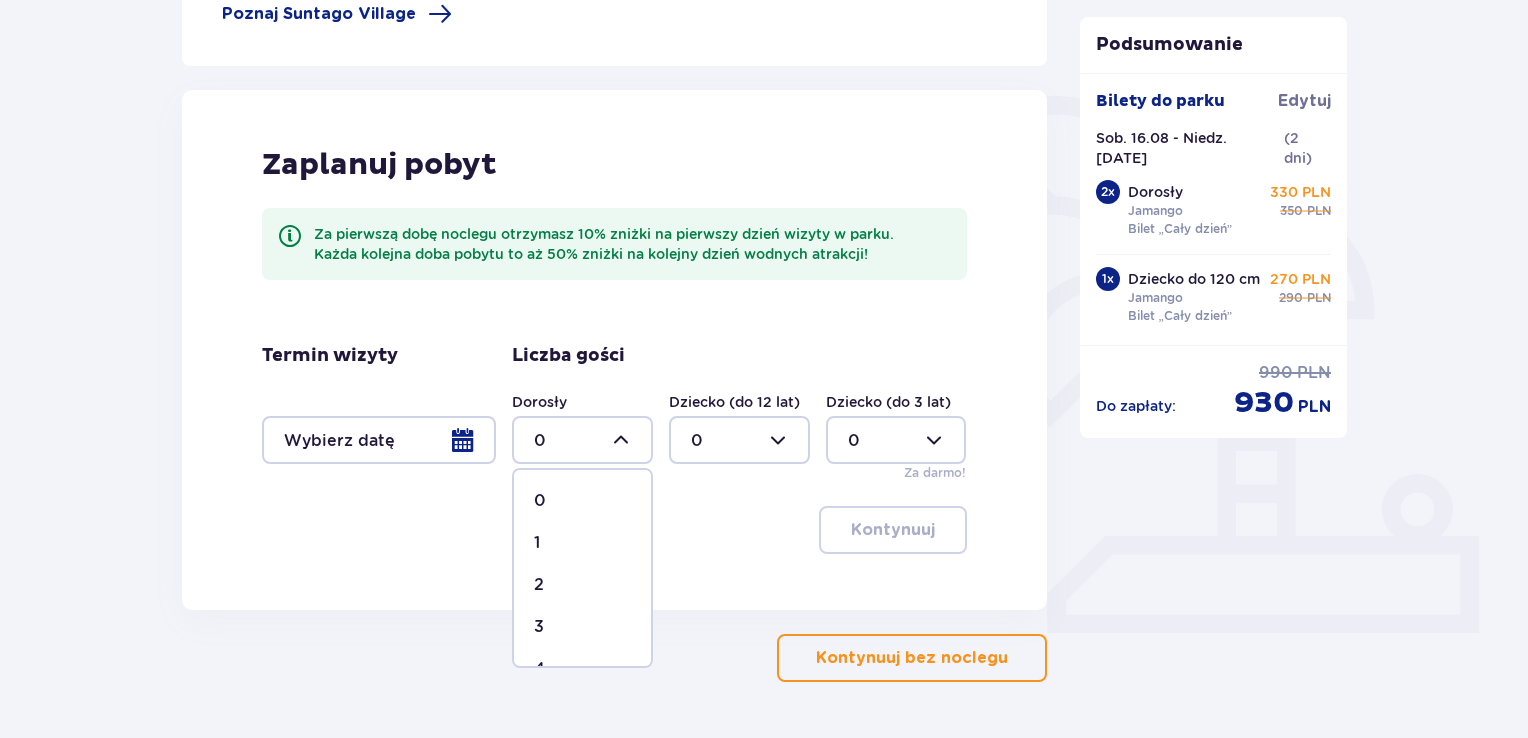 click on "2" at bounding box center [582, 585] 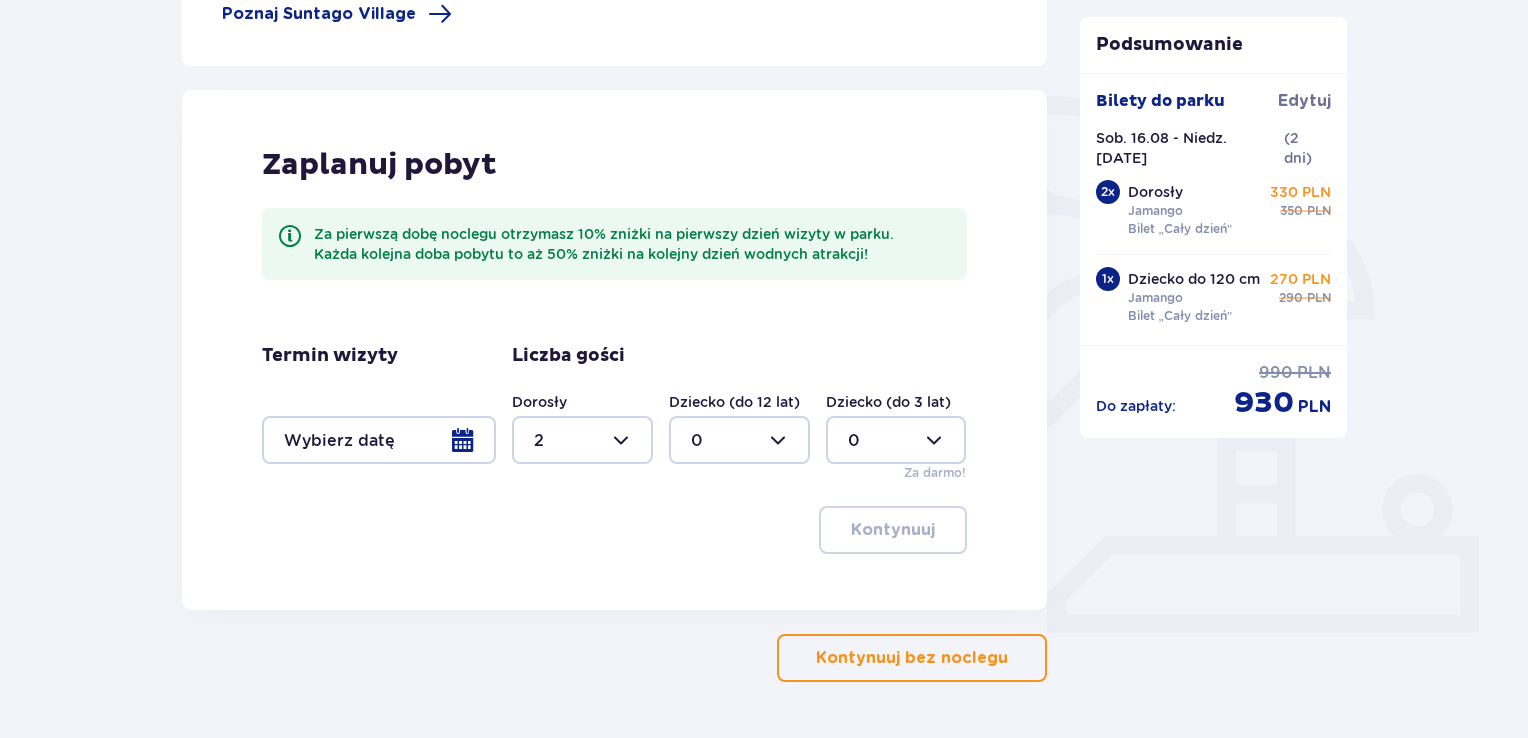 click at bounding box center (739, 440) 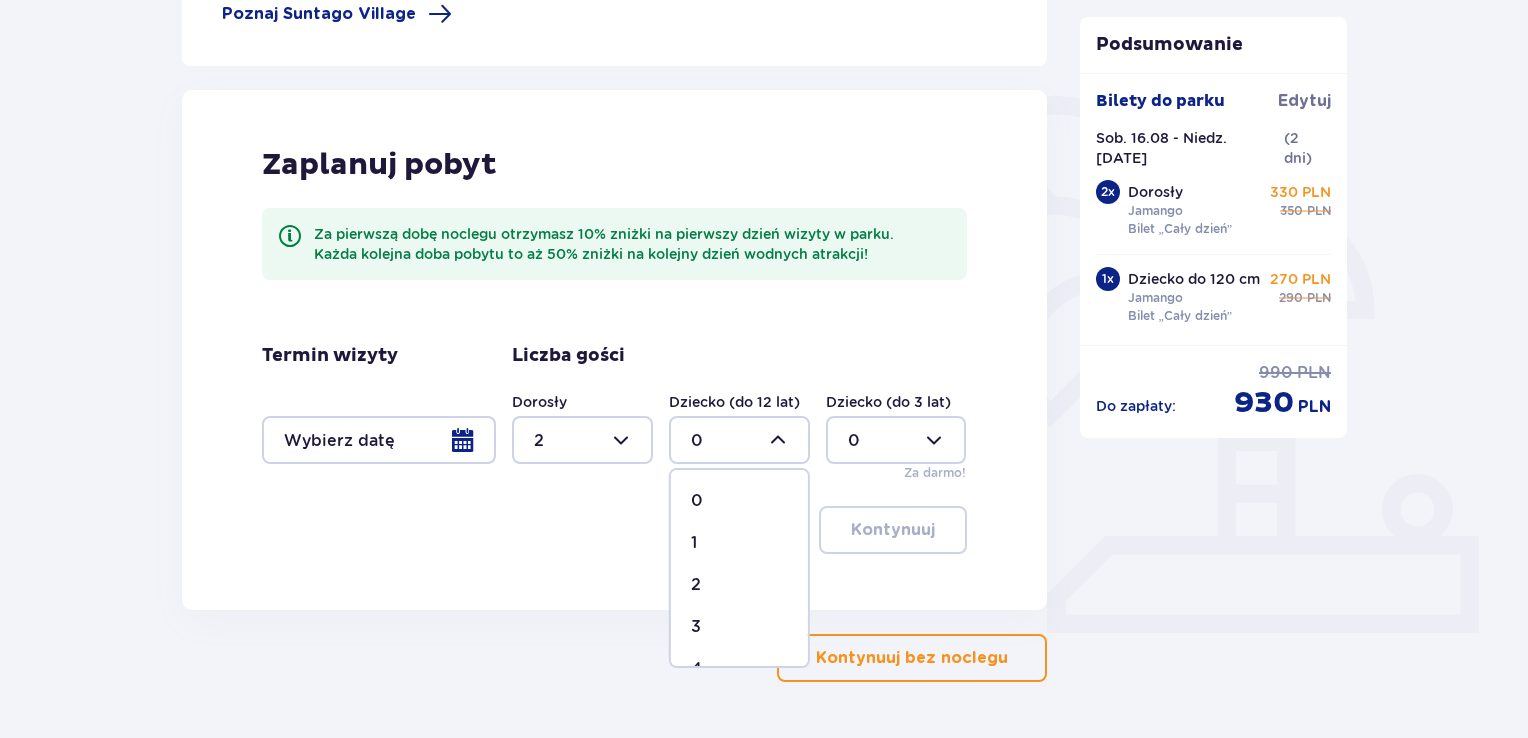 click on "1" at bounding box center [739, 543] 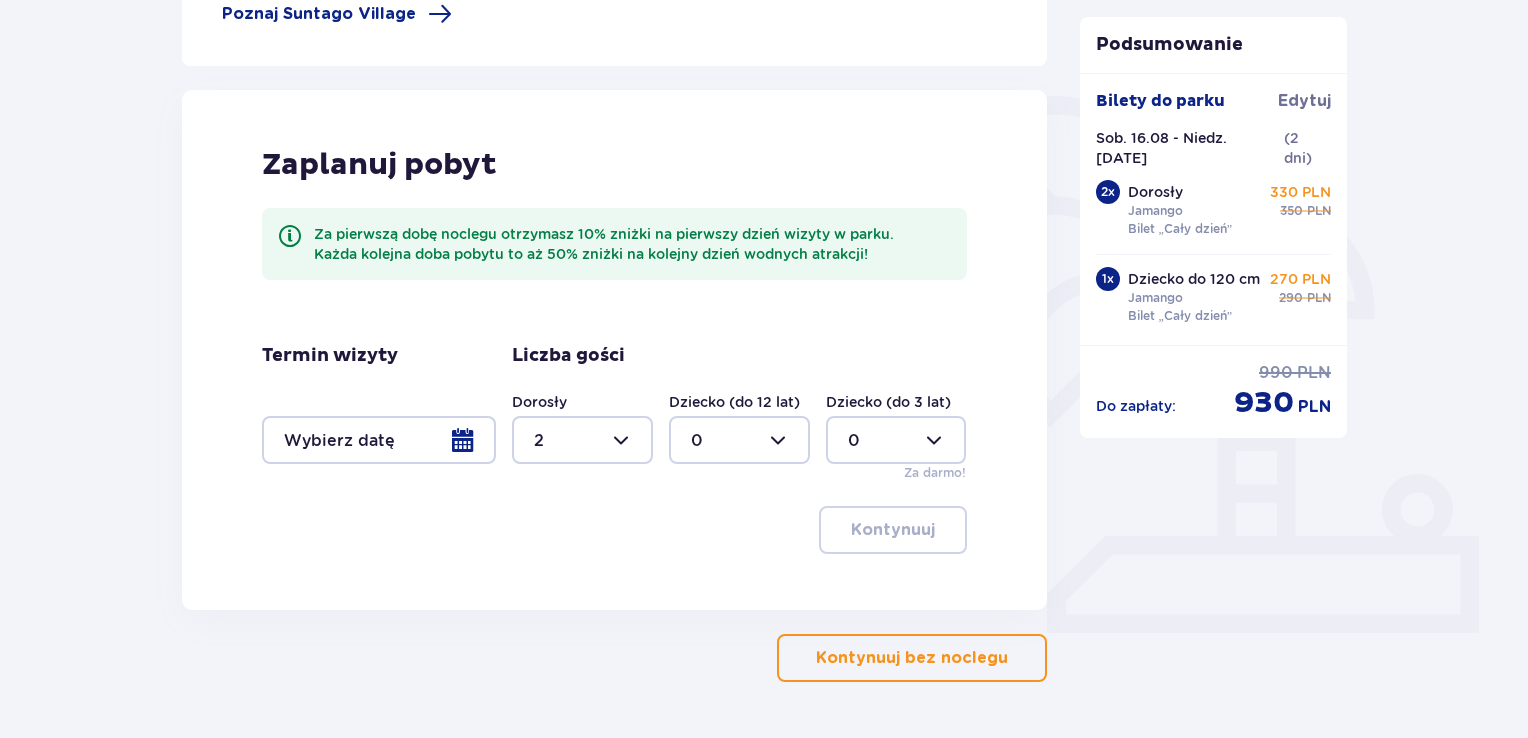 type on "1" 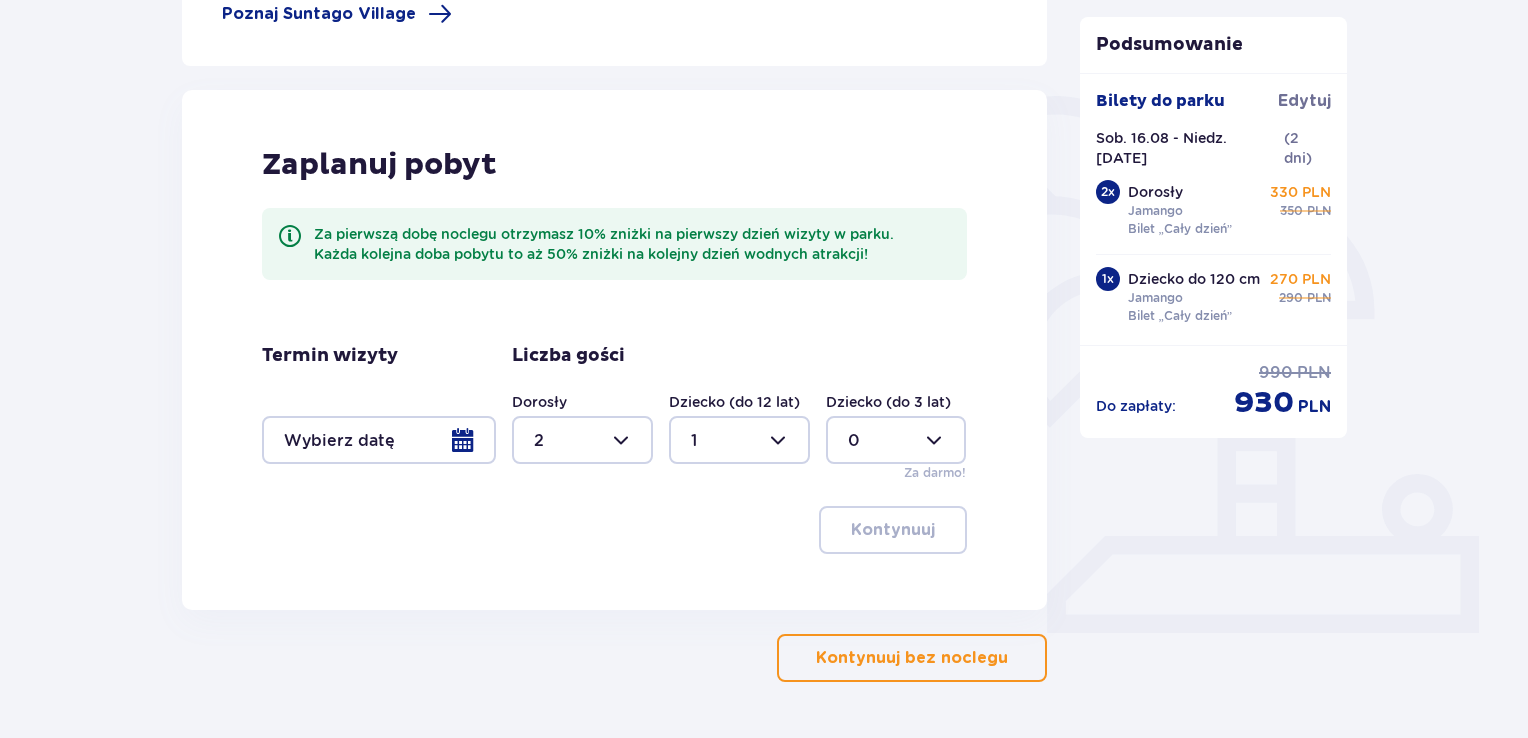 click on "Kontynuuj bez noclegu" at bounding box center [912, 658] 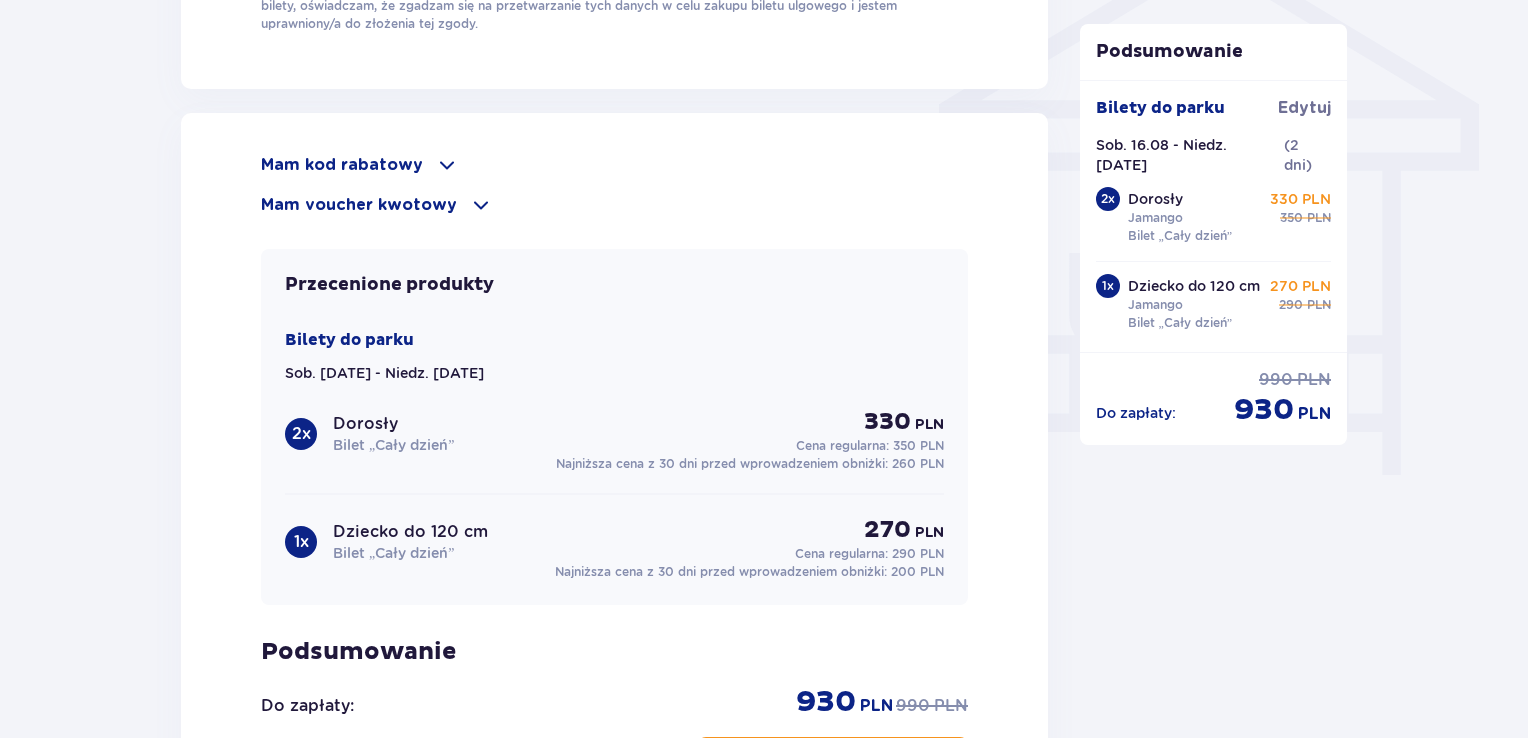 scroll, scrollTop: 1518, scrollLeft: 0, axis: vertical 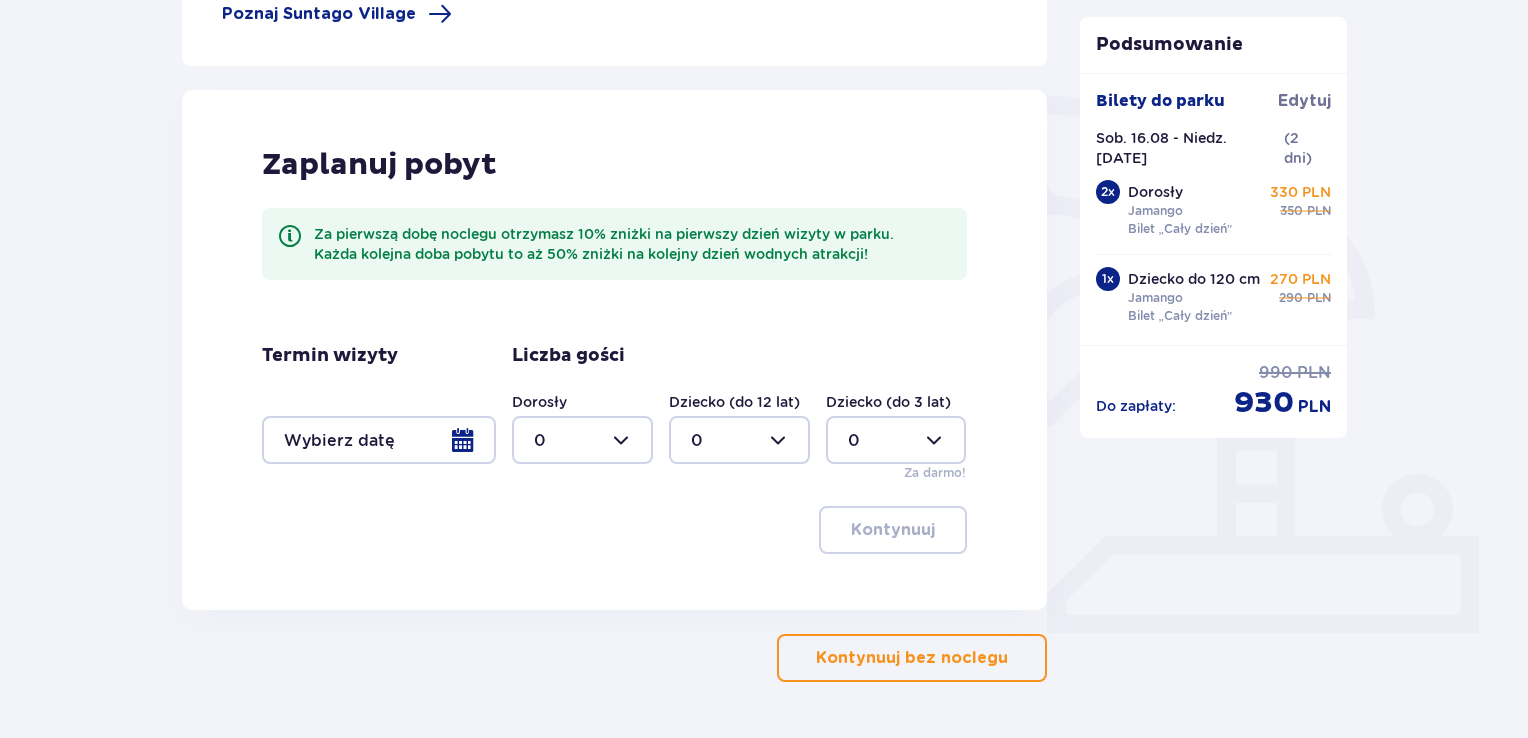 click at bounding box center (379, 440) 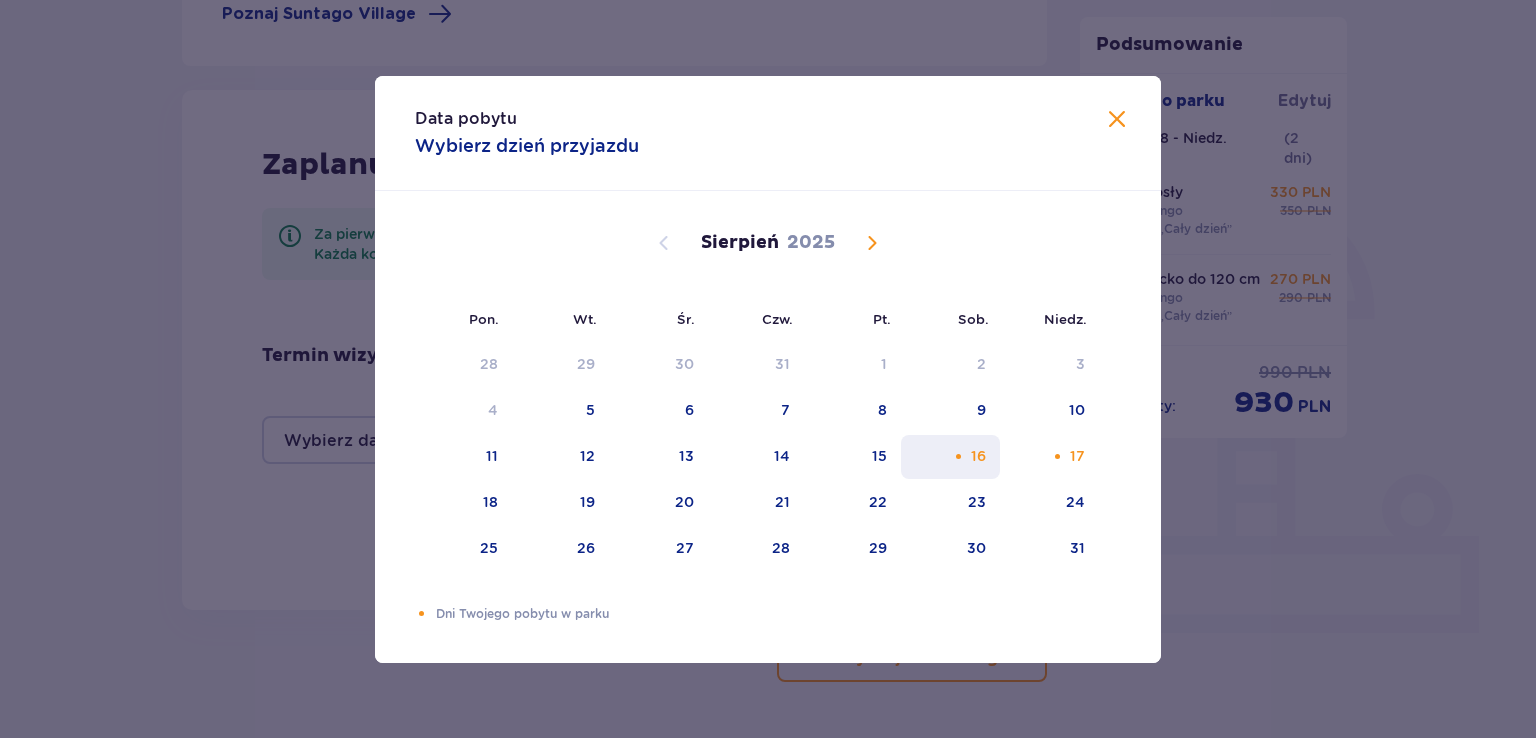 click on "16" at bounding box center (950, 457) 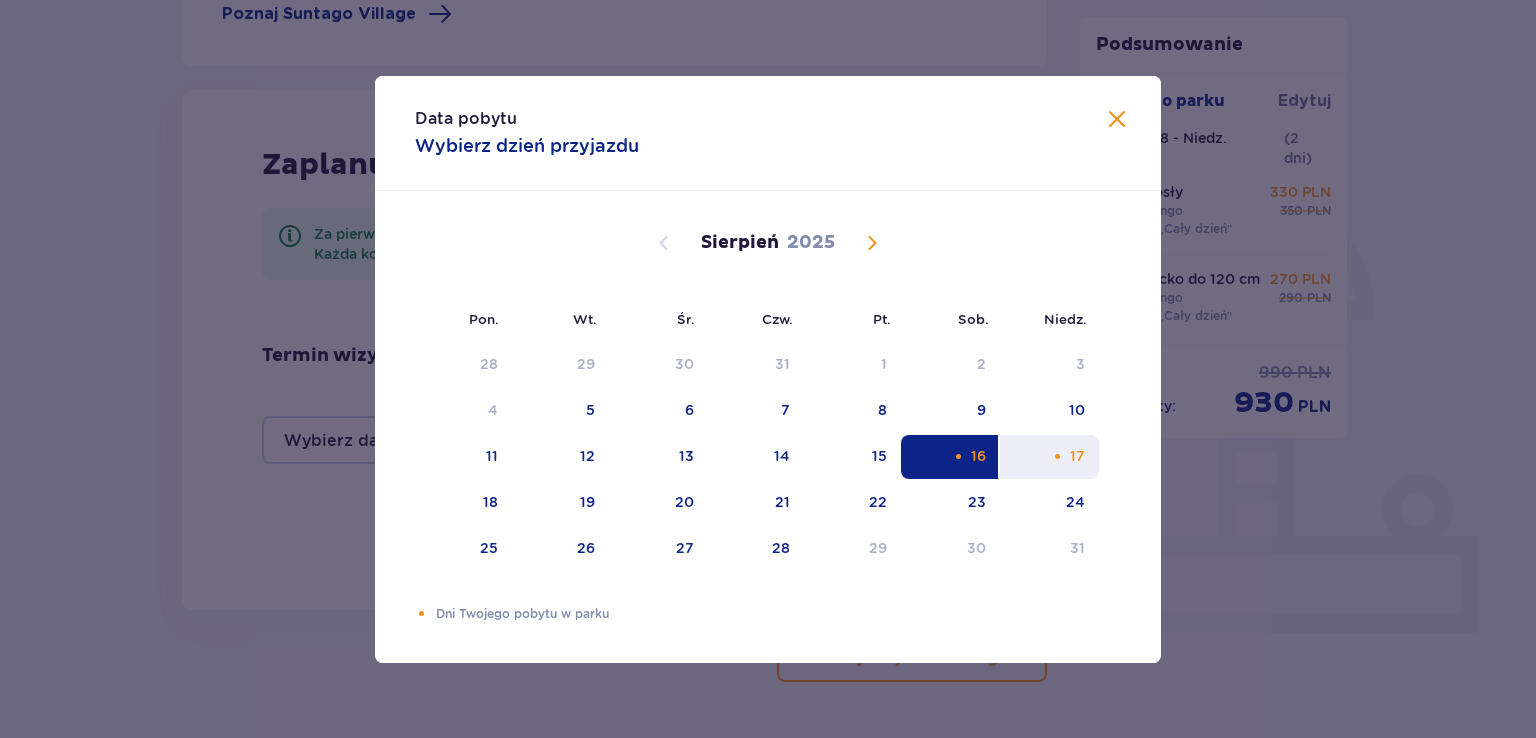 click at bounding box center (1057, 456) 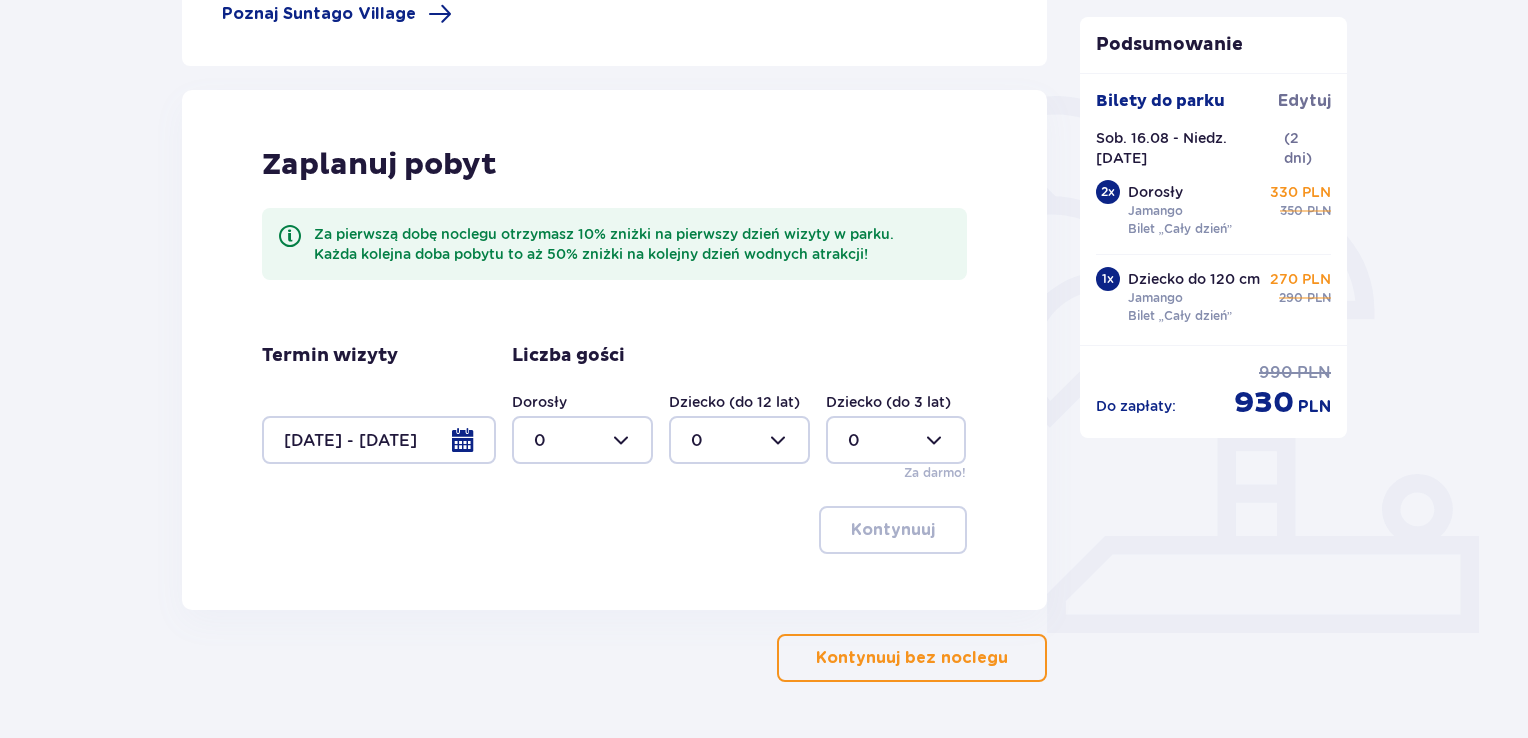click at bounding box center (582, 440) 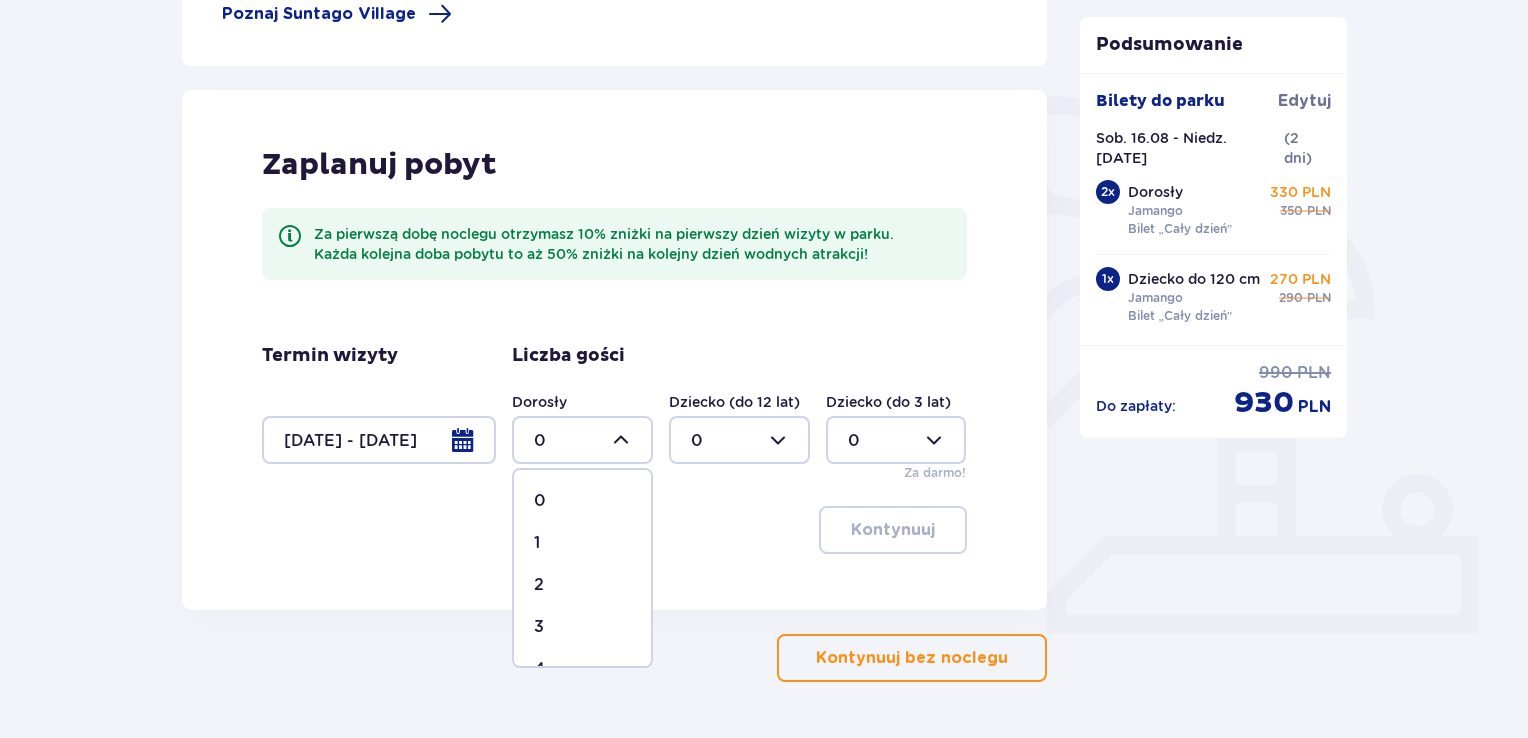 click on "2" at bounding box center [582, 585] 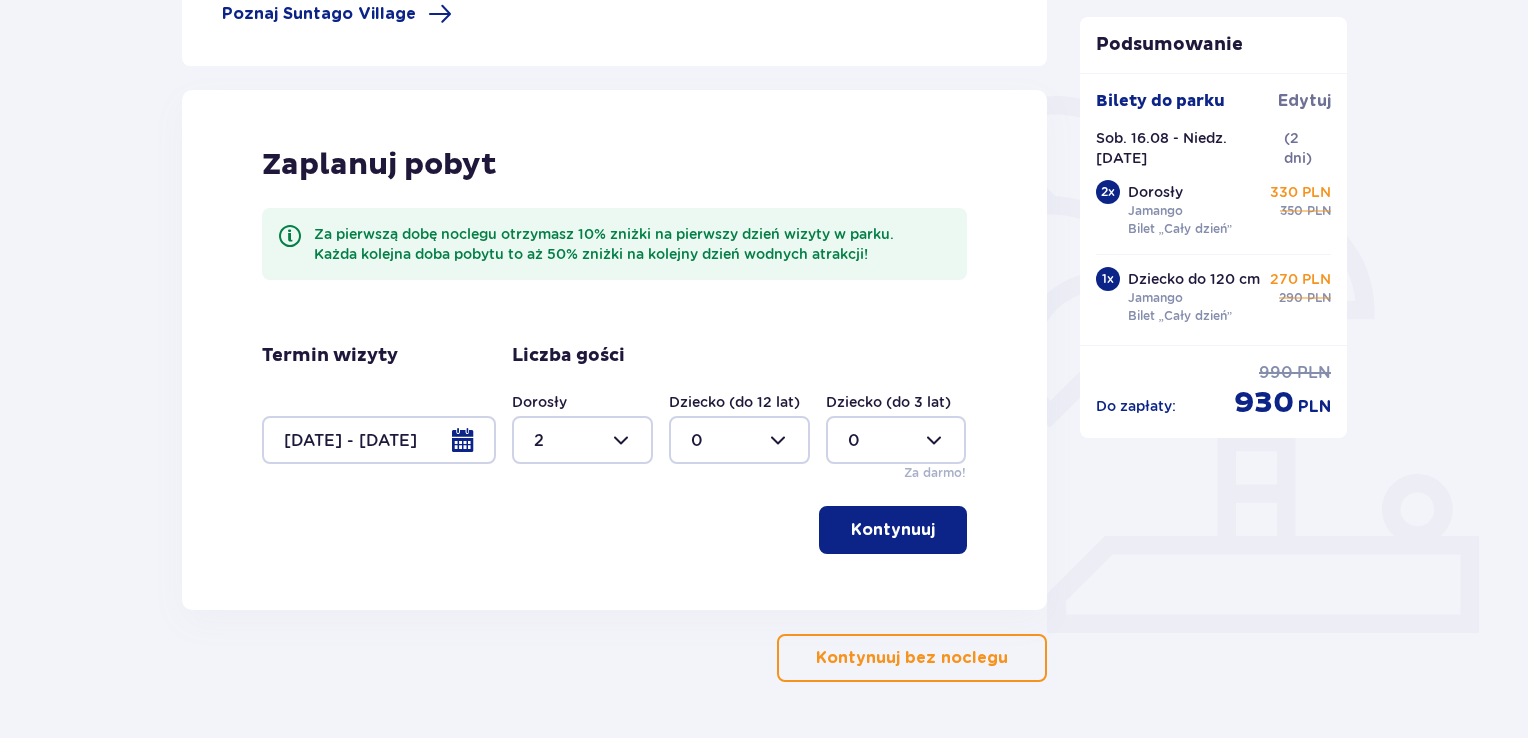 click at bounding box center (739, 440) 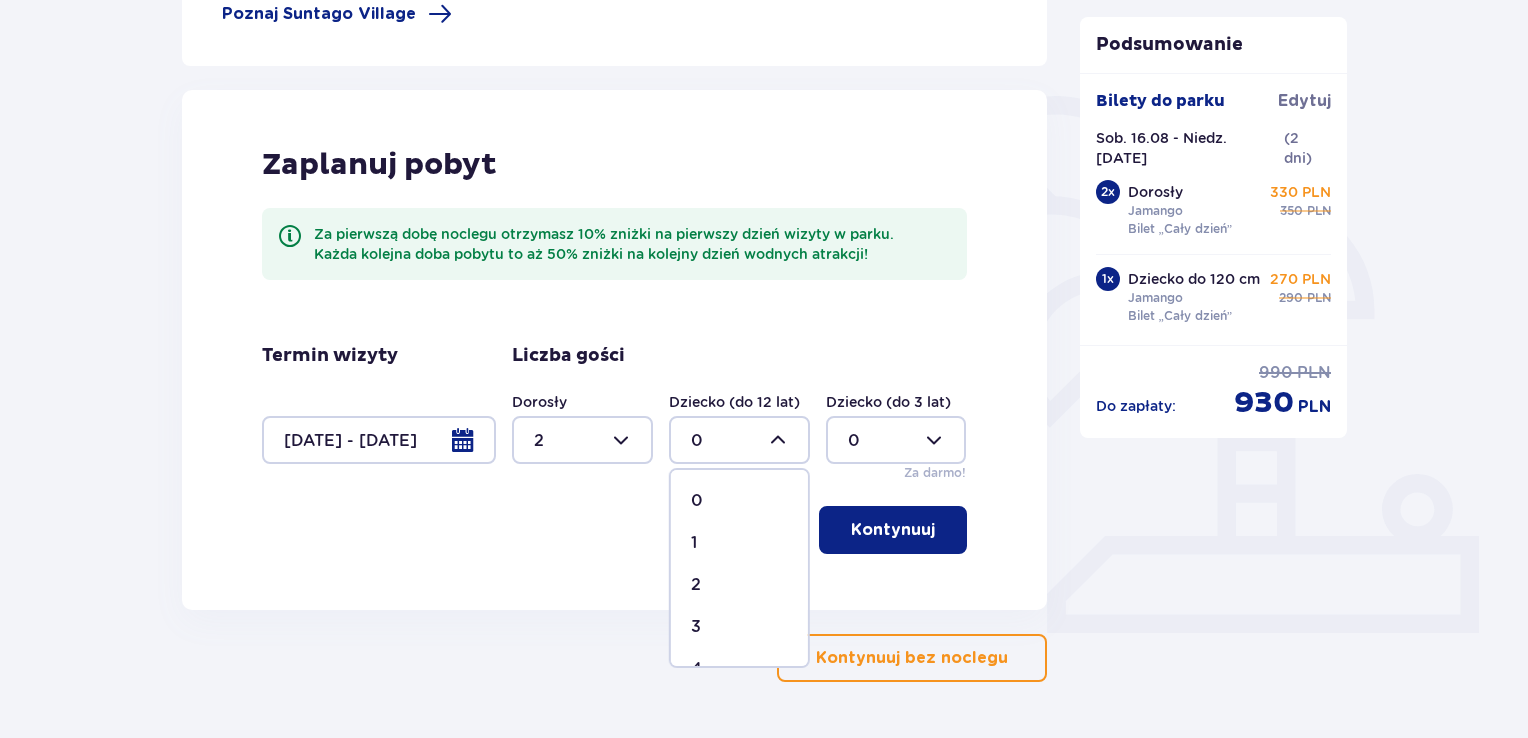 click on "1" at bounding box center (739, 543) 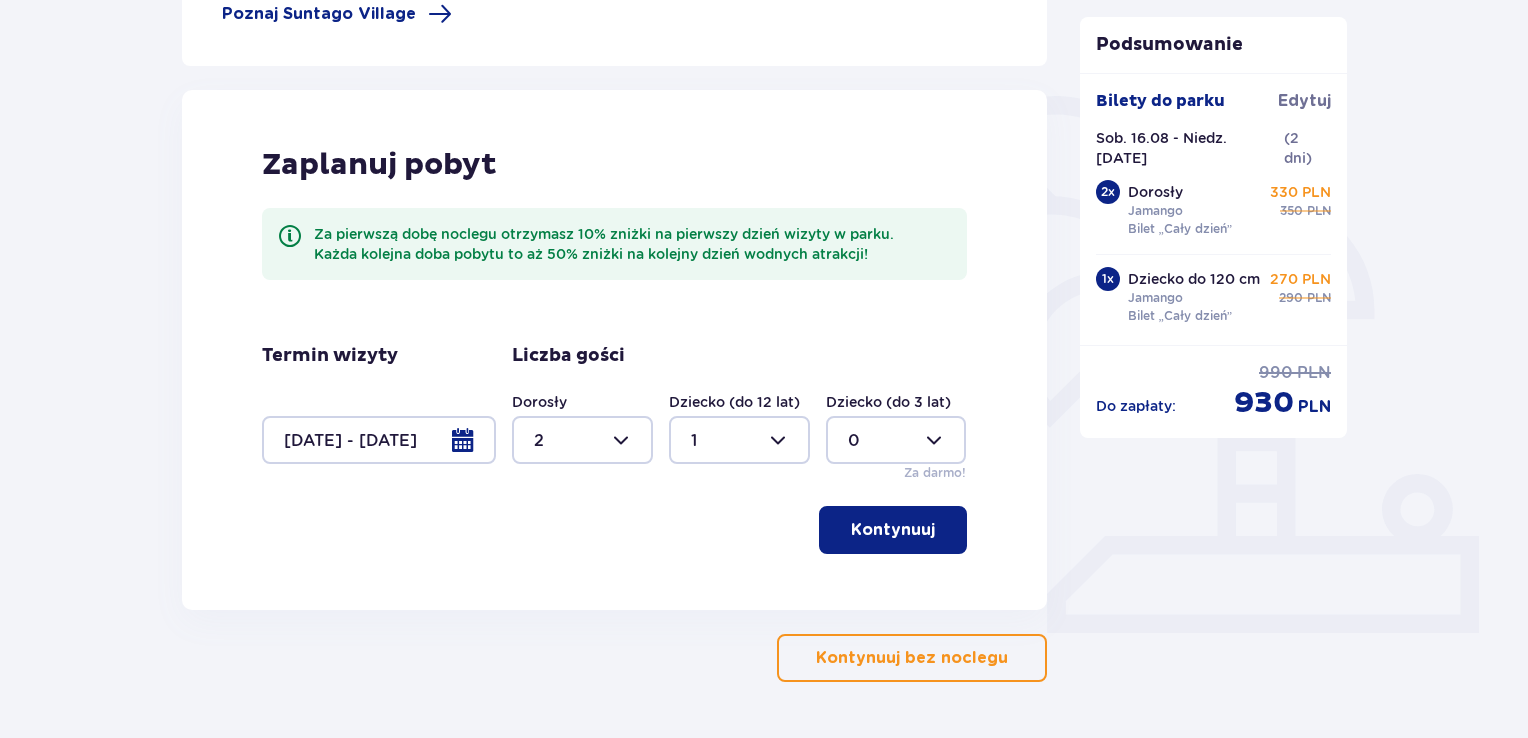 click on "Kontynuuj" at bounding box center (893, 530) 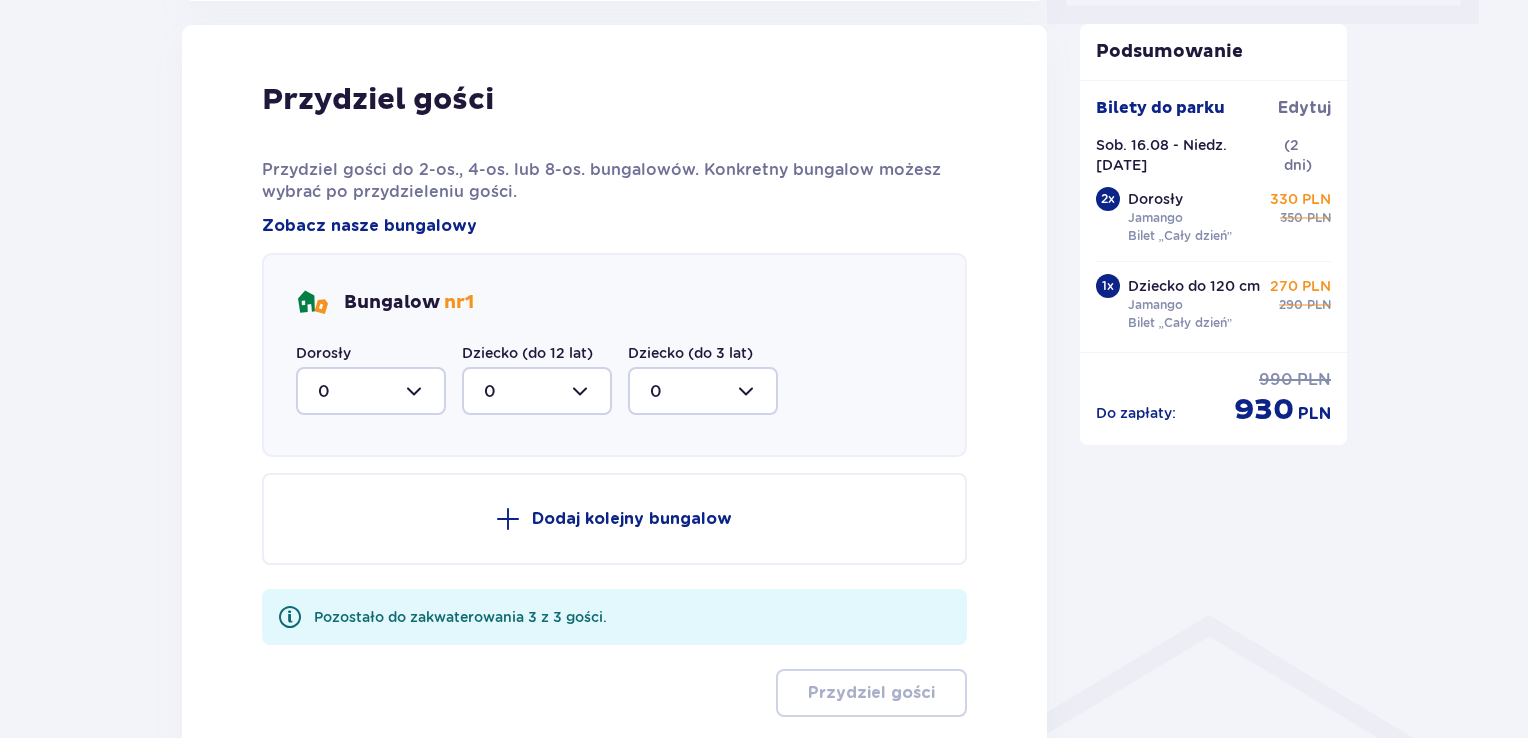 scroll, scrollTop: 1010, scrollLeft: 0, axis: vertical 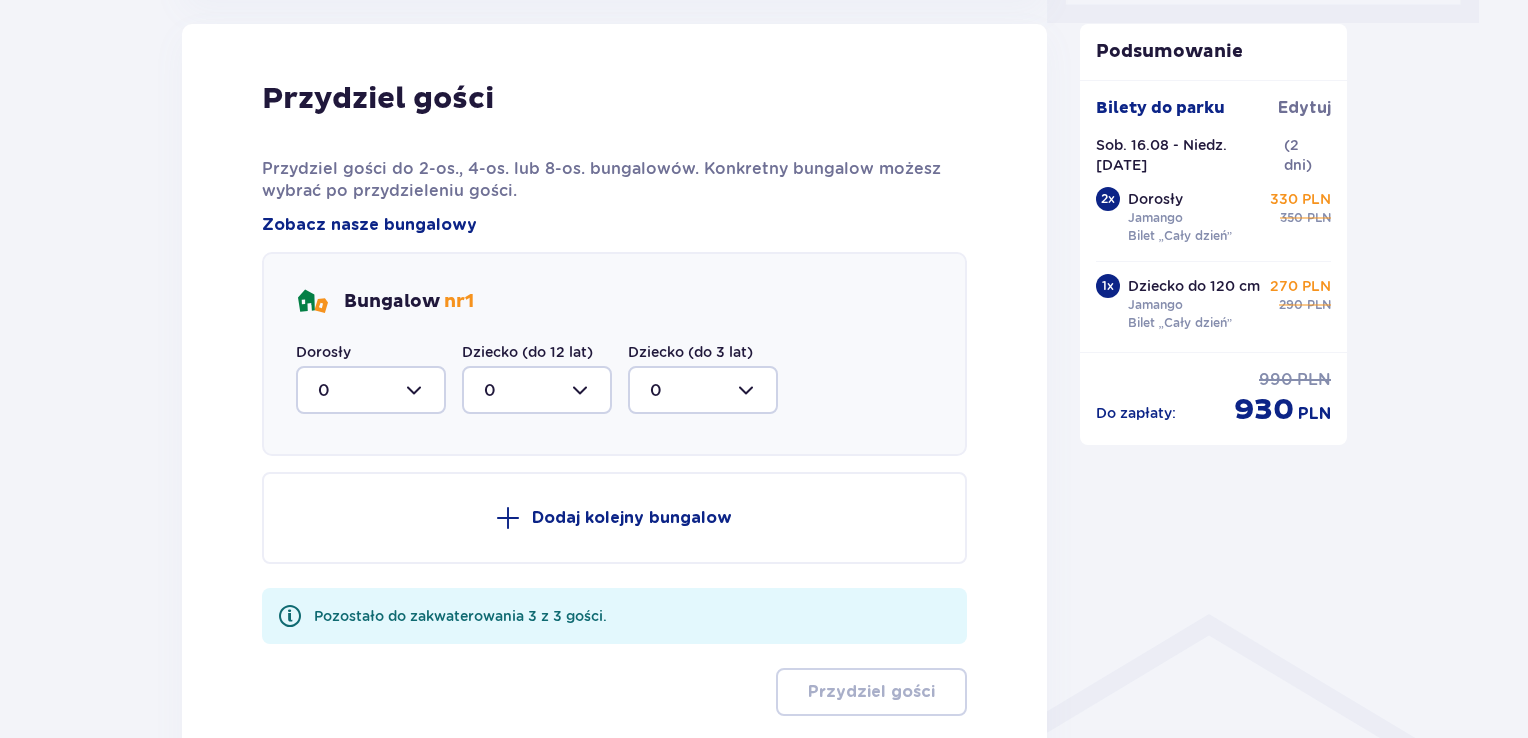 click at bounding box center (371, 390) 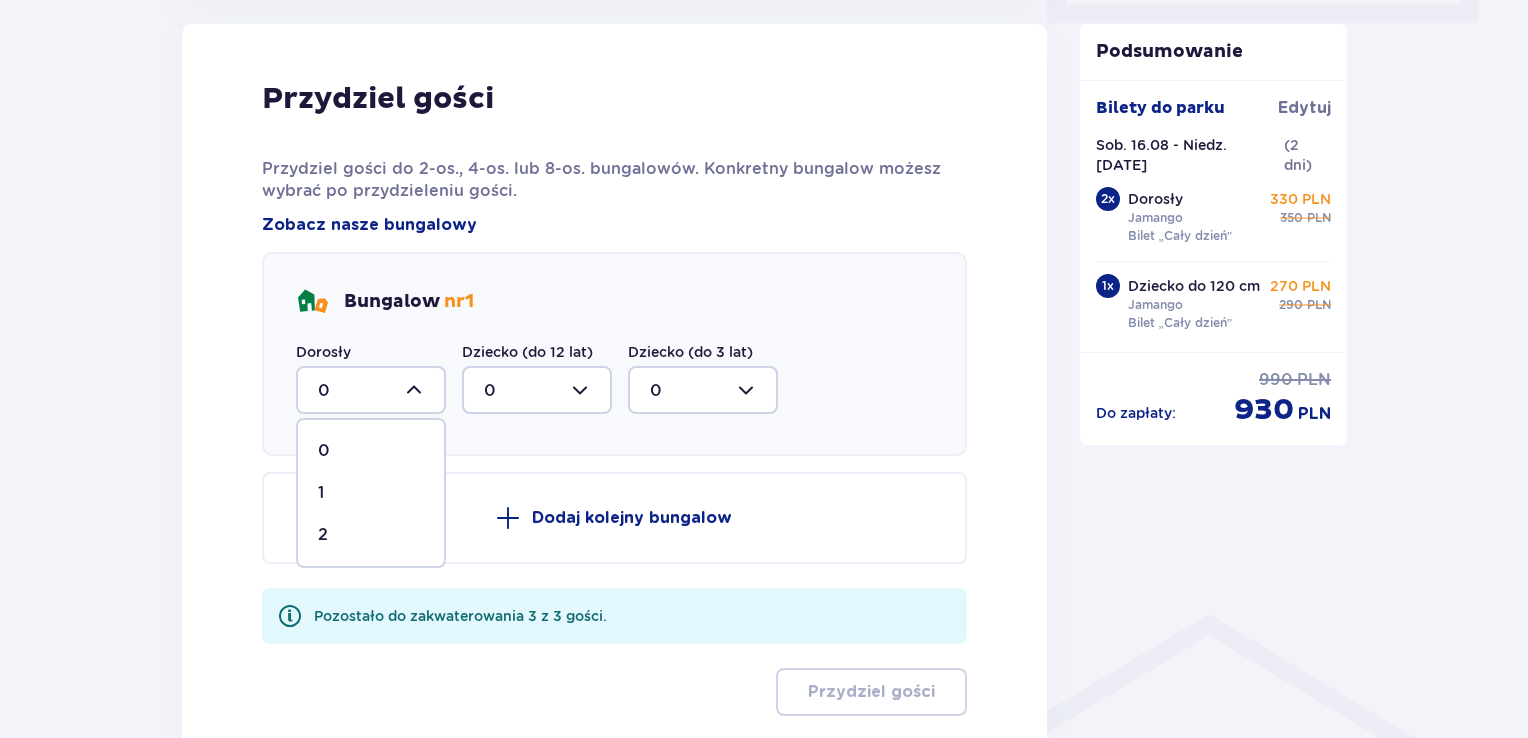 click on "2" at bounding box center (371, 535) 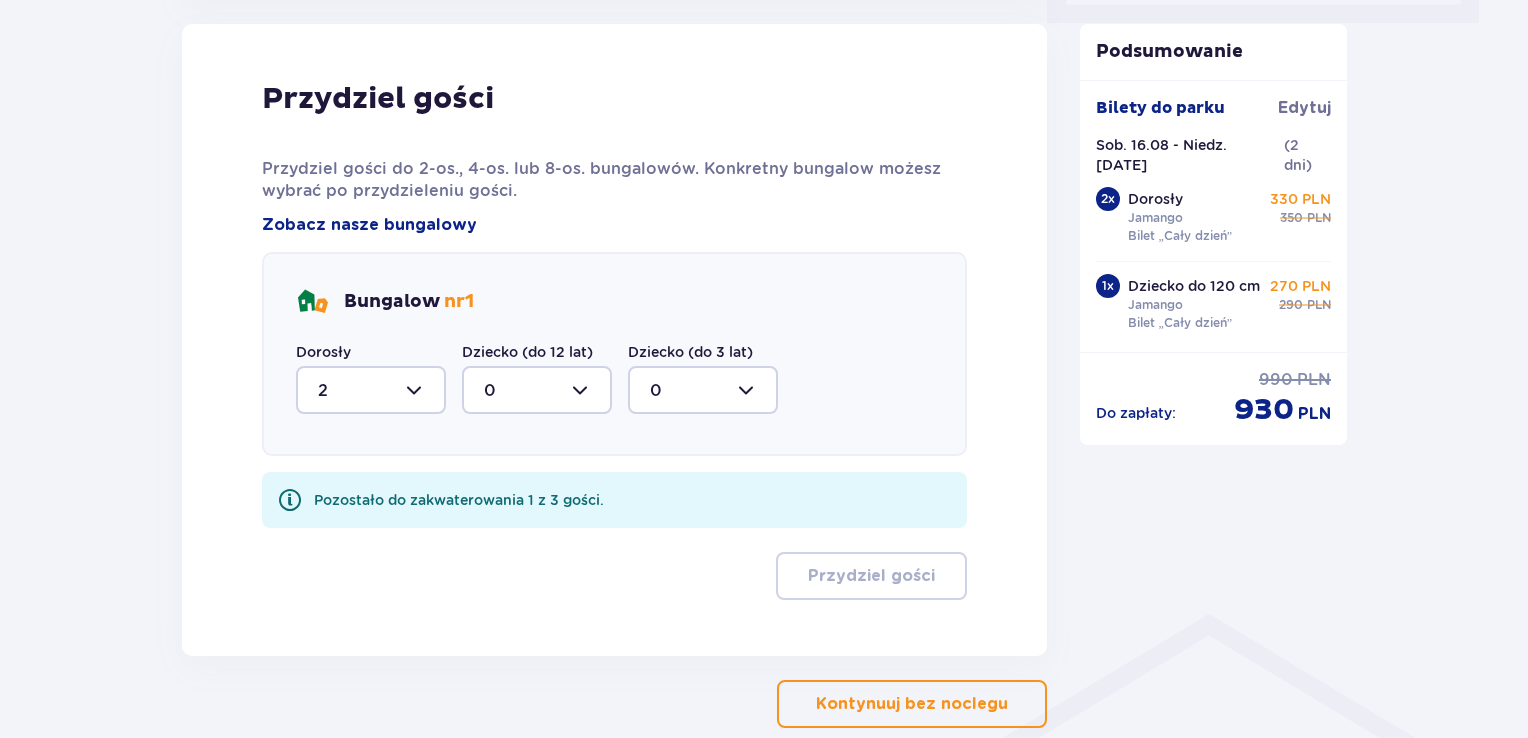 click at bounding box center [537, 390] 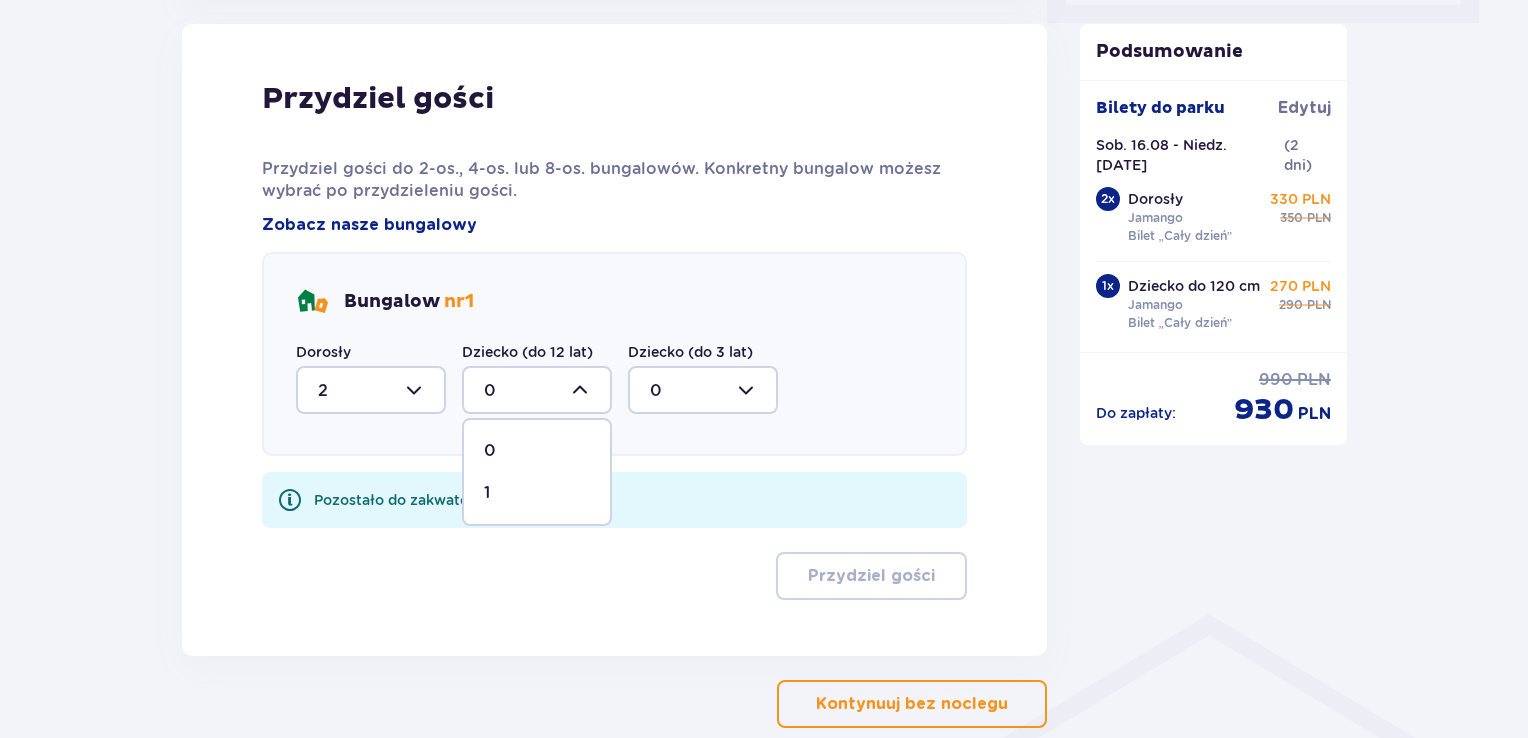 click on "1" at bounding box center (537, 493) 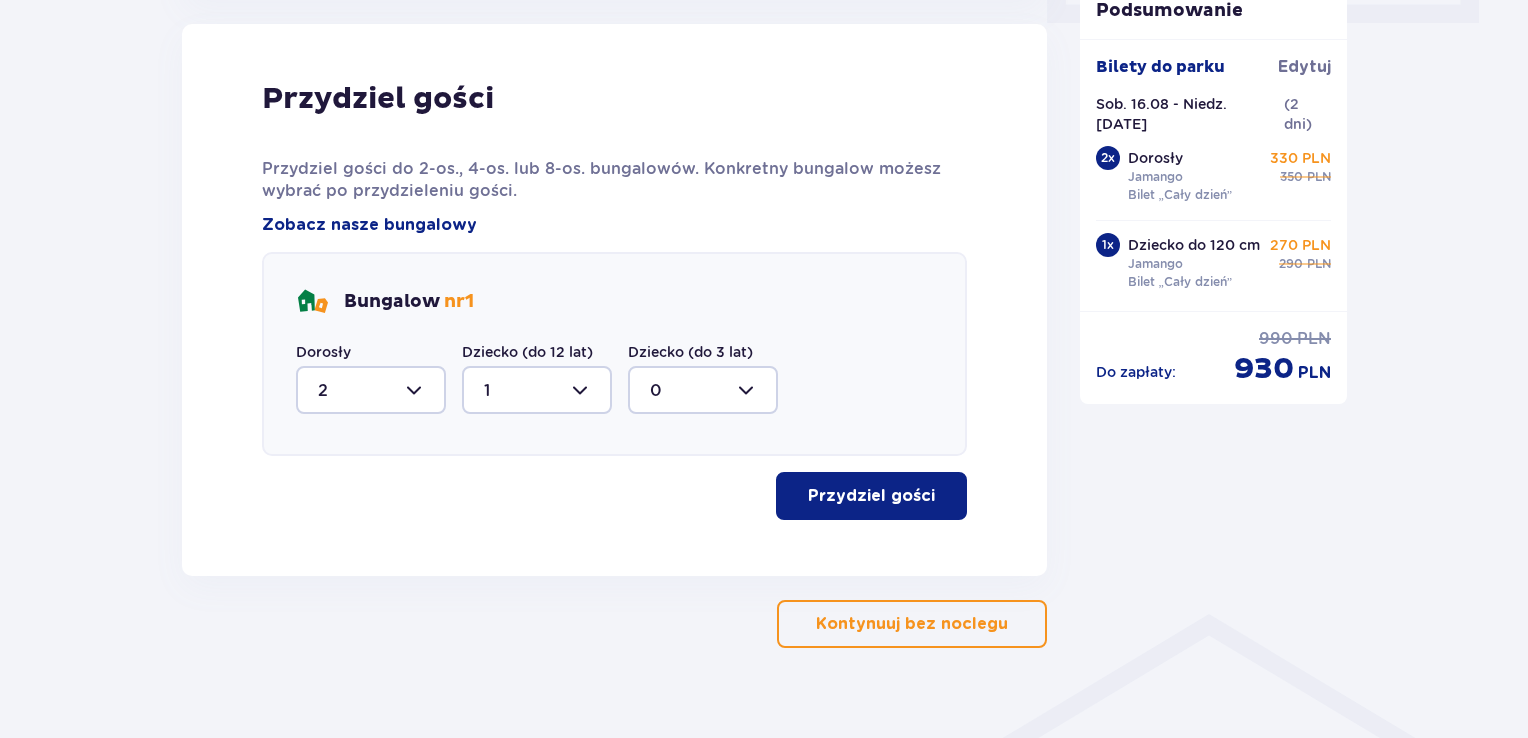 click on "Przydziel gości" at bounding box center [871, 496] 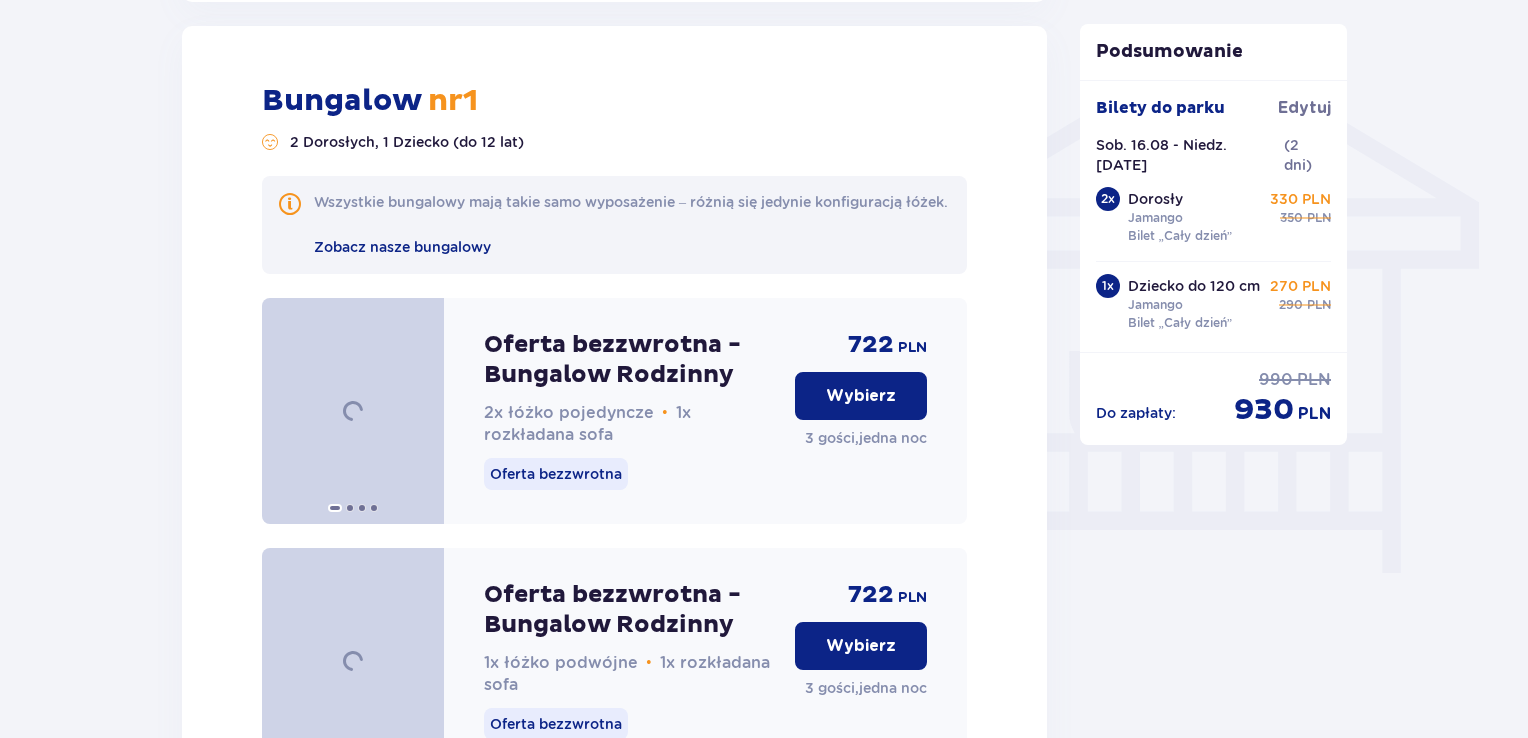 scroll, scrollTop: 1585, scrollLeft: 0, axis: vertical 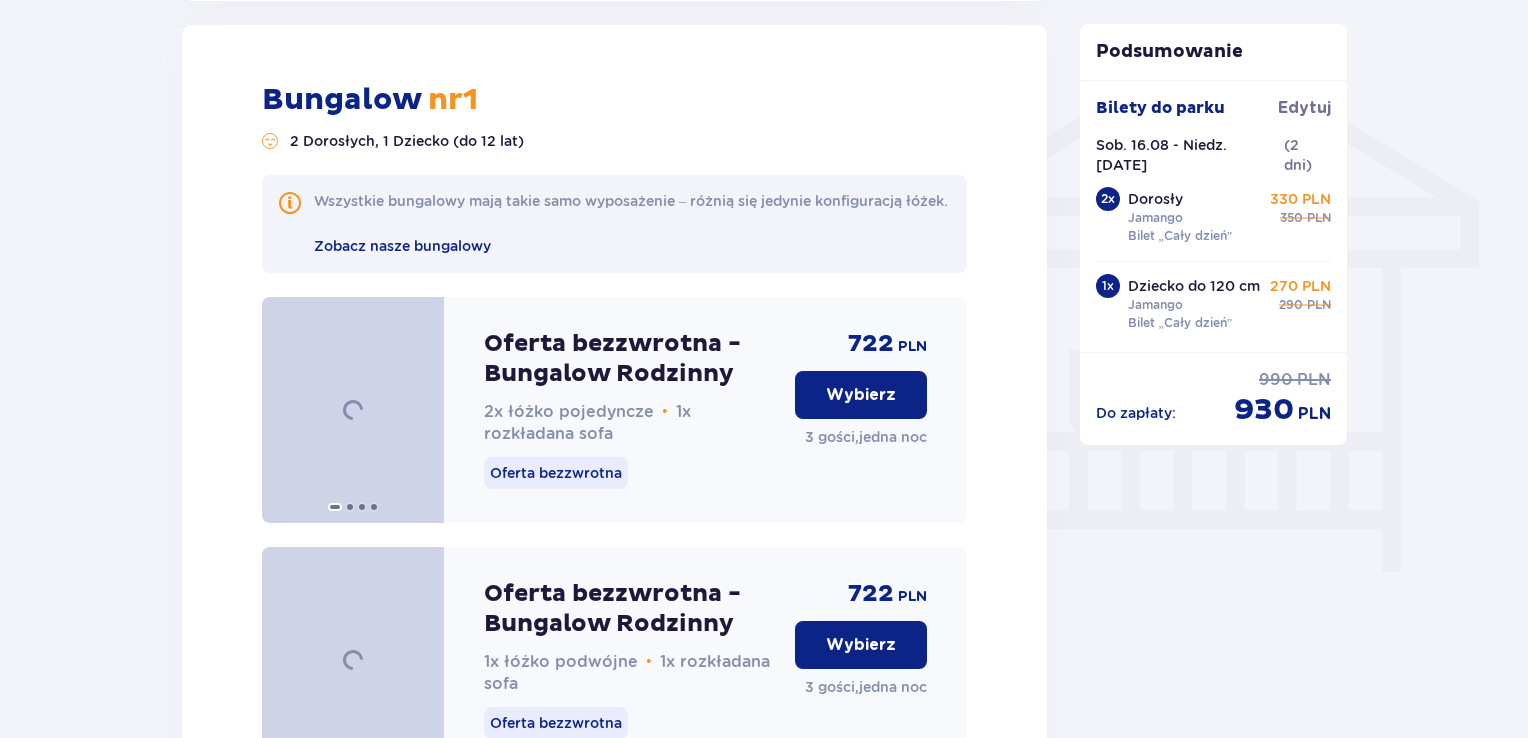 click on "Wybierz" at bounding box center [861, 395] 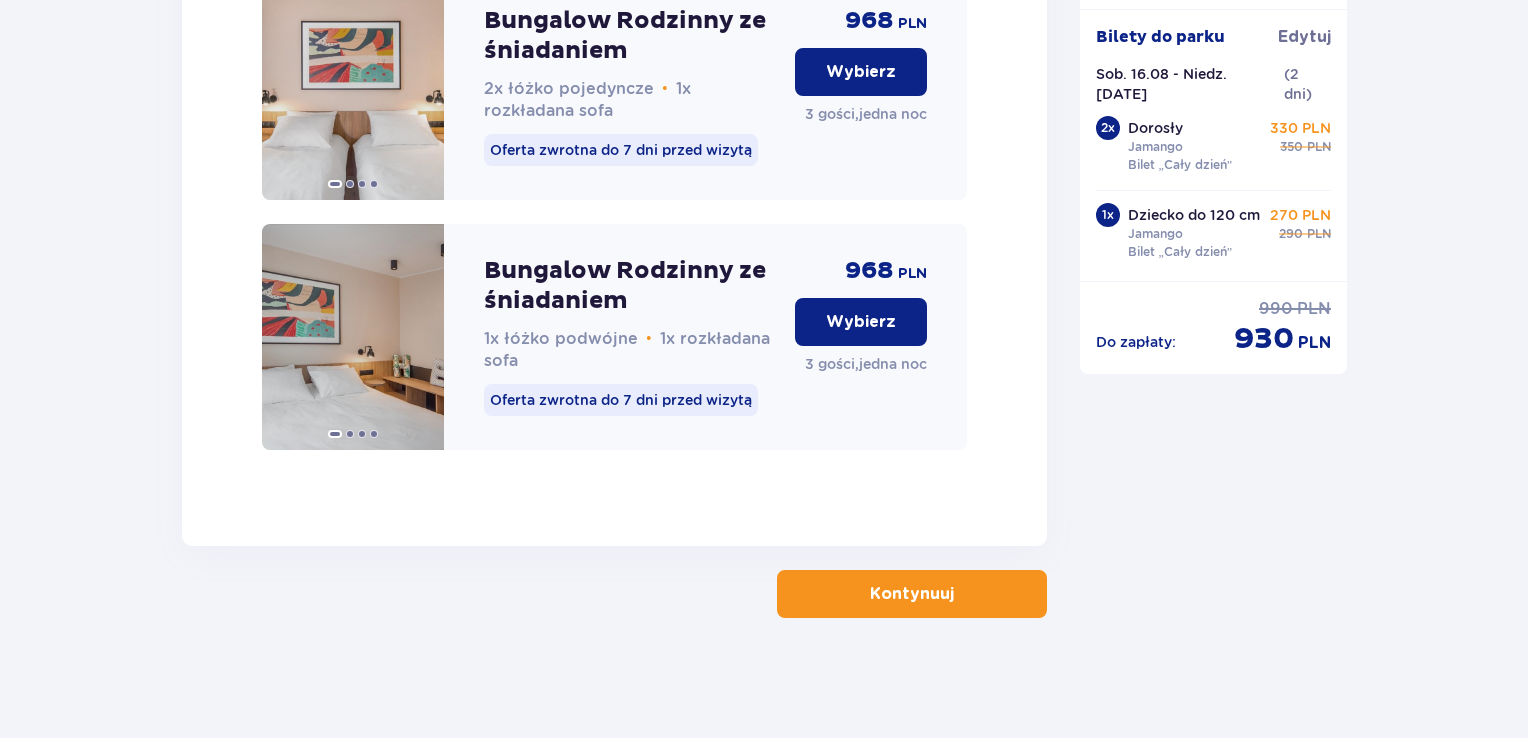 scroll, scrollTop: 3434, scrollLeft: 0, axis: vertical 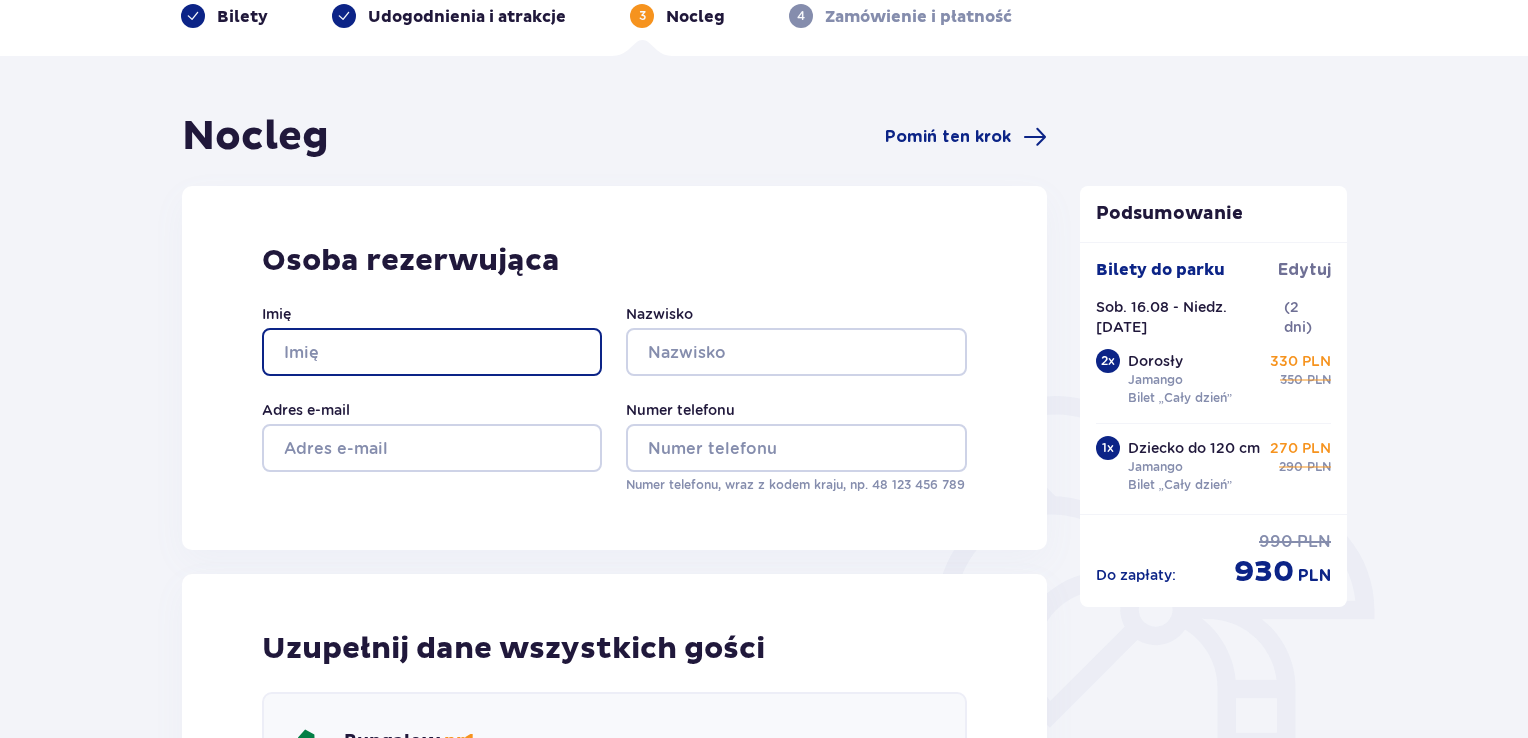 click on "Imię" at bounding box center [432, 352] 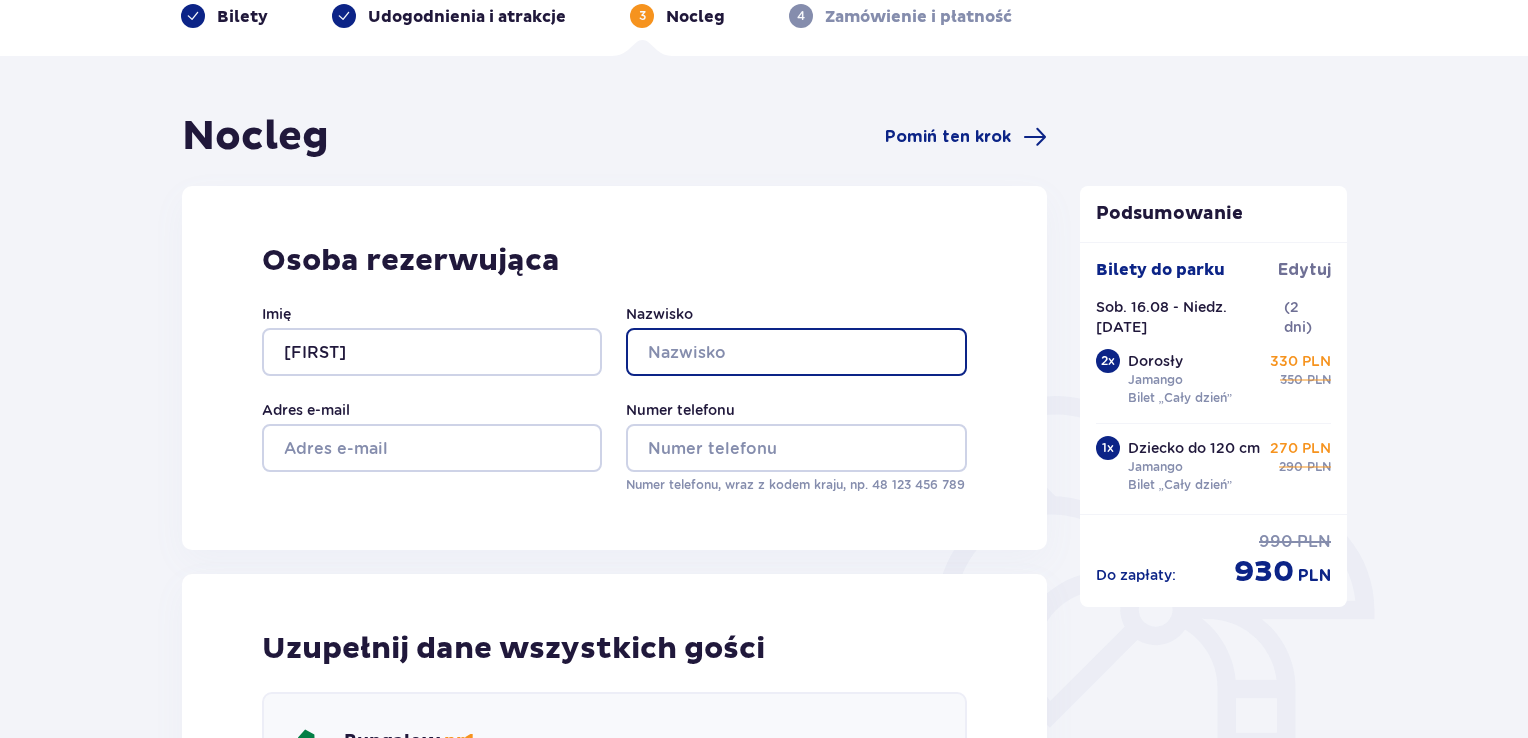 type on "Siwkowski" 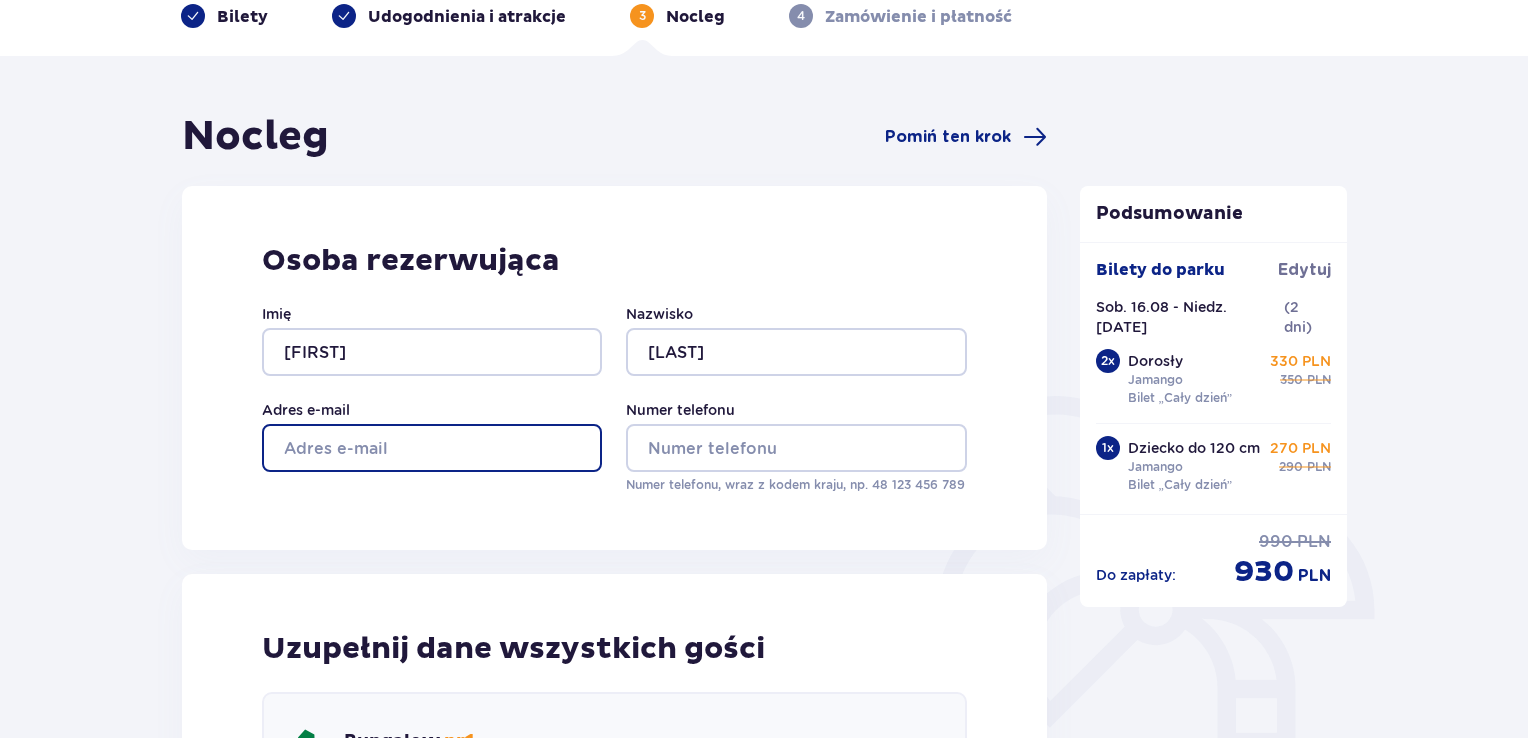 type on "songohan37@wp.pl" 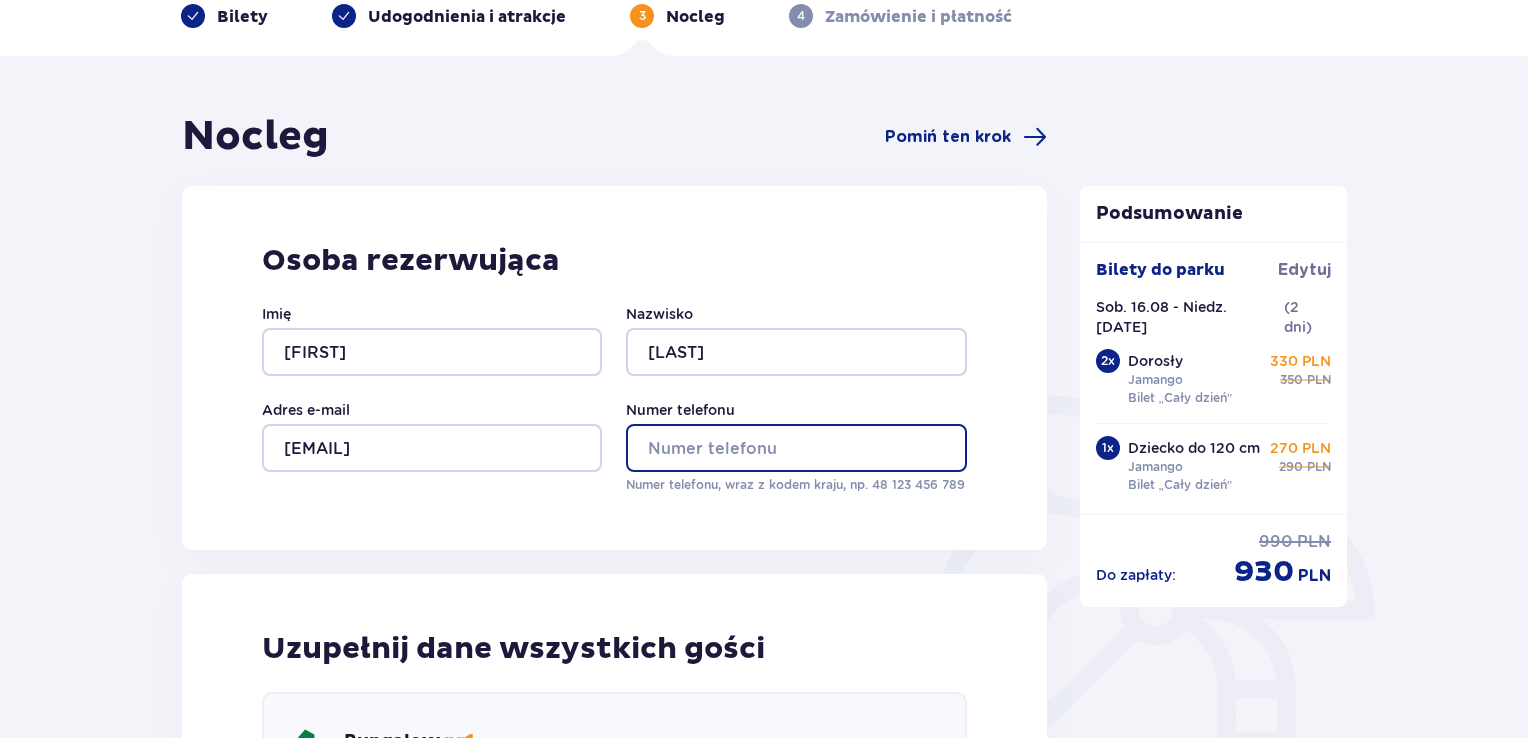 type on "665624251" 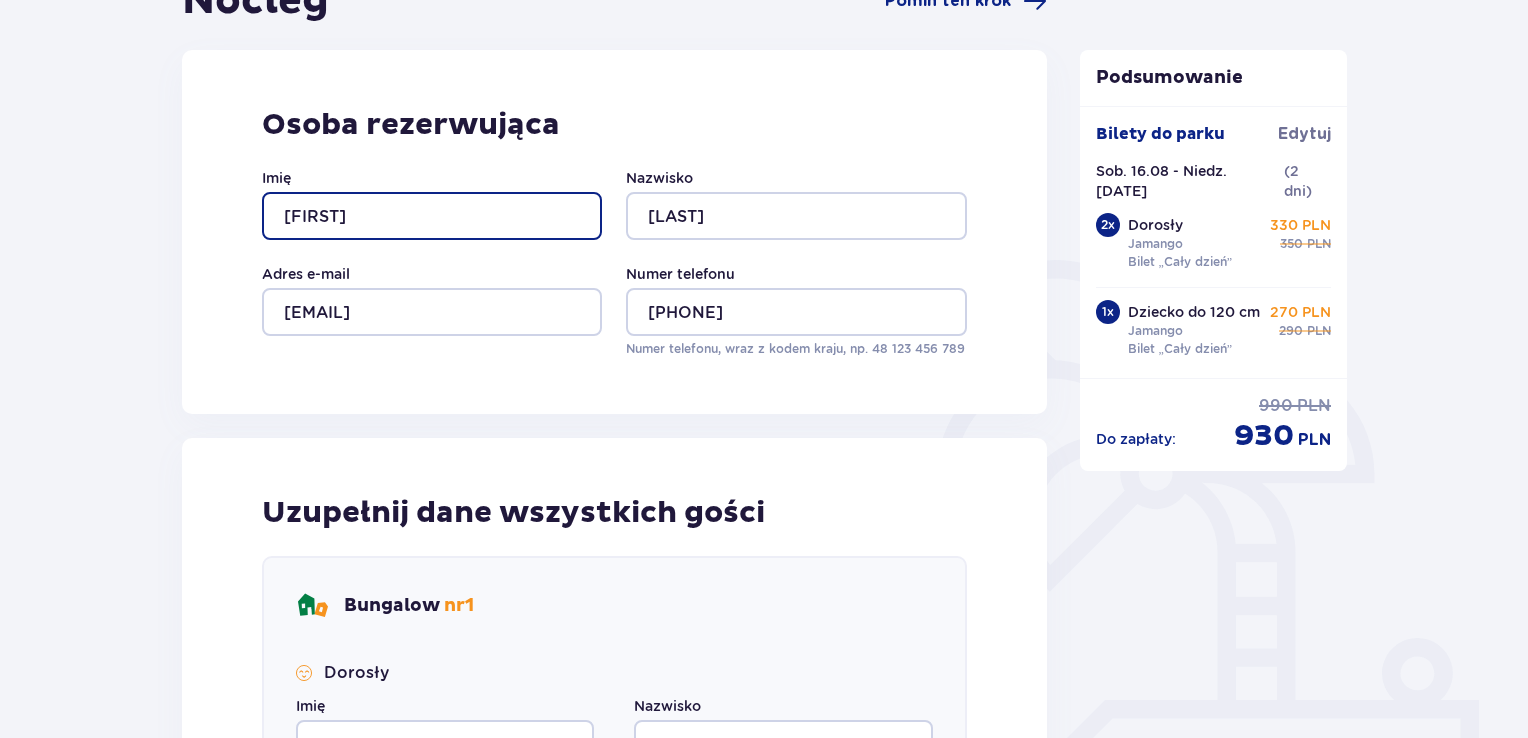 scroll, scrollTop: 500, scrollLeft: 0, axis: vertical 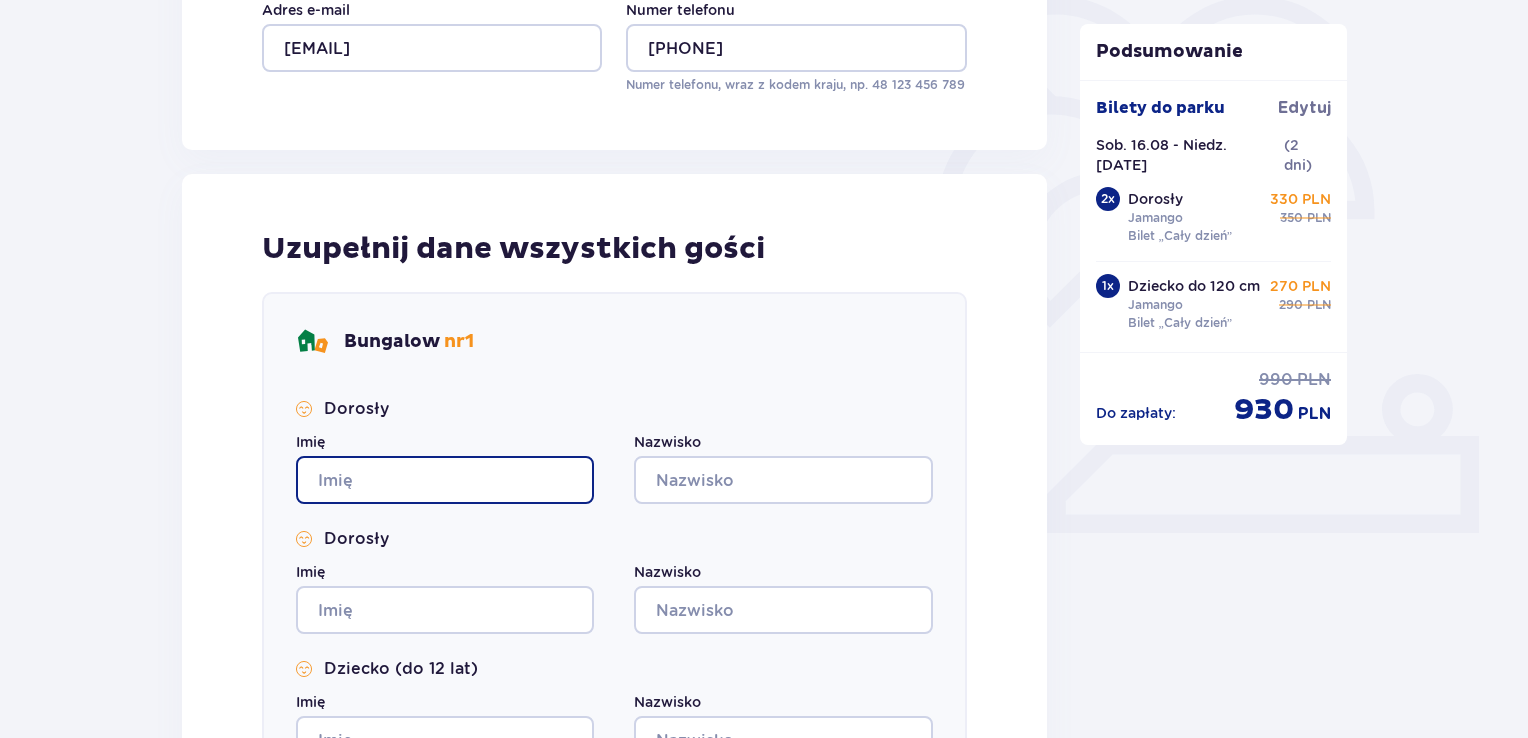 click on "Imię" at bounding box center [445, 480] 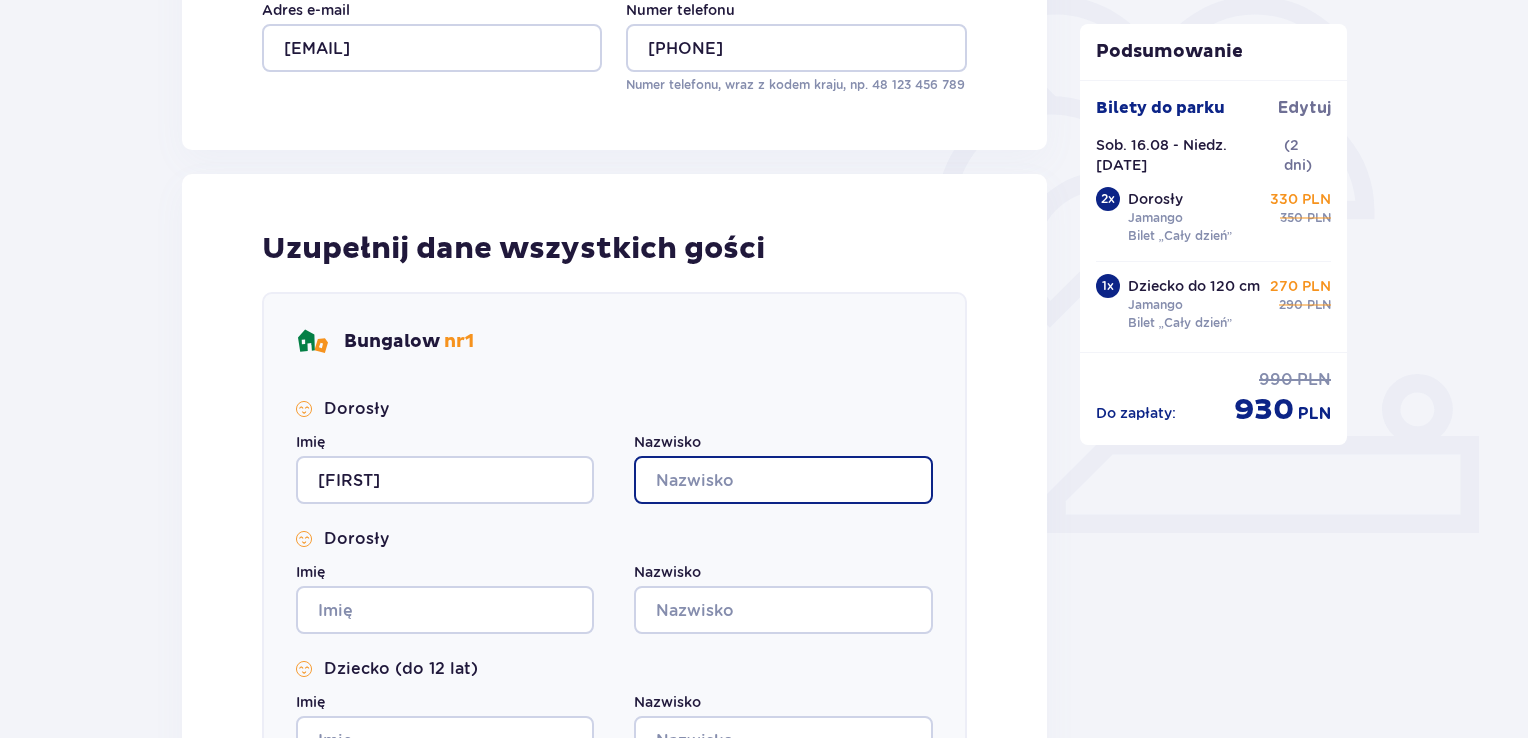 type on "Knowska-Siwkowska" 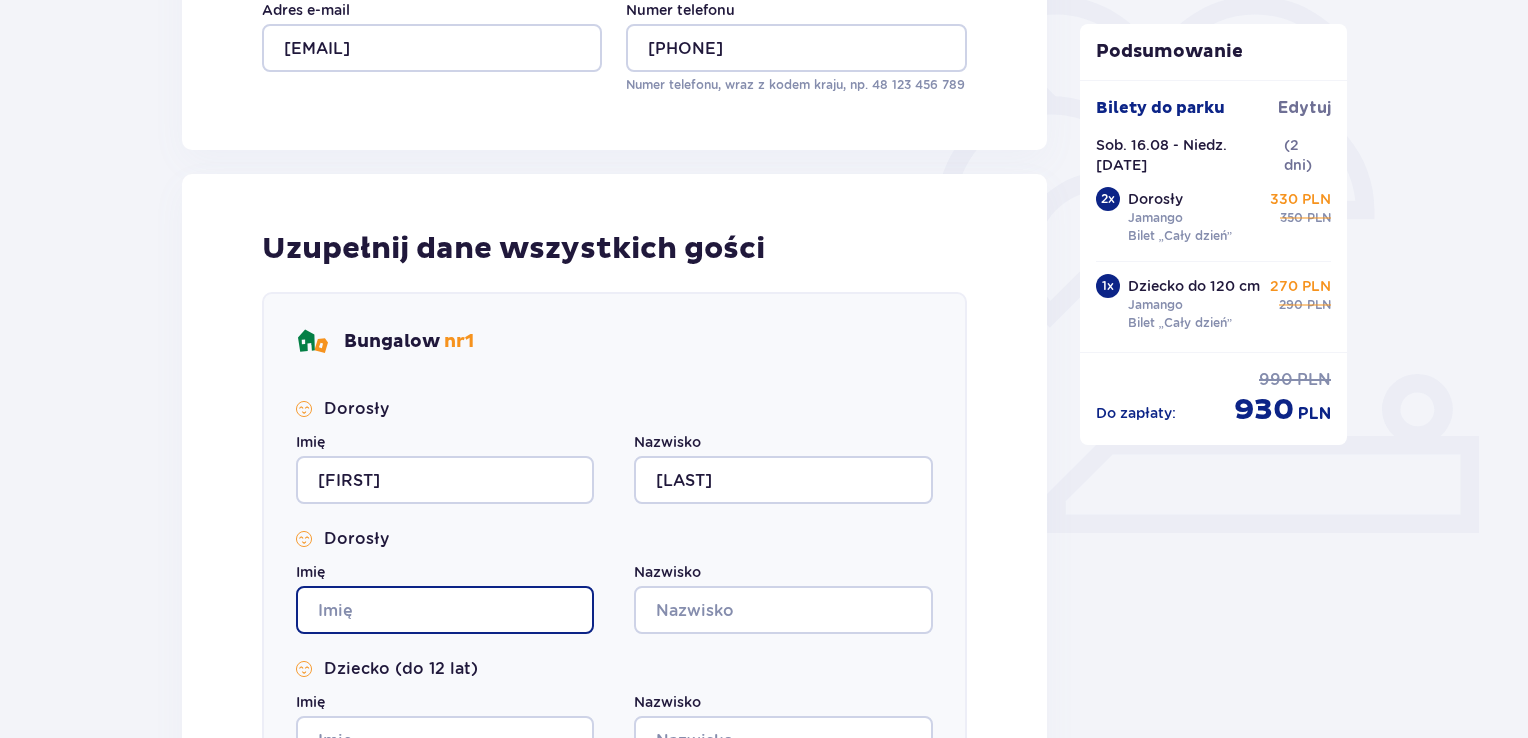 type on "Karolina" 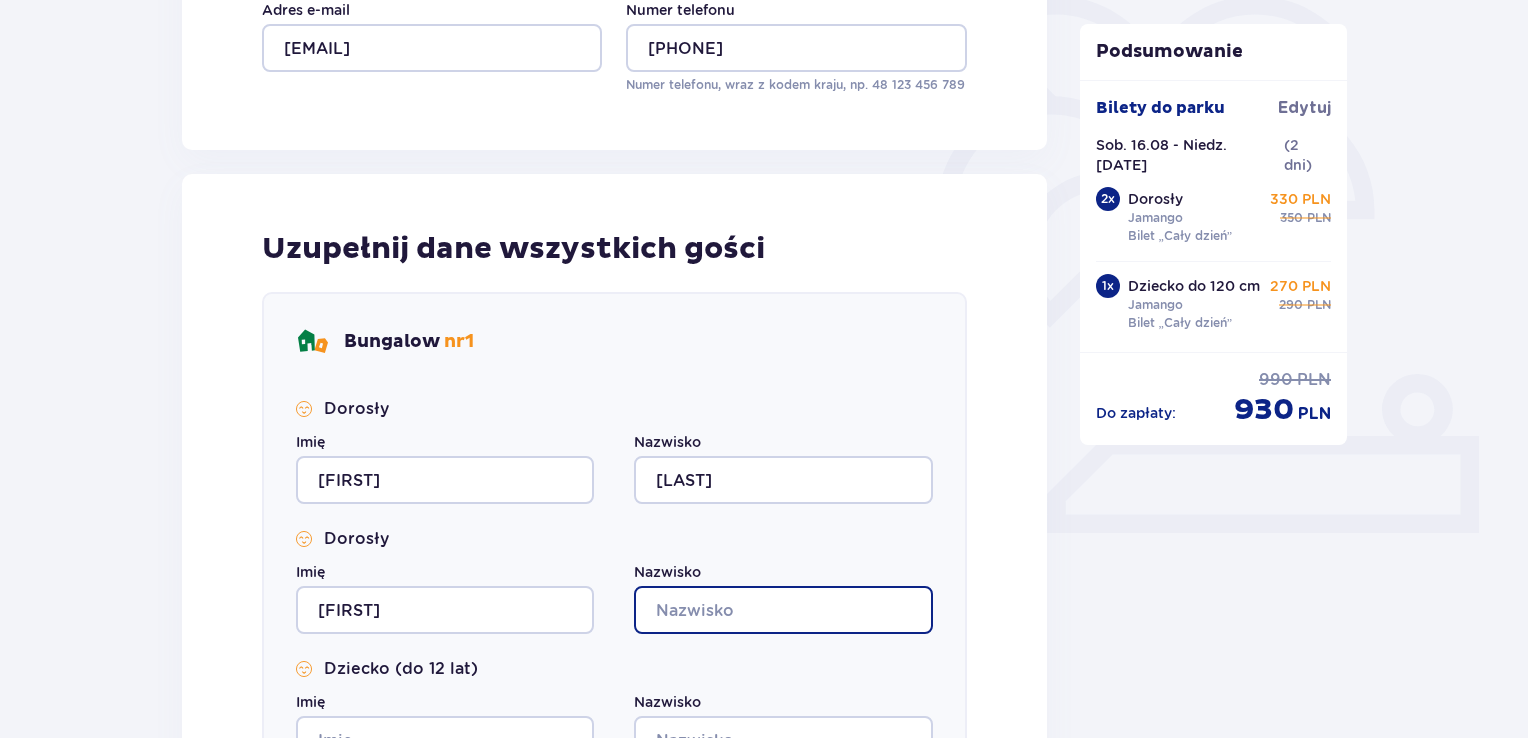 type on "Knowska-Siwkowska" 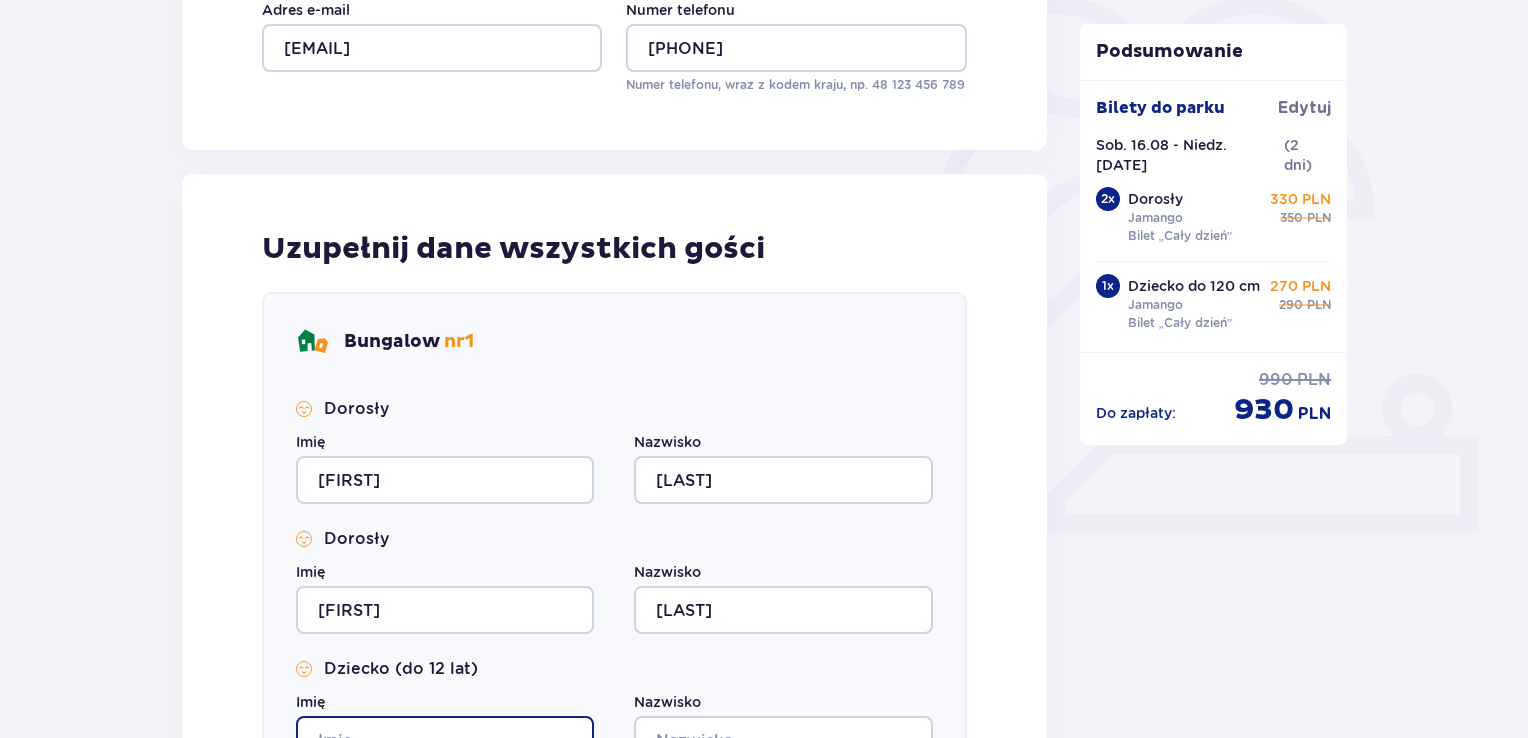 type on "Karolina" 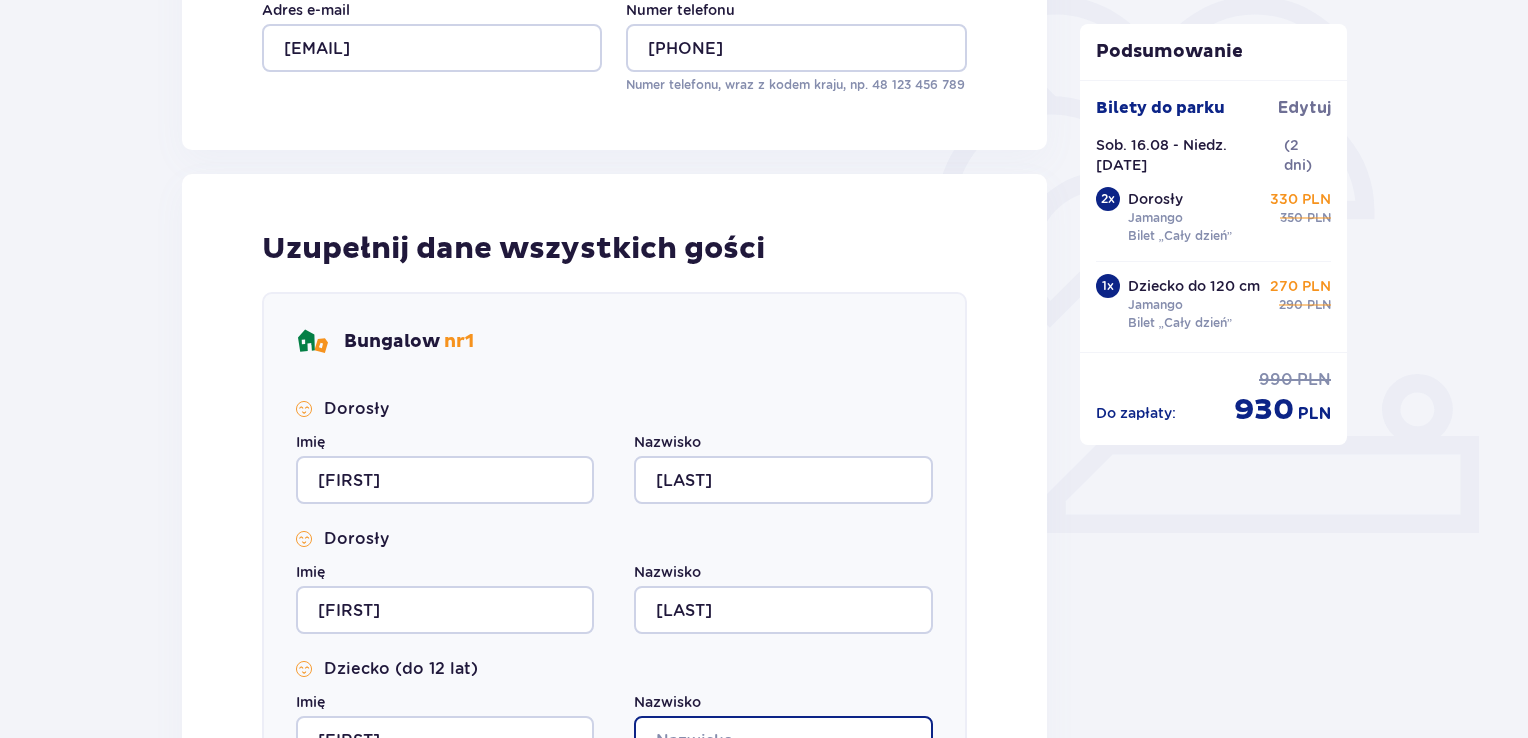 type on "Knowska-Siwkowska" 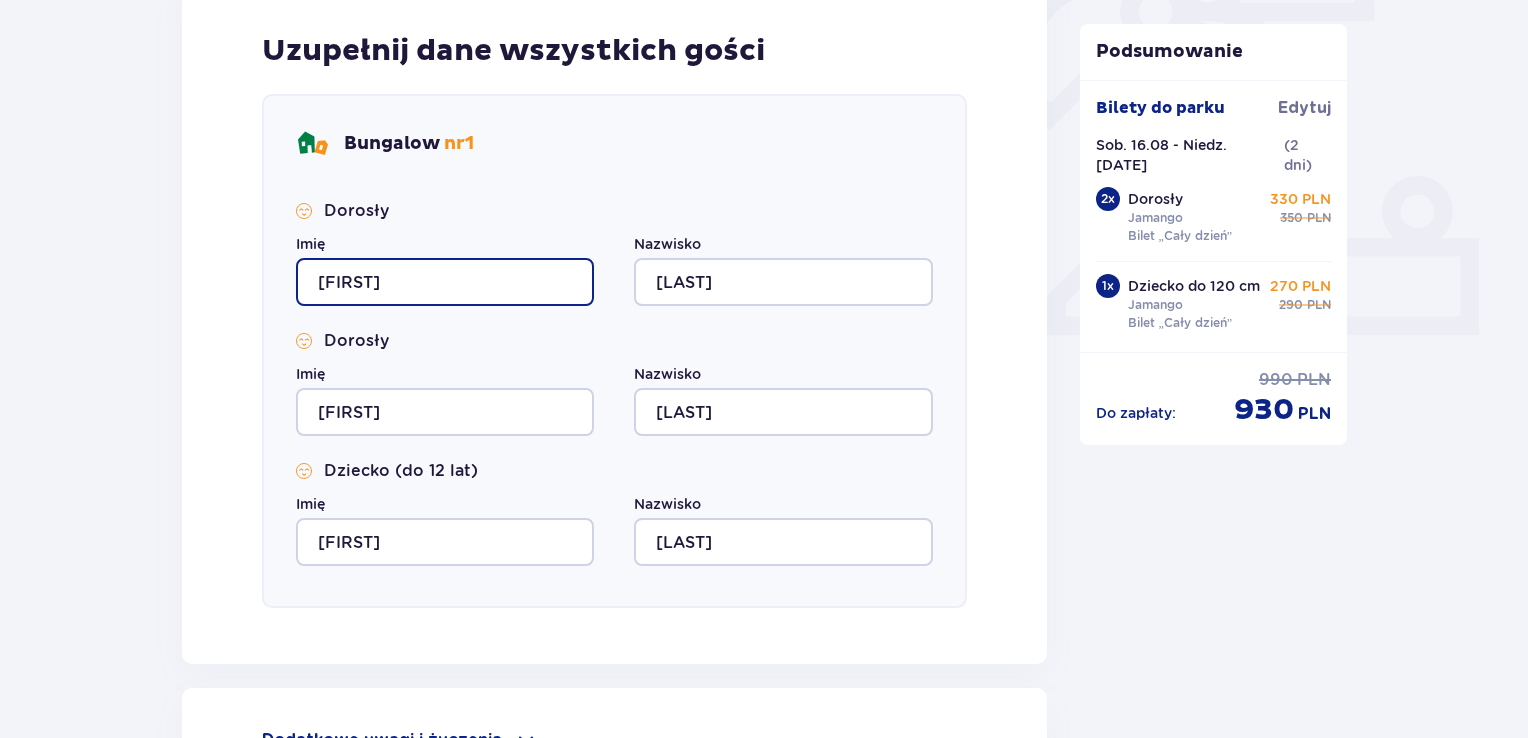 scroll, scrollTop: 900, scrollLeft: 0, axis: vertical 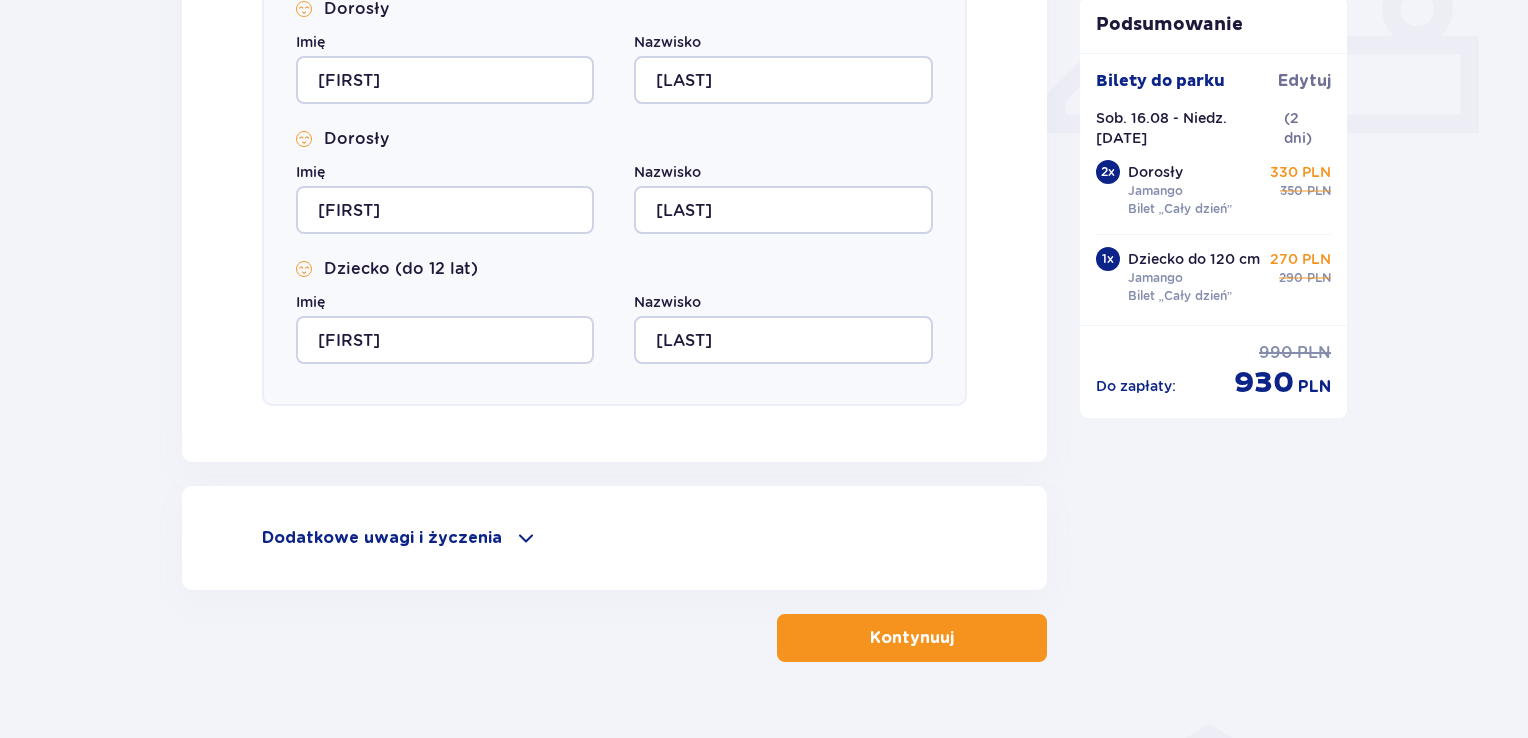 click at bounding box center [958, 638] 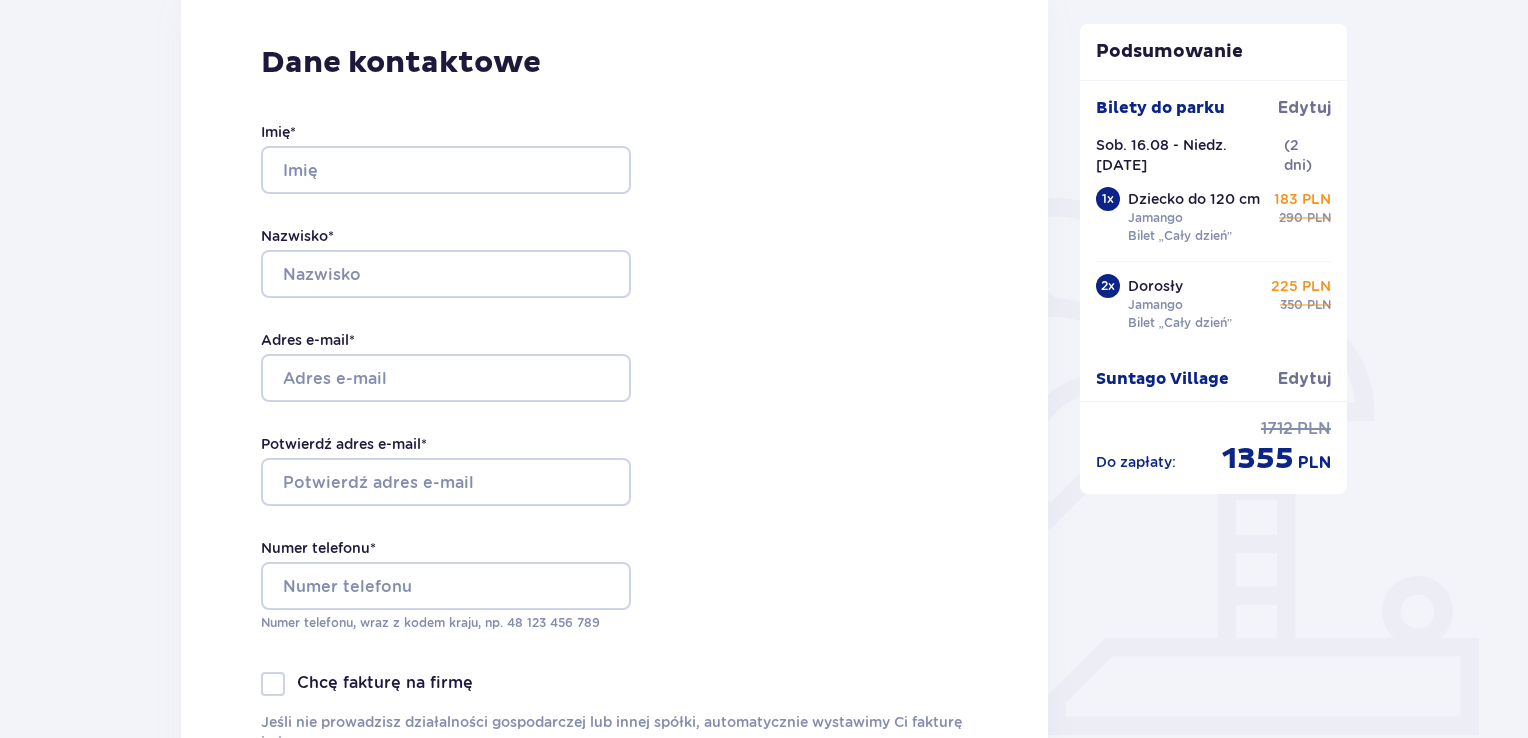 scroll, scrollTop: 300, scrollLeft: 0, axis: vertical 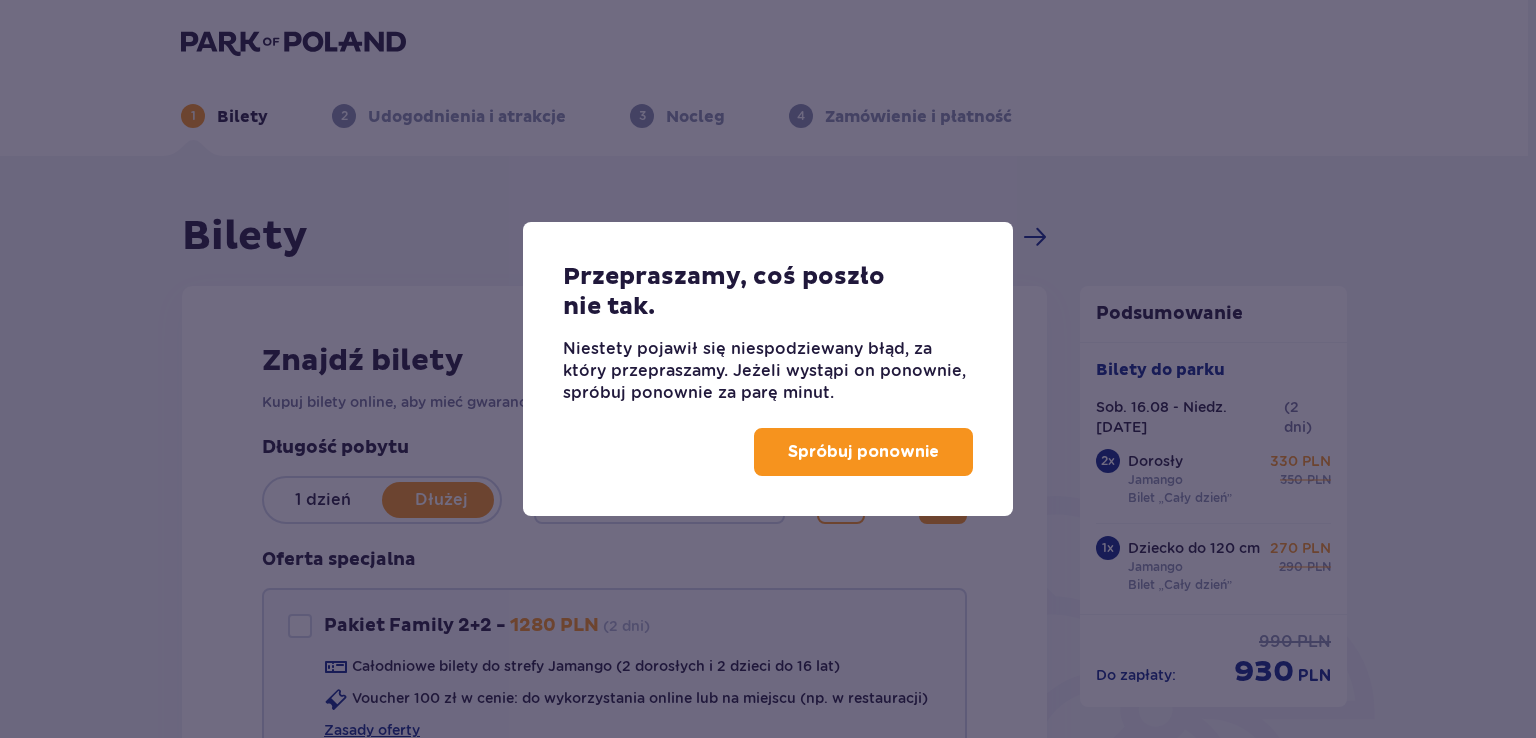 click on "Spróbuj ponownie" at bounding box center (863, 452) 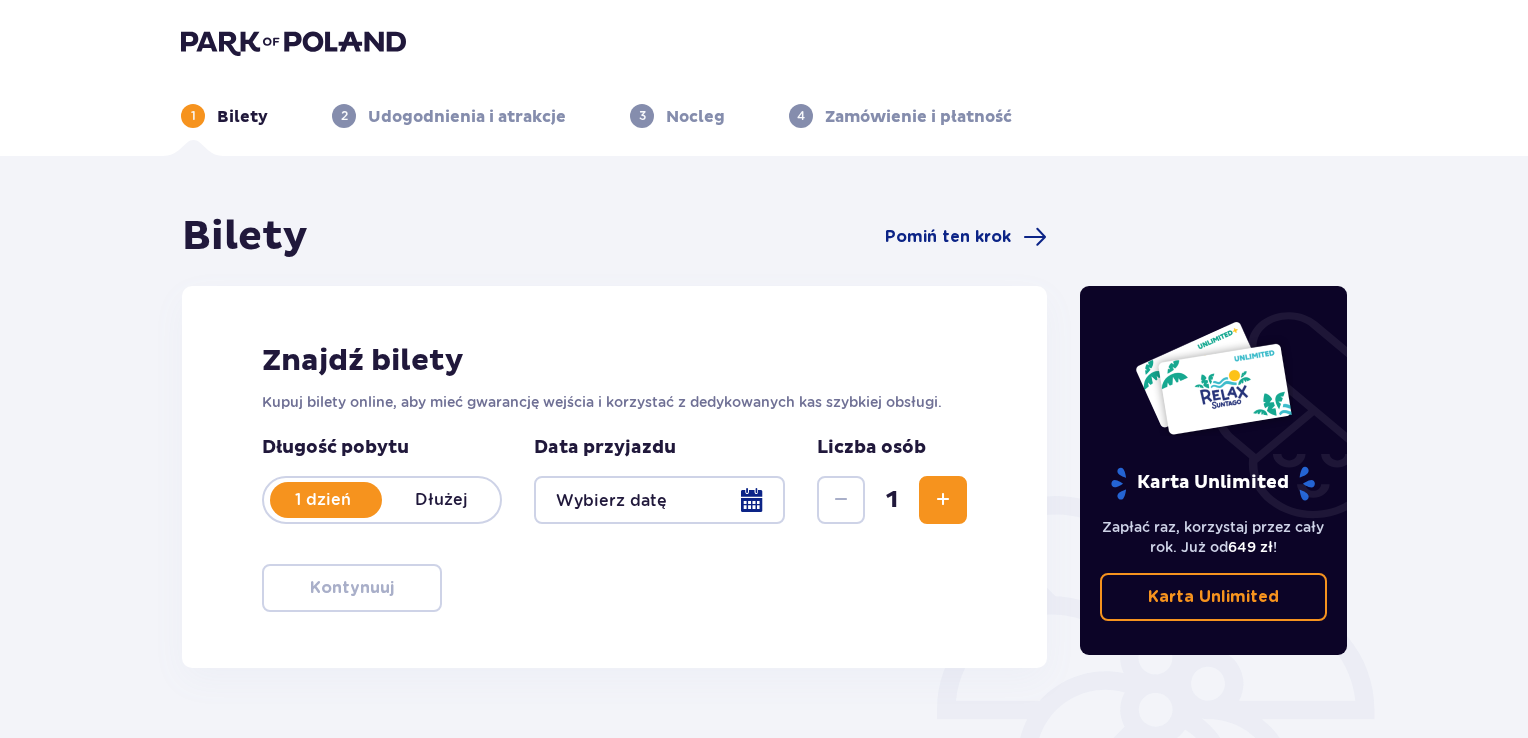 scroll, scrollTop: 0, scrollLeft: 0, axis: both 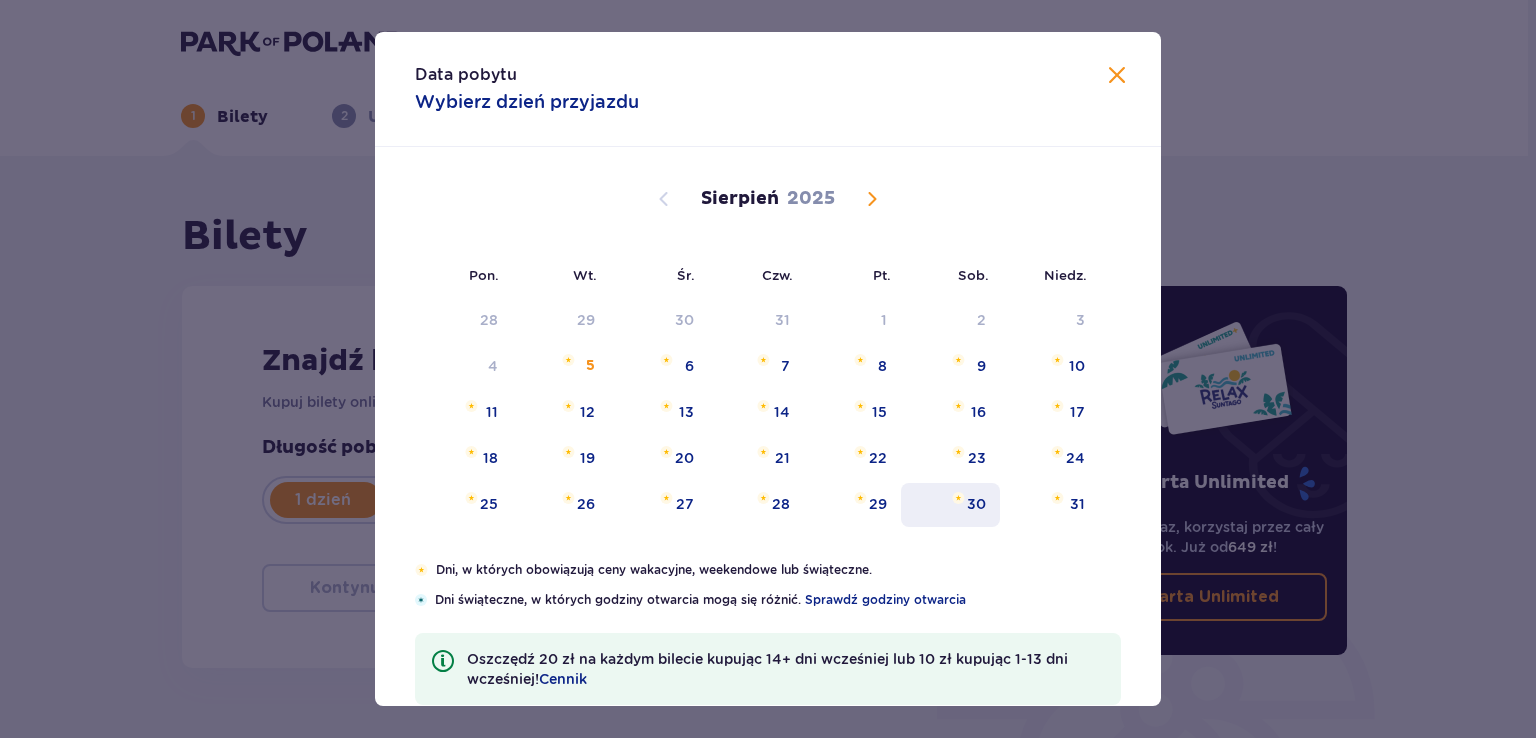 click on "30" at bounding box center [950, 505] 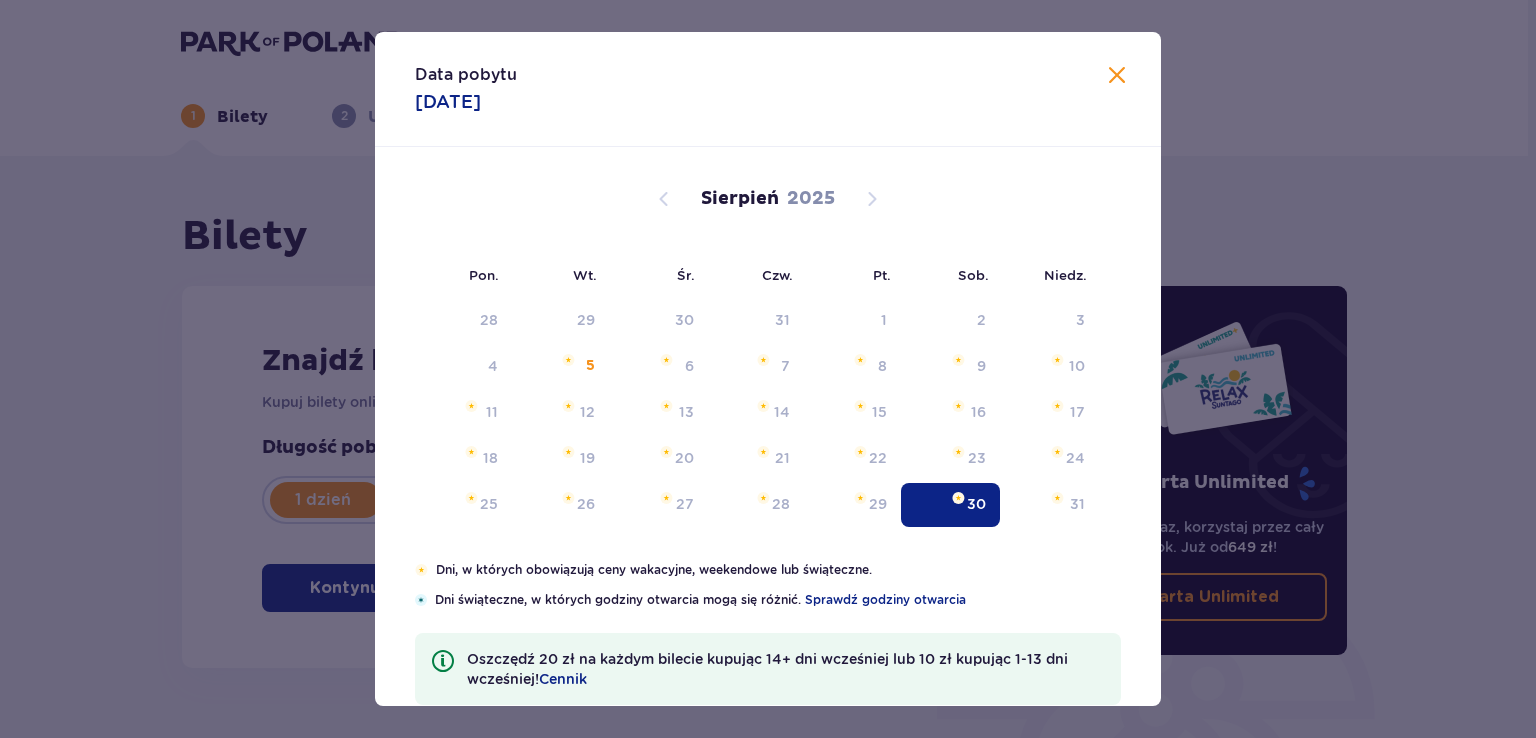 type on "30.08.25" 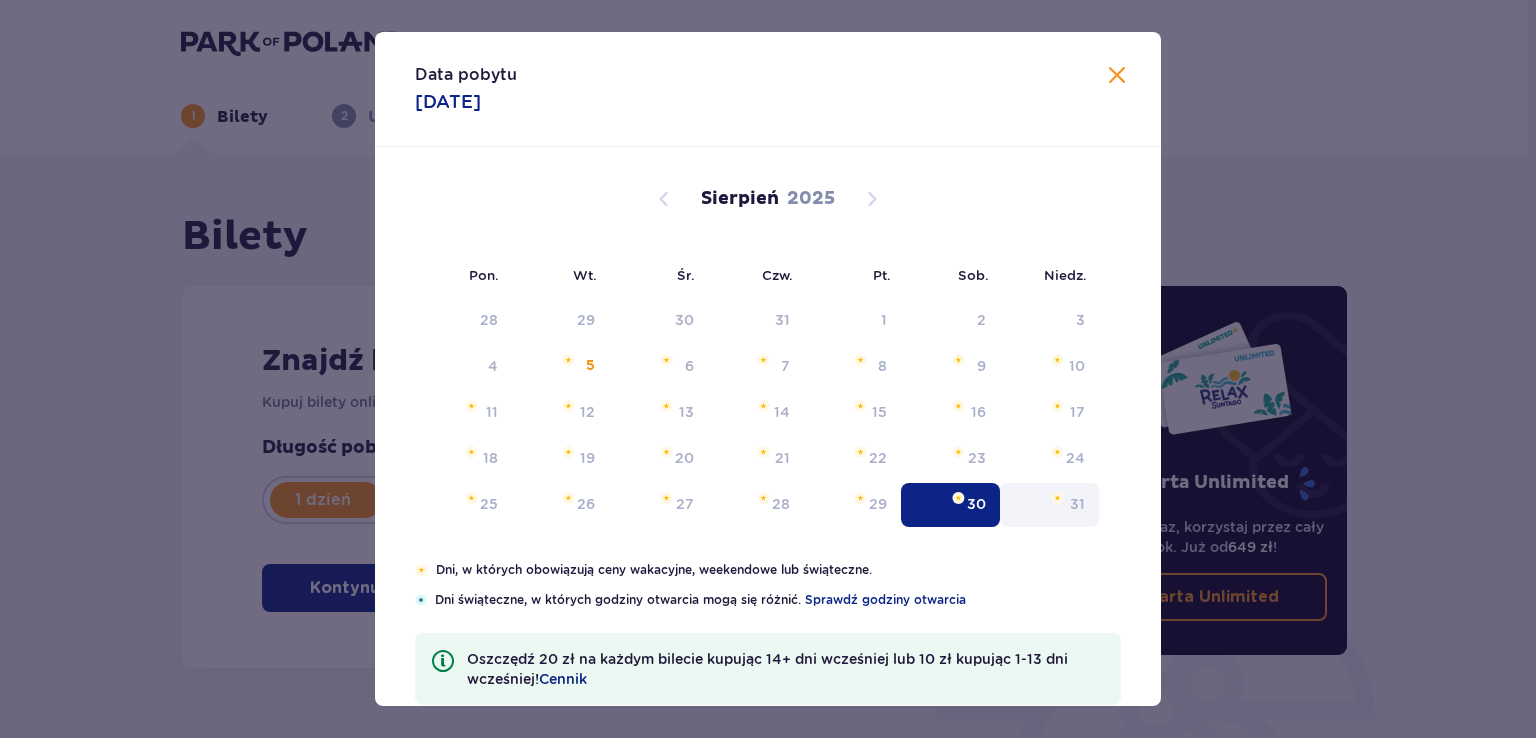 click on "31" at bounding box center (1049, 505) 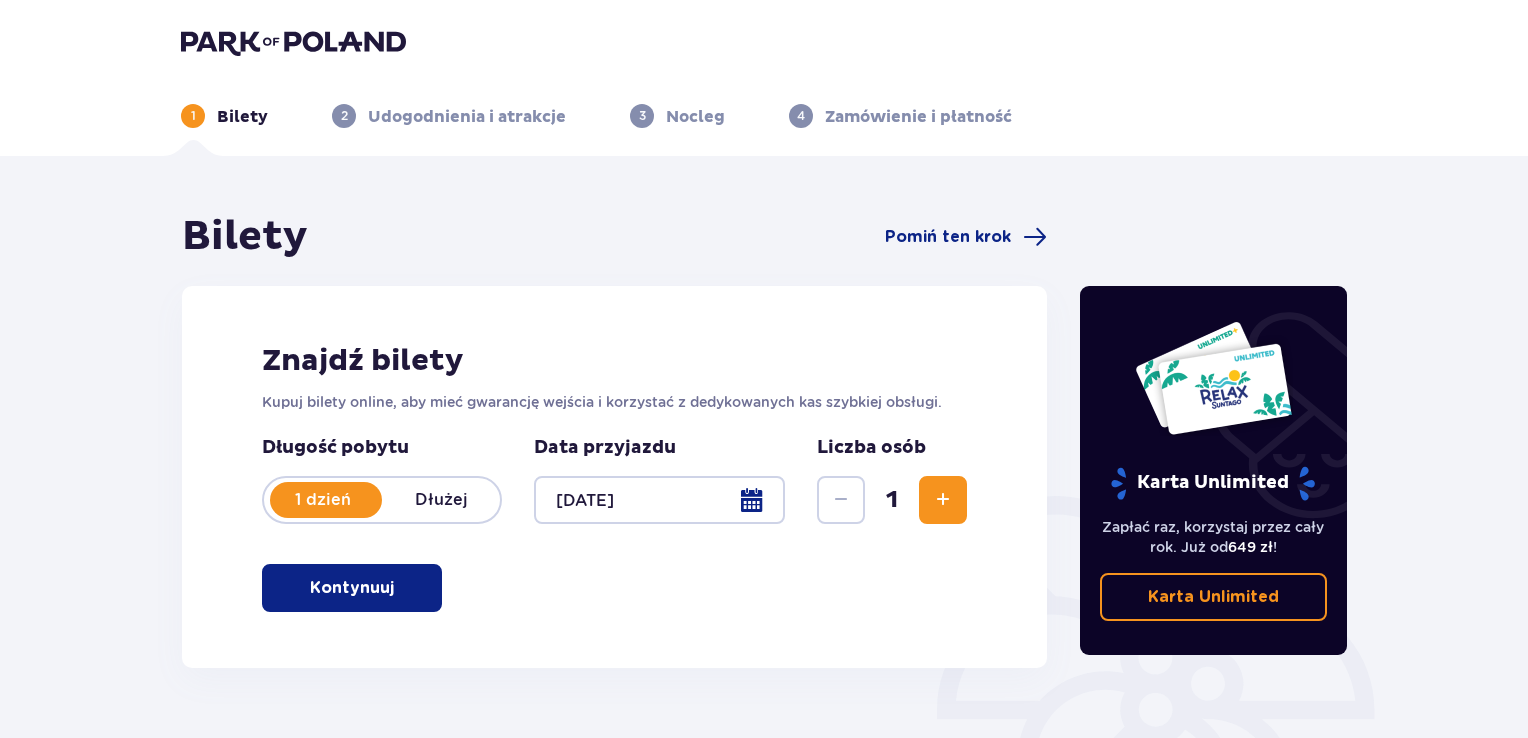 click on "1 dzień Dłużej" at bounding box center [382, 500] 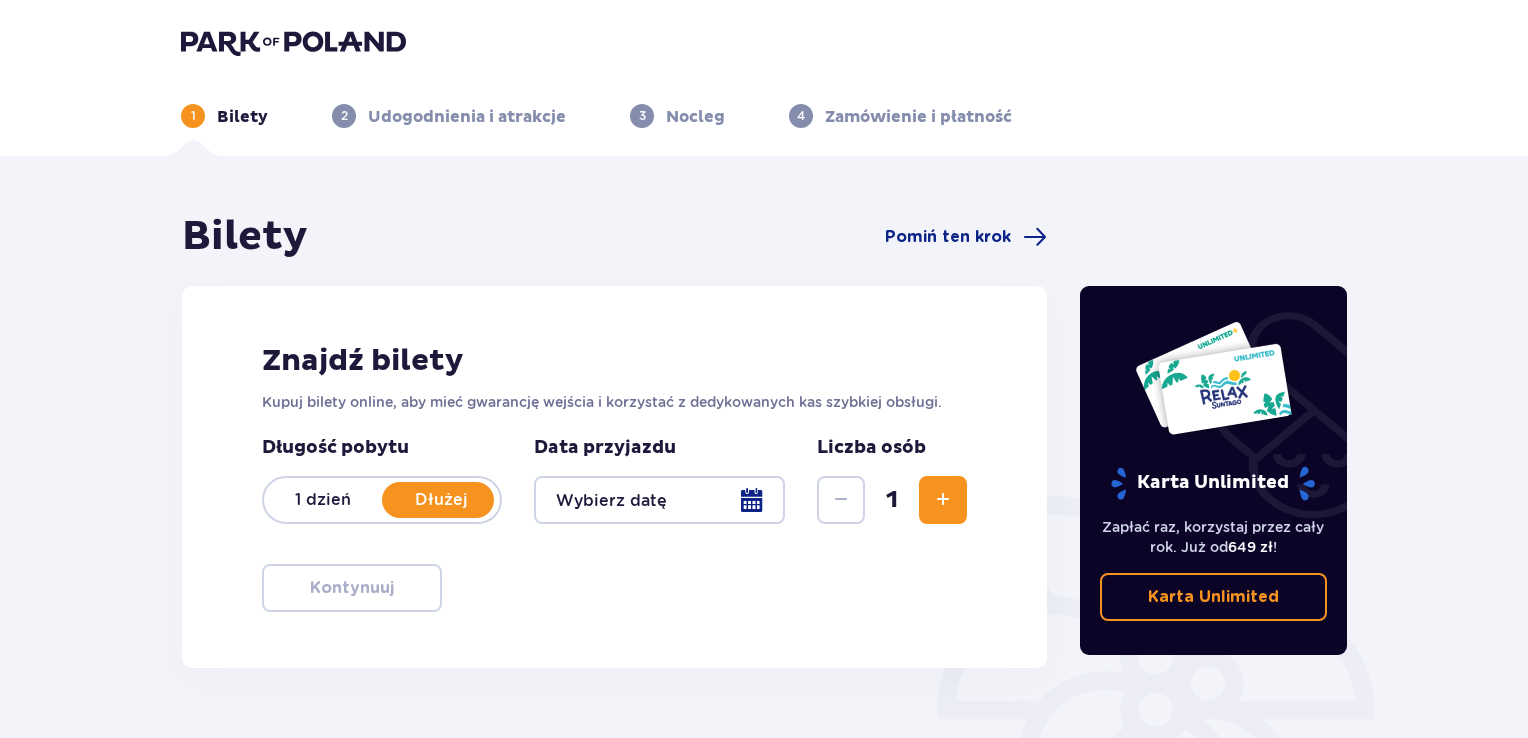 click at bounding box center (659, 500) 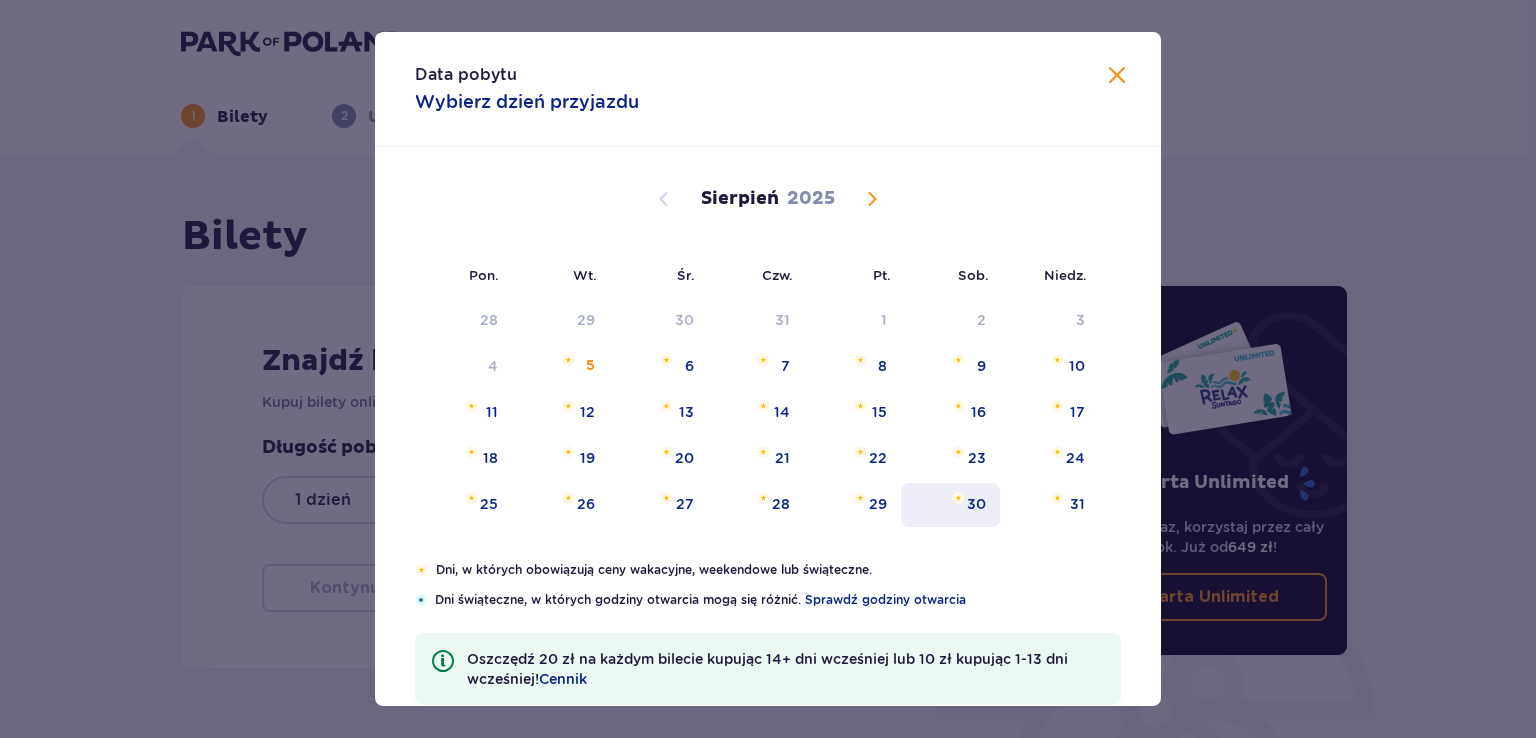 click on "30" at bounding box center [950, 505] 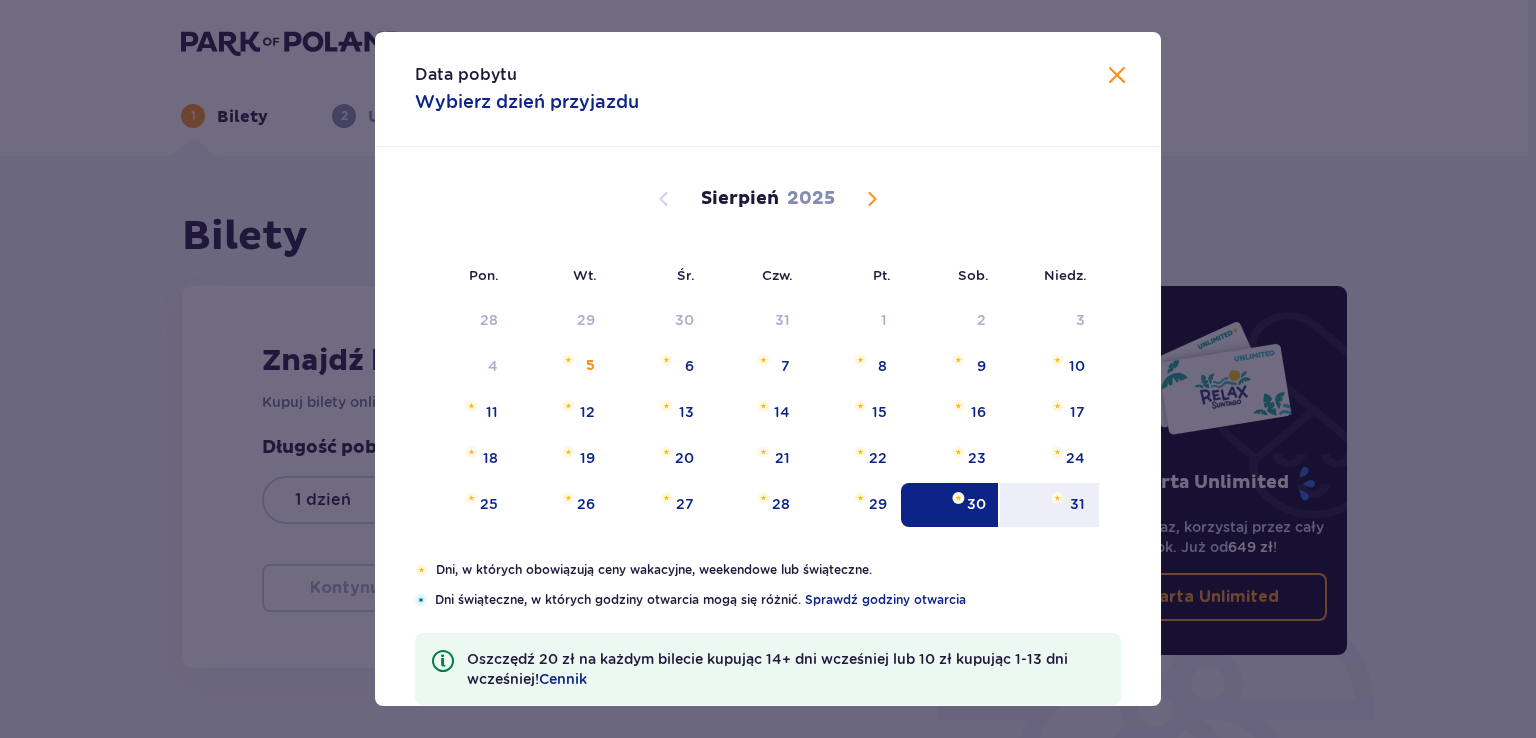 drag, startPoint x: 1044, startPoint y: 499, endPoint x: 1064, endPoint y: 537, distance: 42.941822 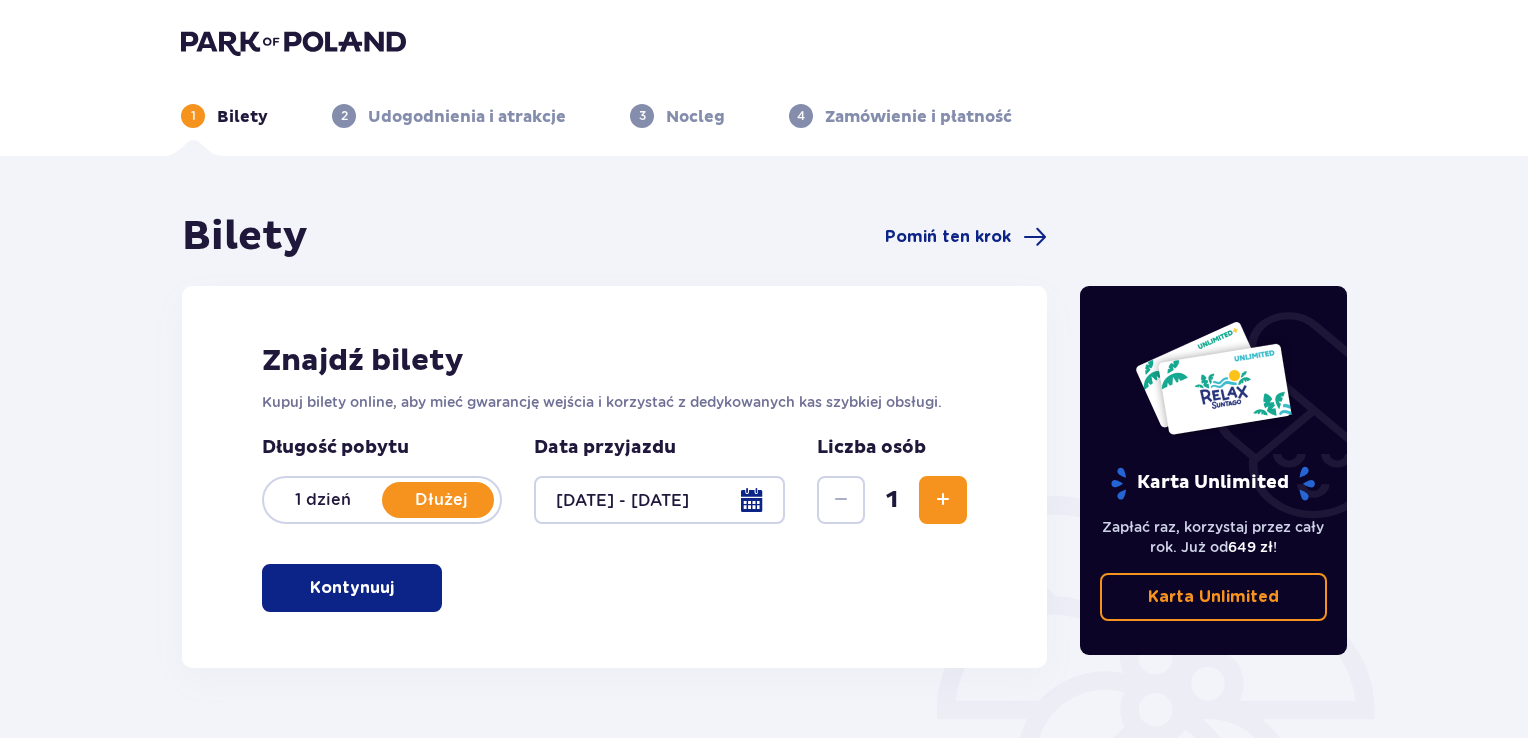 click at bounding box center (943, 500) 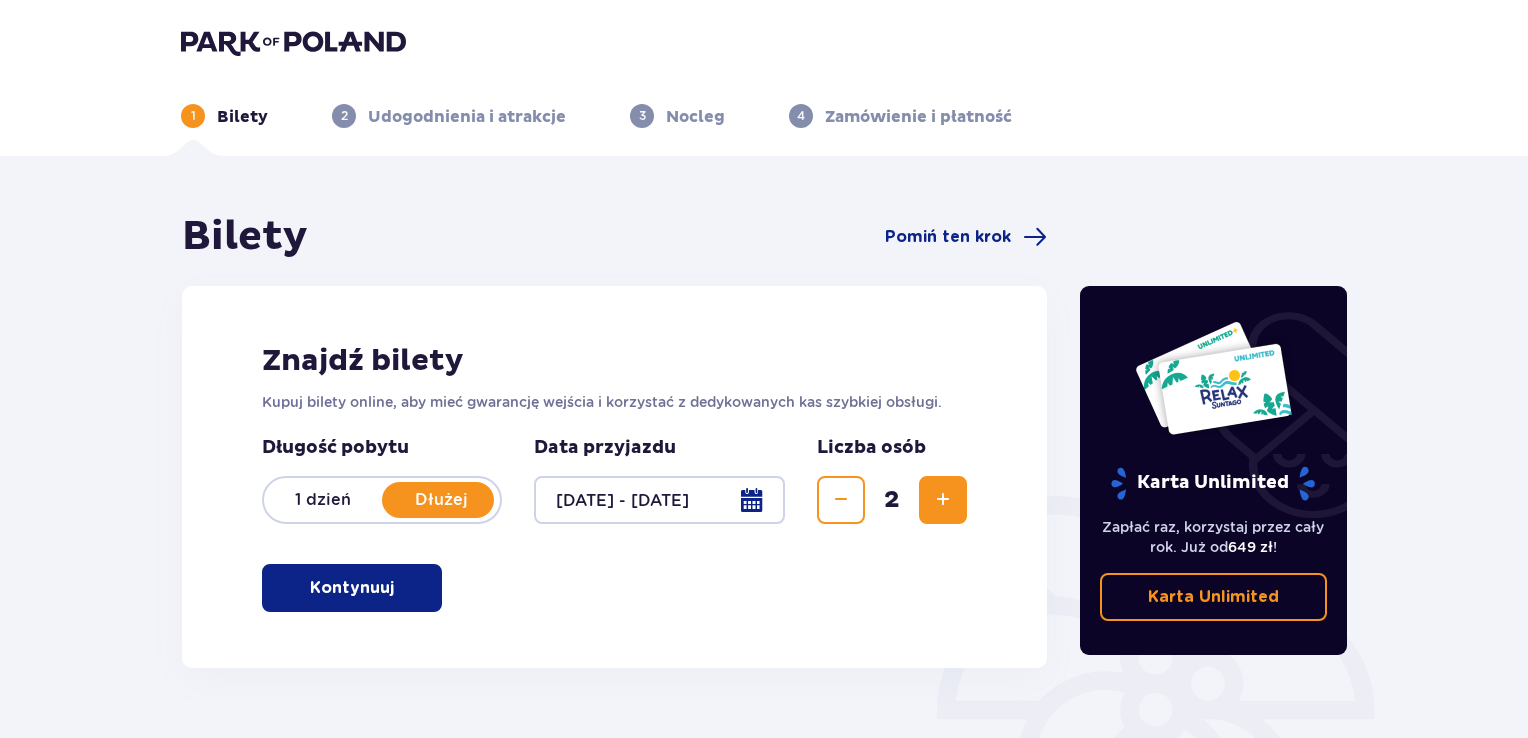 click at bounding box center [943, 500] 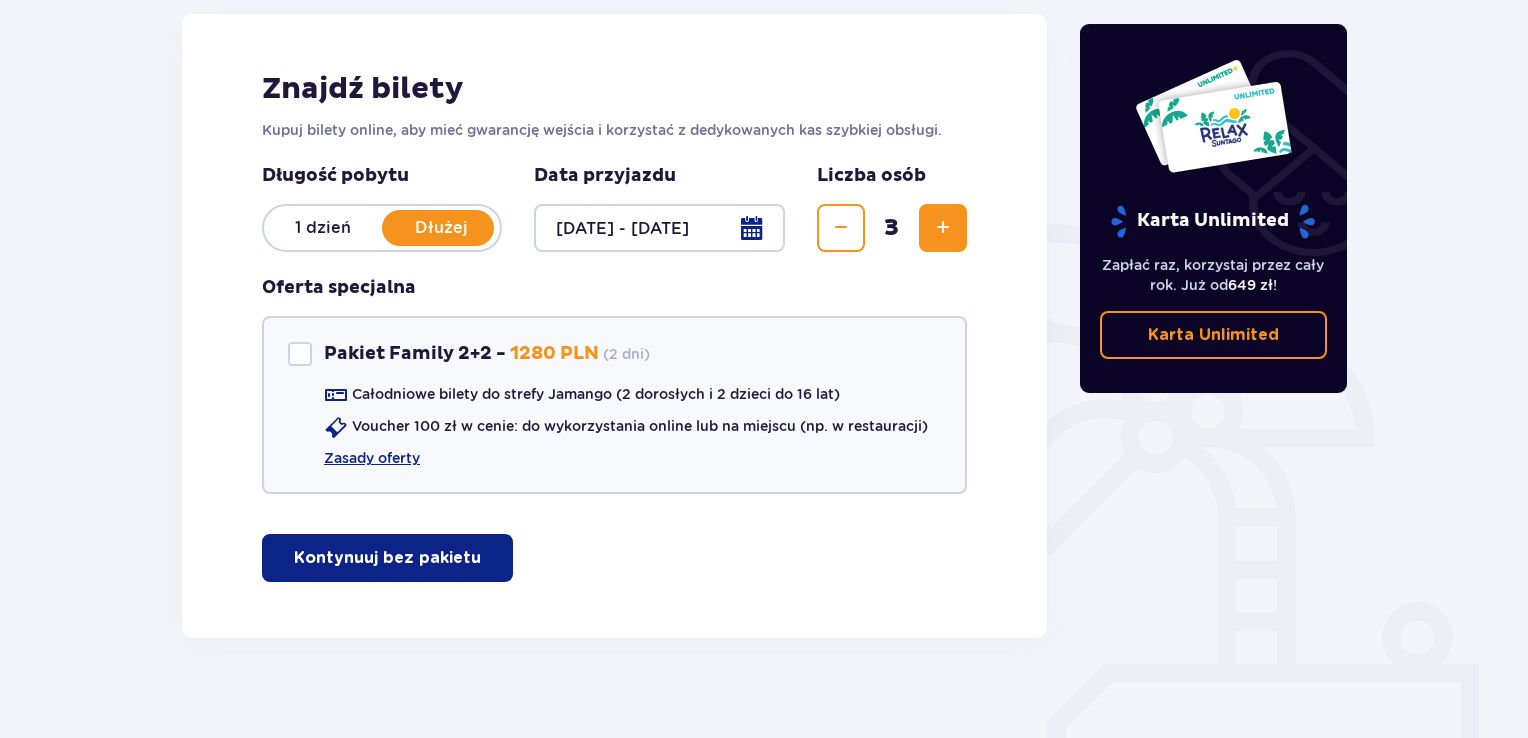 scroll, scrollTop: 292, scrollLeft: 0, axis: vertical 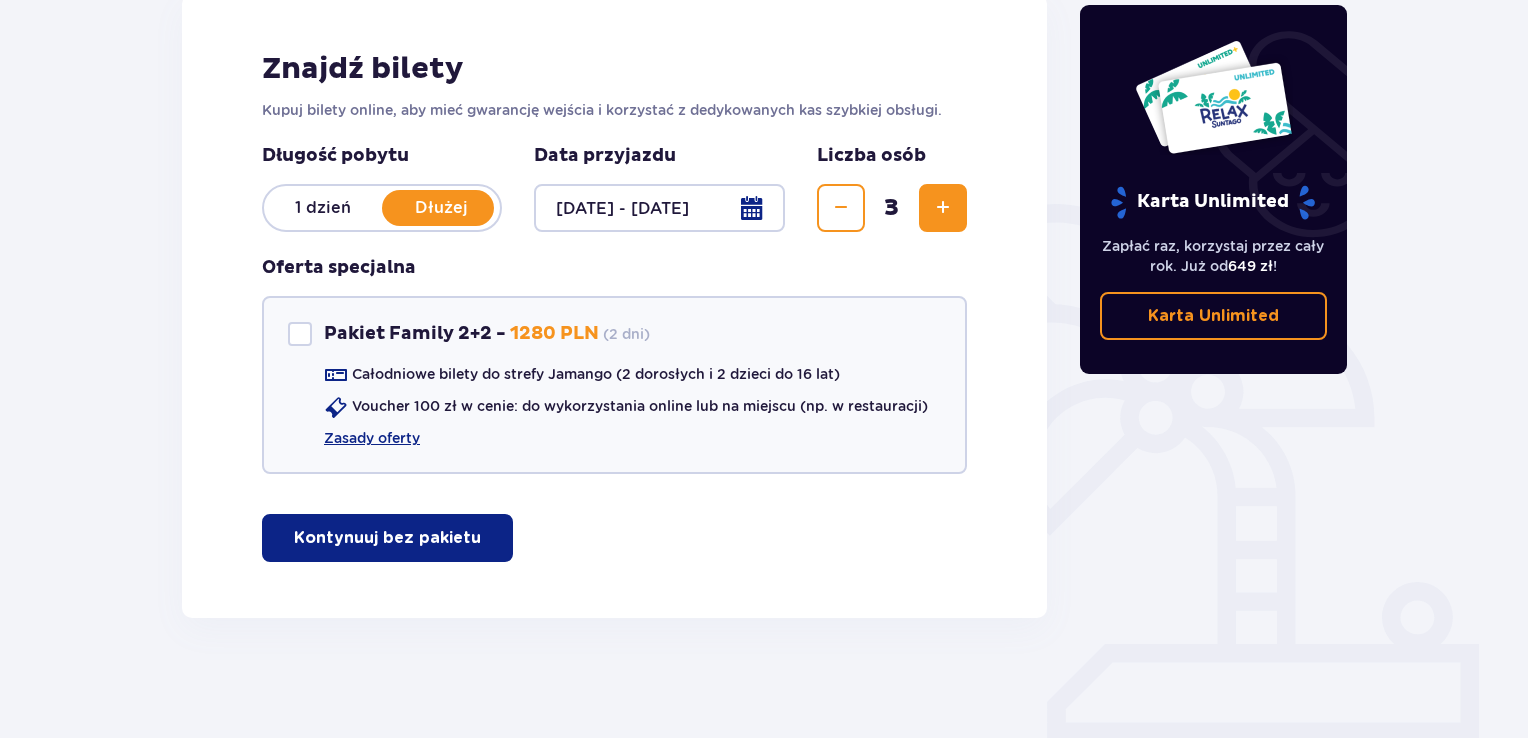 click on "Kontynuuj bez pakietu" at bounding box center [387, 538] 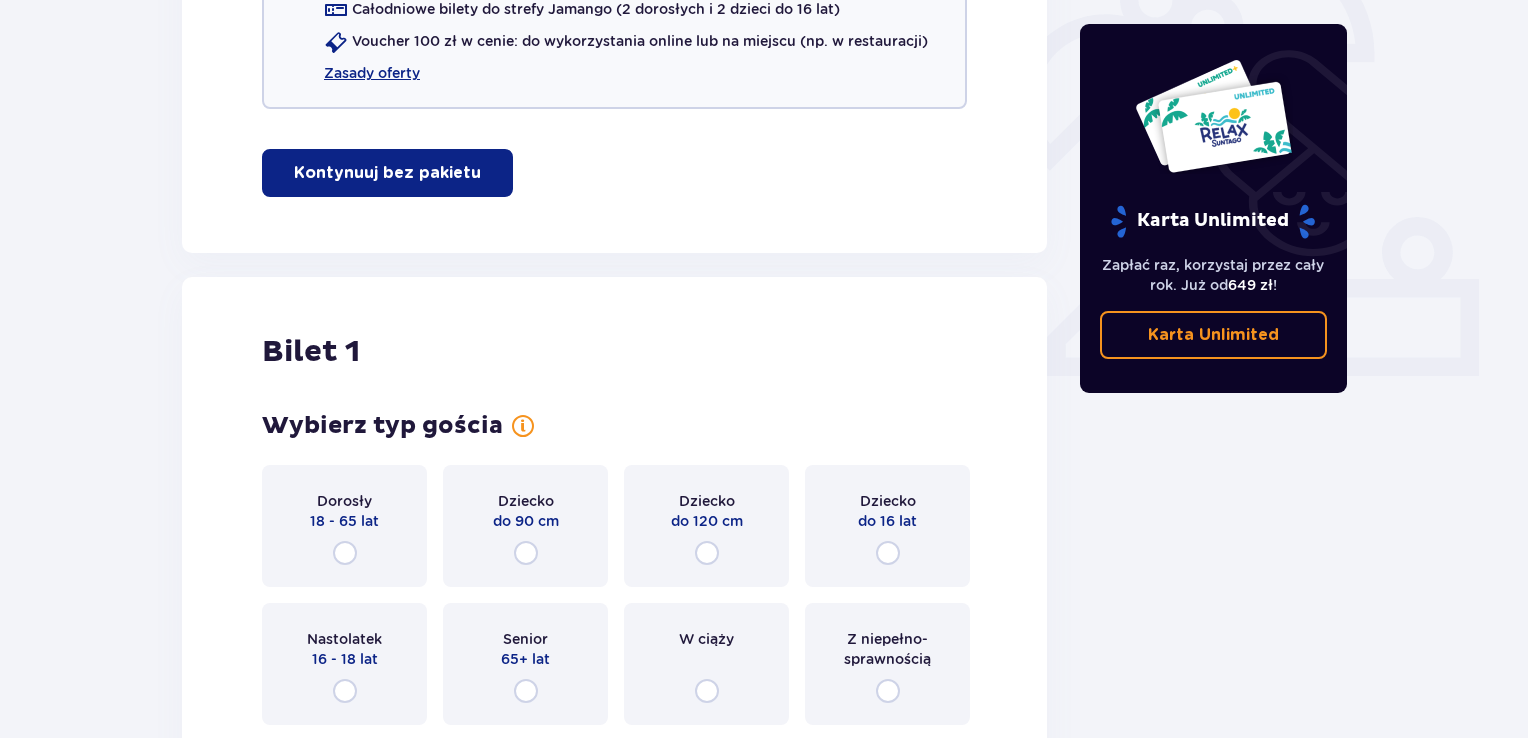 scroll, scrollTop: 609, scrollLeft: 0, axis: vertical 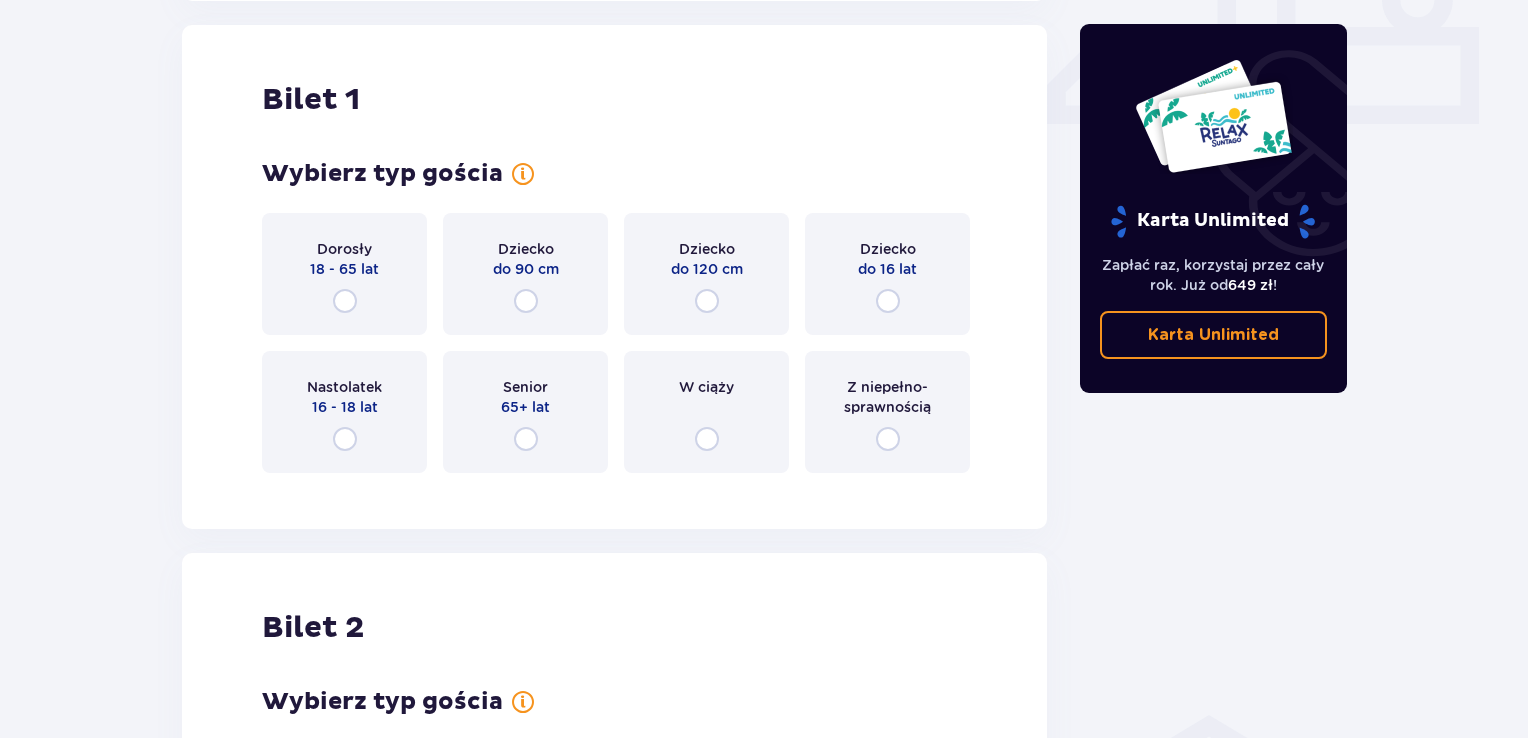 click on "Dorosły 18 - 65 lat" at bounding box center [344, 274] 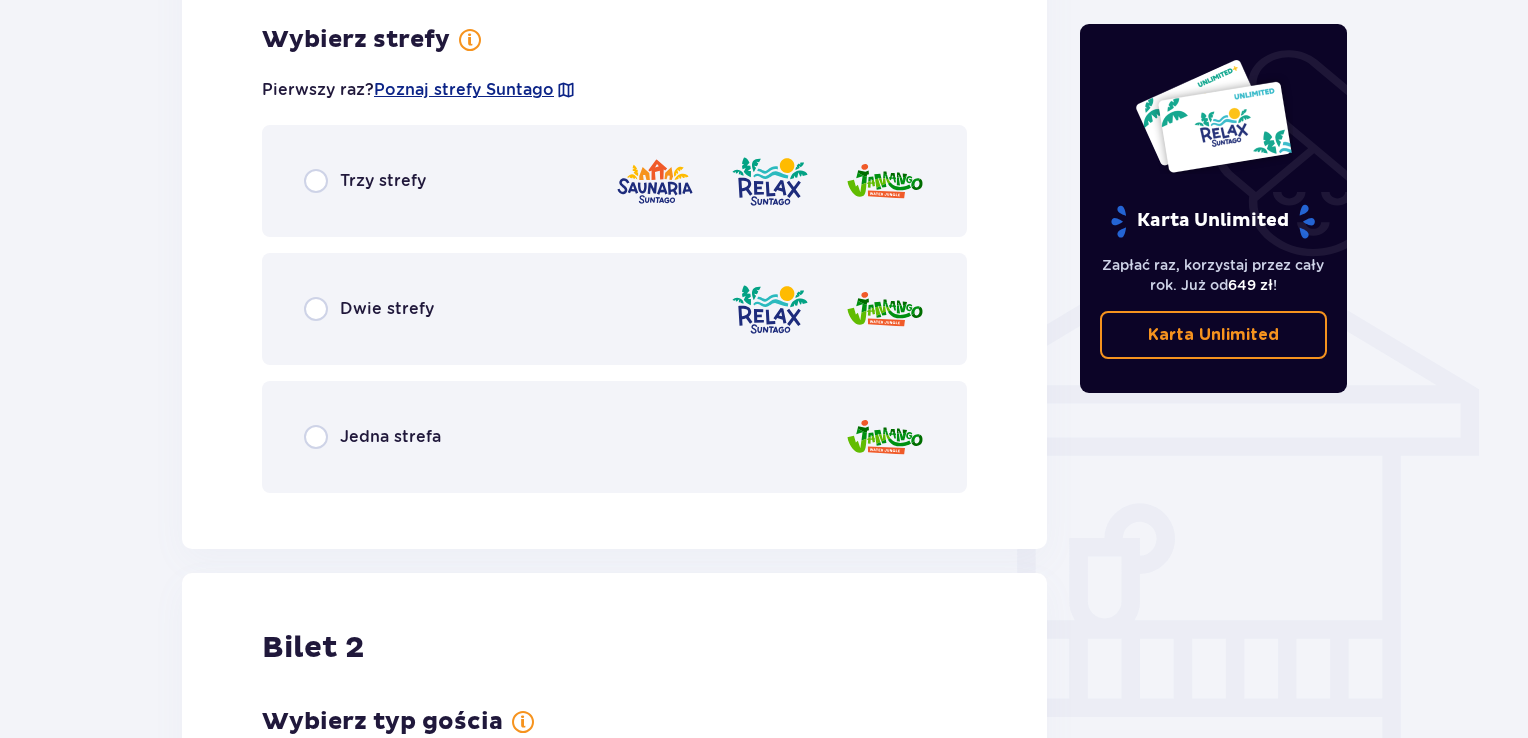 click on "Jedna strefa" at bounding box center (614, 437) 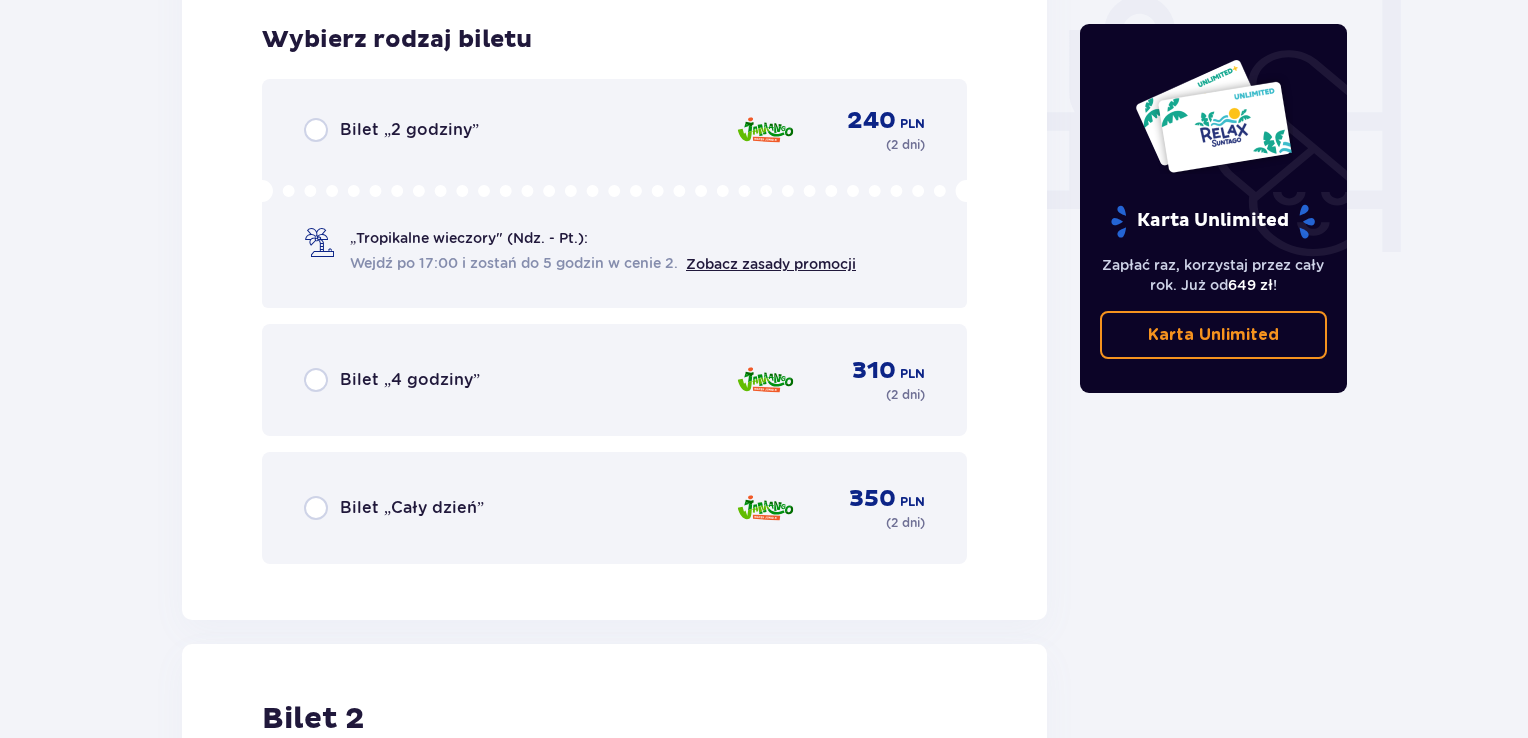 click on "Bilet „Cały dzień” 350 PLN ( 2 dni )" at bounding box center (614, 508) 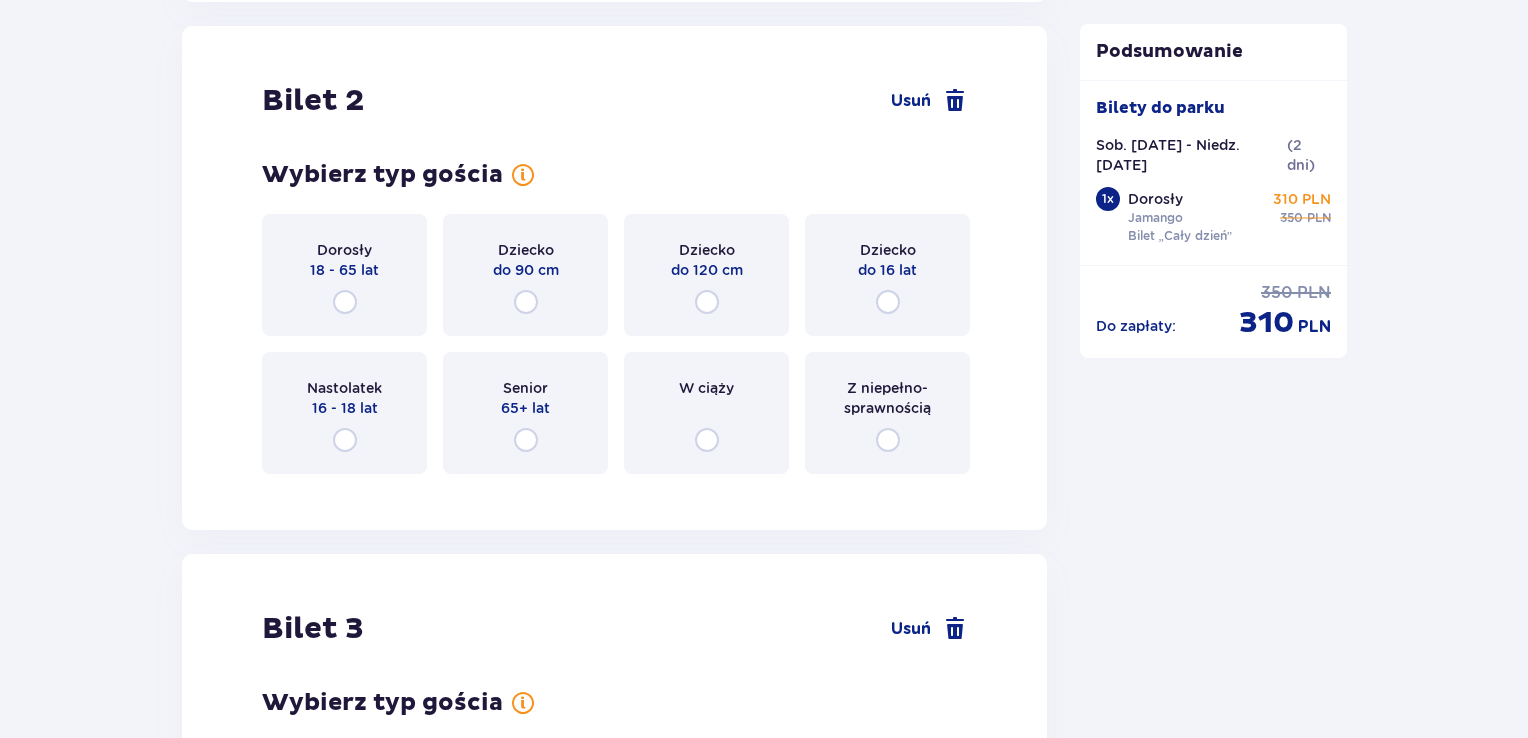 click on "Wybierz typ gościa" at bounding box center [382, 175] 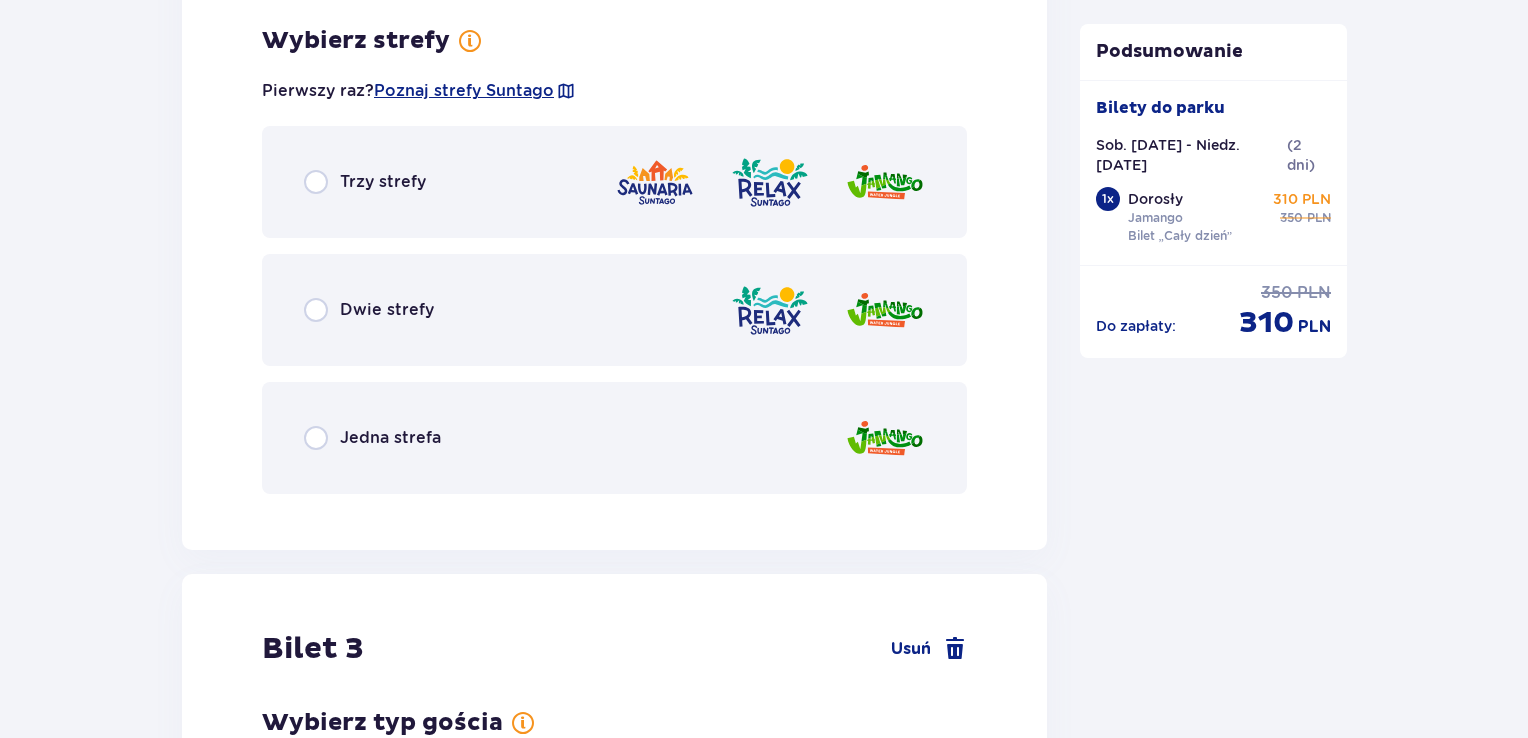 click on "Jedna strefa" at bounding box center (390, 438) 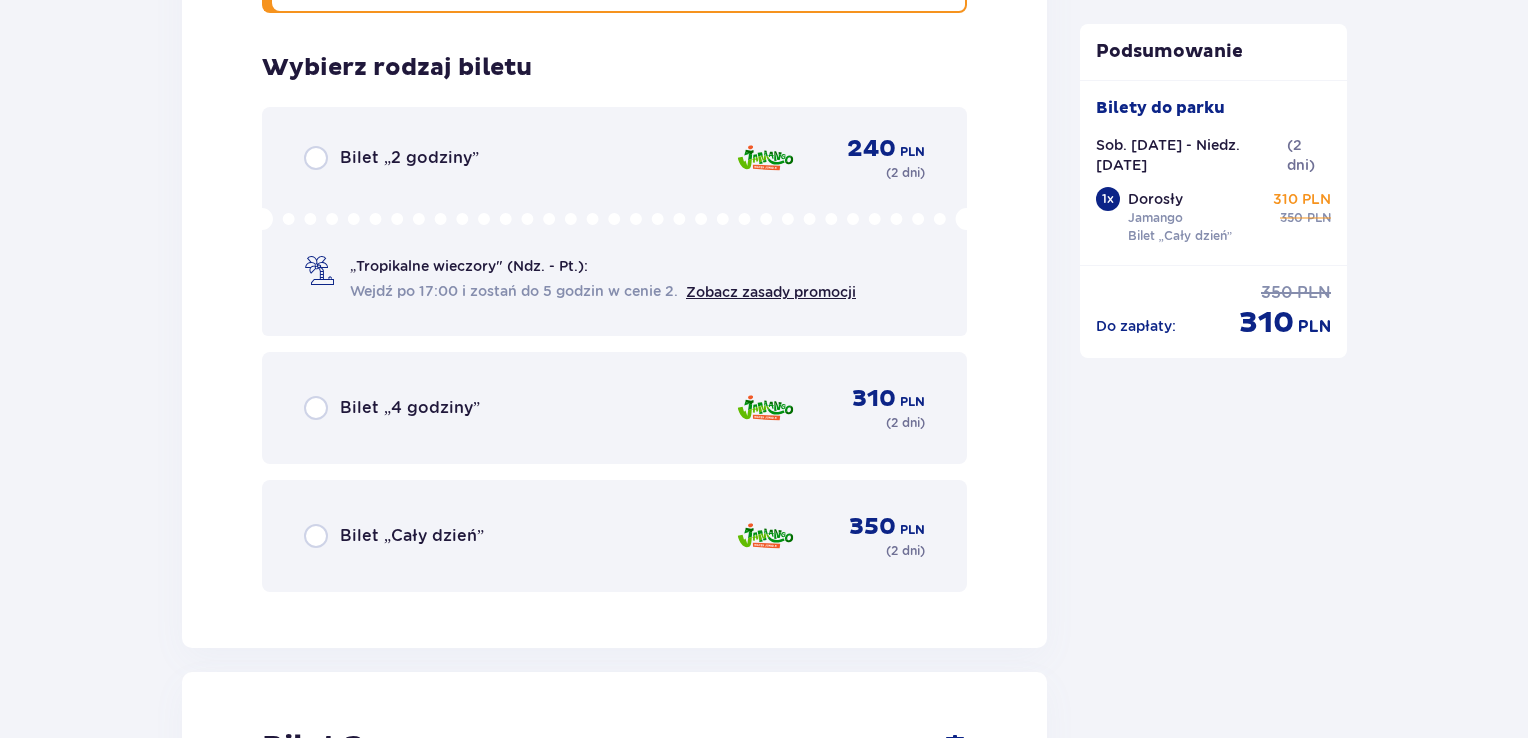 scroll, scrollTop: 3519, scrollLeft: 0, axis: vertical 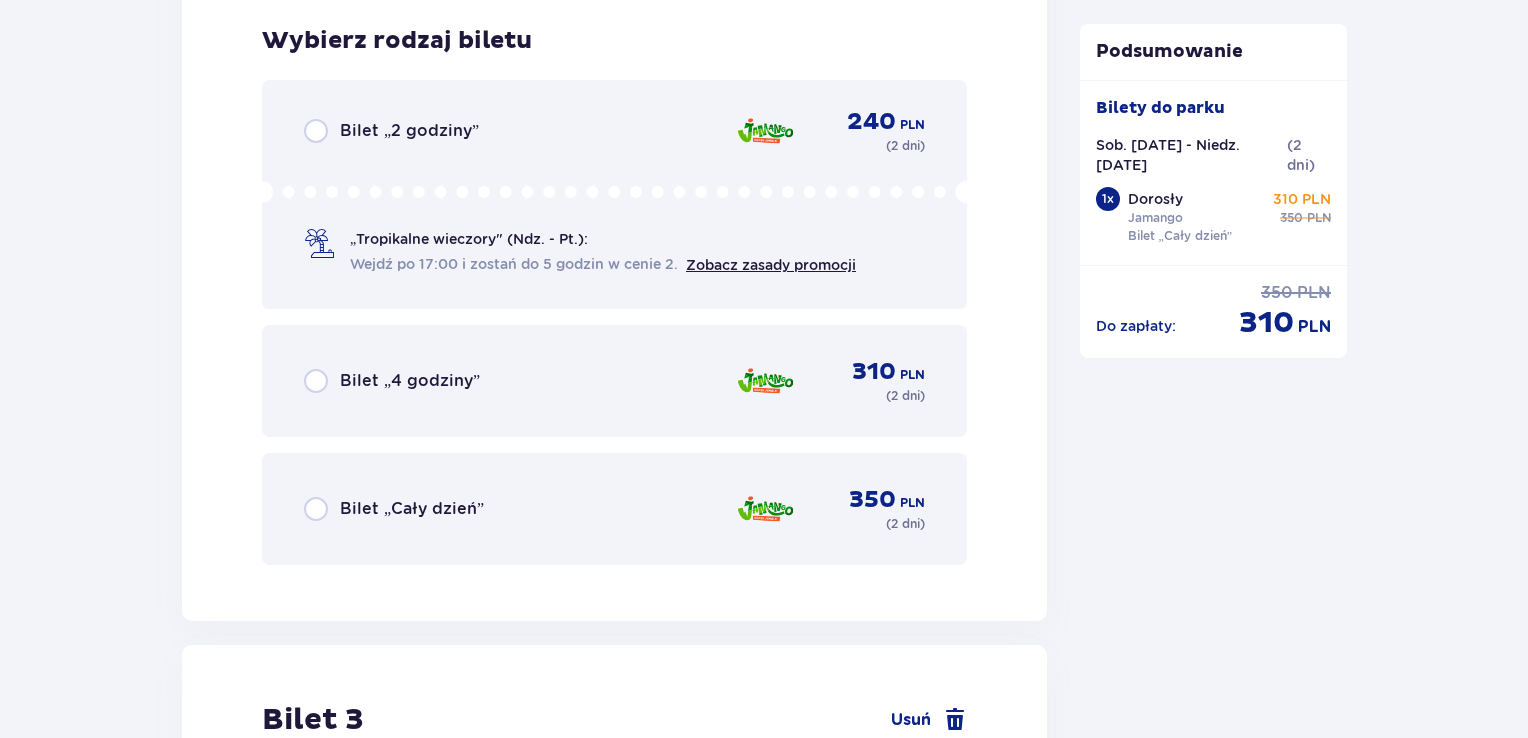 click on "Bilet „Cały dzień”" at bounding box center [394, 509] 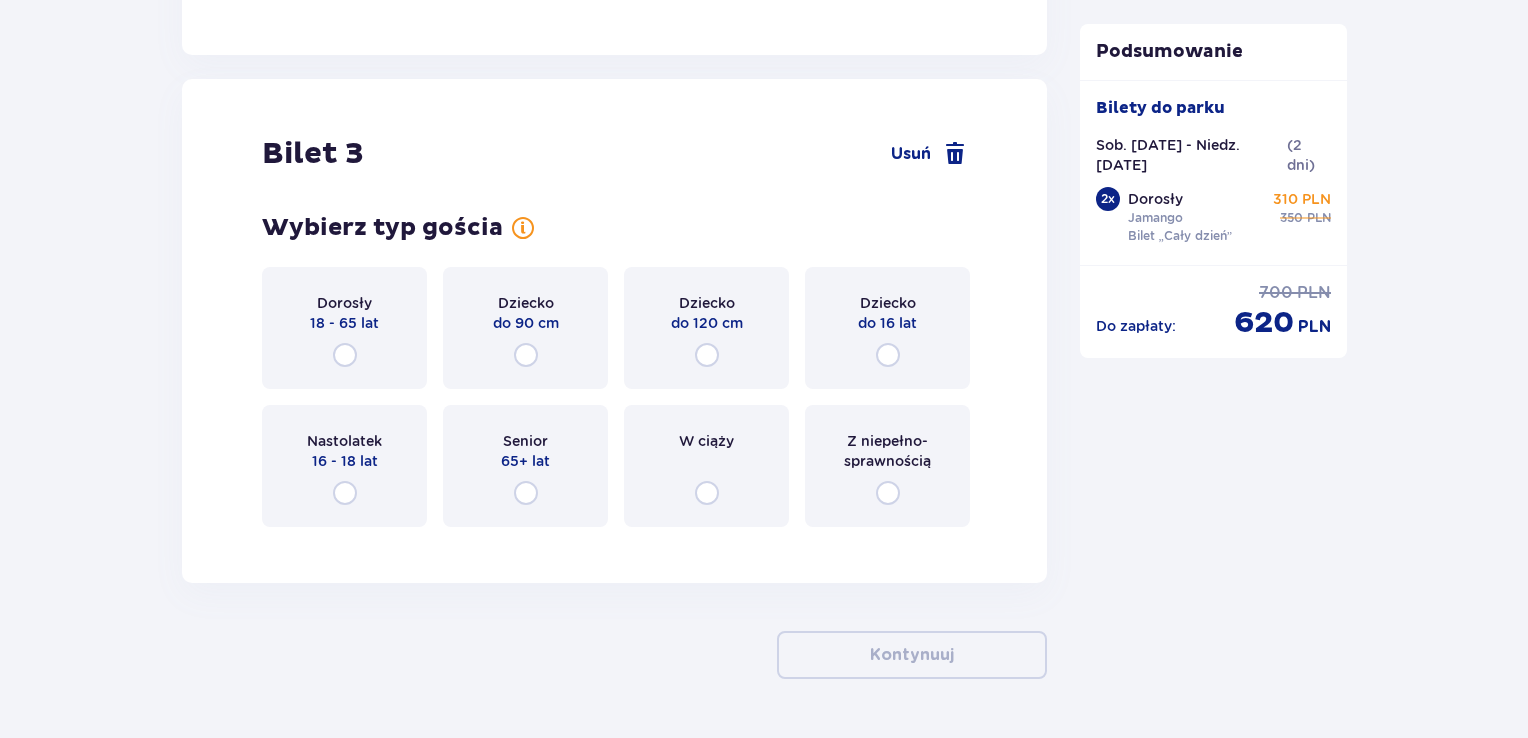 scroll, scrollTop: 4137, scrollLeft: 0, axis: vertical 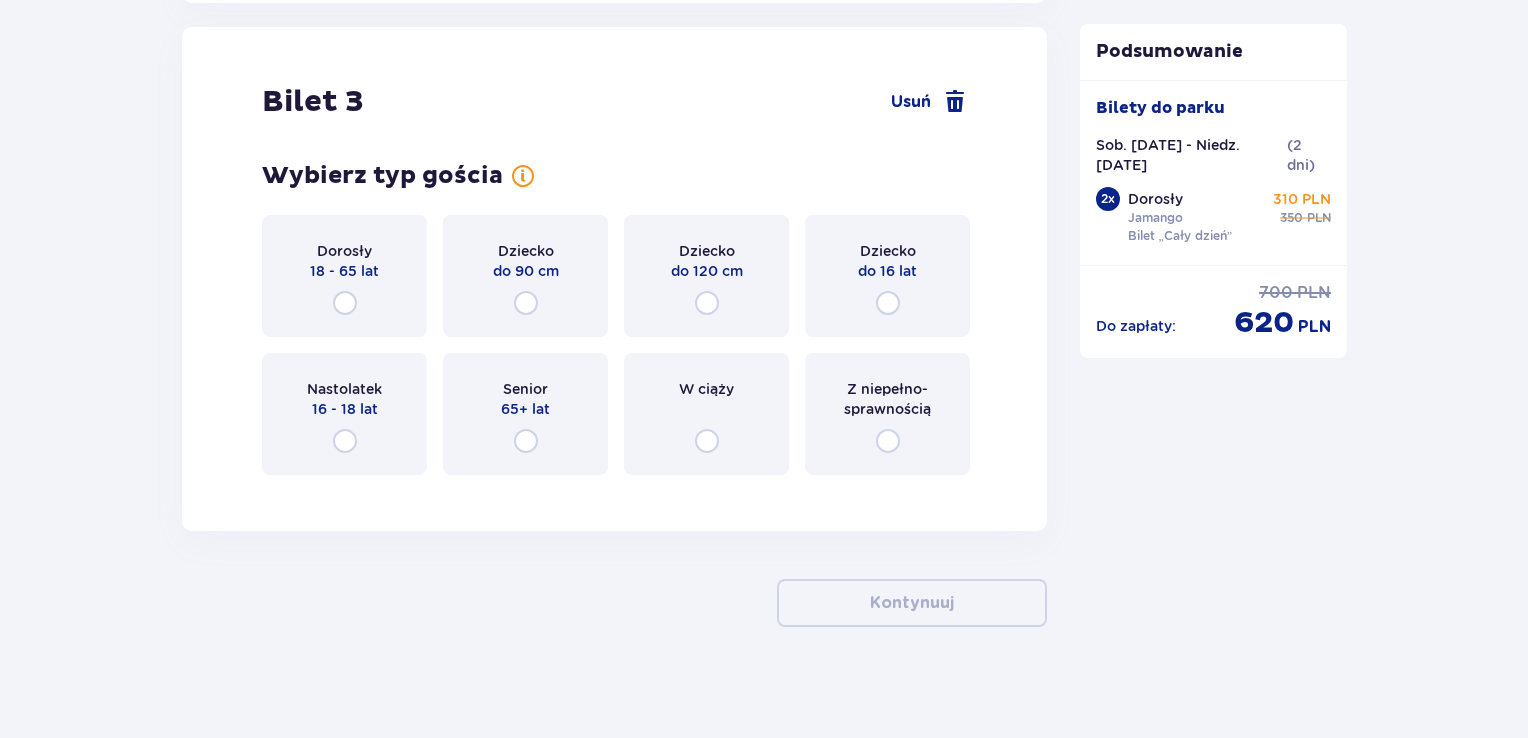 click on "Dziecko do 120 cm" at bounding box center [706, 276] 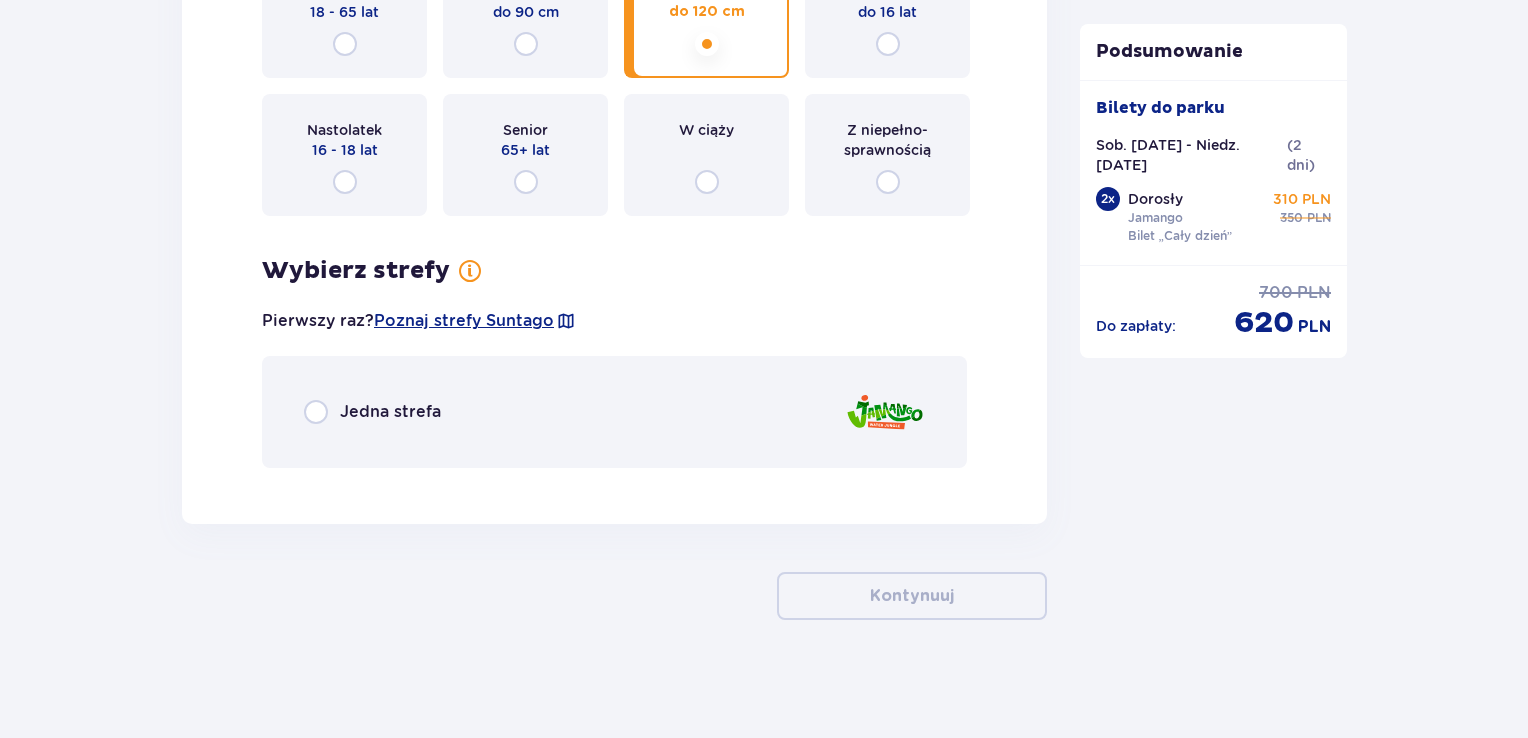 click on "Jedna strefa" at bounding box center [614, 412] 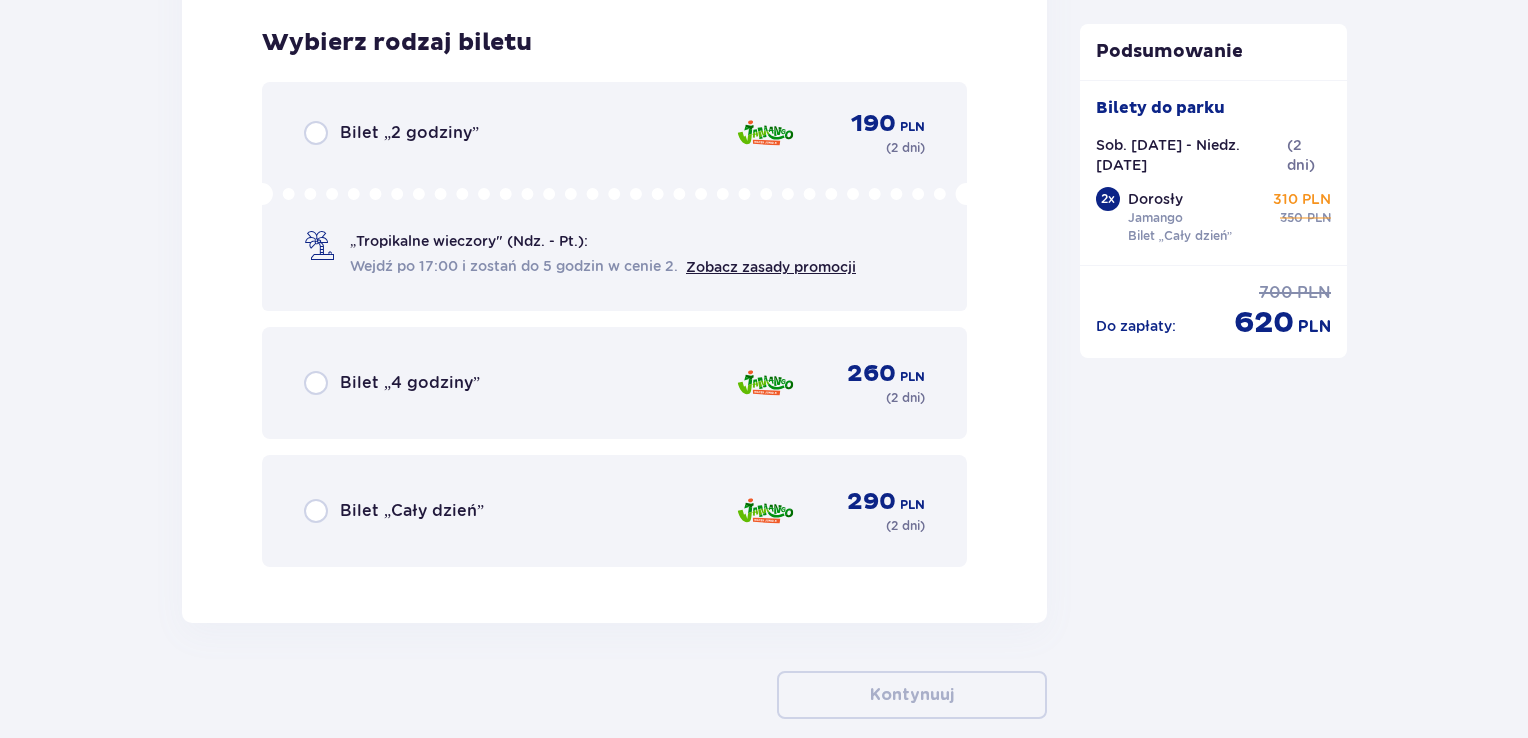 scroll, scrollTop: 4877, scrollLeft: 0, axis: vertical 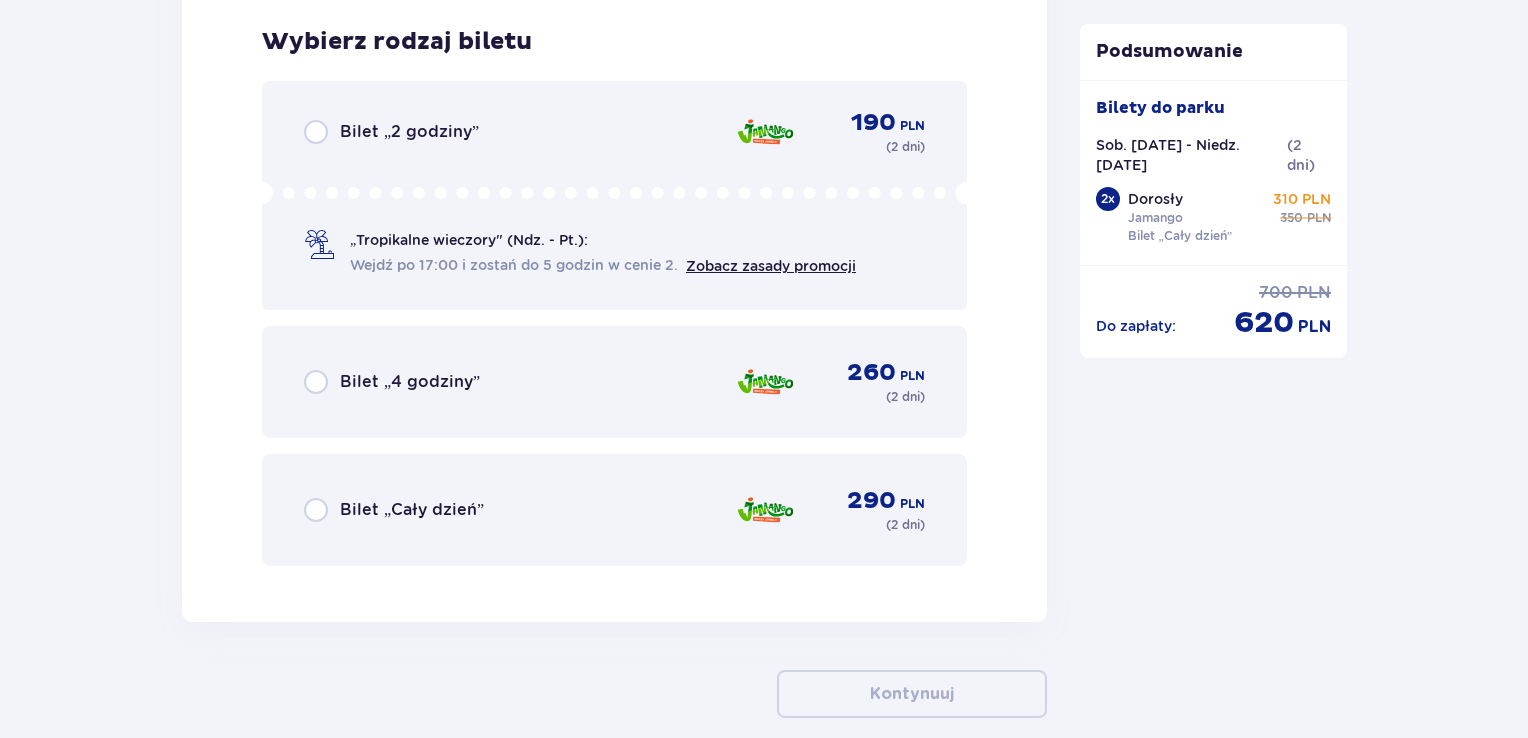 click on "Bilet „Cały dzień” 290 PLN ( 2 dni )" at bounding box center [614, 510] 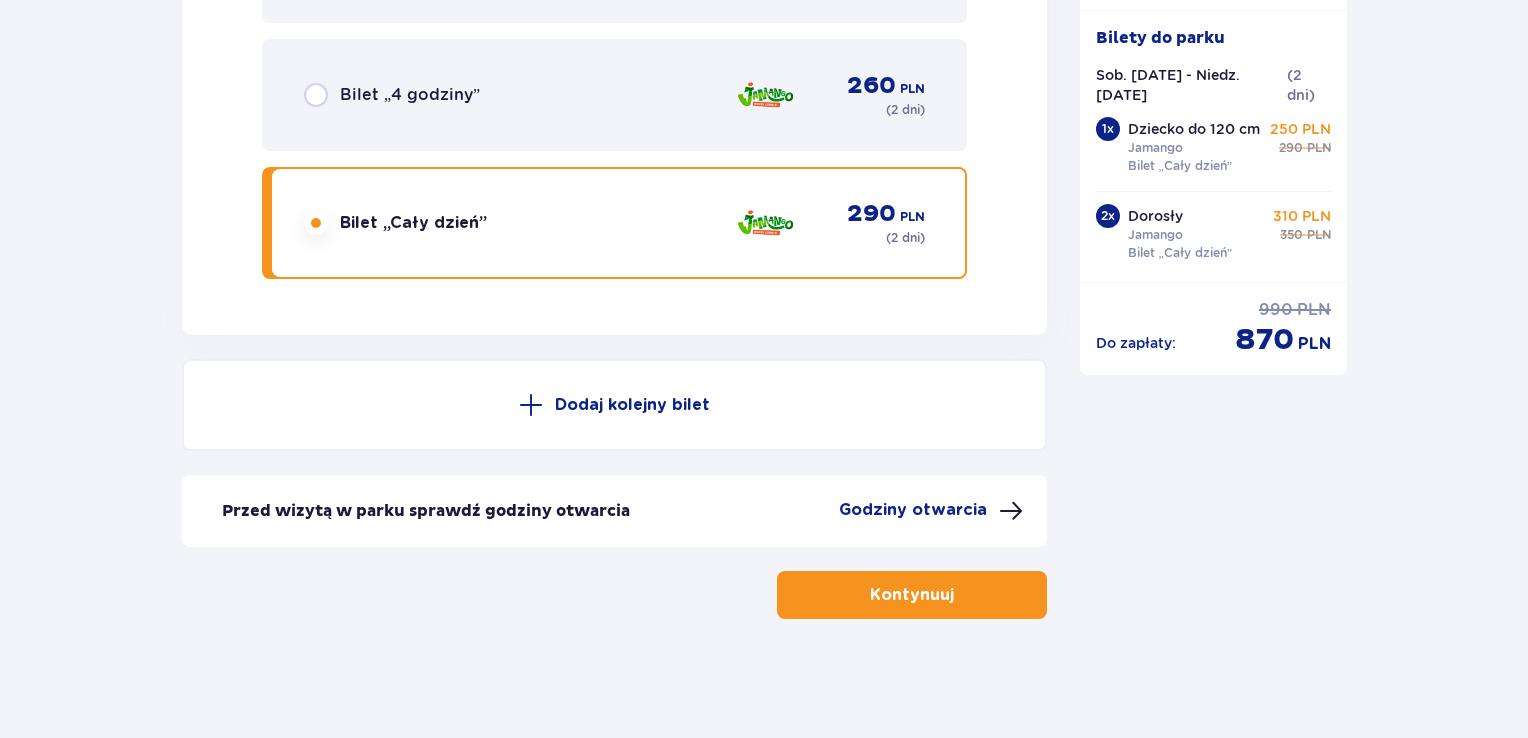 scroll, scrollTop: 5176, scrollLeft: 0, axis: vertical 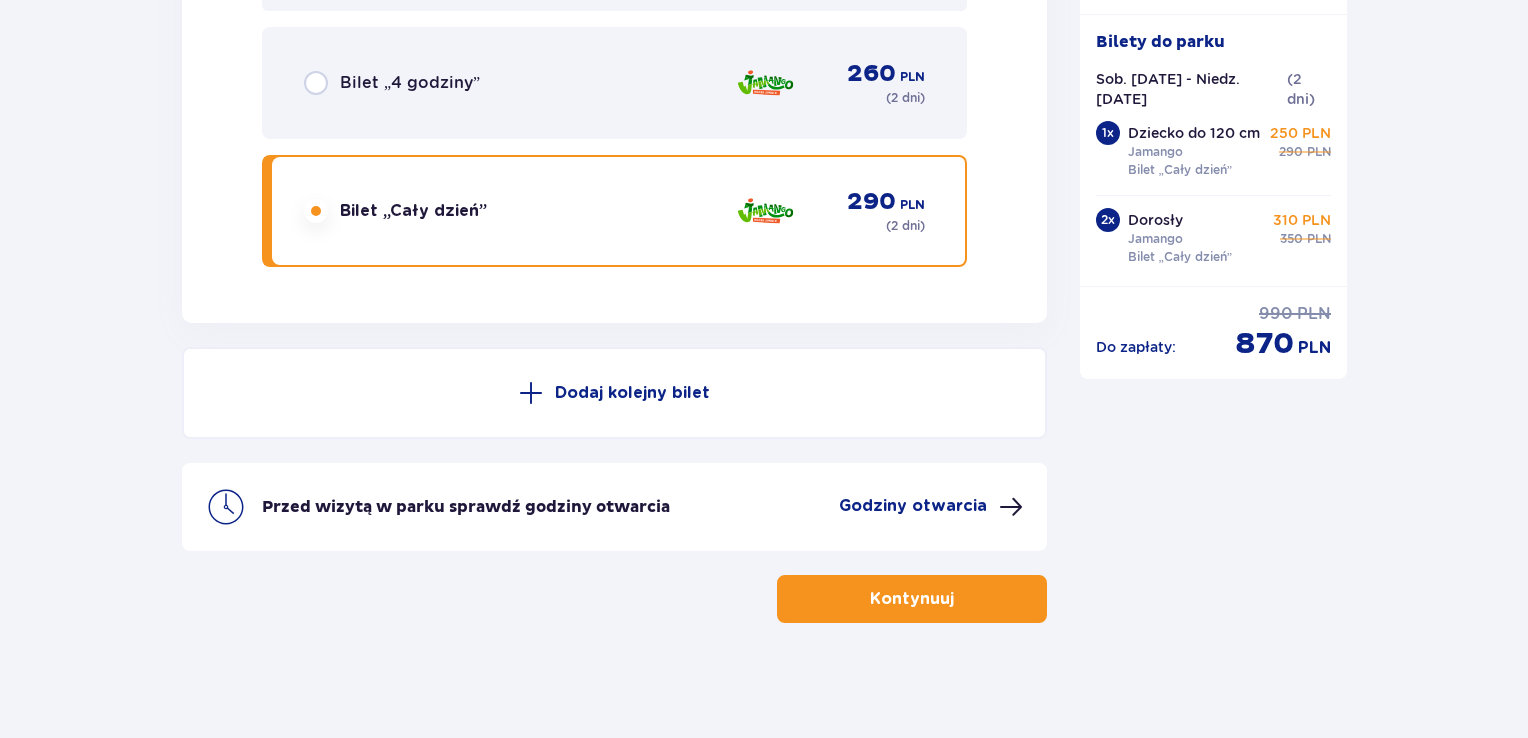 click on "Kontynuuj" at bounding box center [912, 599] 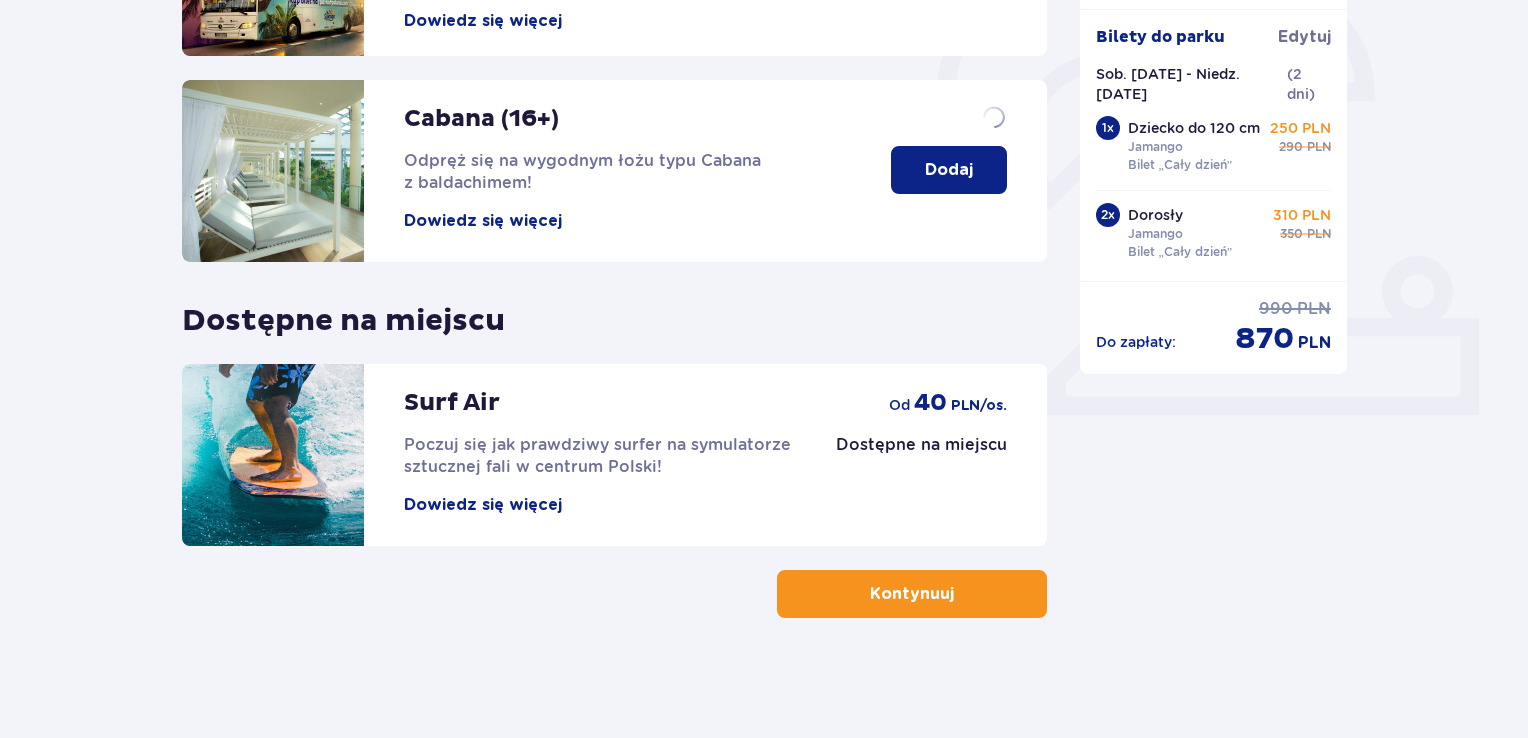 scroll, scrollTop: 0, scrollLeft: 0, axis: both 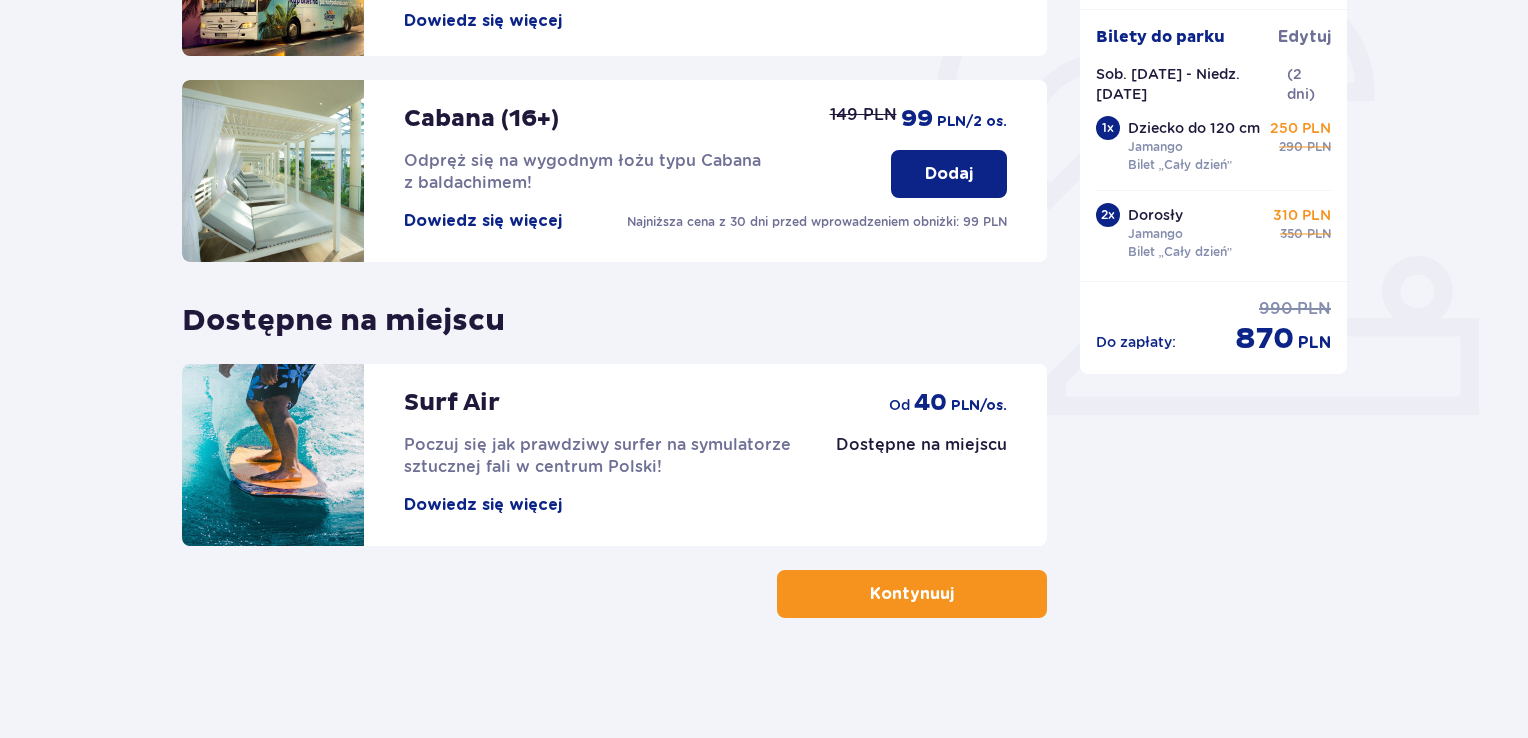 click on "Kontynuuj" at bounding box center (912, 594) 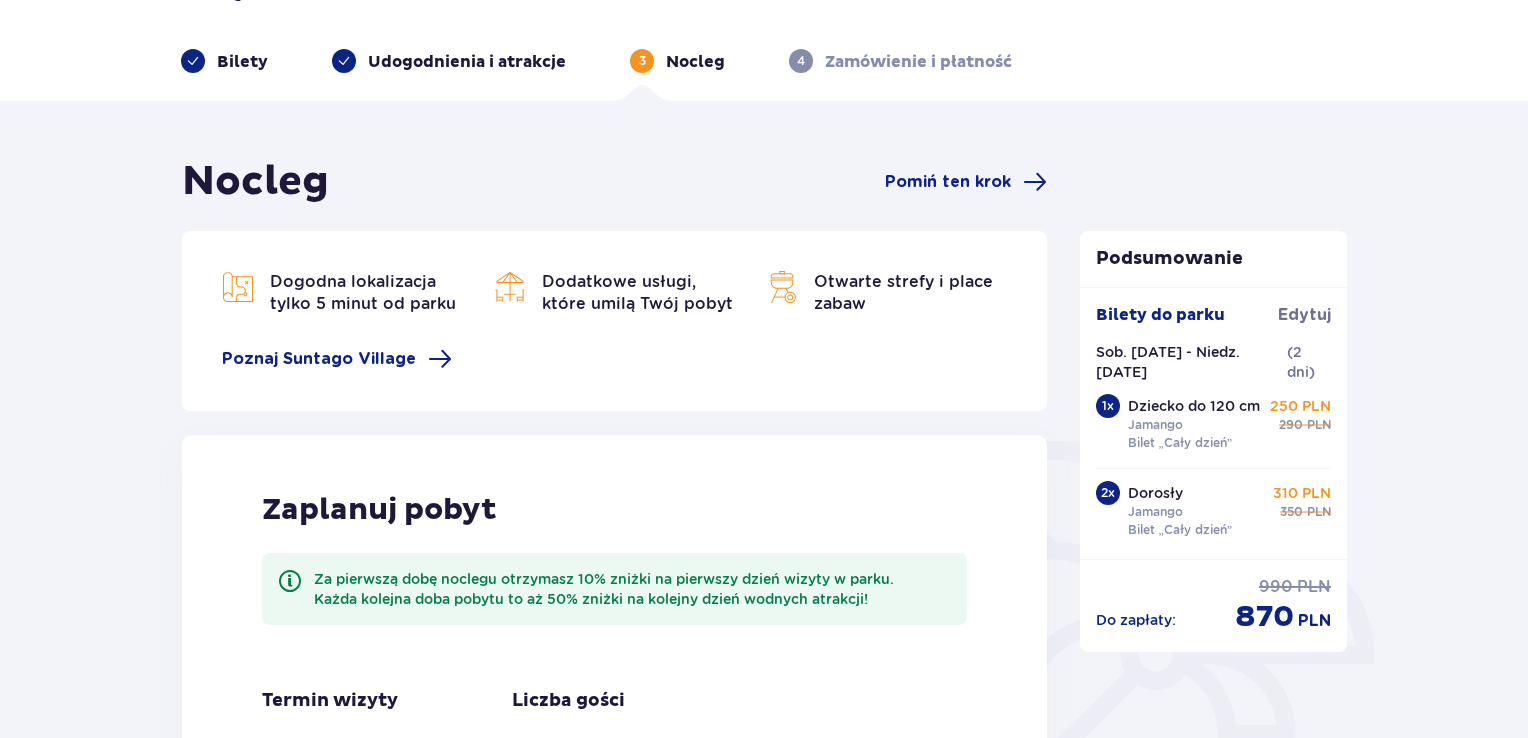 scroll, scrollTop: 400, scrollLeft: 0, axis: vertical 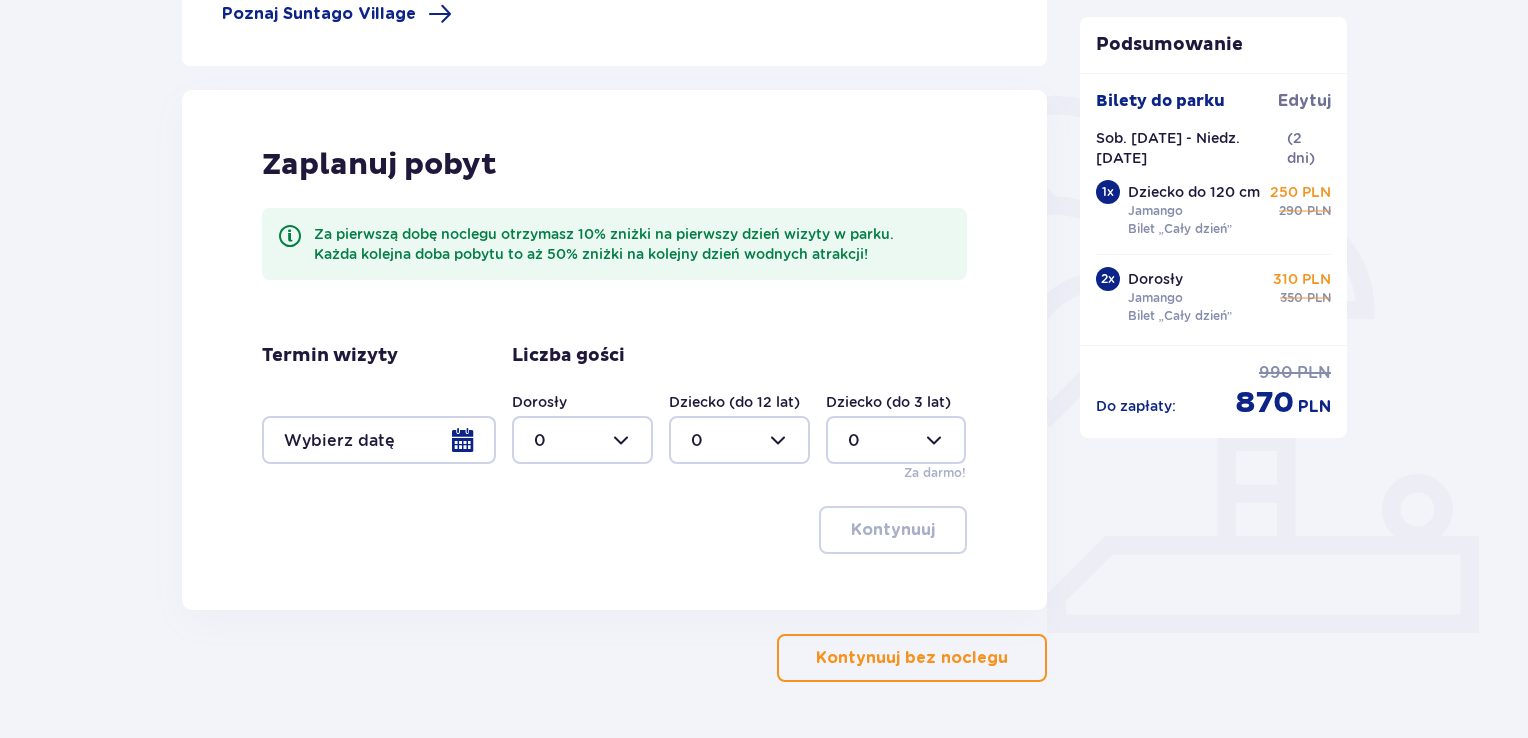 click at bounding box center (739, 440) 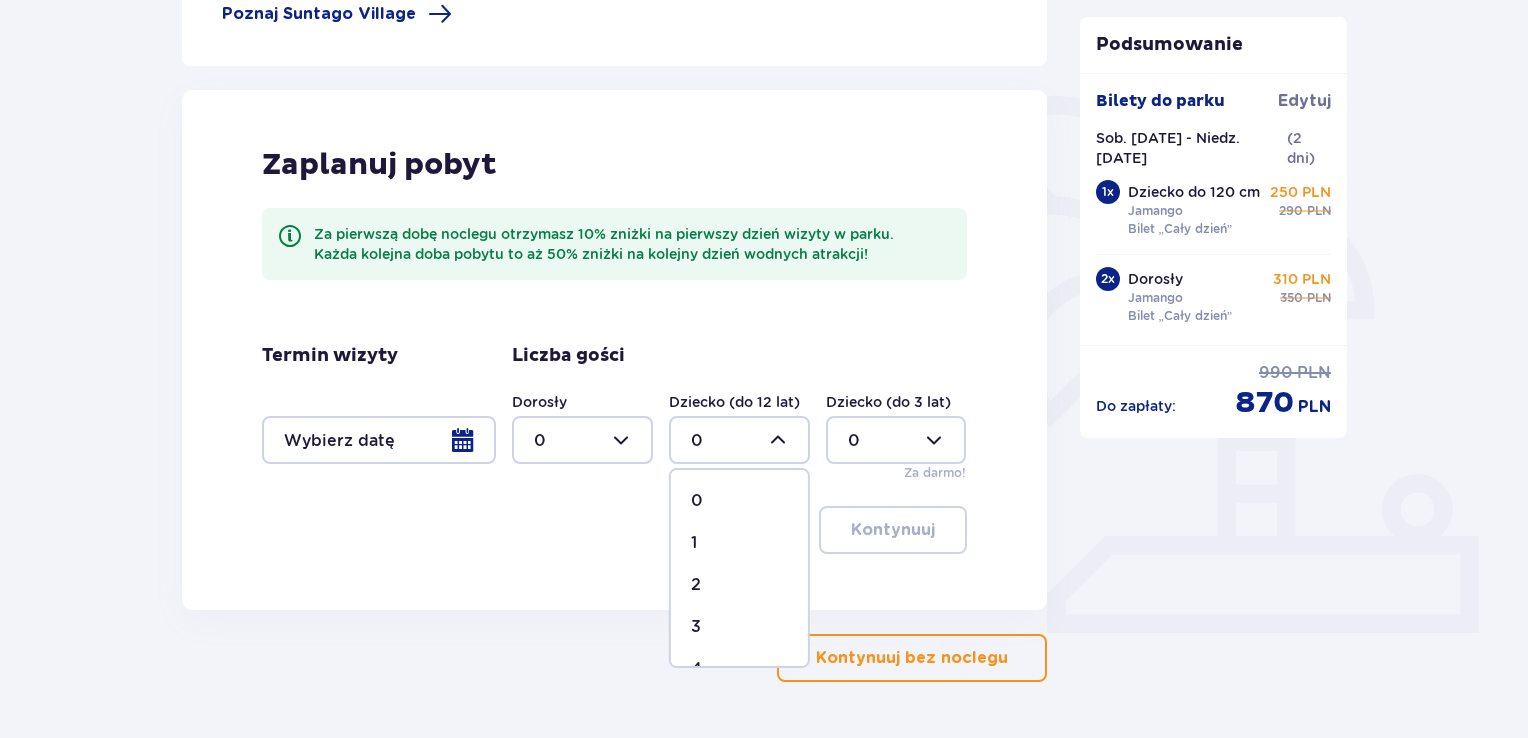 click at bounding box center [582, 440] 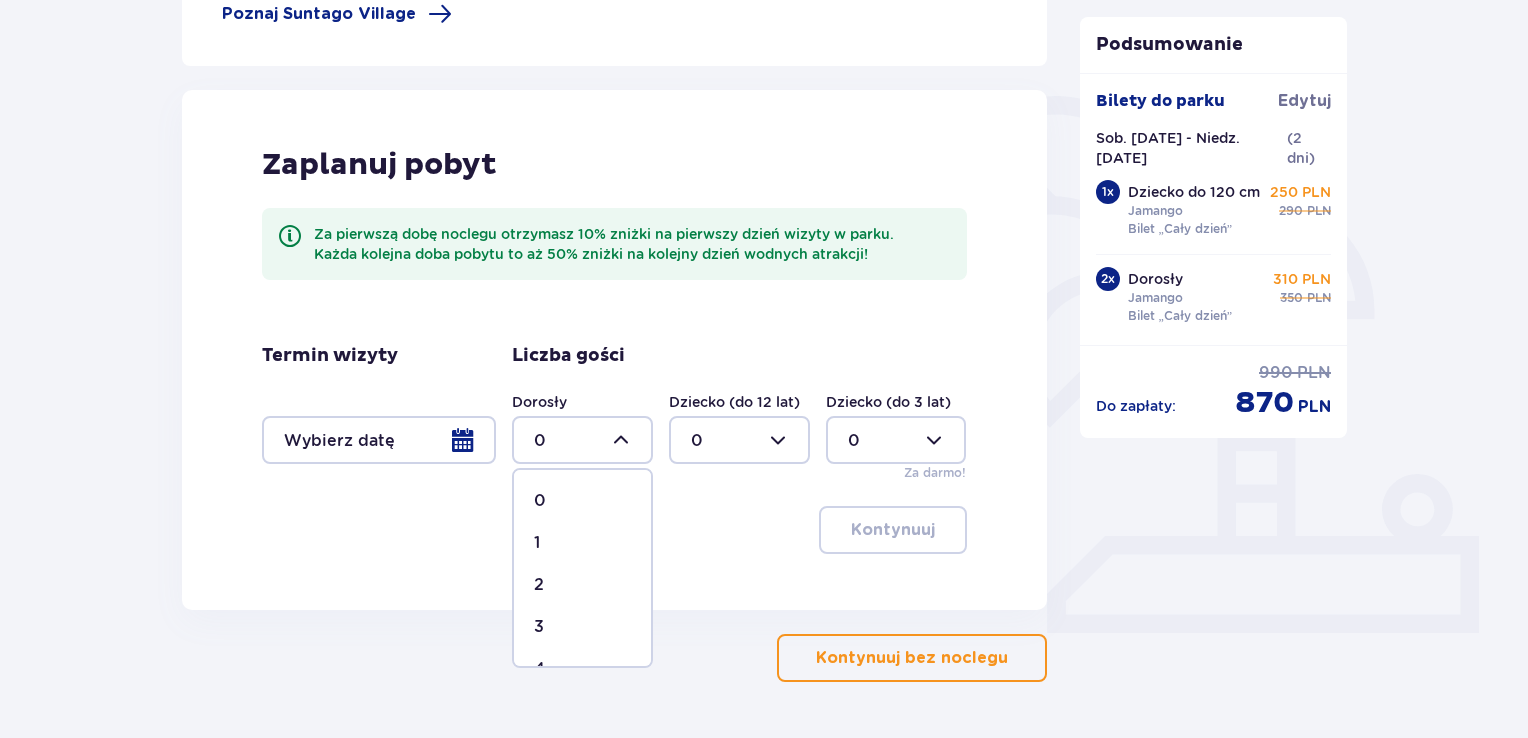 click on "2" at bounding box center [582, 585] 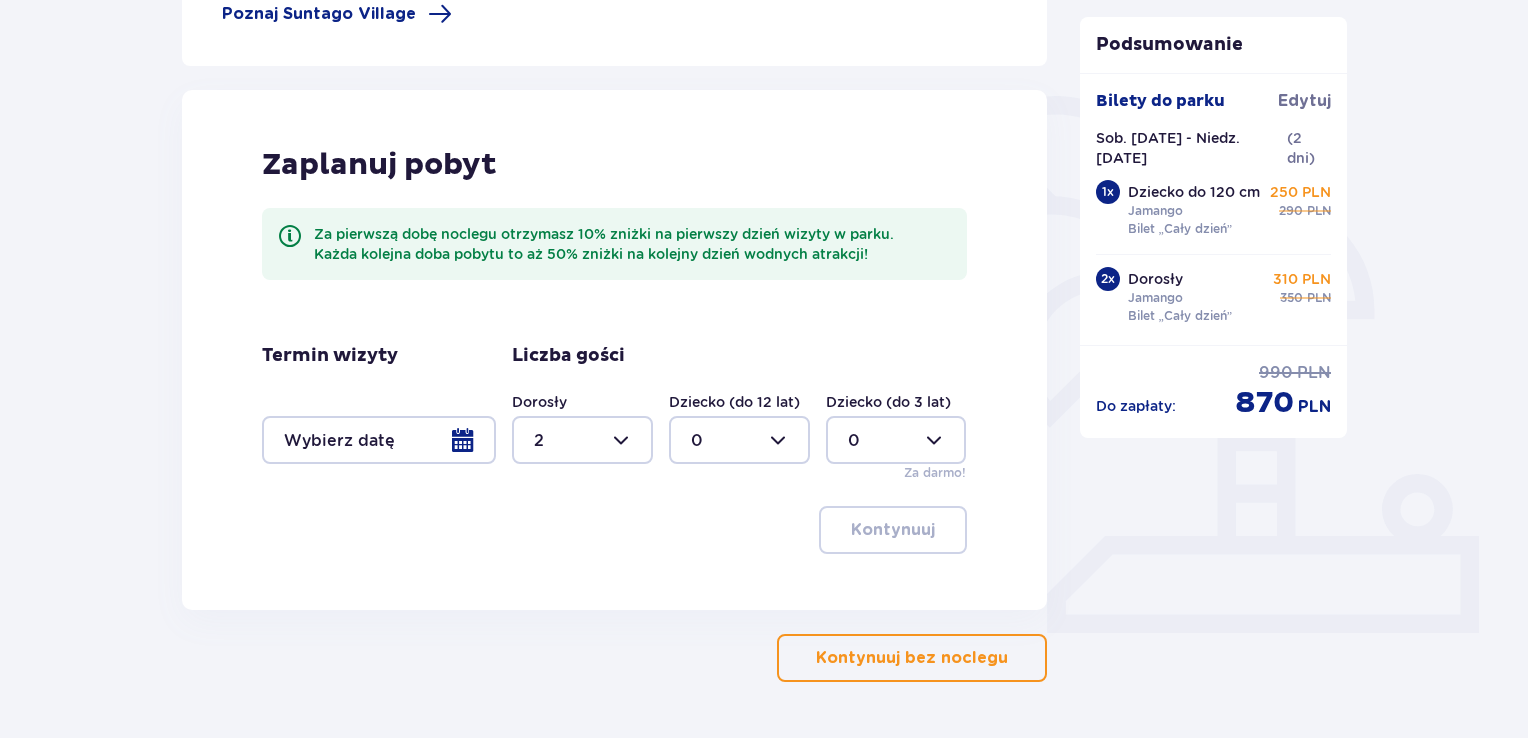 click at bounding box center [739, 440] 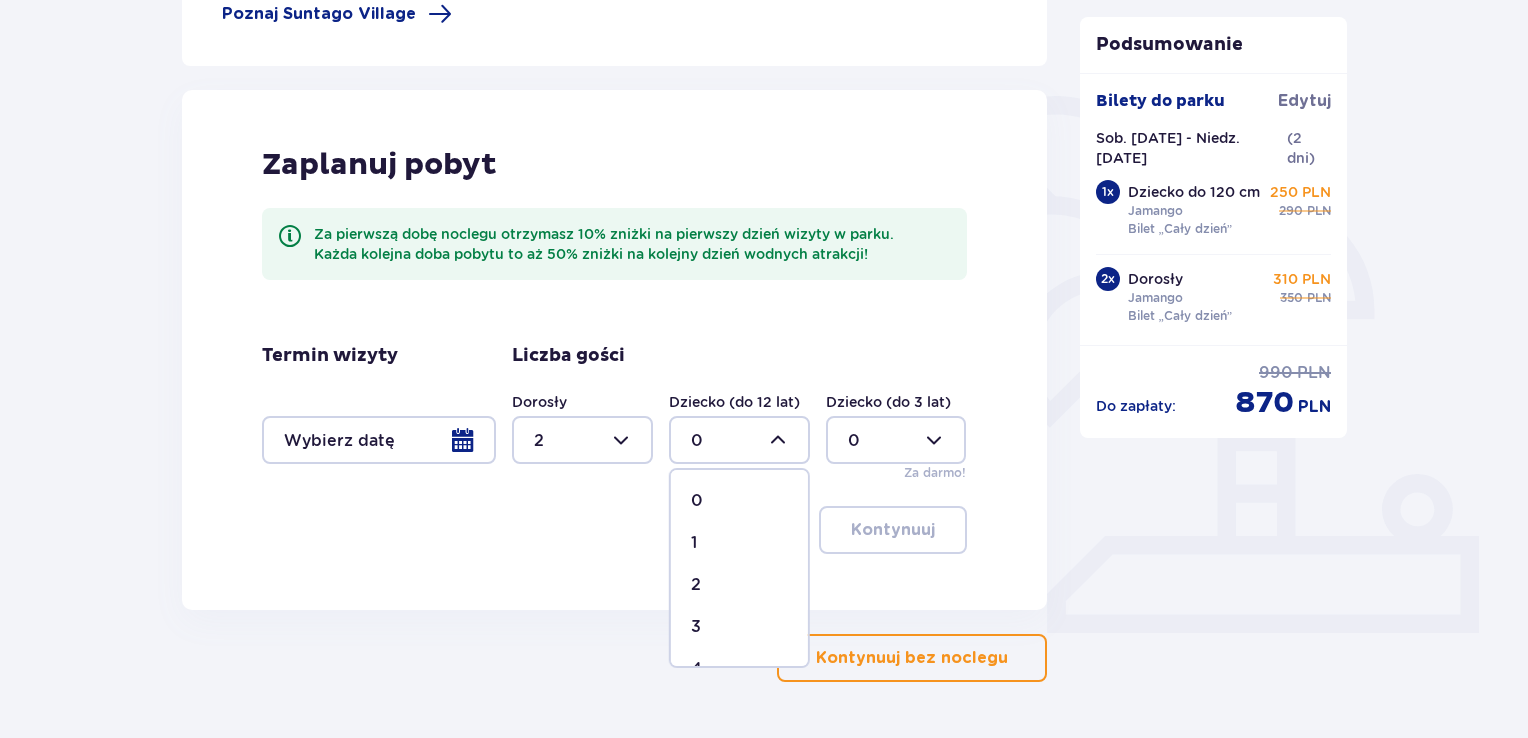 click on "1" at bounding box center (739, 543) 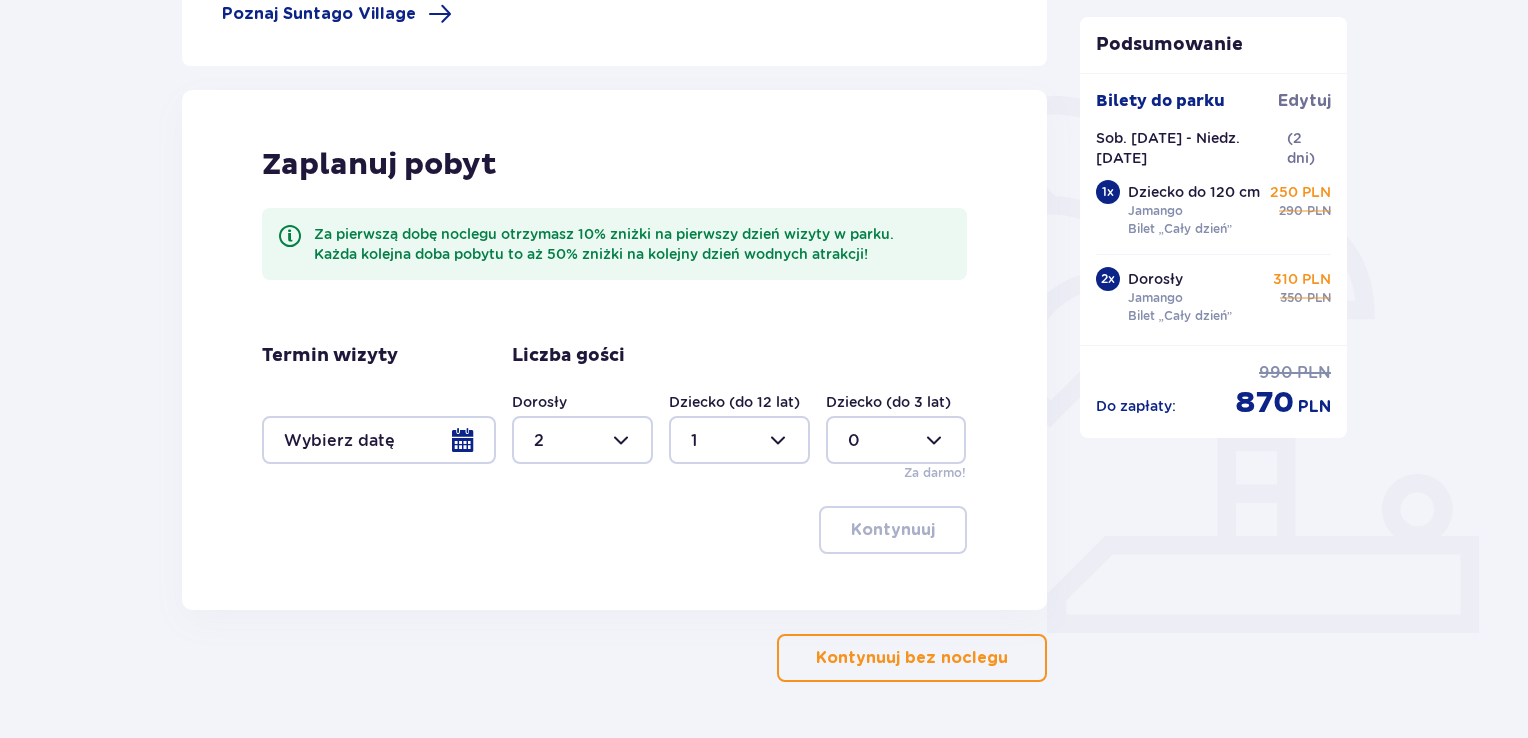 click at bounding box center [896, 440] 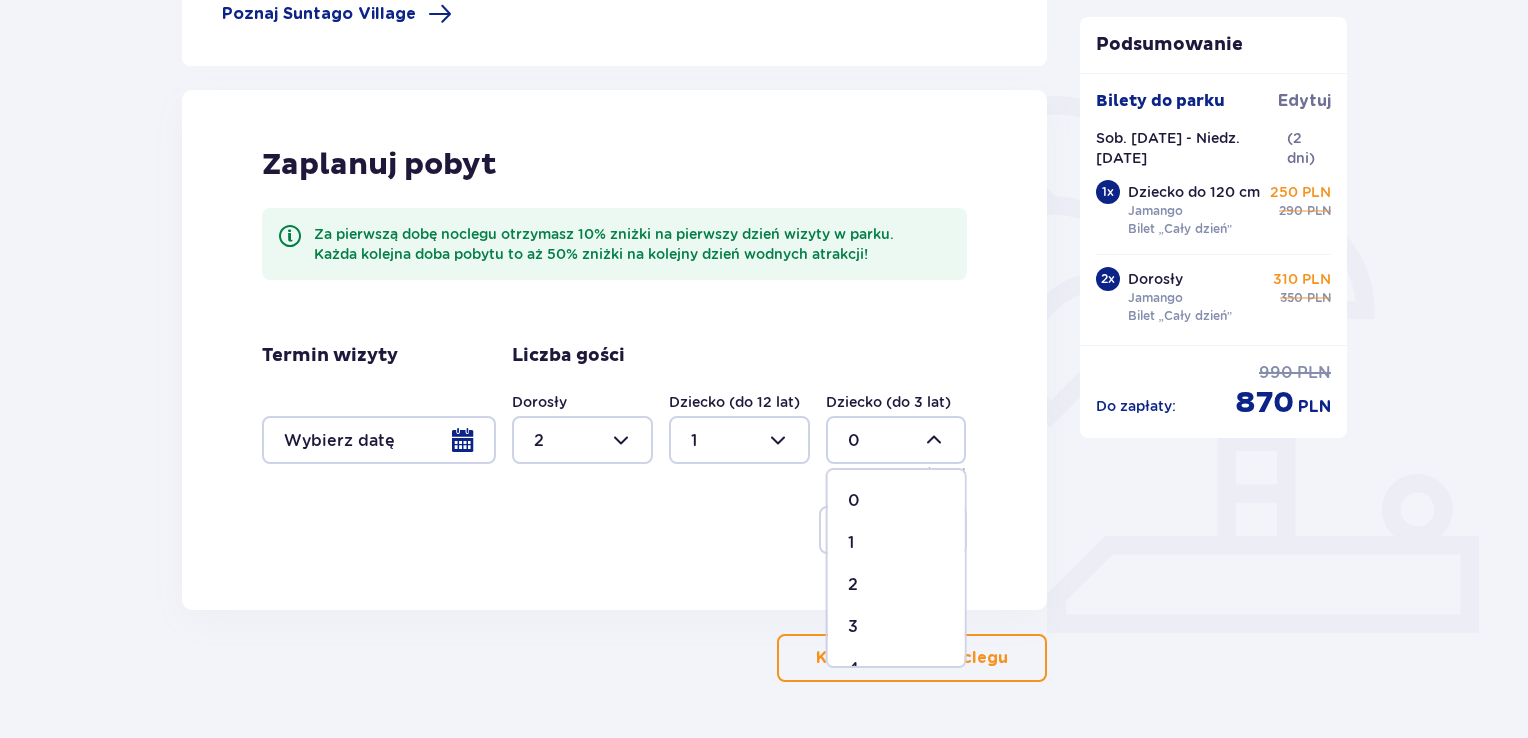 click at bounding box center [896, 440] 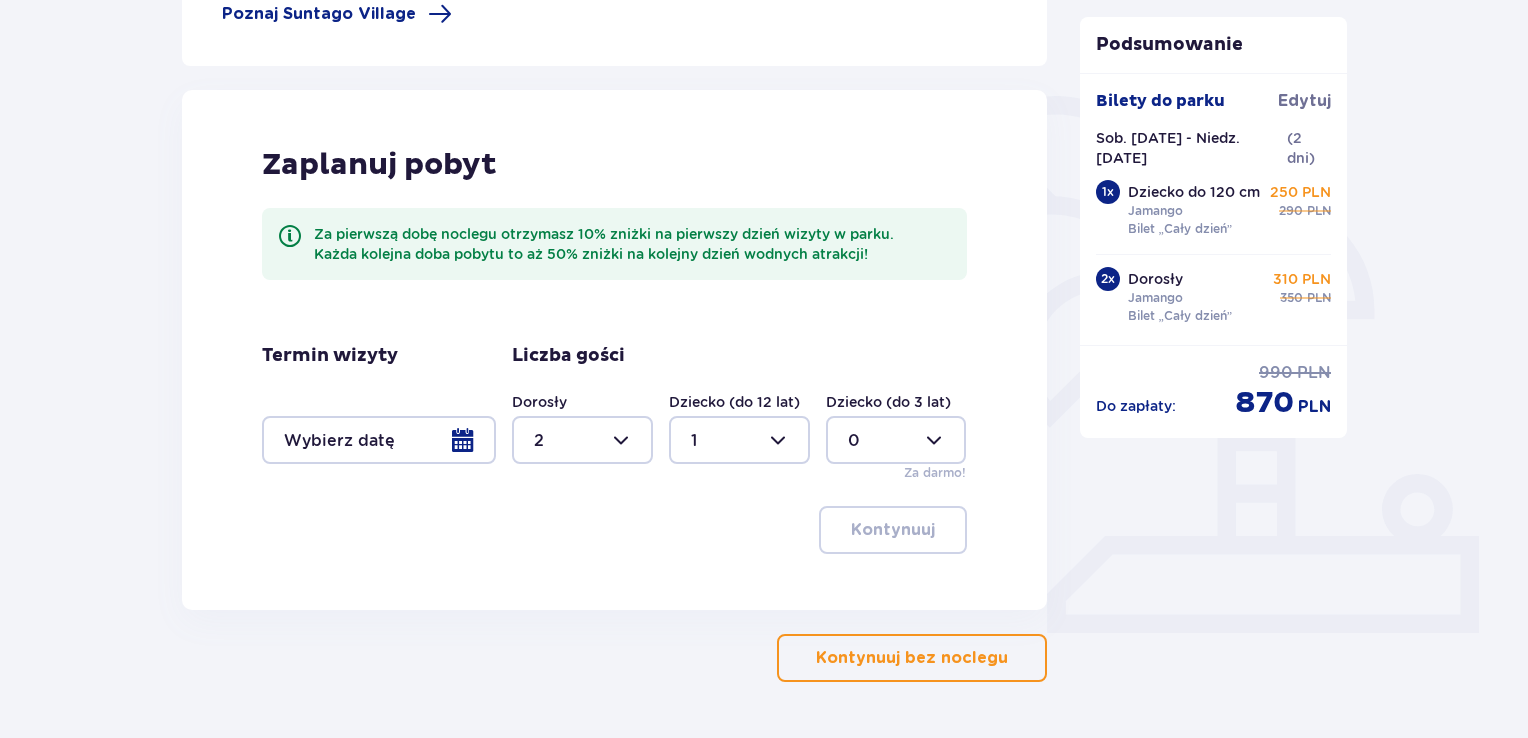 click at bounding box center [379, 440] 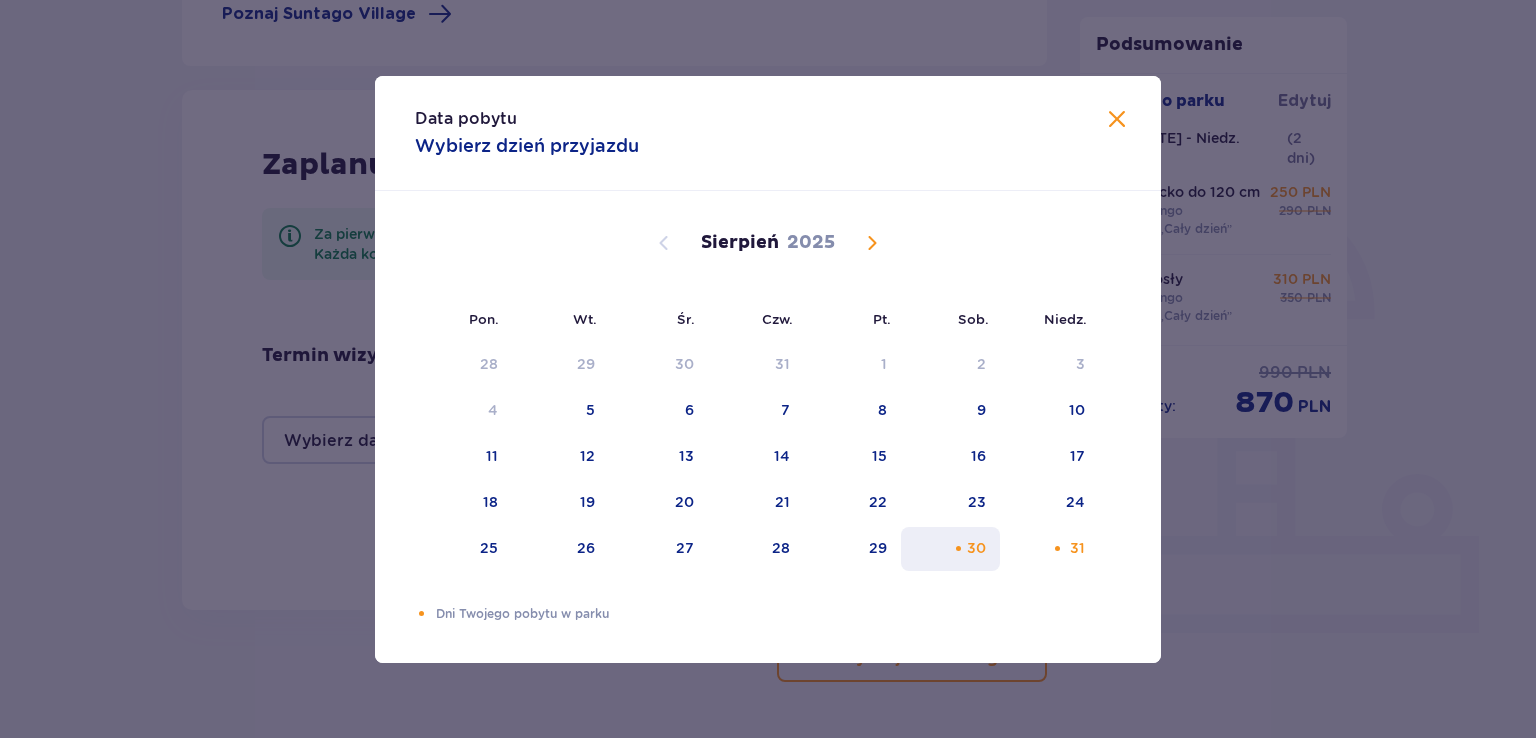 click on "30" at bounding box center (950, 549) 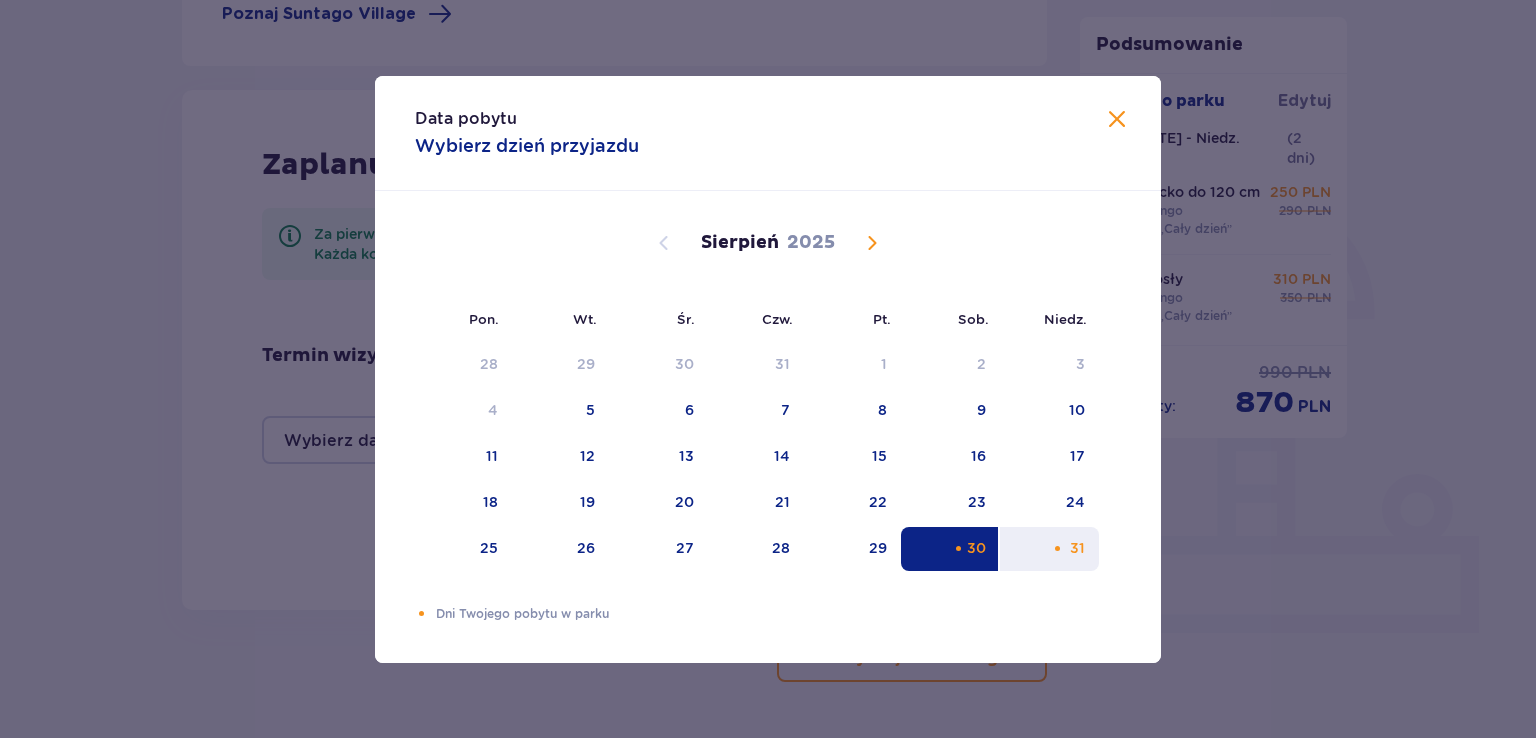 click on "31" at bounding box center (1049, 549) 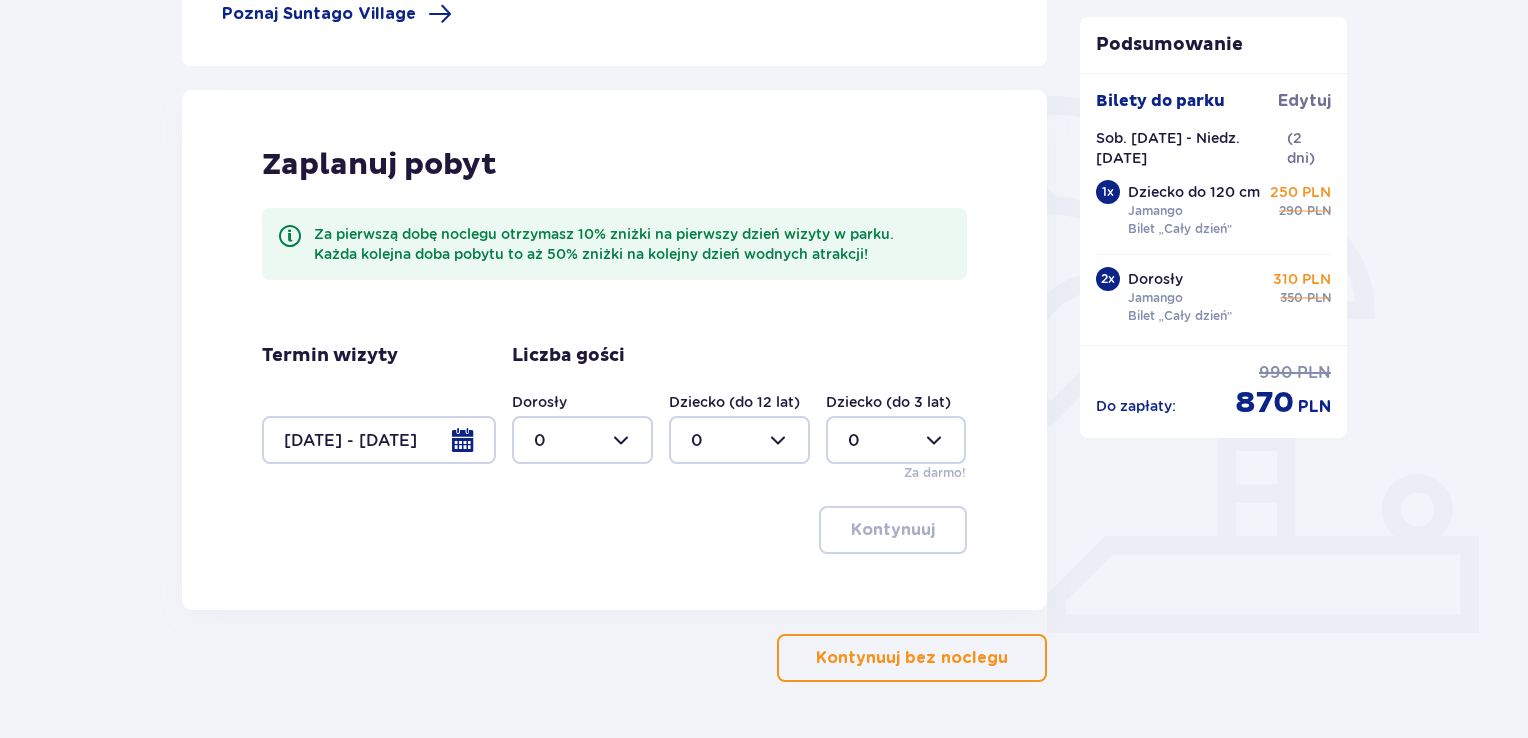 click at bounding box center (1012, 658) 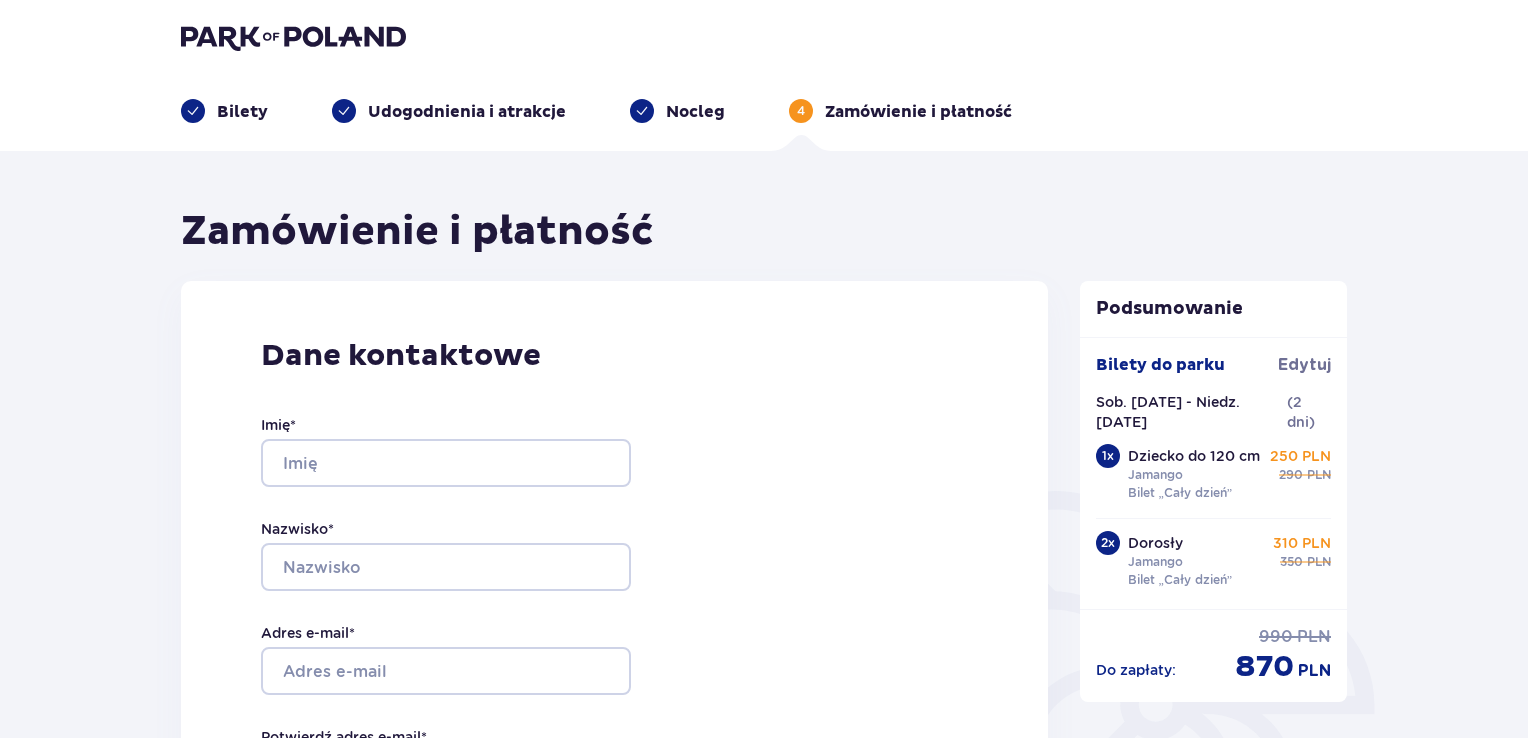 scroll, scrollTop: 0, scrollLeft: 0, axis: both 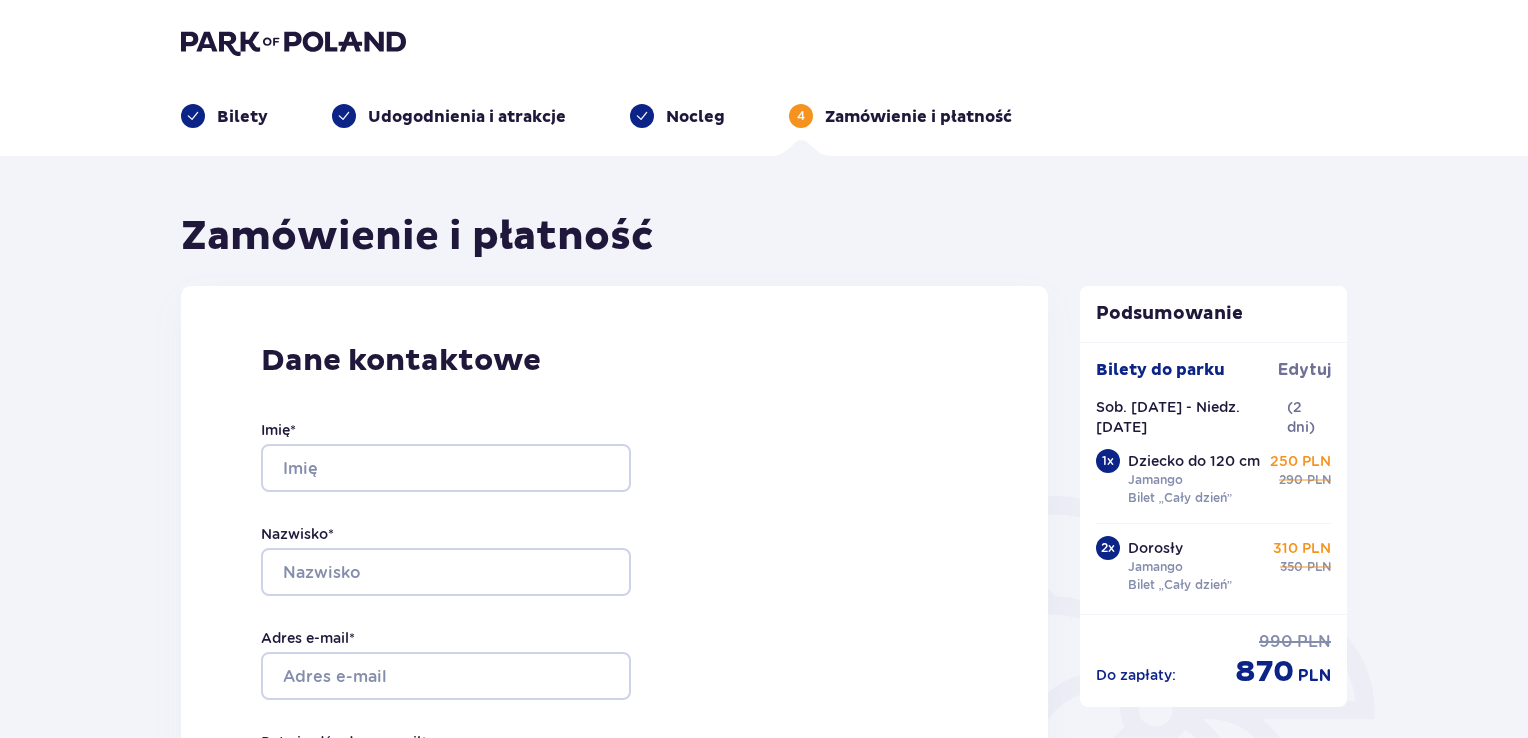 click on "Imię *" at bounding box center [446, 456] 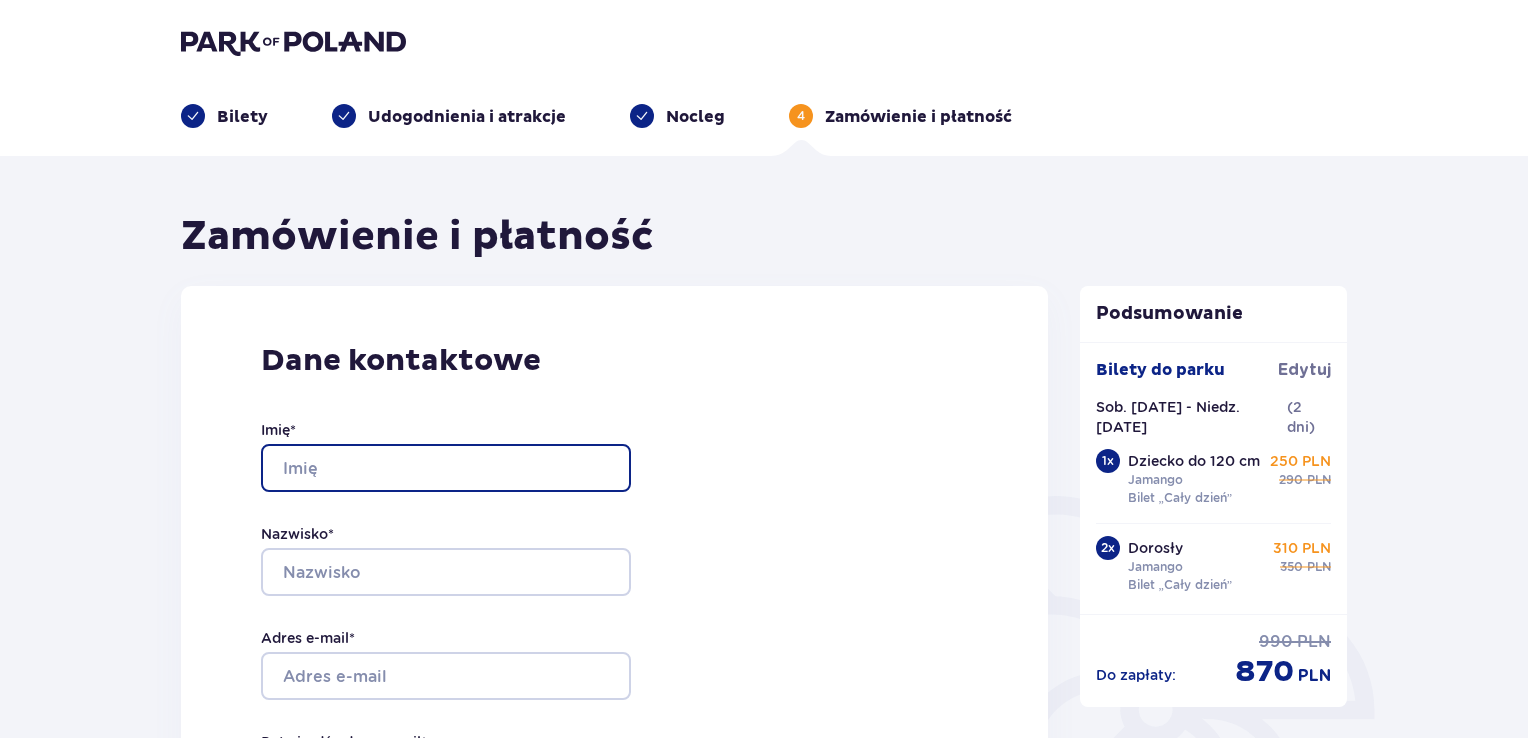 click on "Imię *" at bounding box center [446, 468] 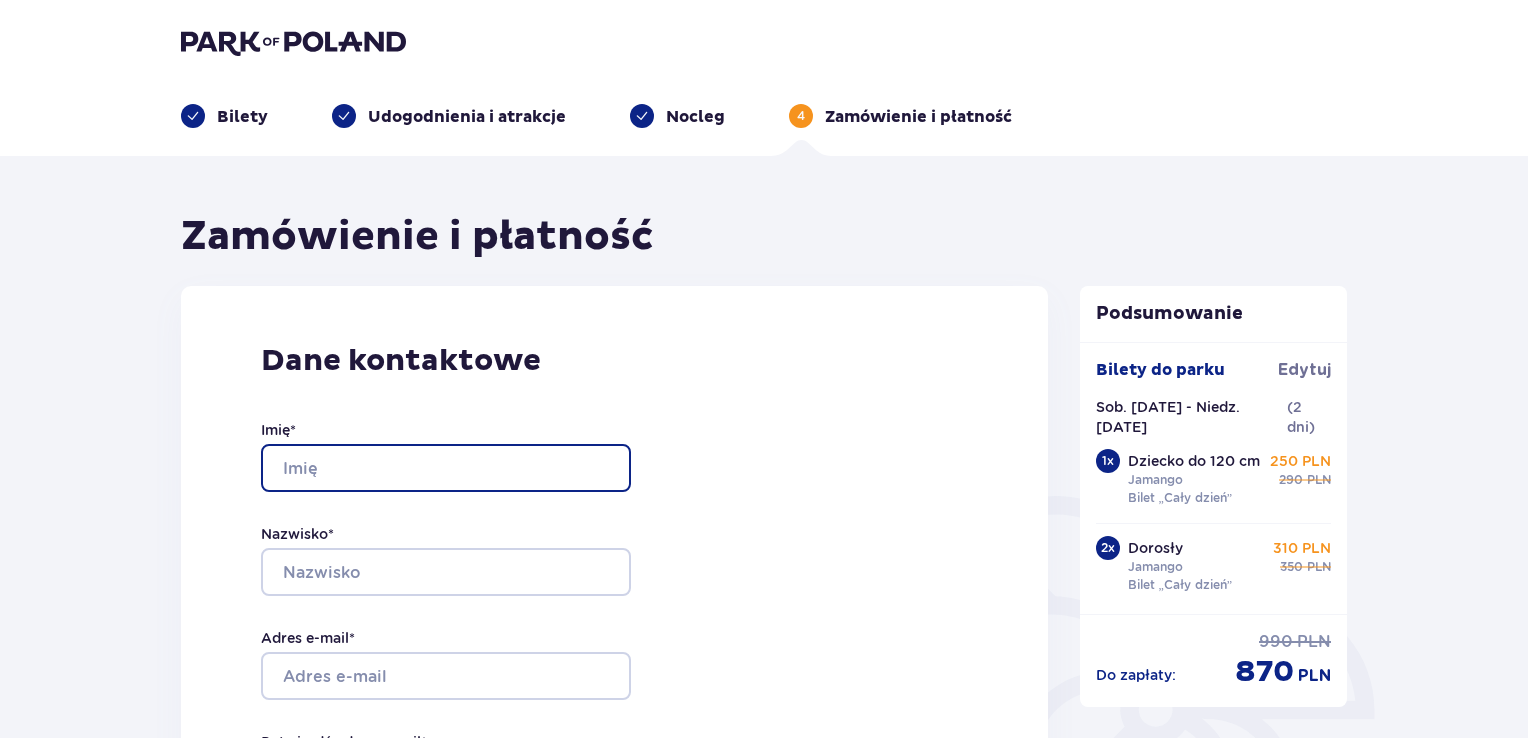 type on "Michał" 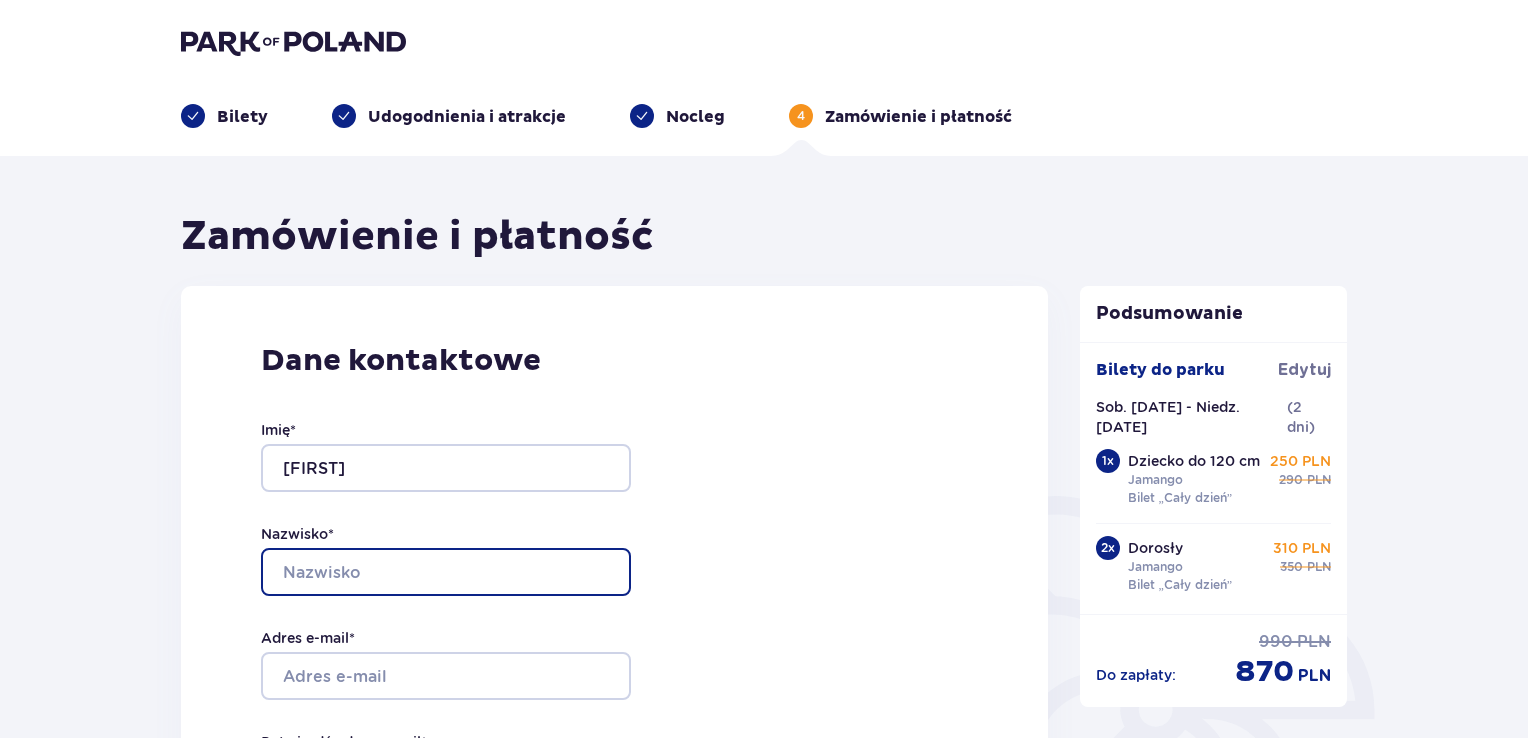 type on "Siwkowski" 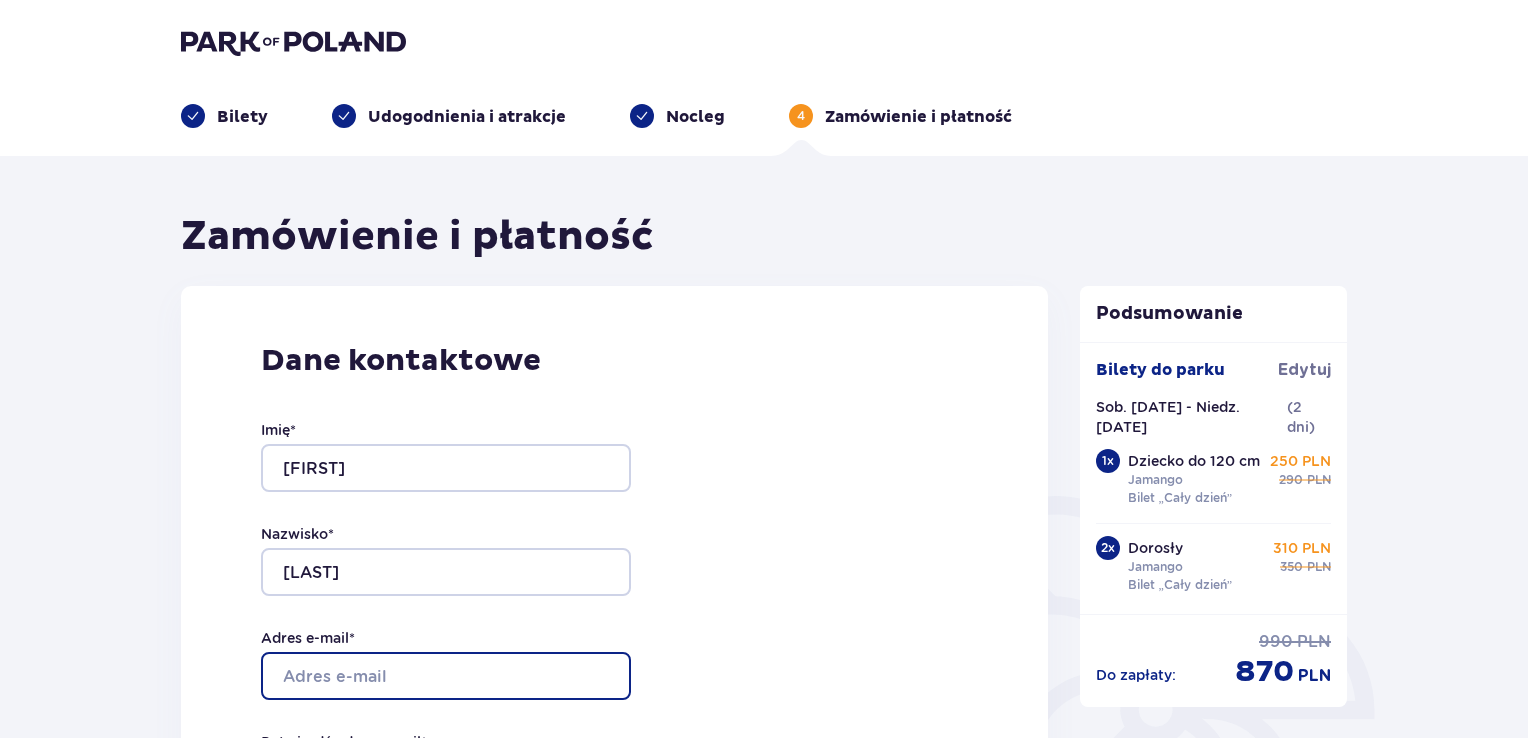 type on "songohan37@wp.pl" 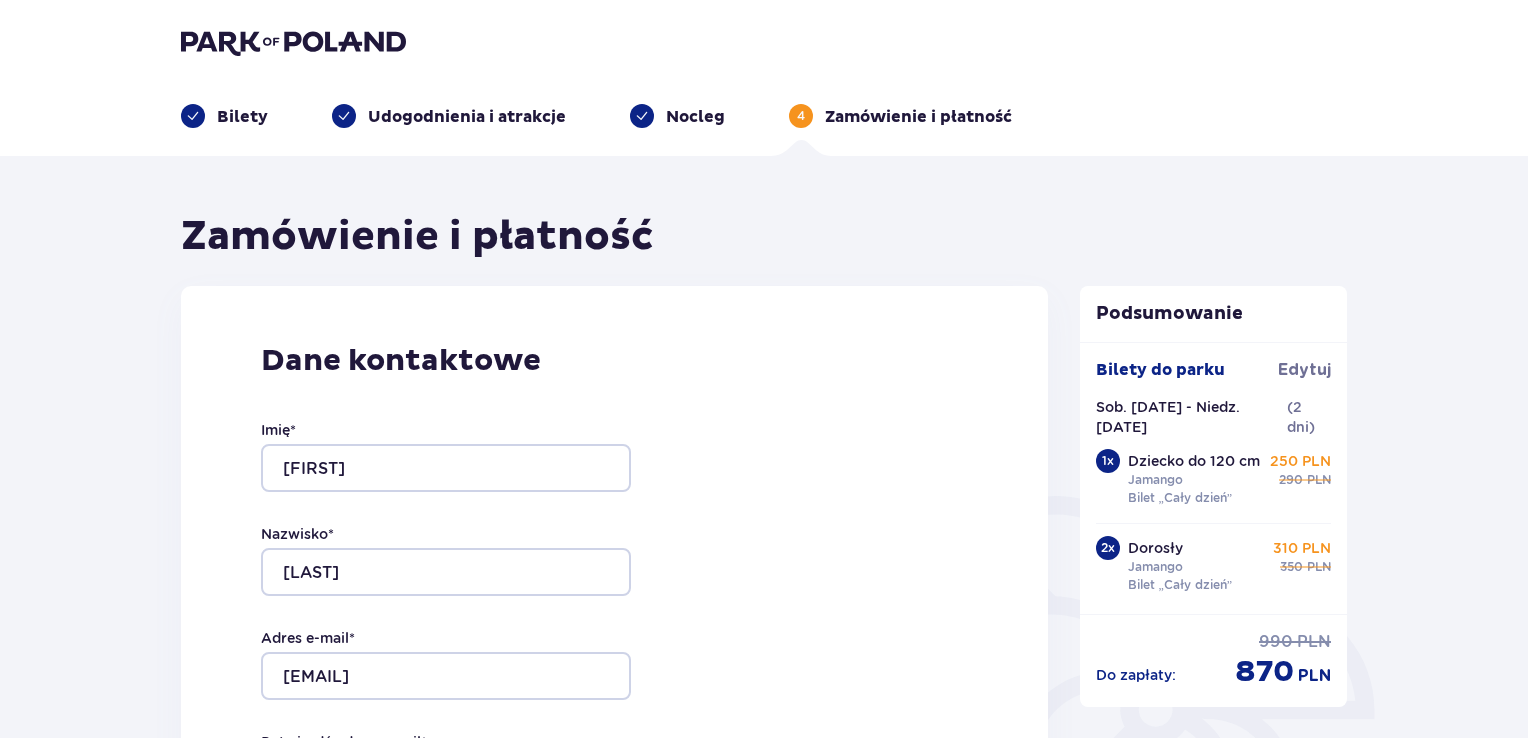 type on "songohan37@wp.pl" 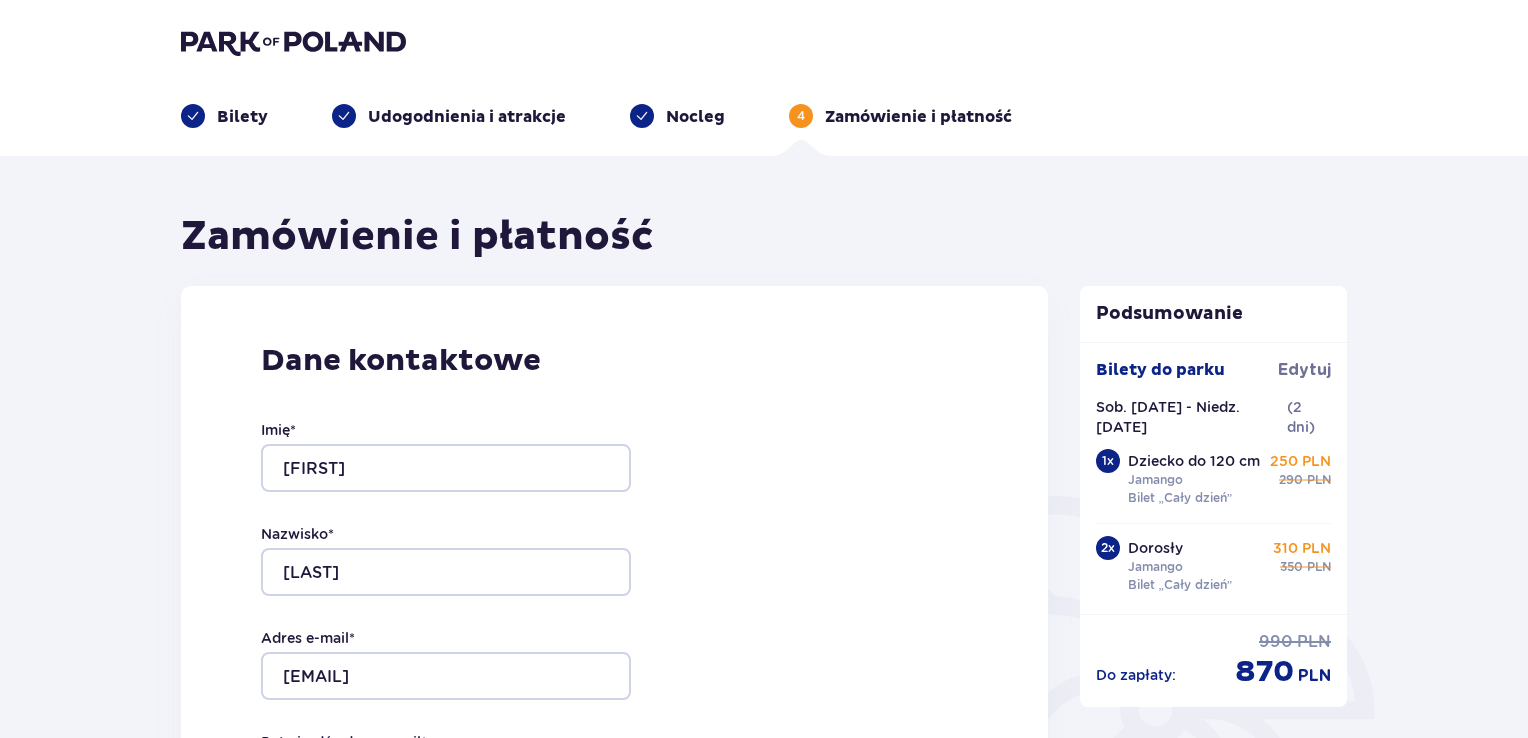 type on "665624251" 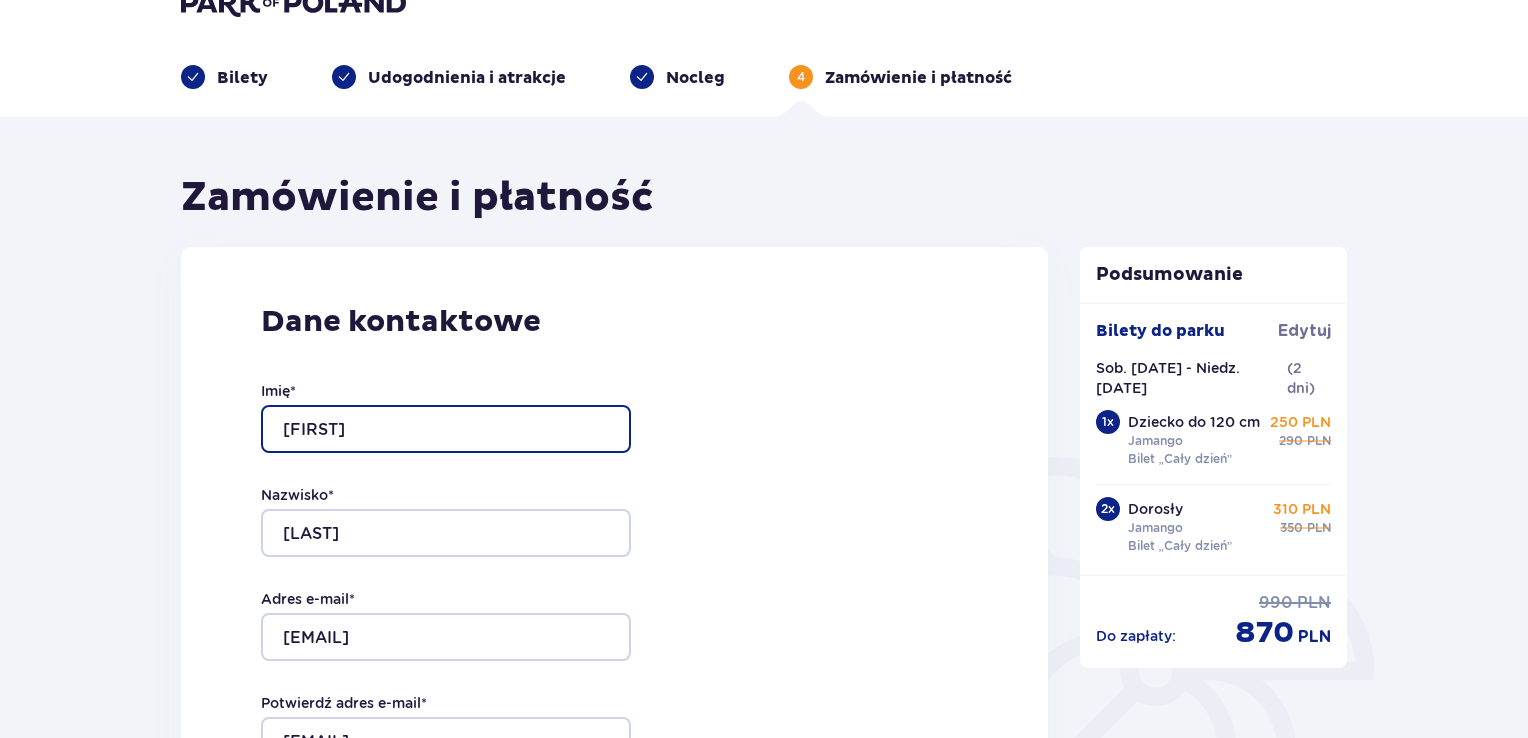 scroll, scrollTop: 0, scrollLeft: 0, axis: both 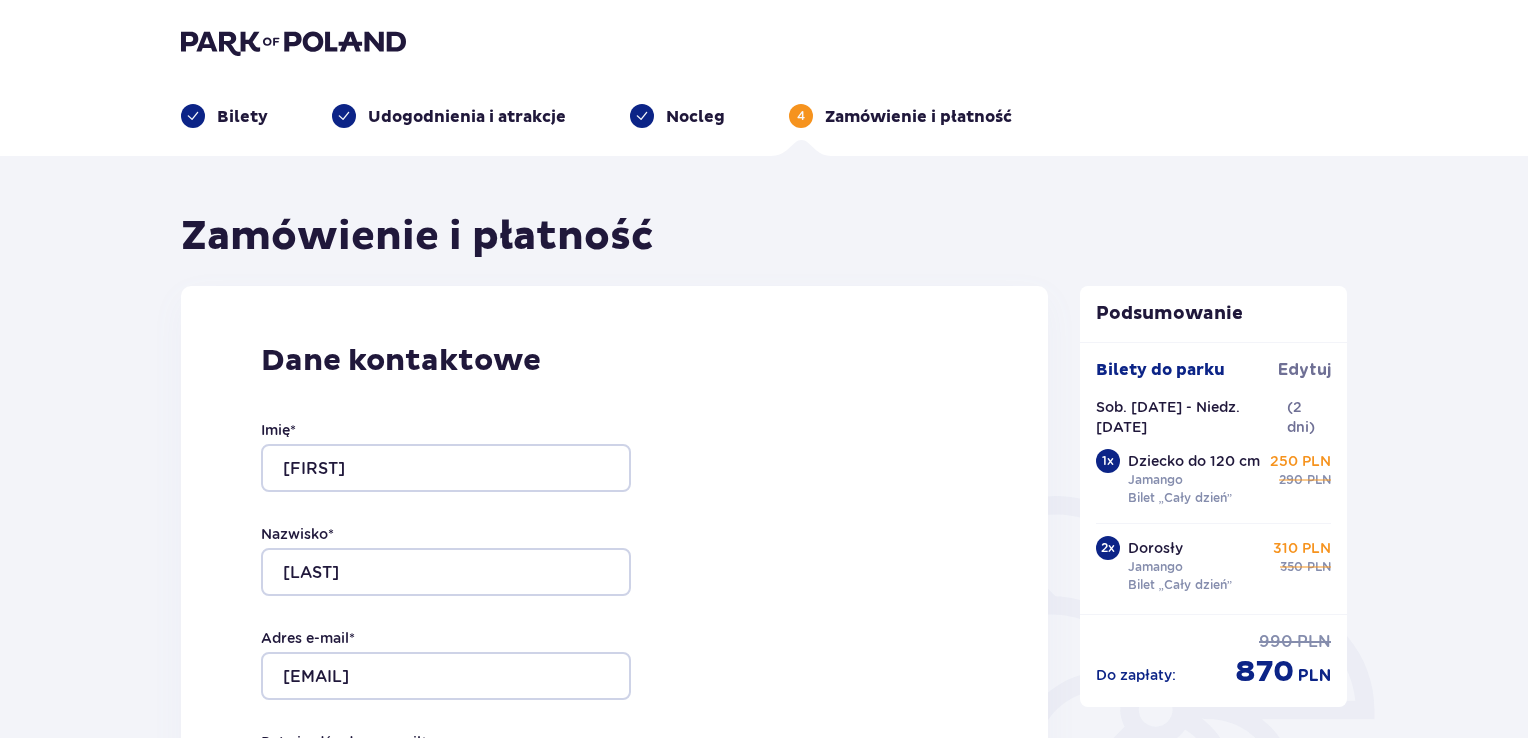 click on "Nocleg" at bounding box center (695, 117) 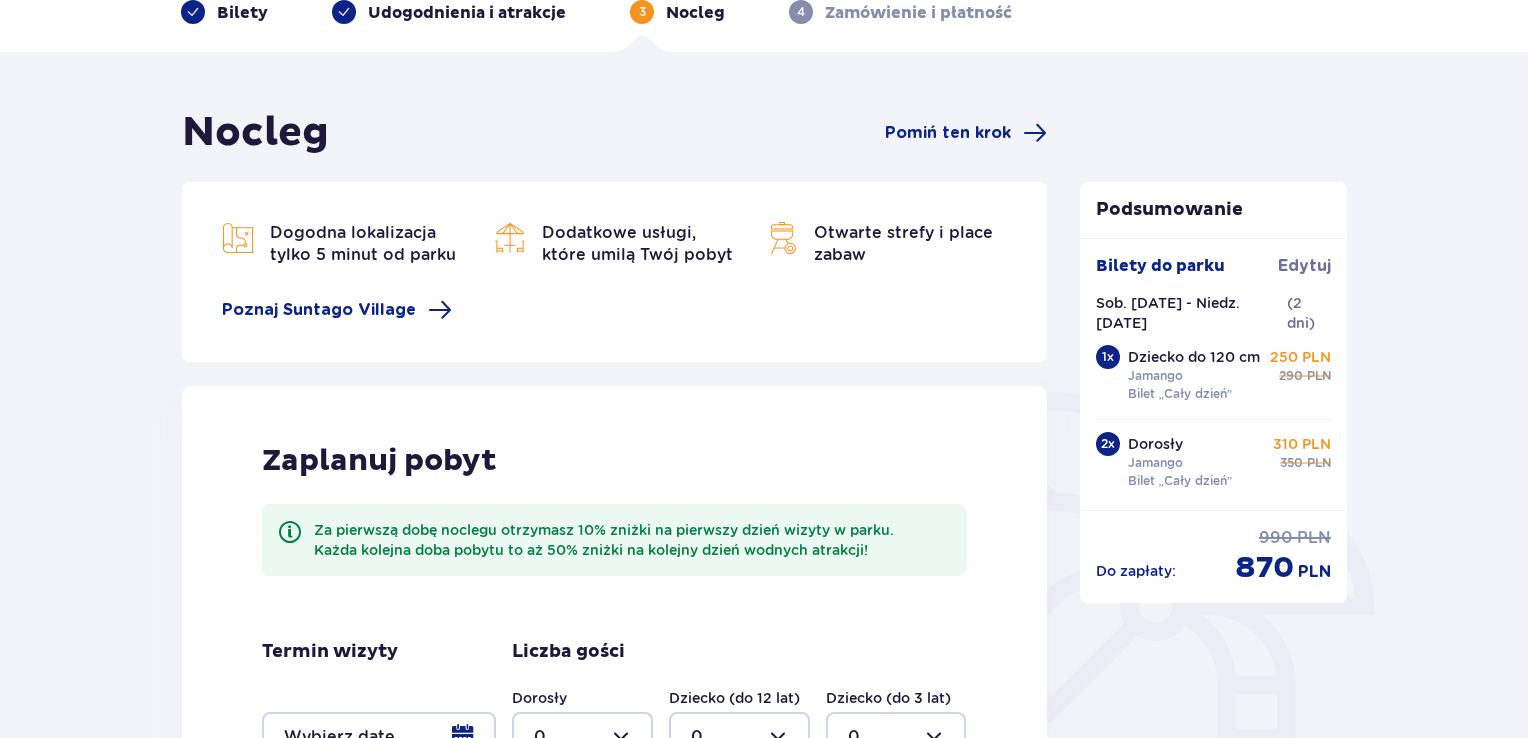 scroll, scrollTop: 400, scrollLeft: 0, axis: vertical 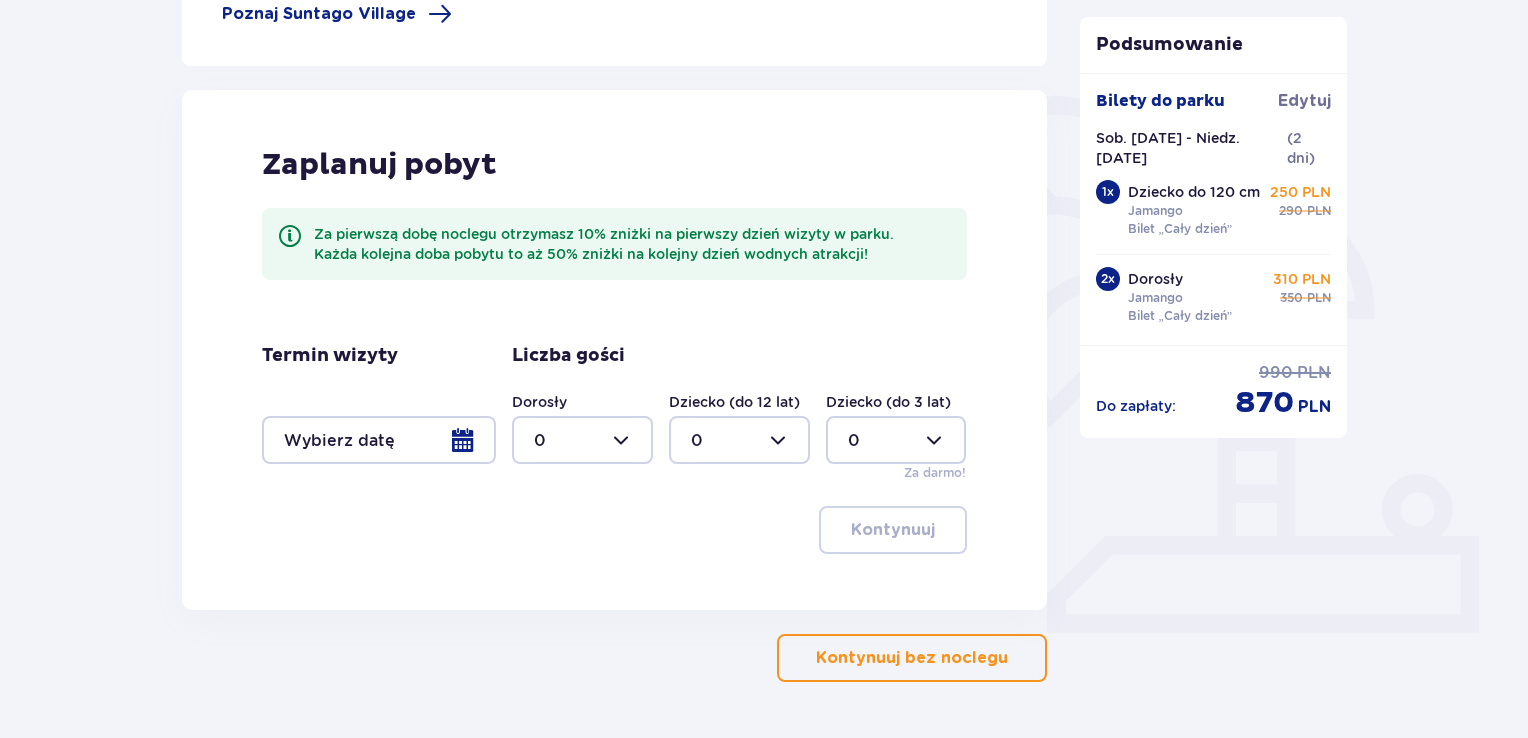 drag, startPoint x: 581, startPoint y: 438, endPoint x: 591, endPoint y: 439, distance: 10.049875 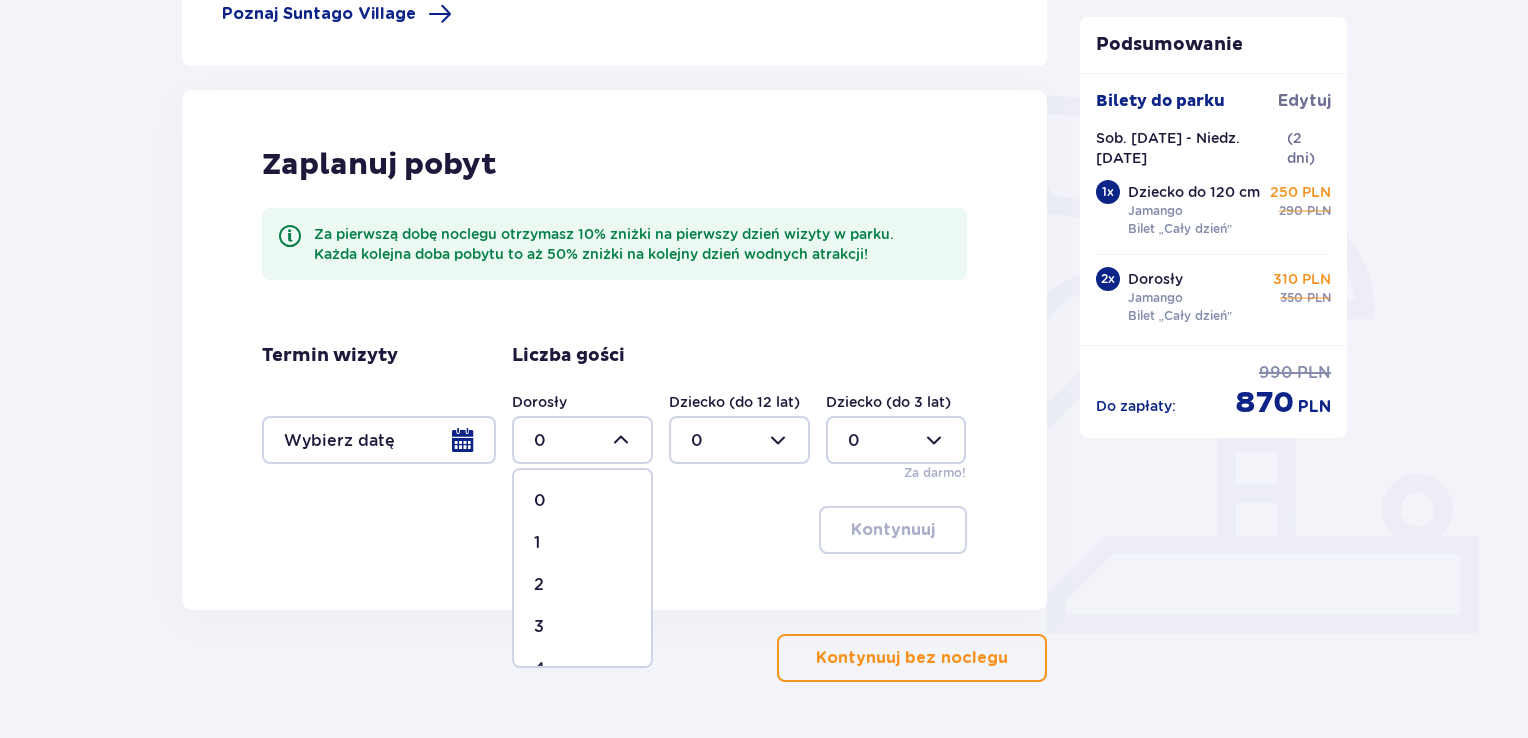 click on "2" at bounding box center [582, 585] 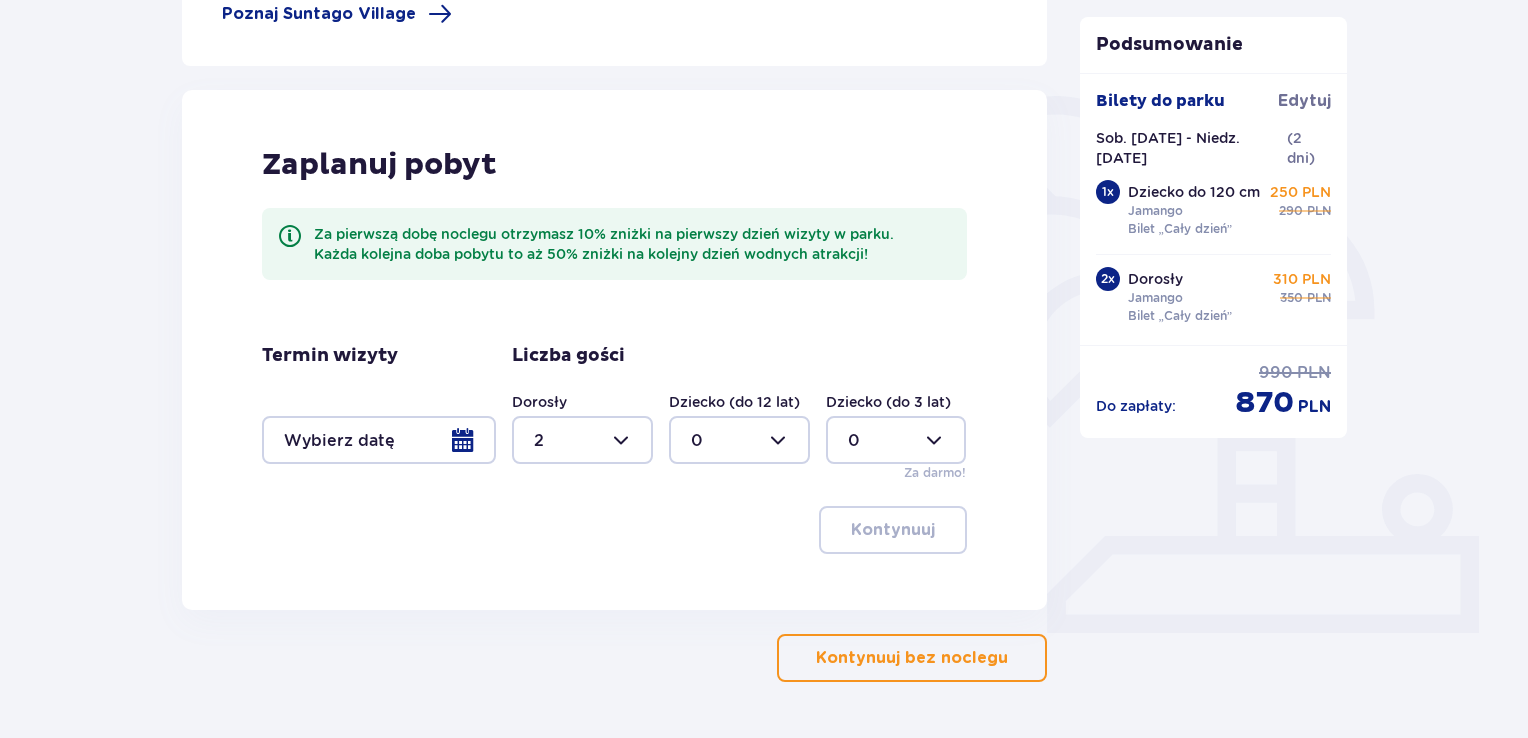 click at bounding box center (739, 440) 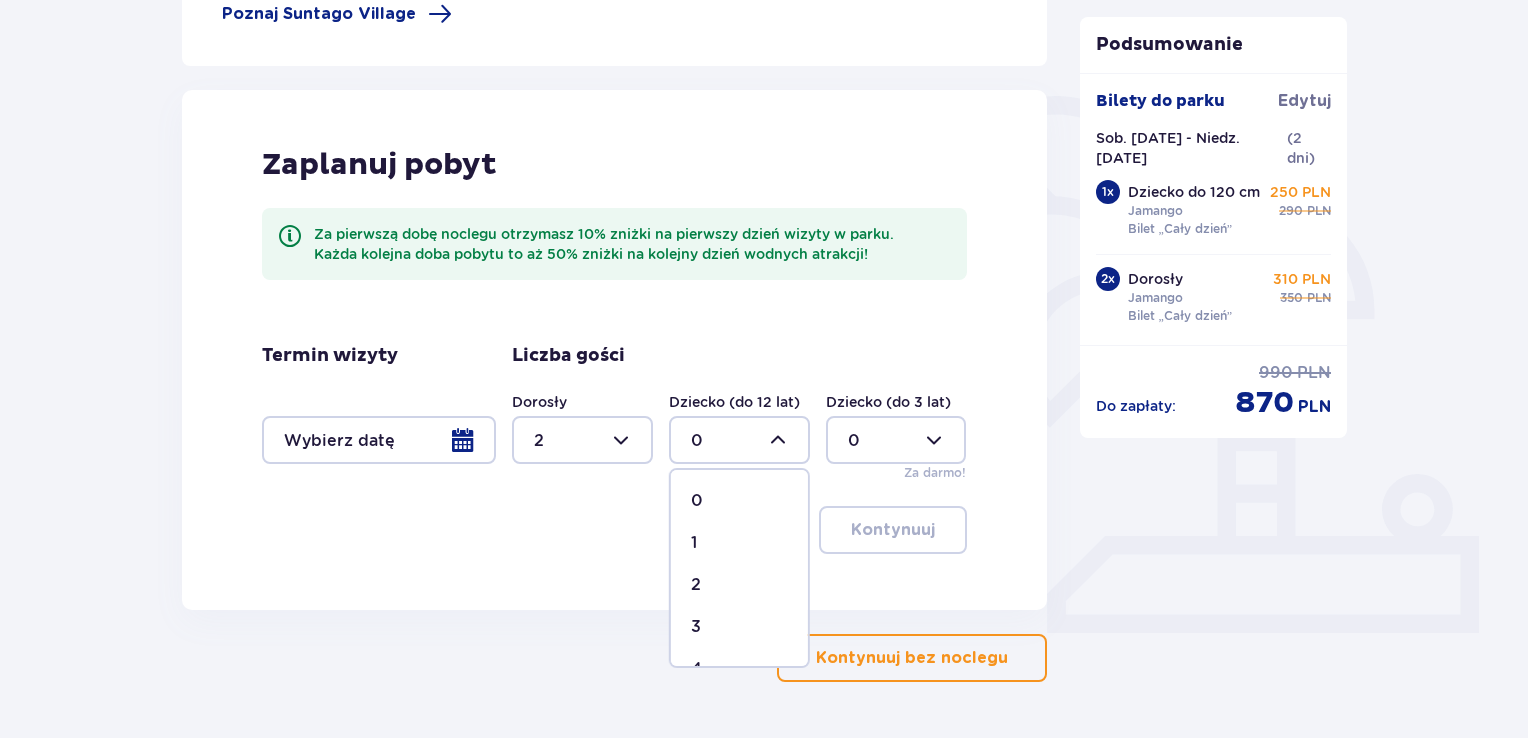 click on "1" at bounding box center (739, 543) 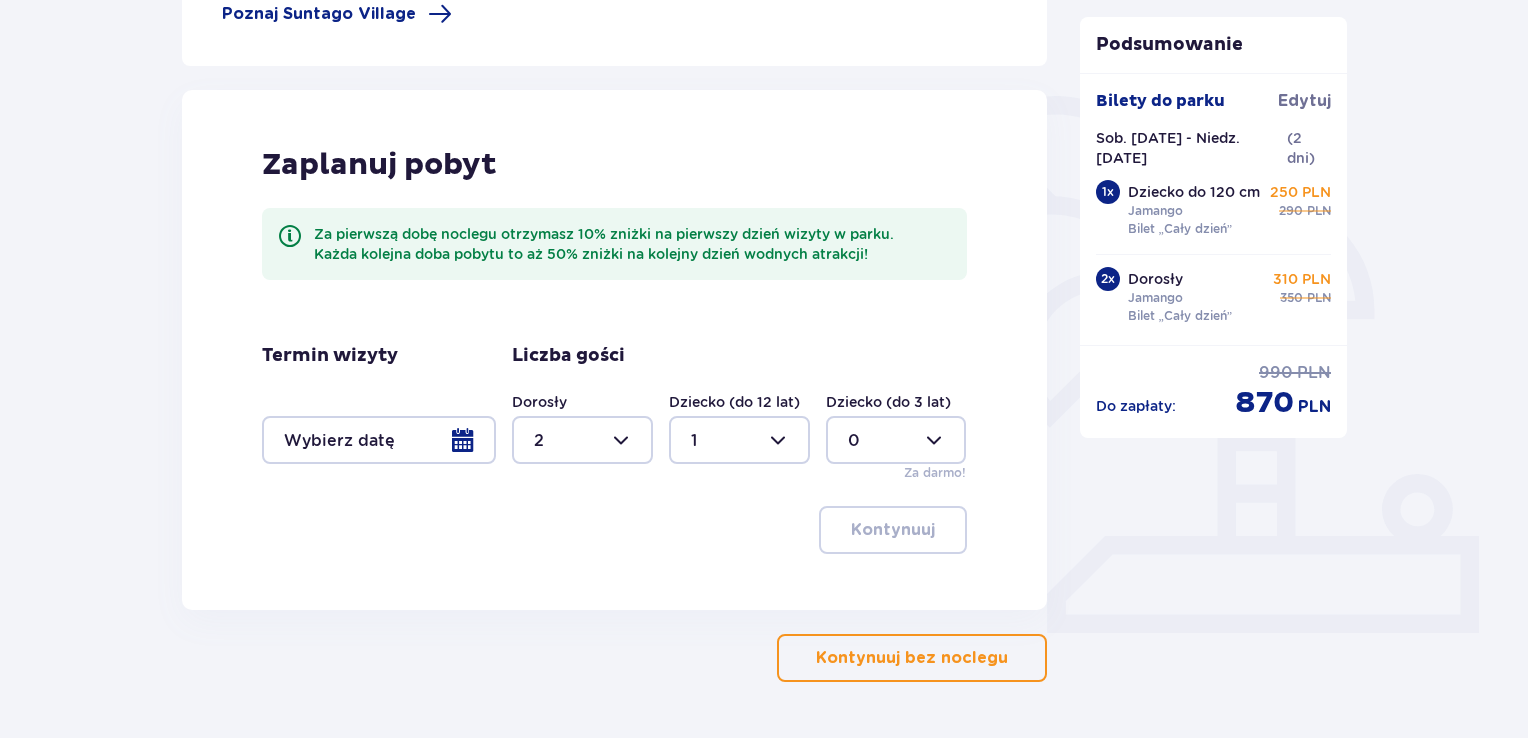 click on "Termin wizyty Liczba gości Dorosły   2 Dziecko (do 12 lat)   1 Dziecko (do 3 lat)   0 Za darmo!" at bounding box center (614, 413) 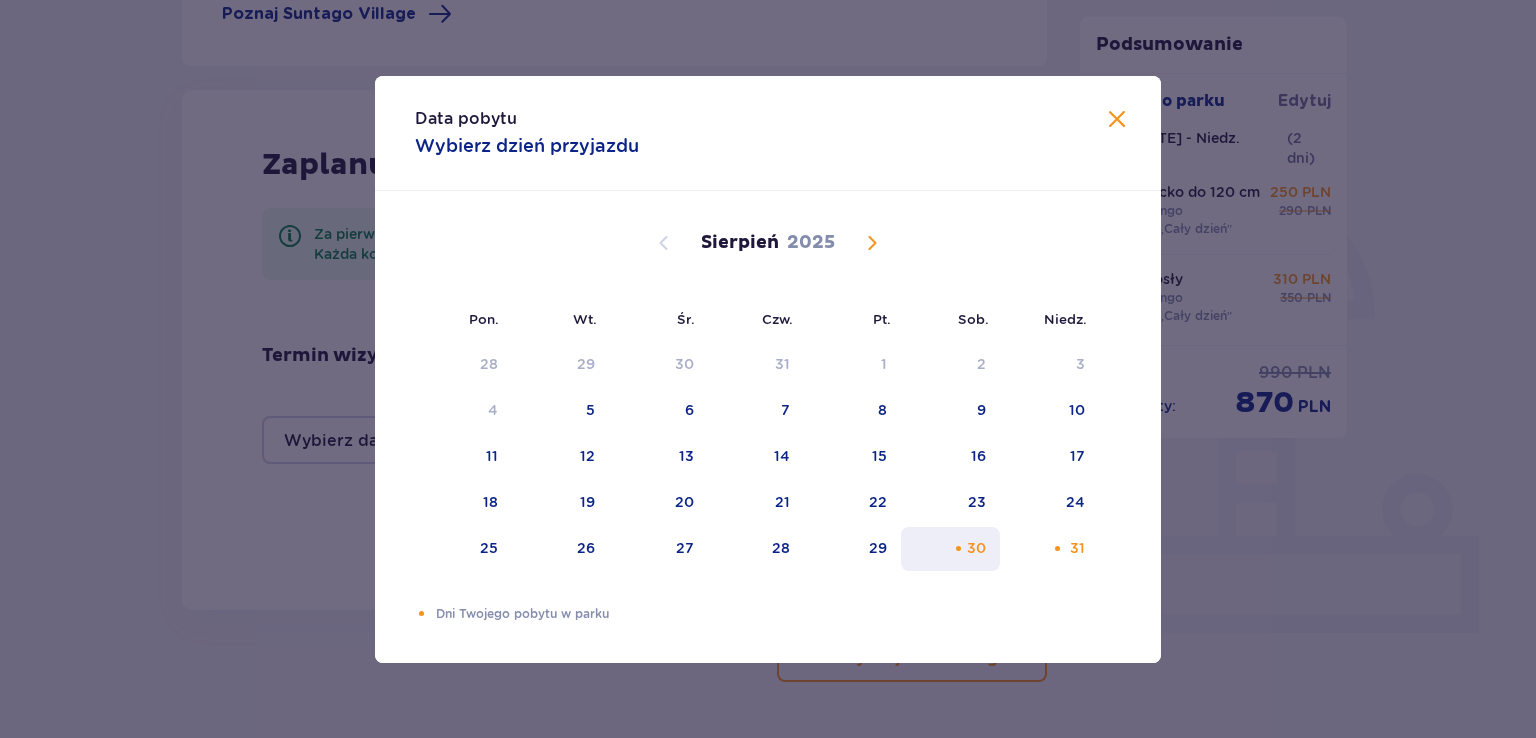 click on "30" at bounding box center (950, 549) 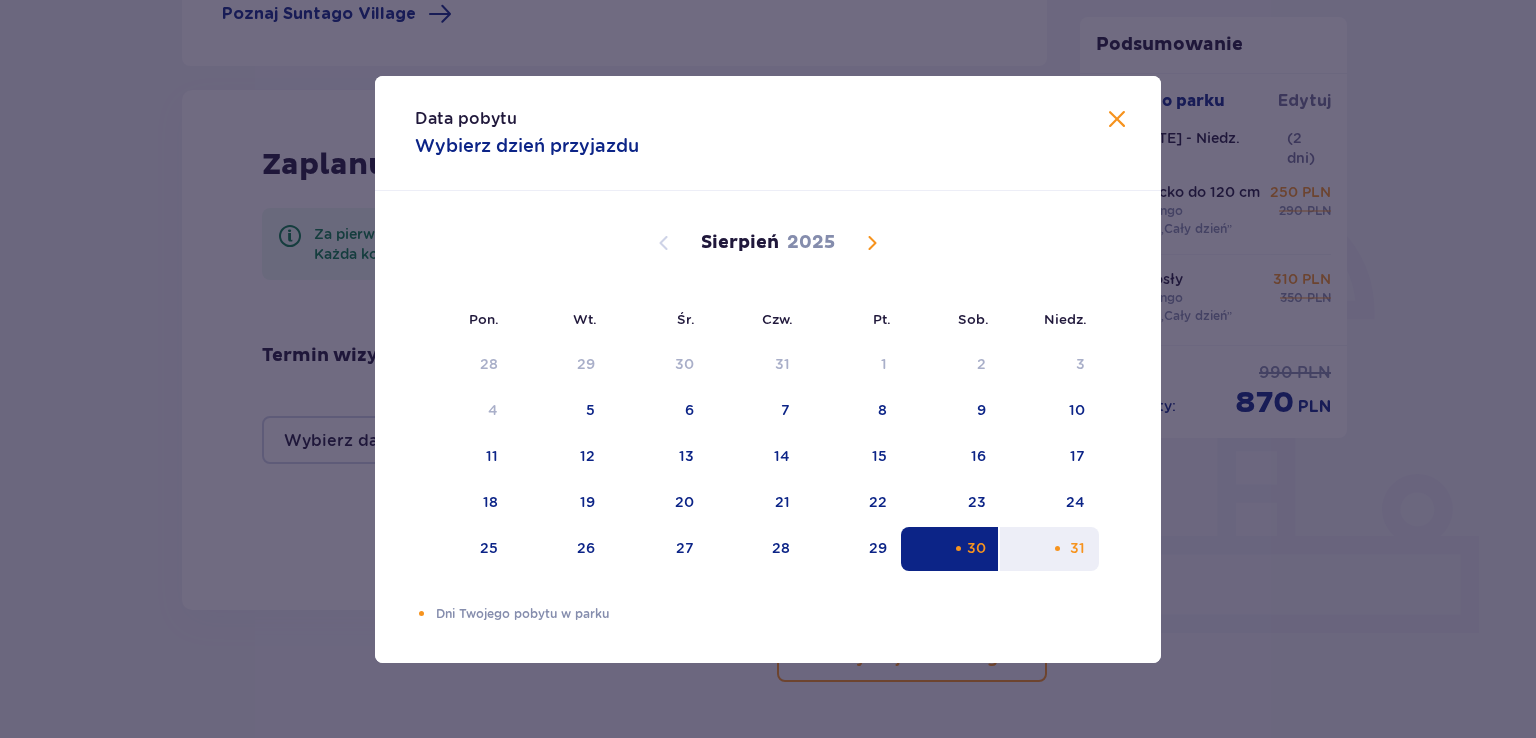 click on "31" at bounding box center (1077, 548) 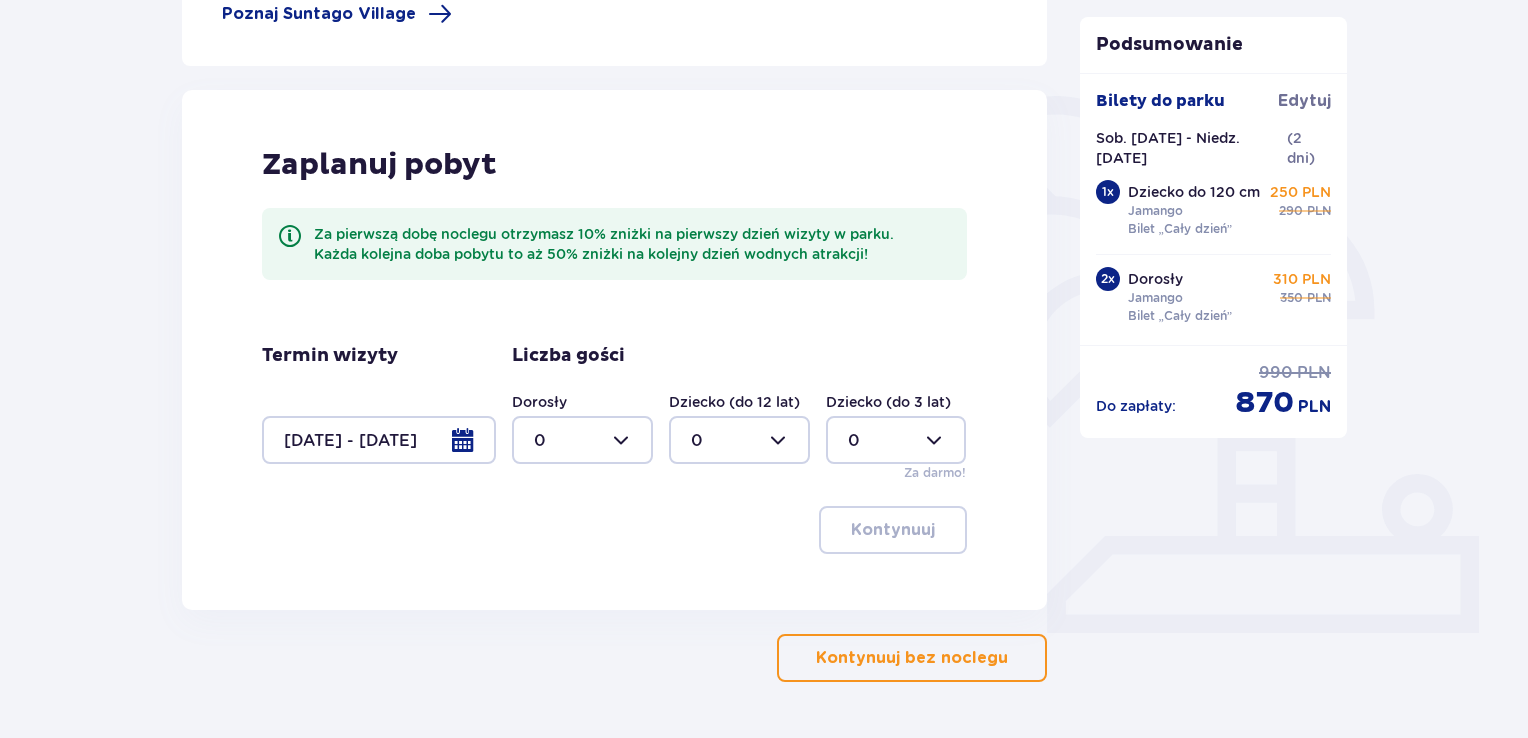 click at bounding box center (582, 440) 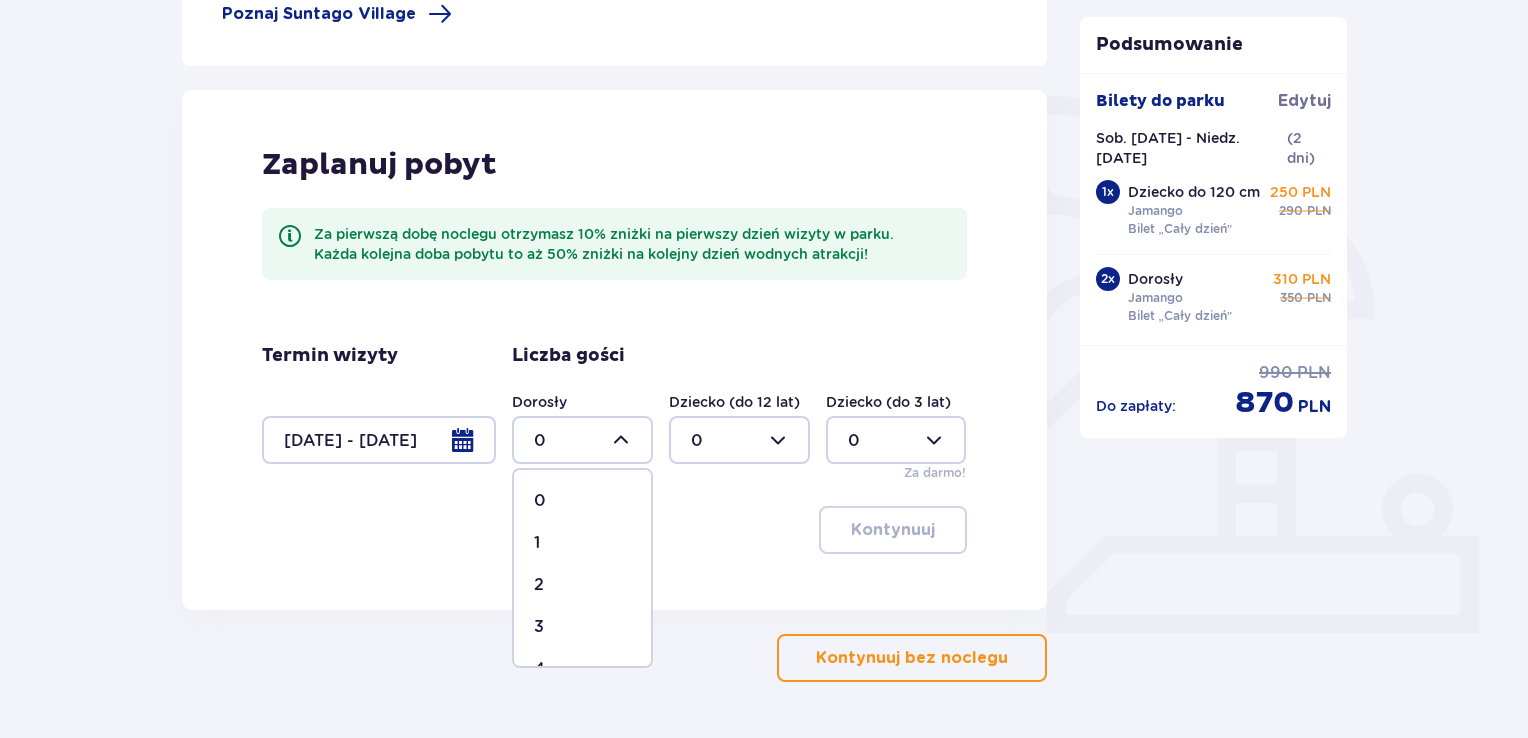 drag, startPoint x: 590, startPoint y: 577, endPoint x: 678, endPoint y: 525, distance: 102.21546 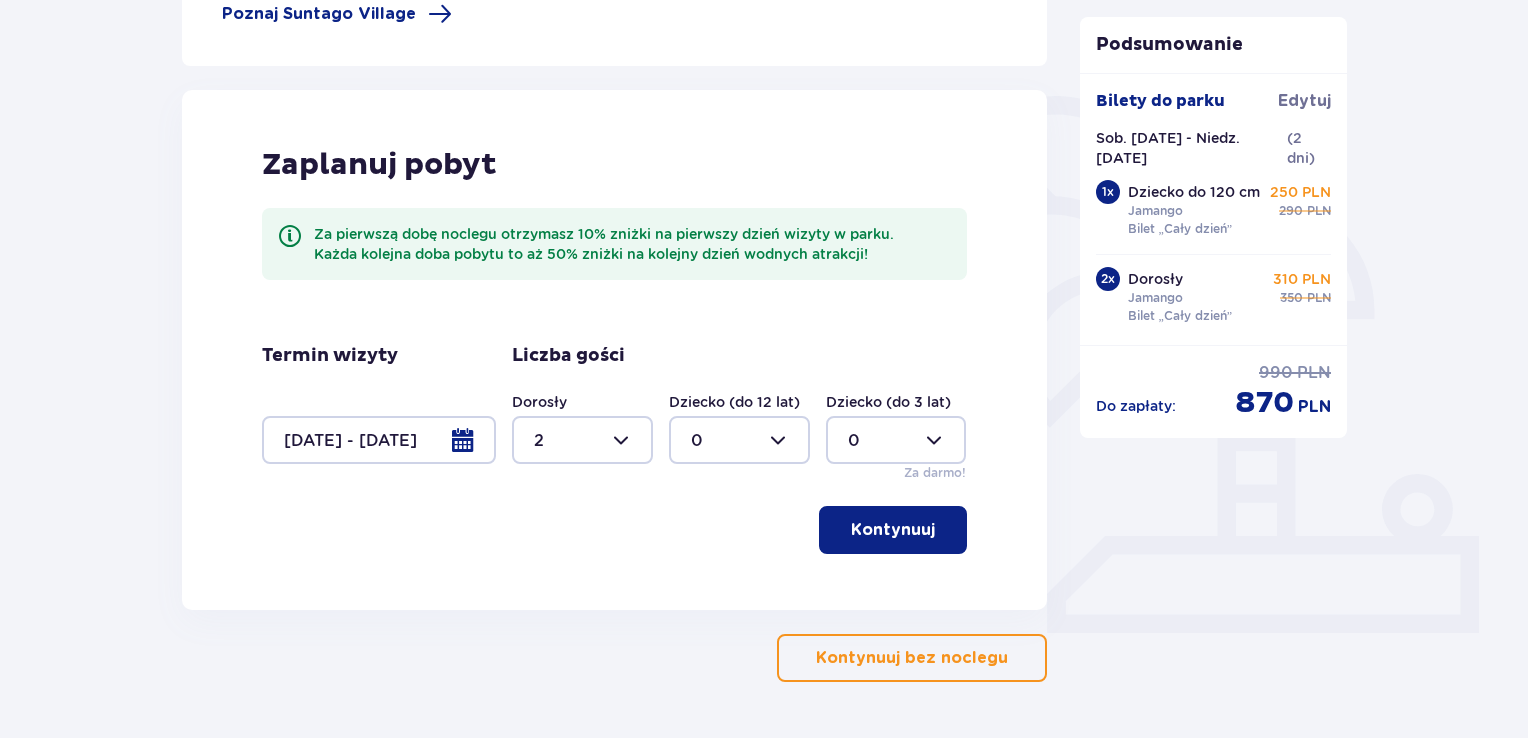click at bounding box center (739, 440) 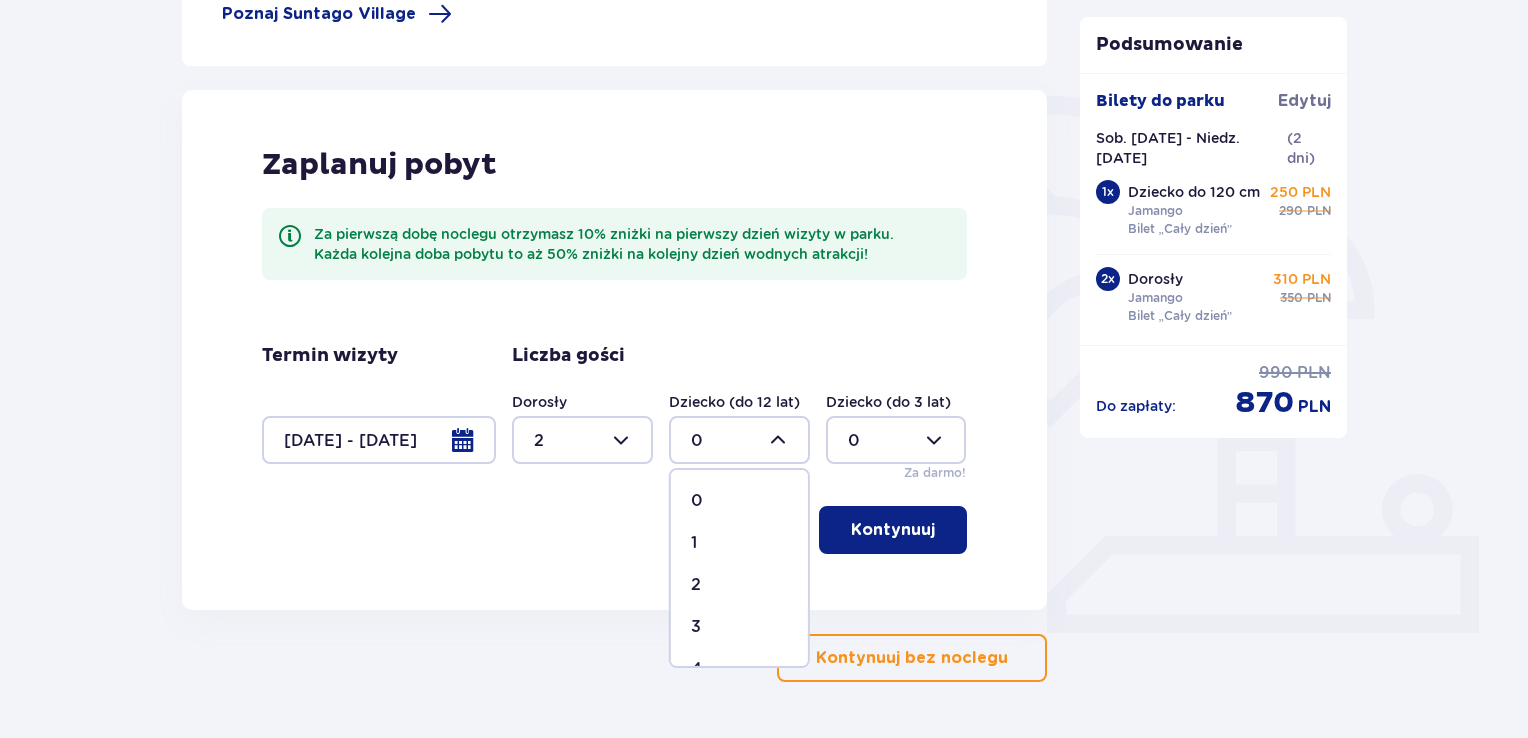 click on "1" at bounding box center [739, 543] 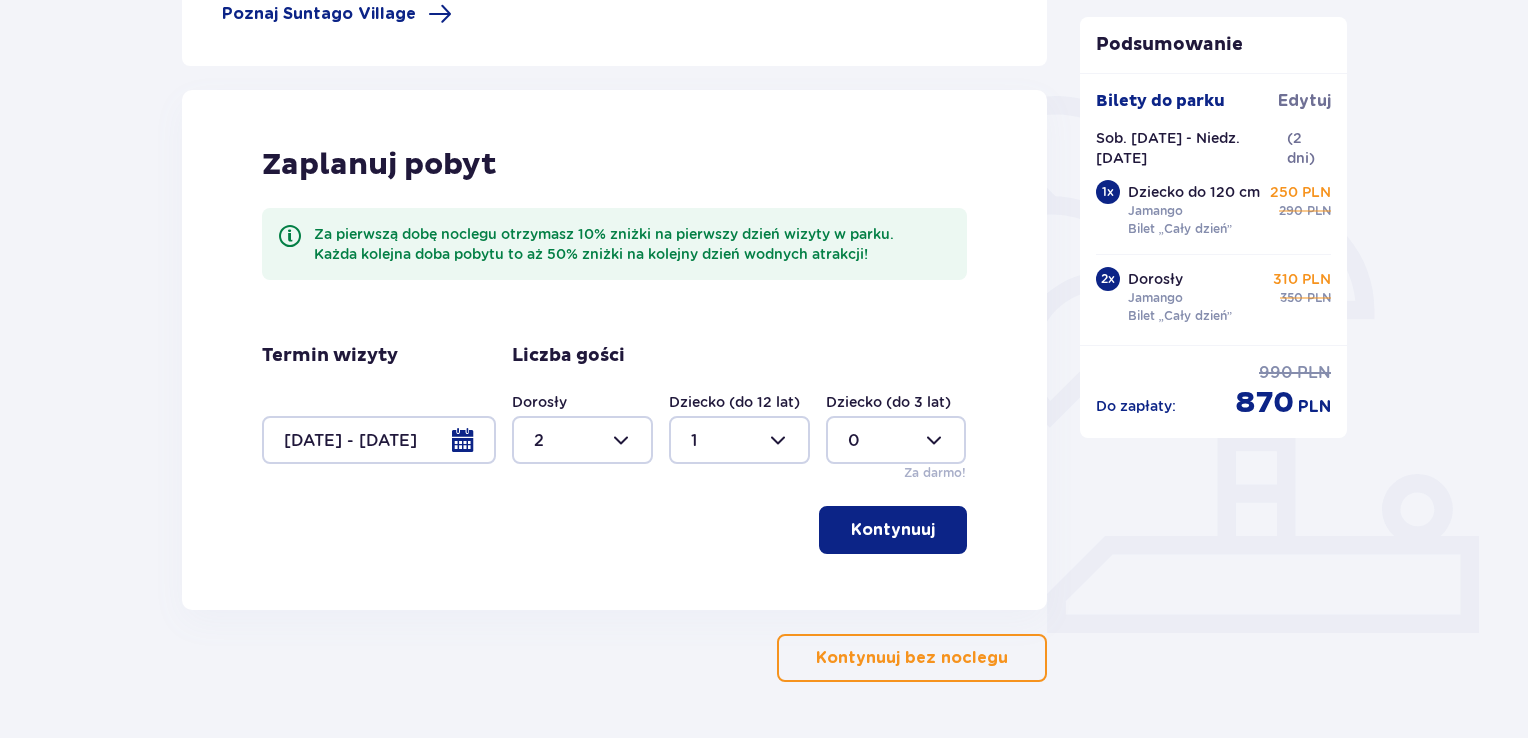 click on "Kontynuuj" at bounding box center (893, 530) 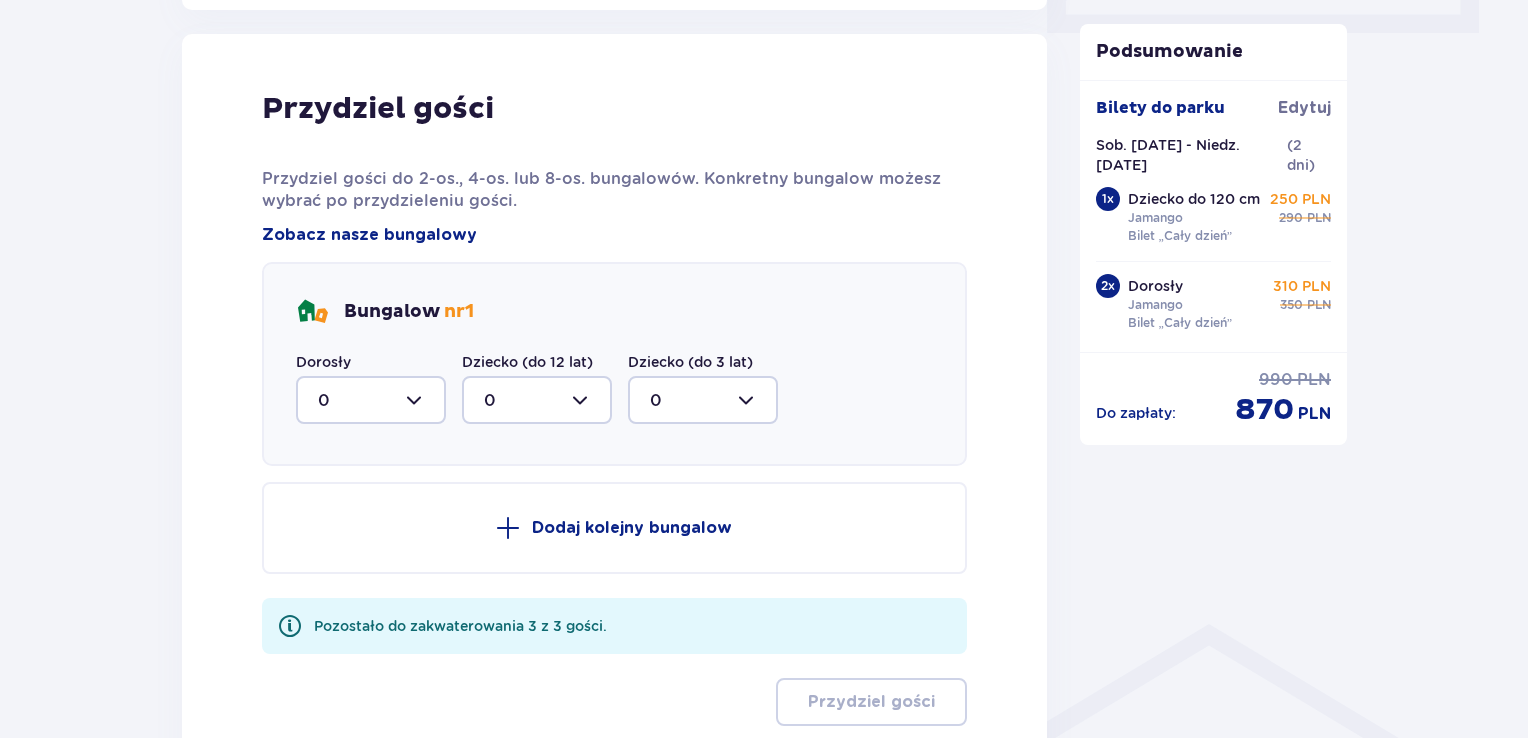 scroll, scrollTop: 1010, scrollLeft: 0, axis: vertical 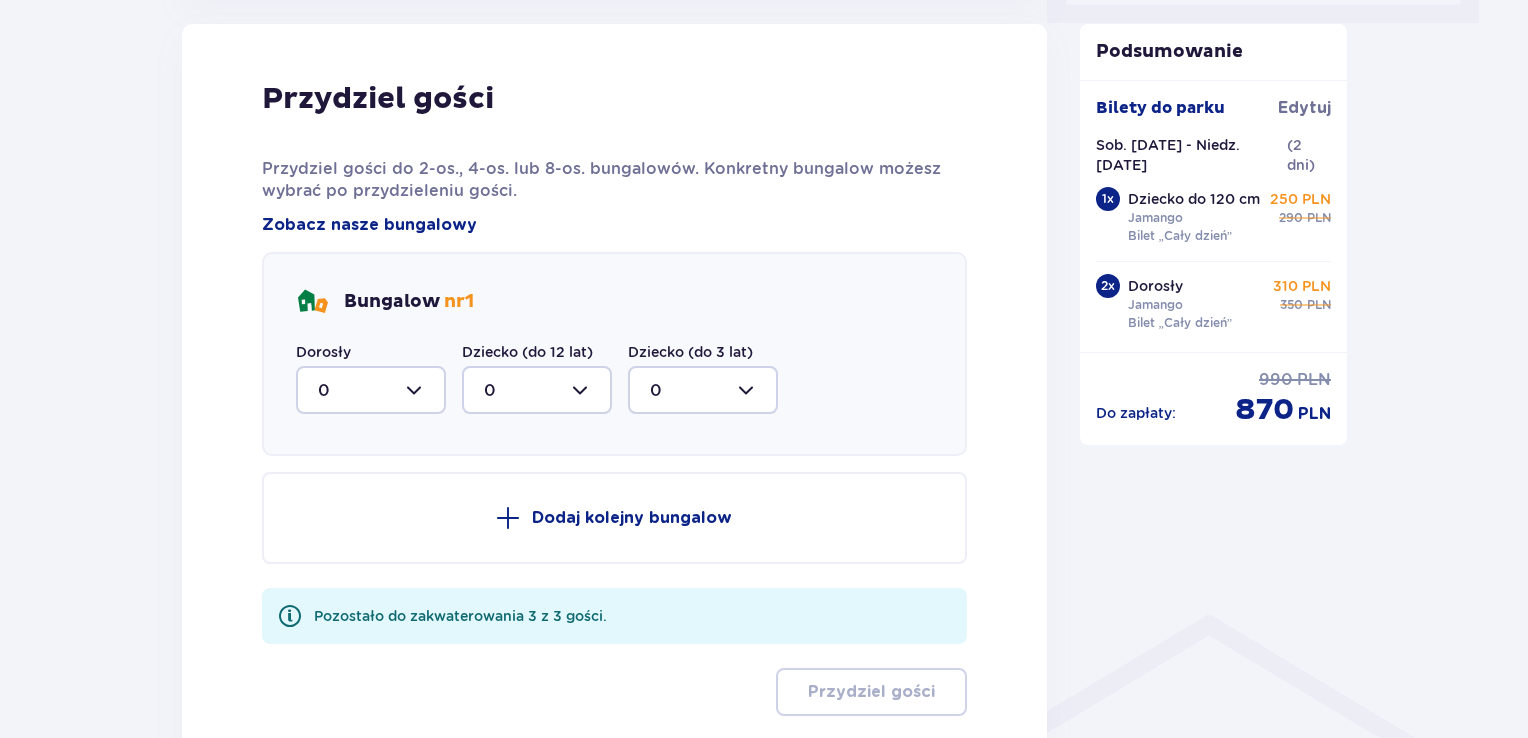 click at bounding box center (371, 390) 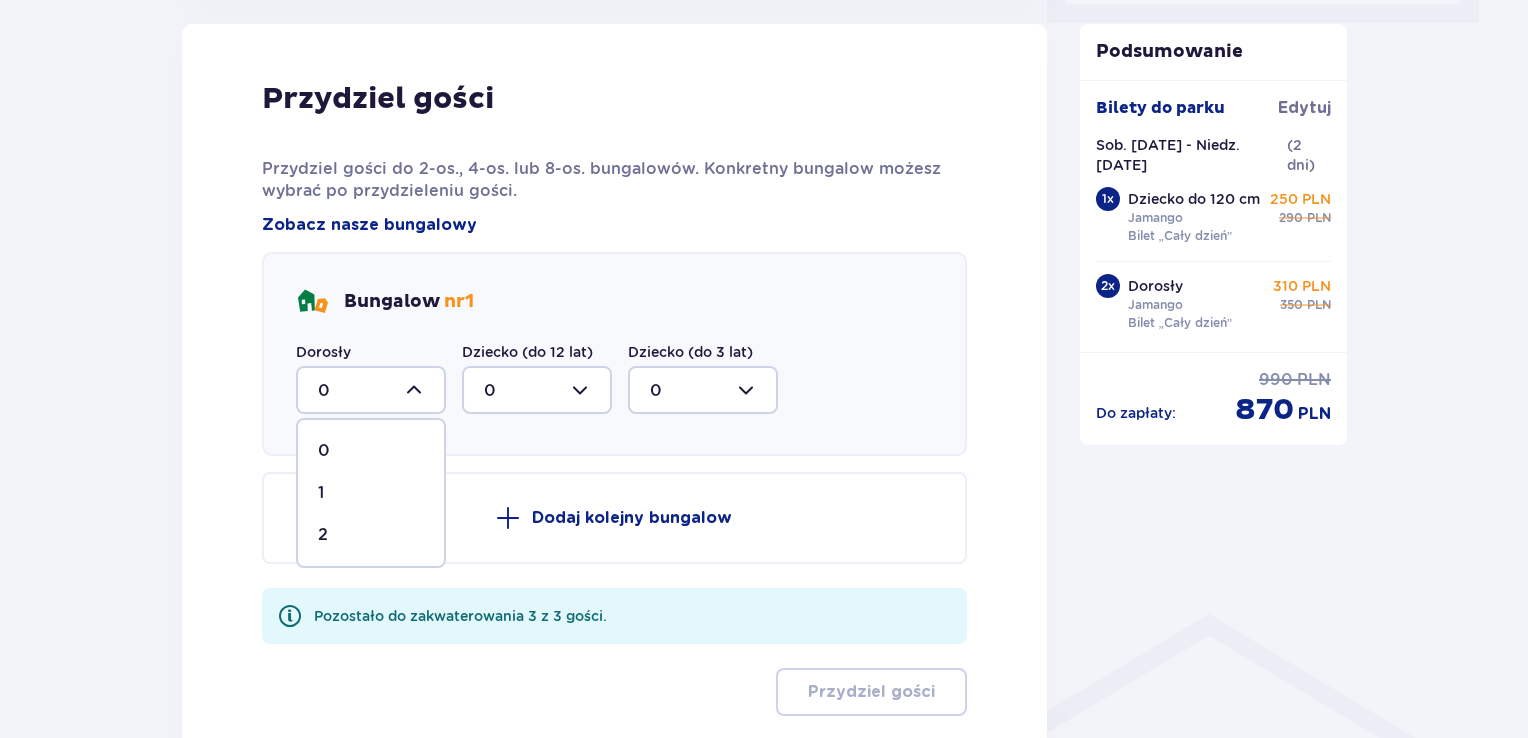 drag, startPoint x: 392, startPoint y: 524, endPoint x: 404, endPoint y: 525, distance: 12.0415945 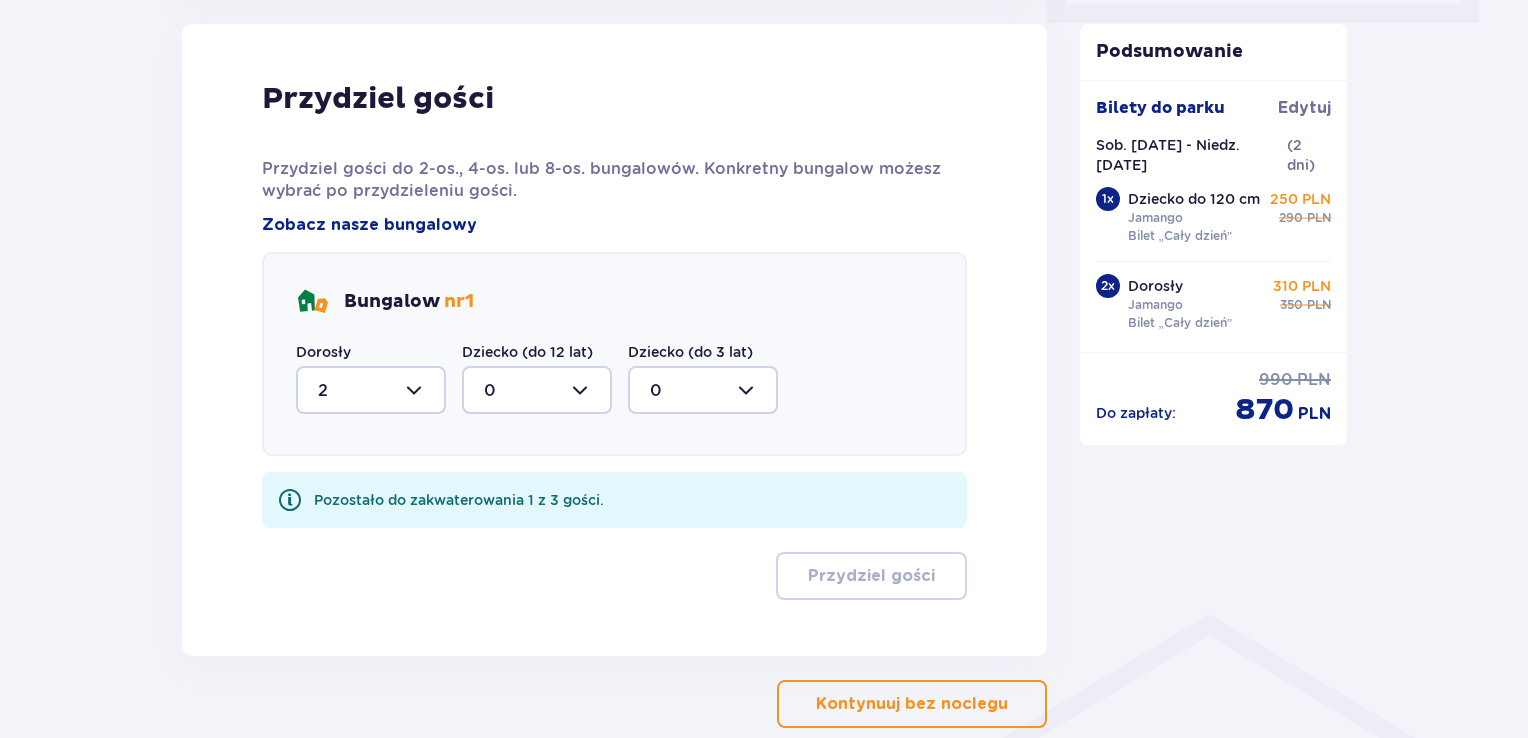 click at bounding box center (537, 390) 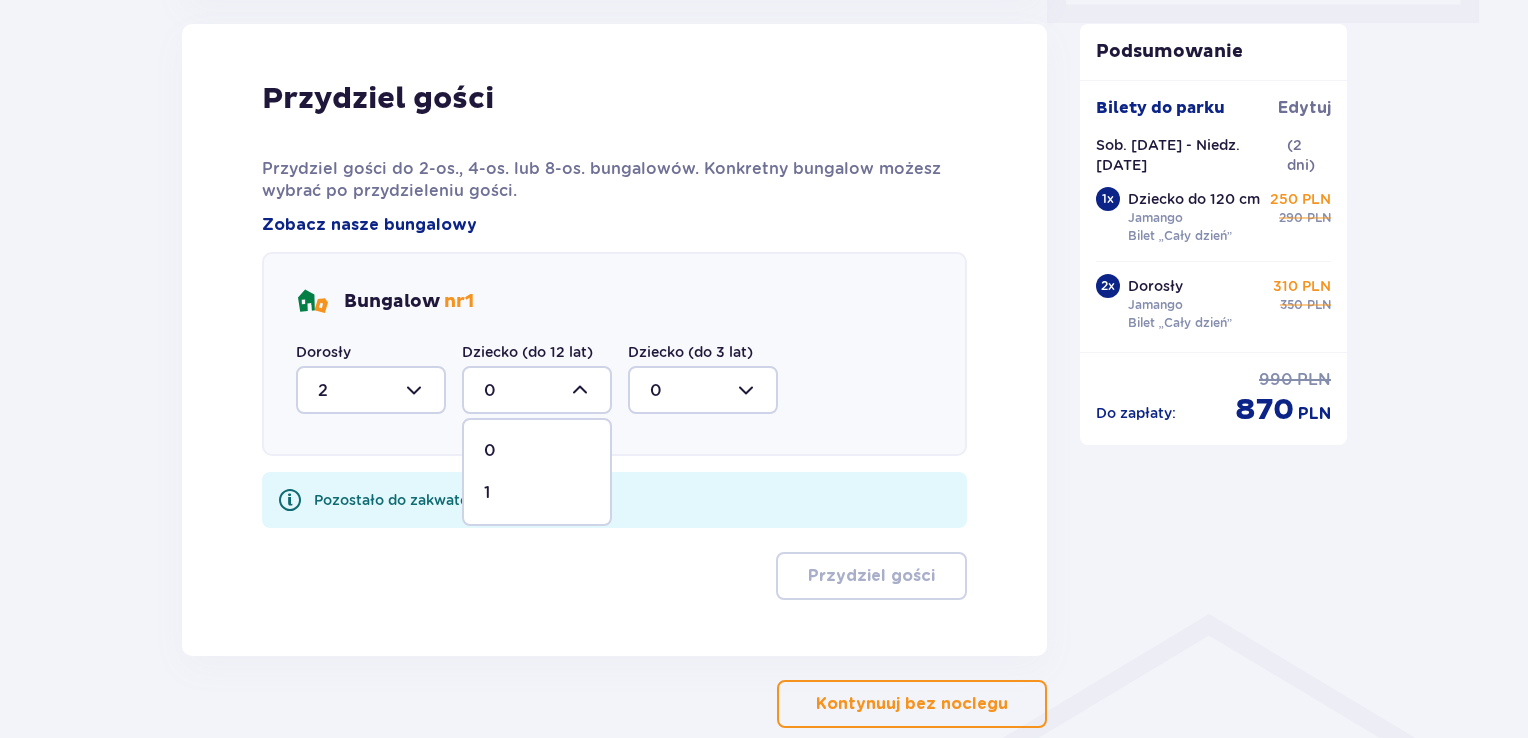 click on "1" at bounding box center [537, 493] 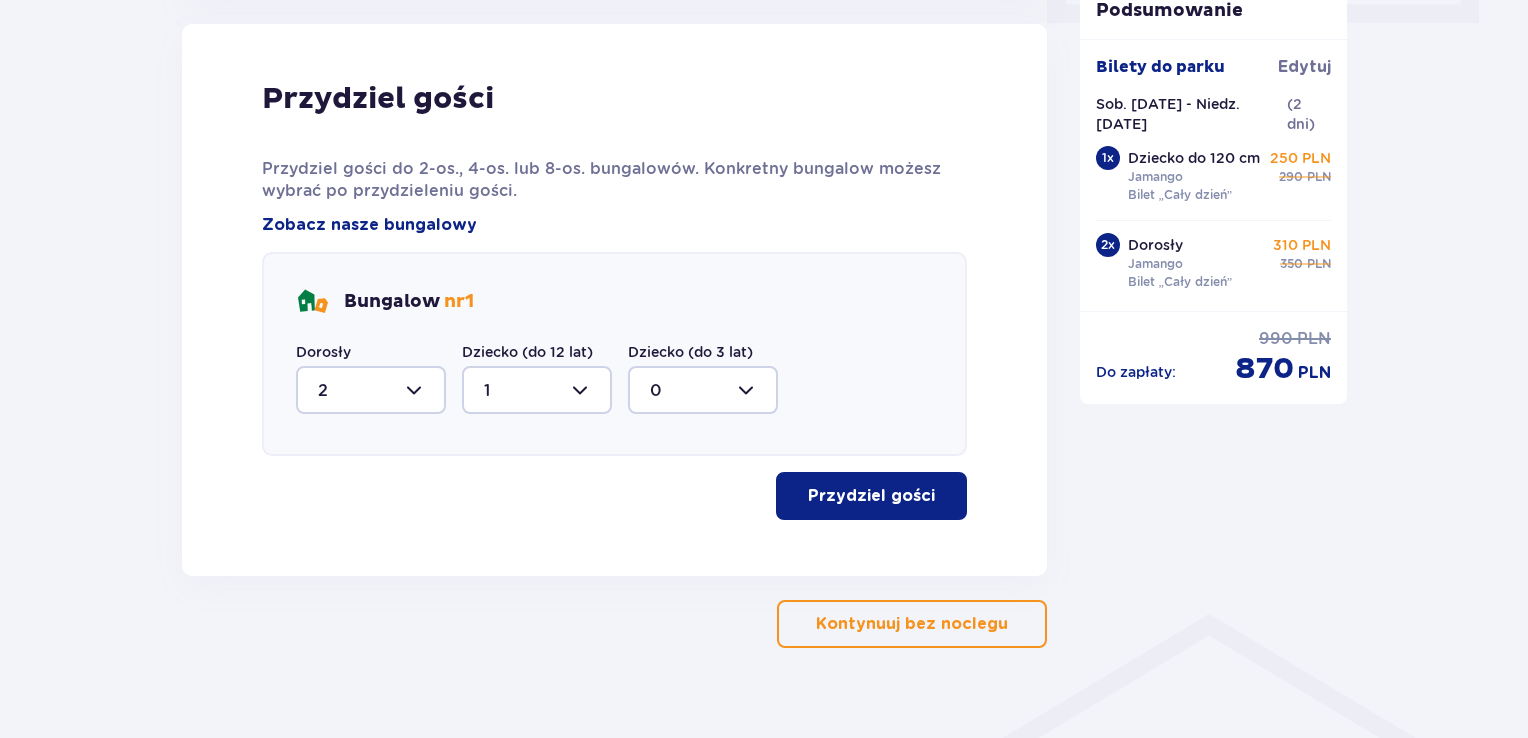 click on "Przydziel gości" at bounding box center (871, 496) 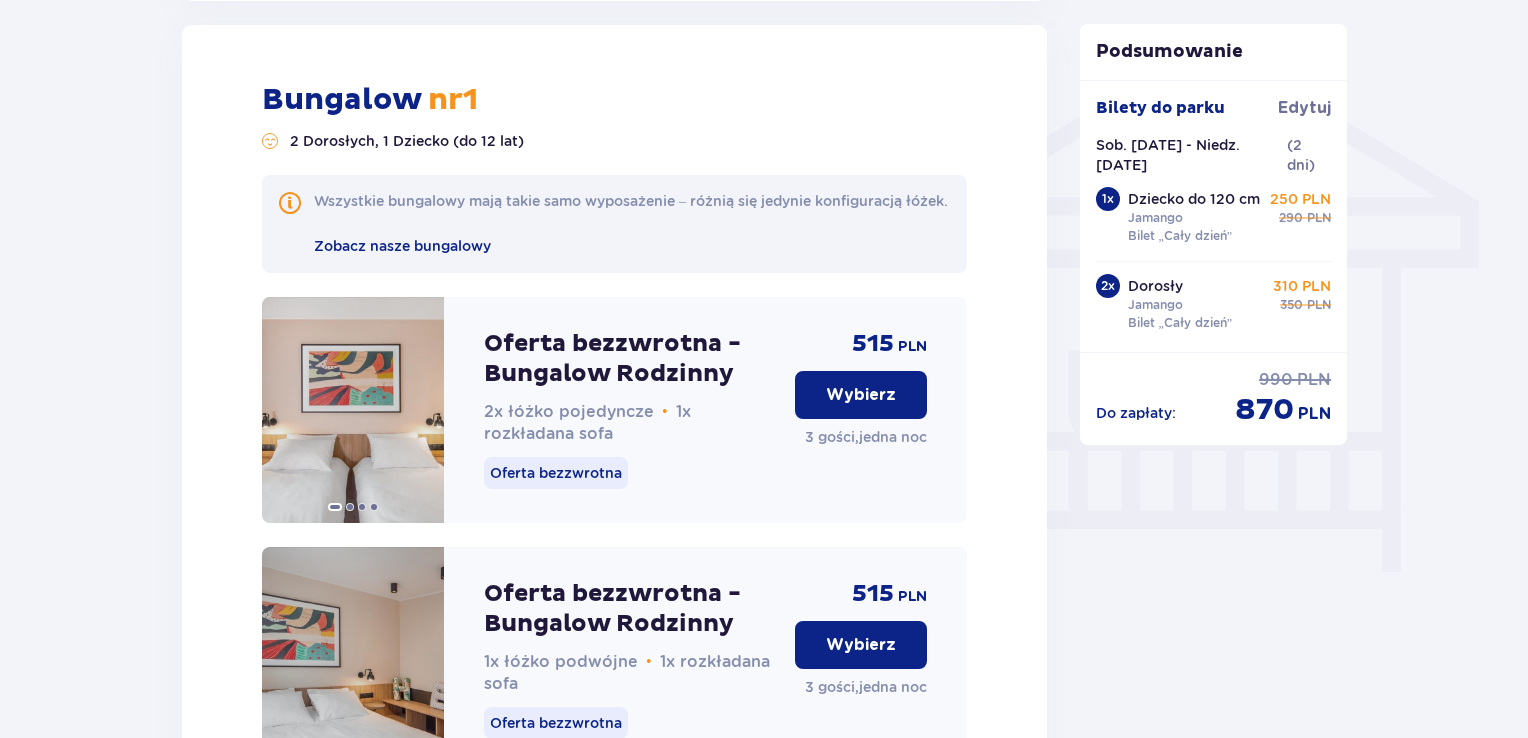 click on "Wybierz" at bounding box center (861, 395) 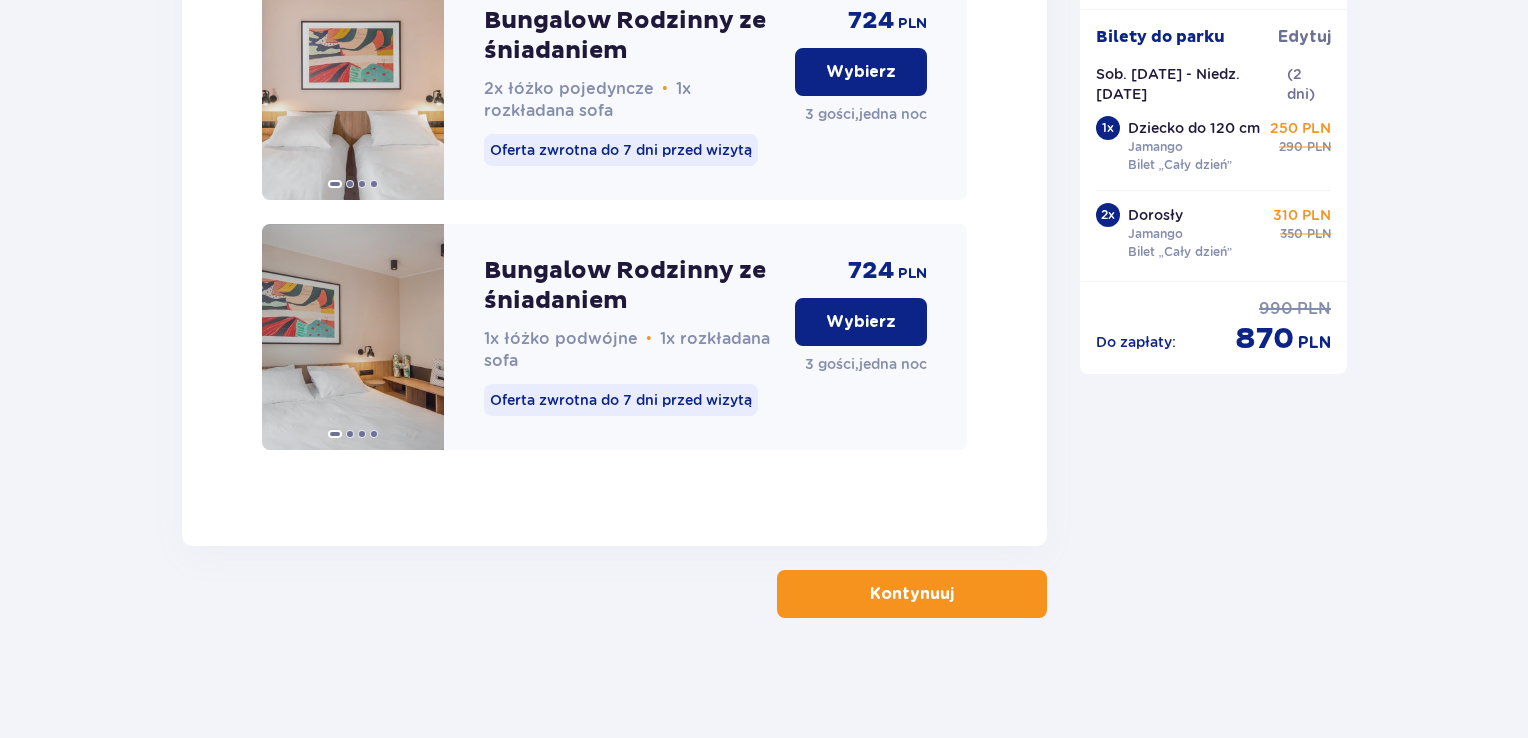 scroll, scrollTop: 3434, scrollLeft: 0, axis: vertical 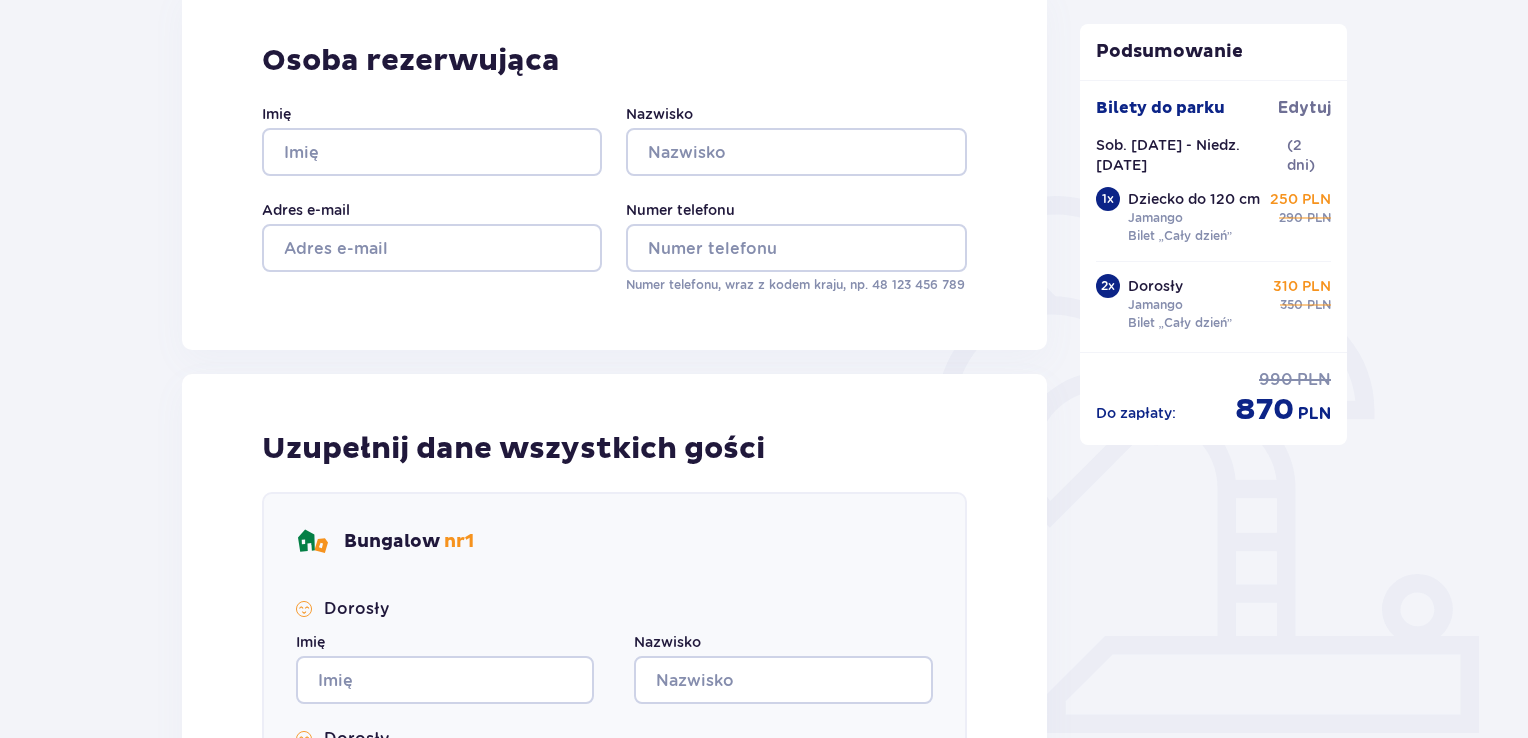 click on "Imię Nazwisko Adres e-mail Numer telefonu Numer telefonu, wraz z kodem kraju, np. 48 ​123 ​456 ​789" at bounding box center (614, 199) 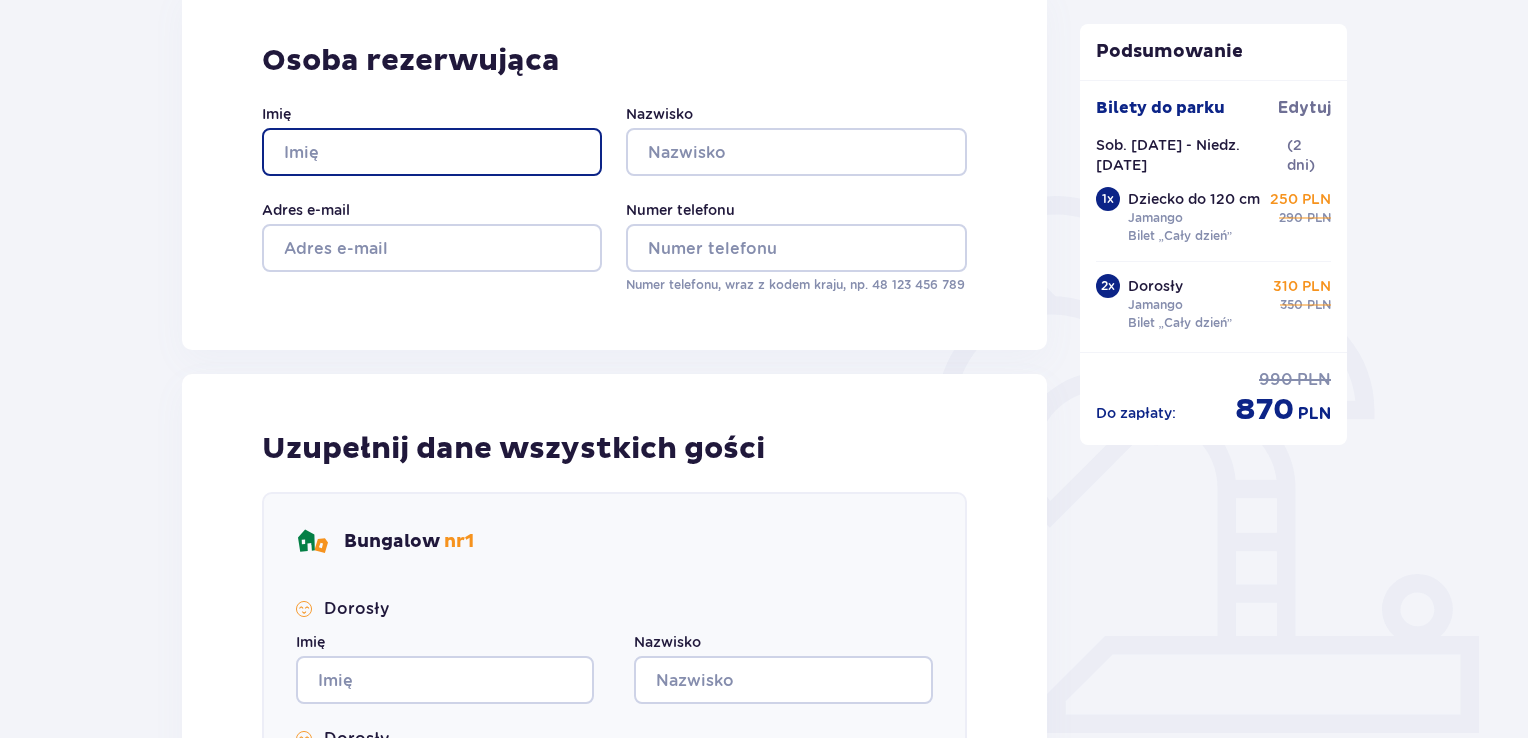 click on "Imię" at bounding box center [432, 152] 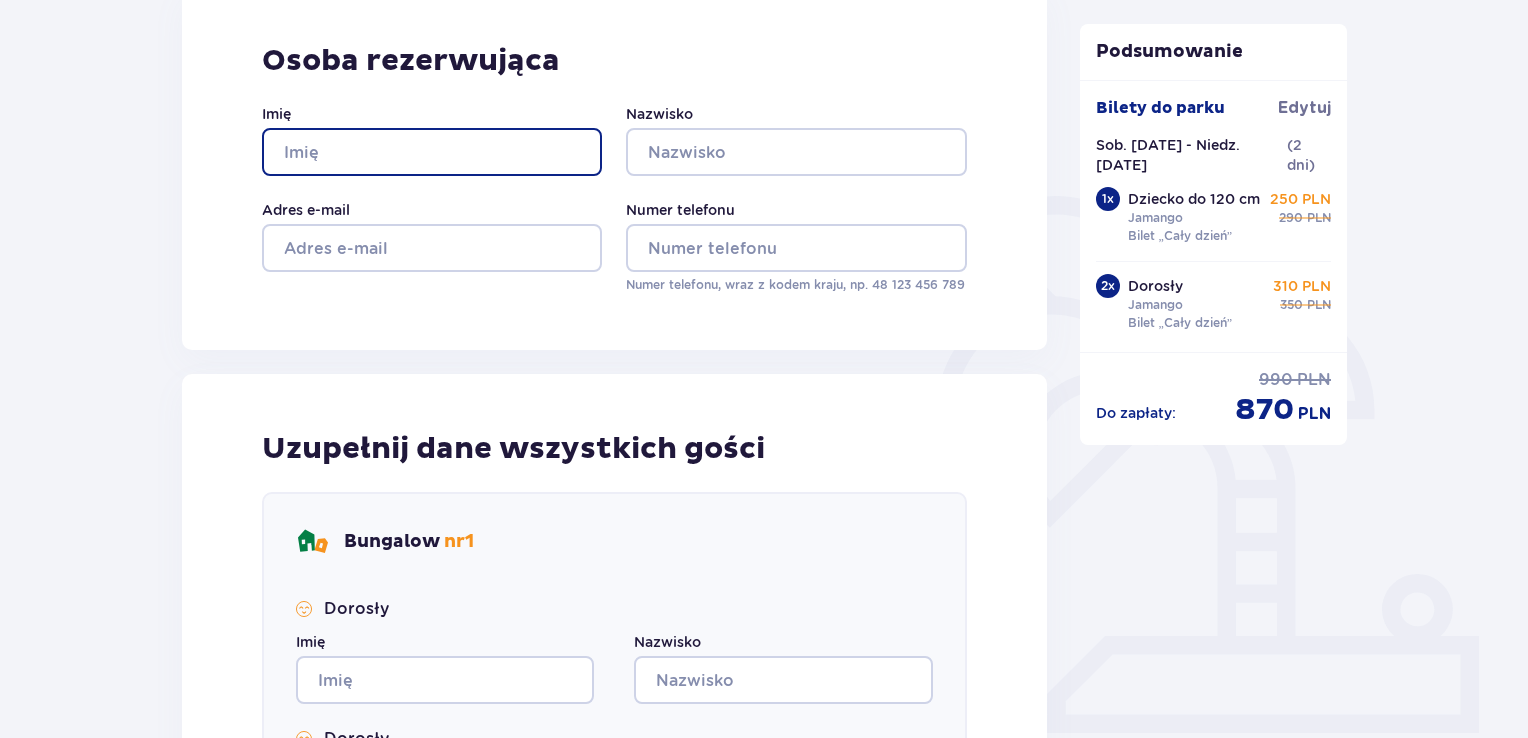 type on "Michał" 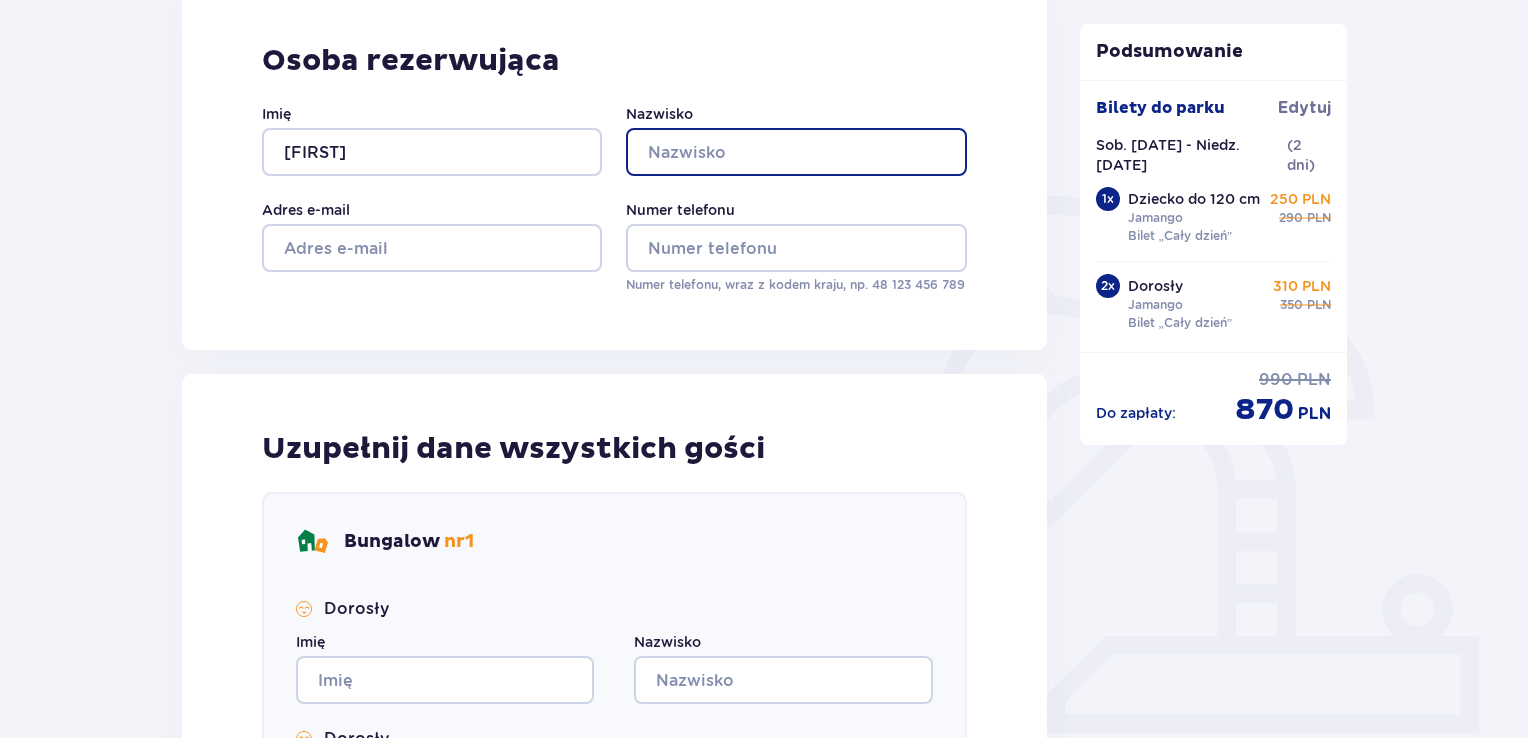 type on "Siwkowski" 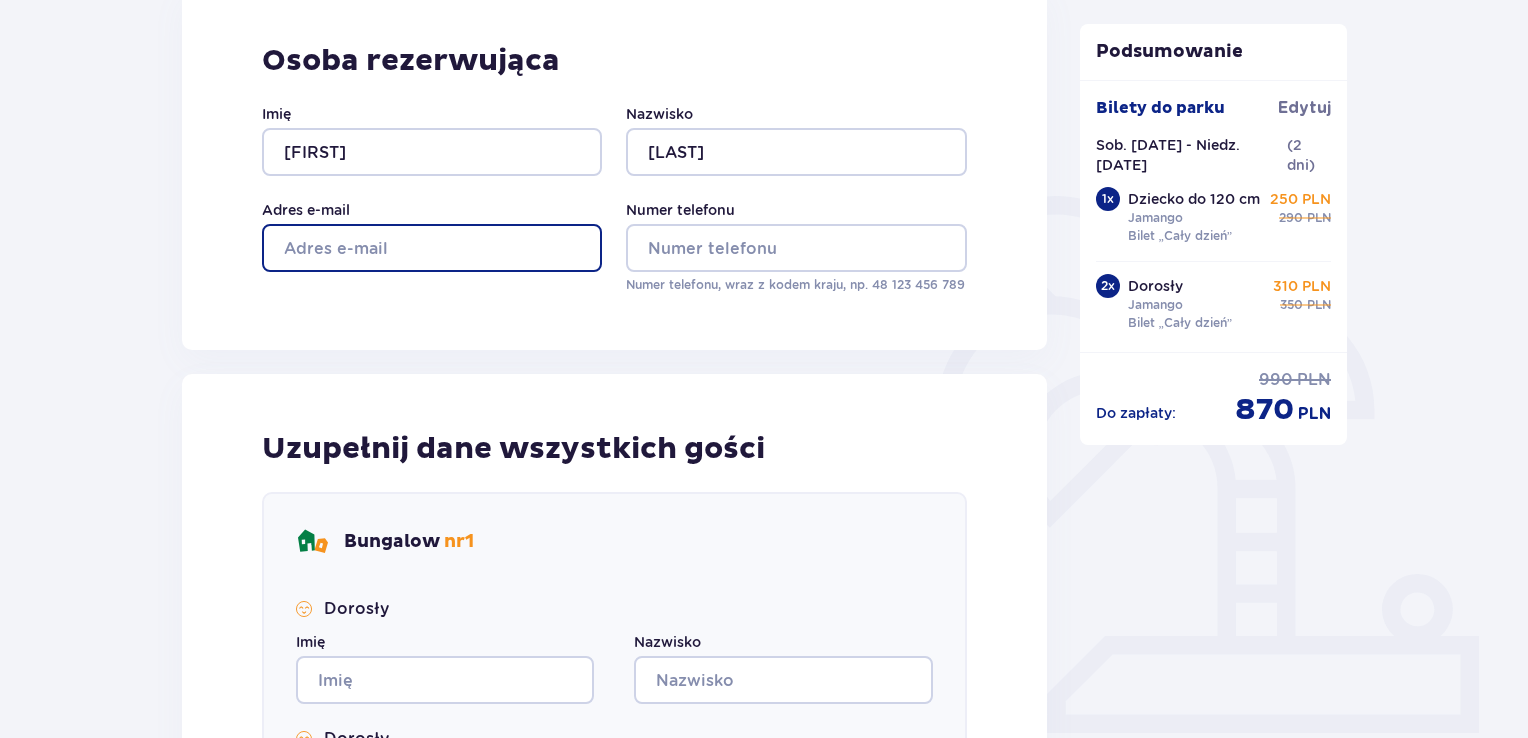 type on "songohan37@wp.pl" 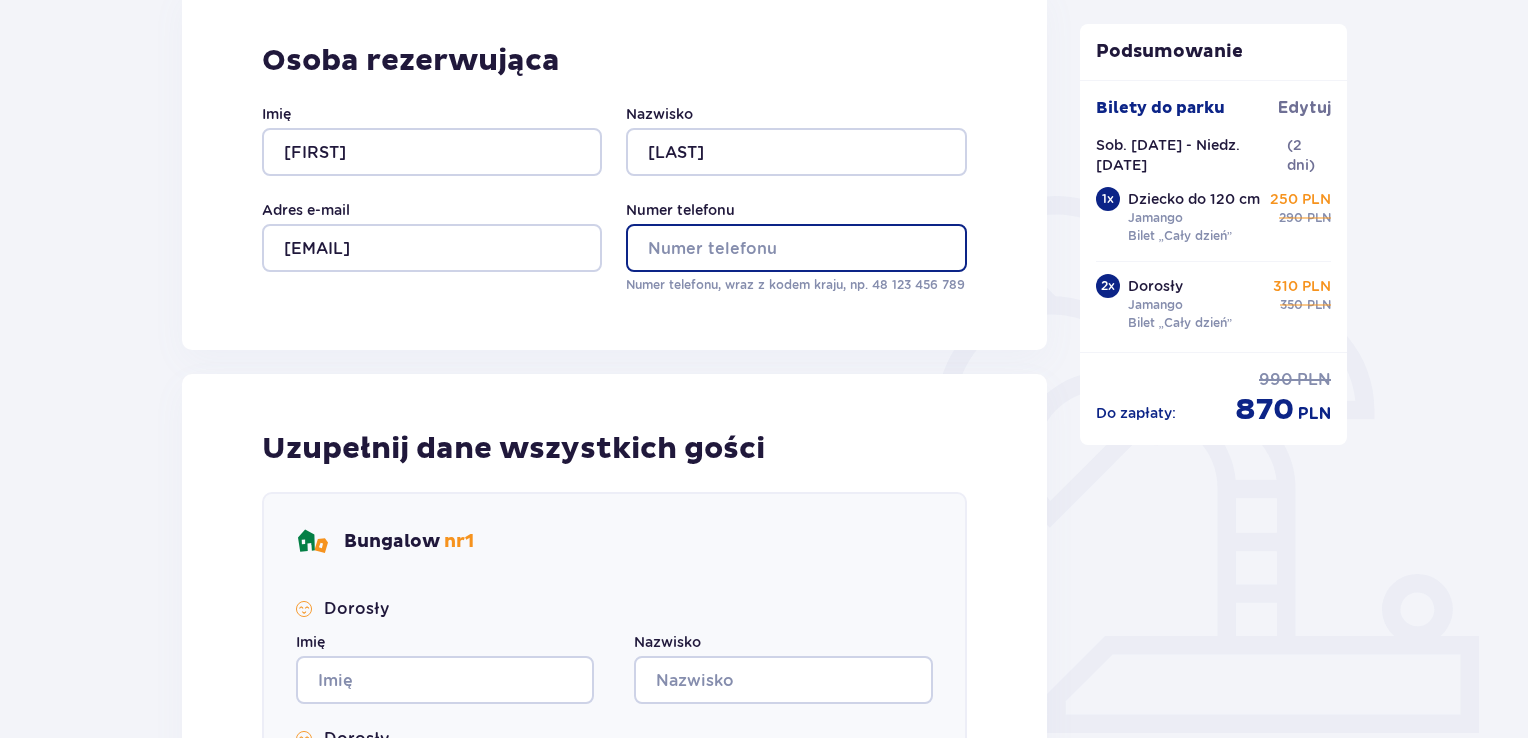type on "665624251" 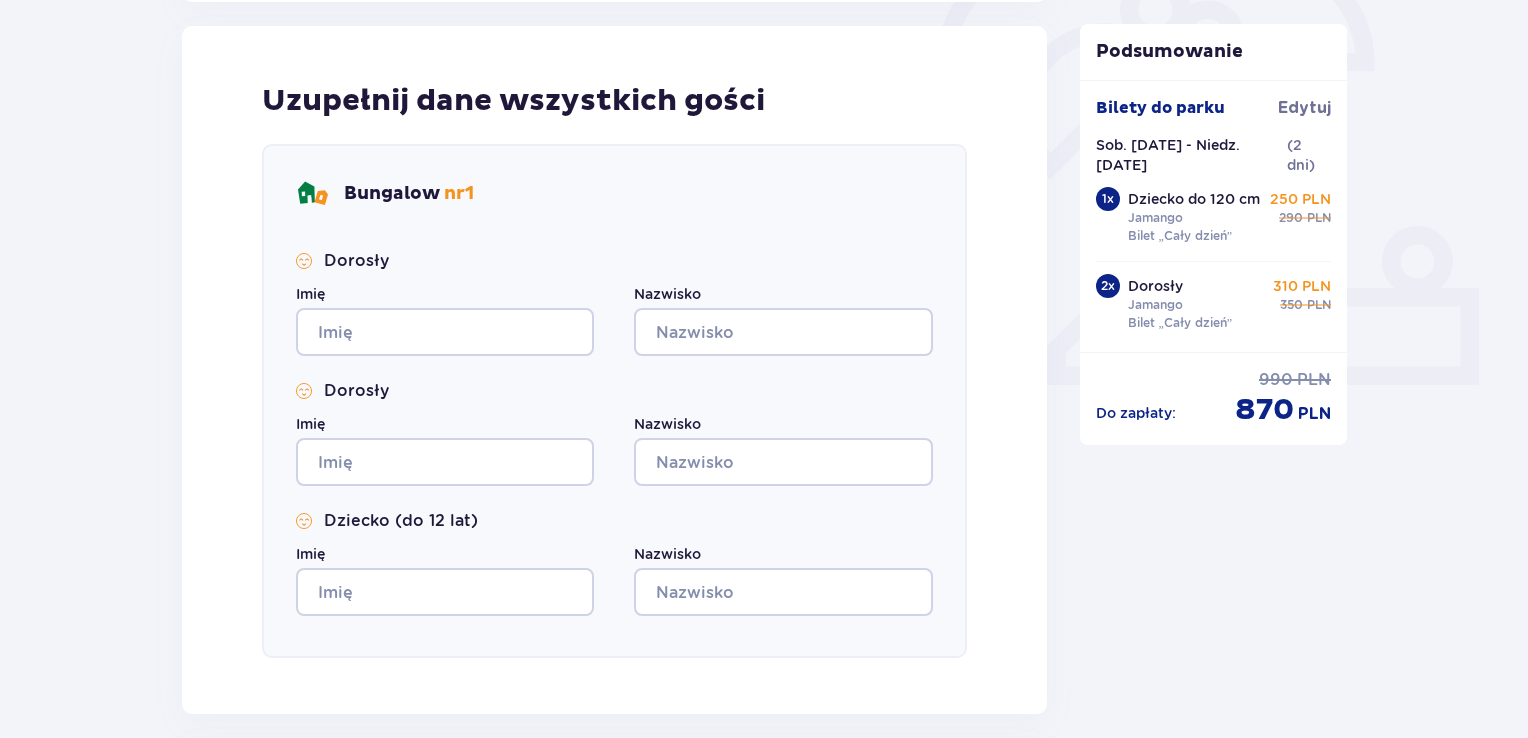 scroll, scrollTop: 700, scrollLeft: 0, axis: vertical 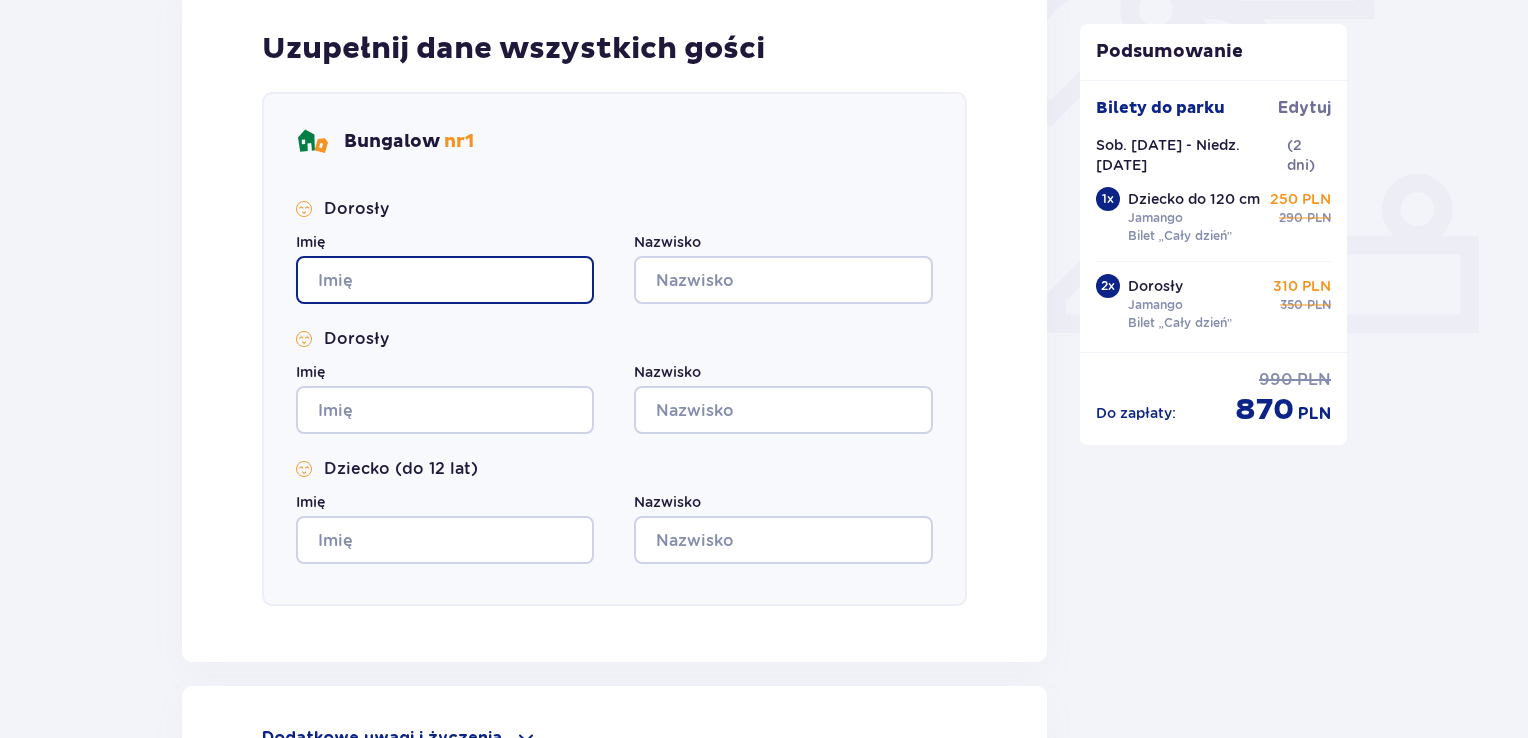 click on "Imię" at bounding box center [445, 280] 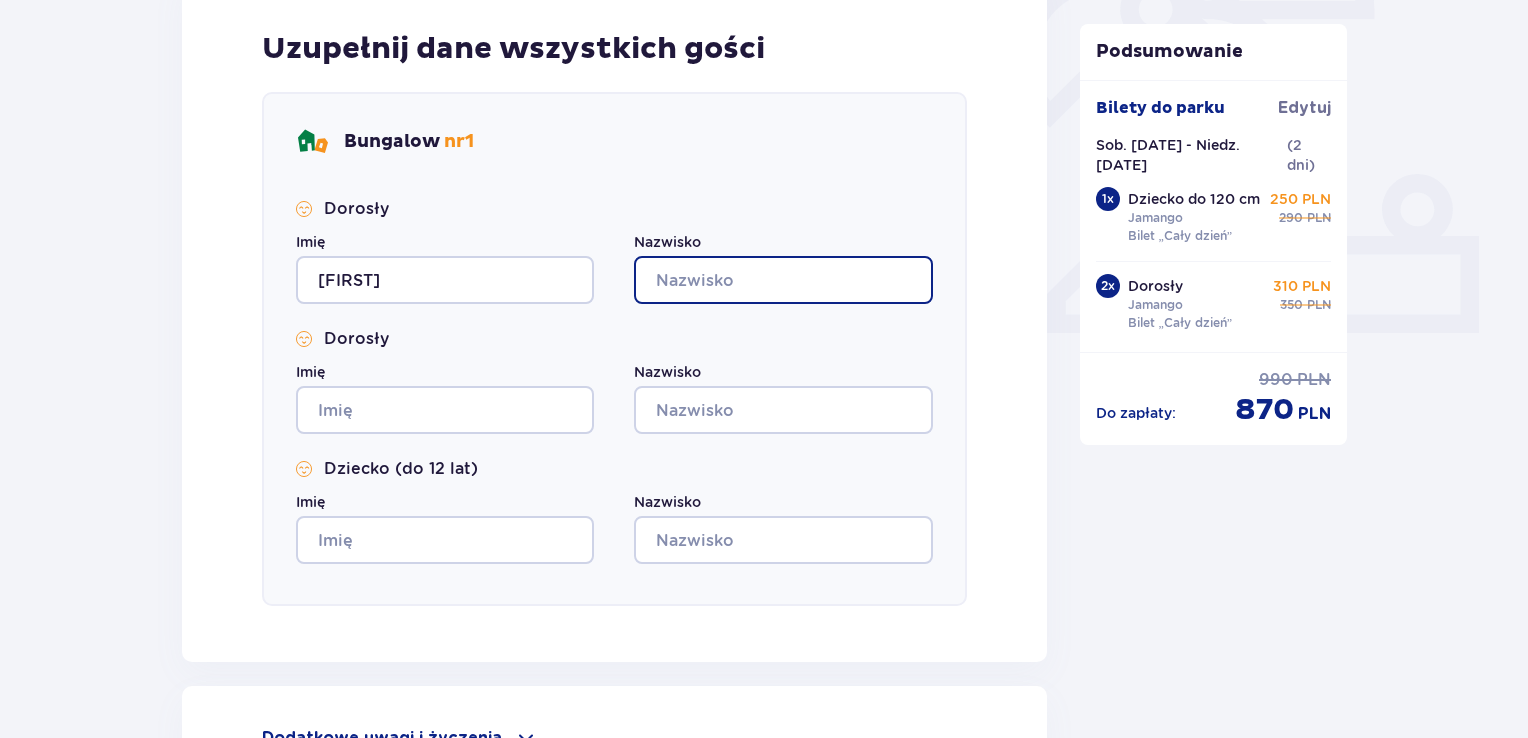 type on "Siwkowski" 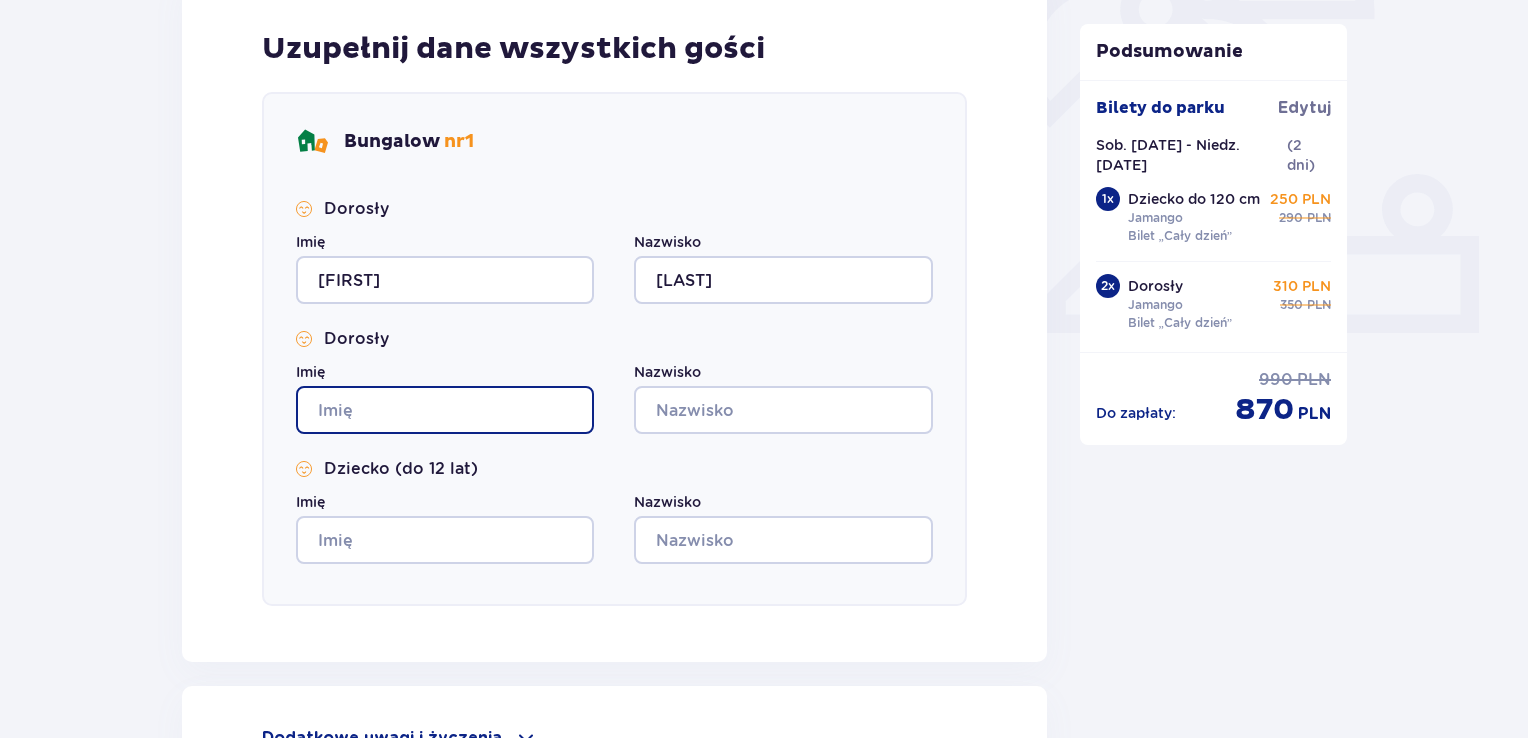 type on "Michał" 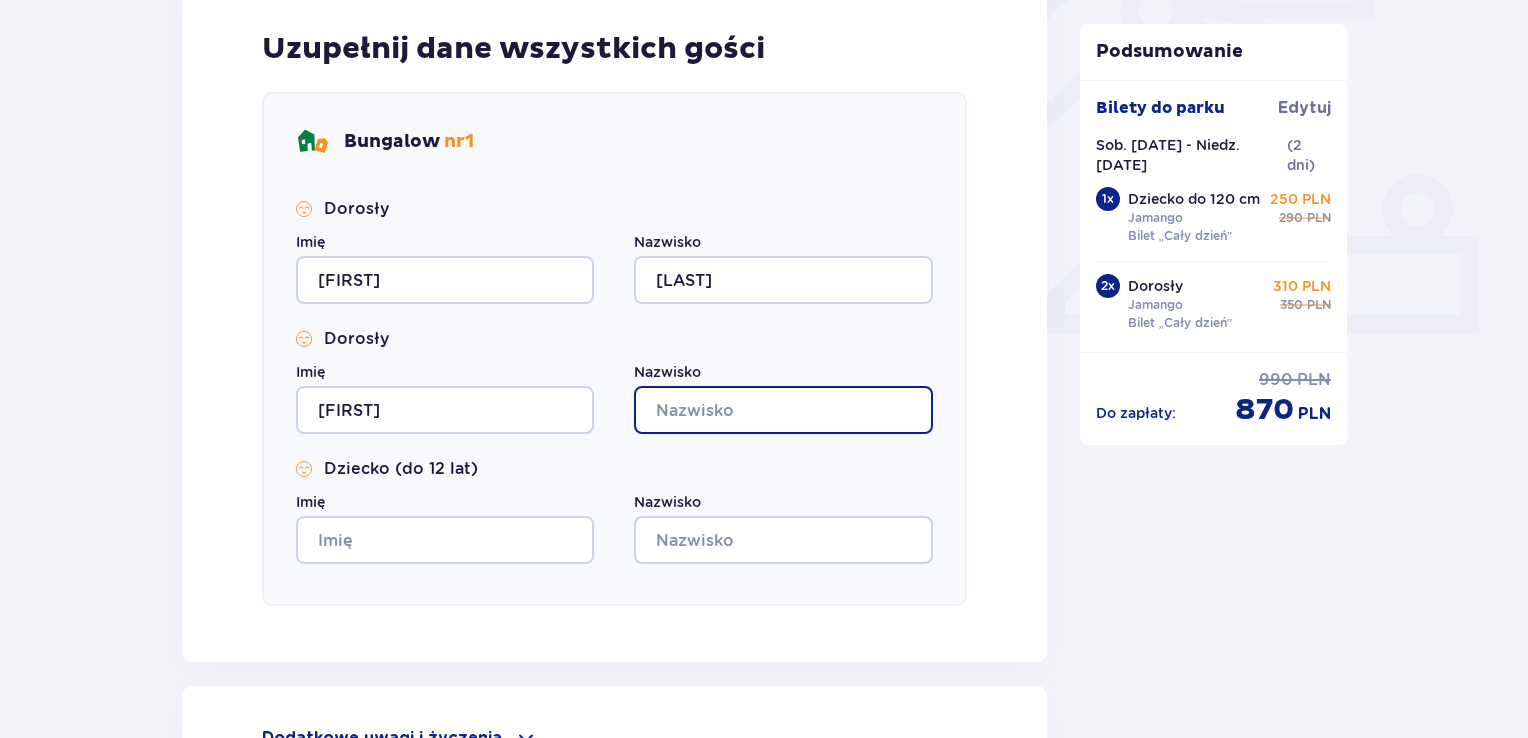 type on "Siwkowski" 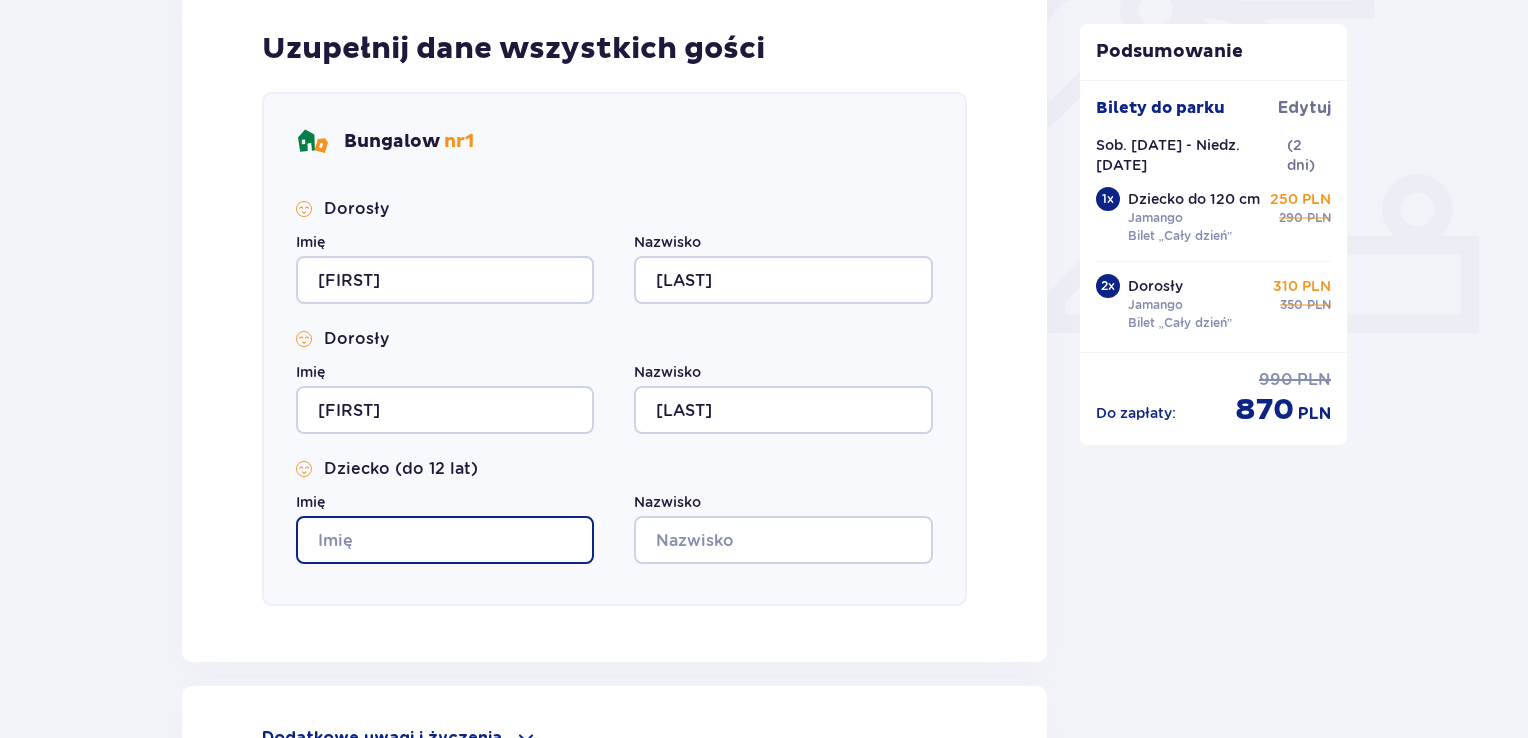 type on "Michał" 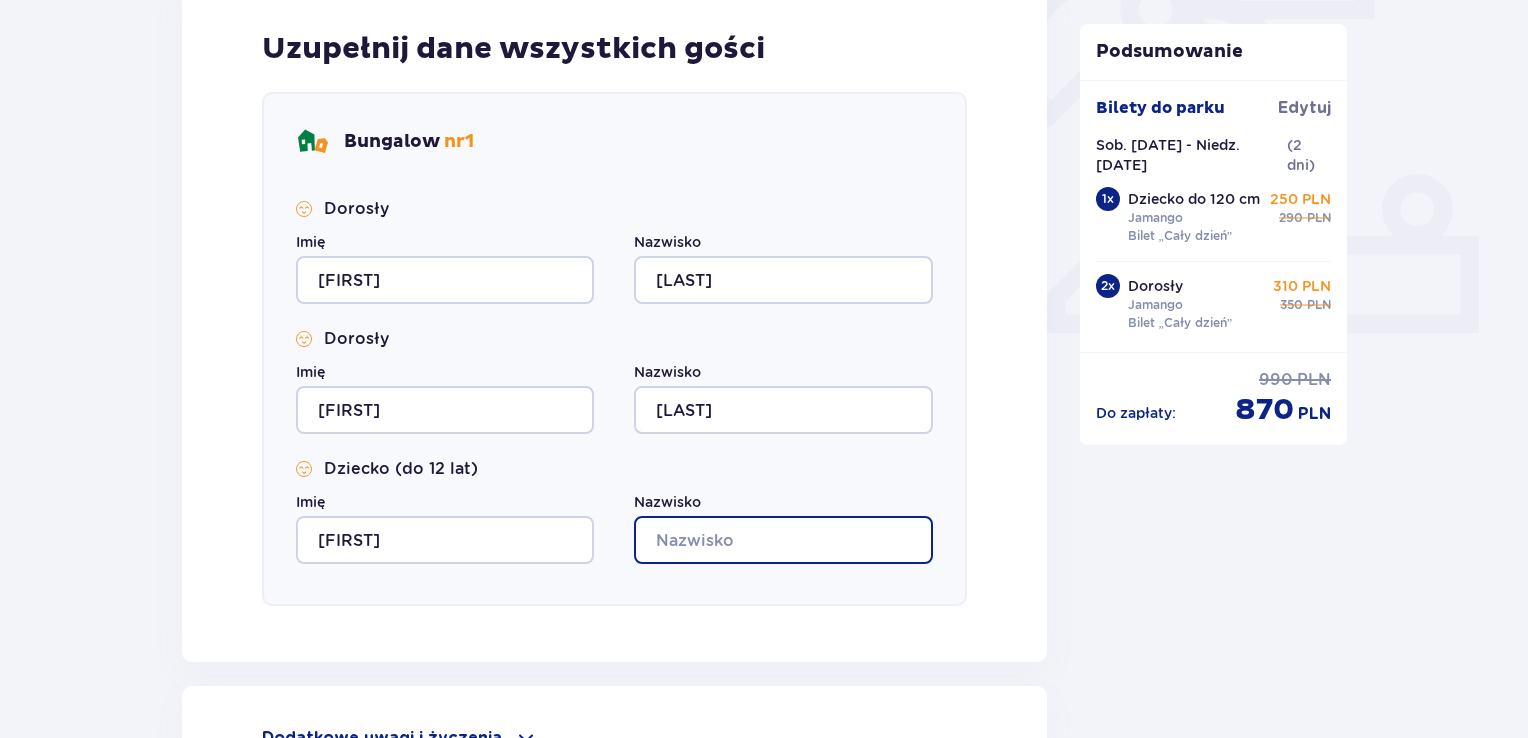 type on "Siwkowski" 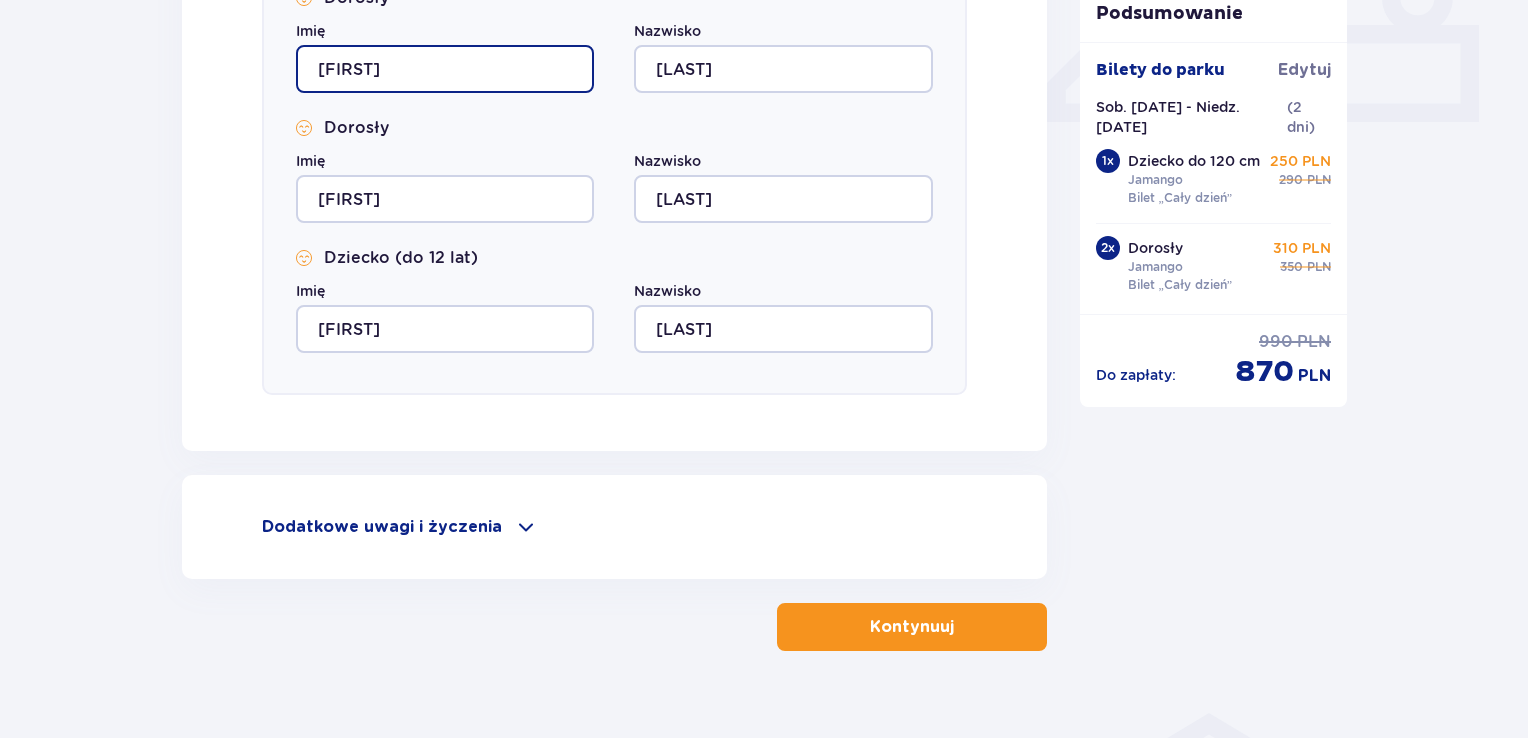 scroll, scrollTop: 944, scrollLeft: 0, axis: vertical 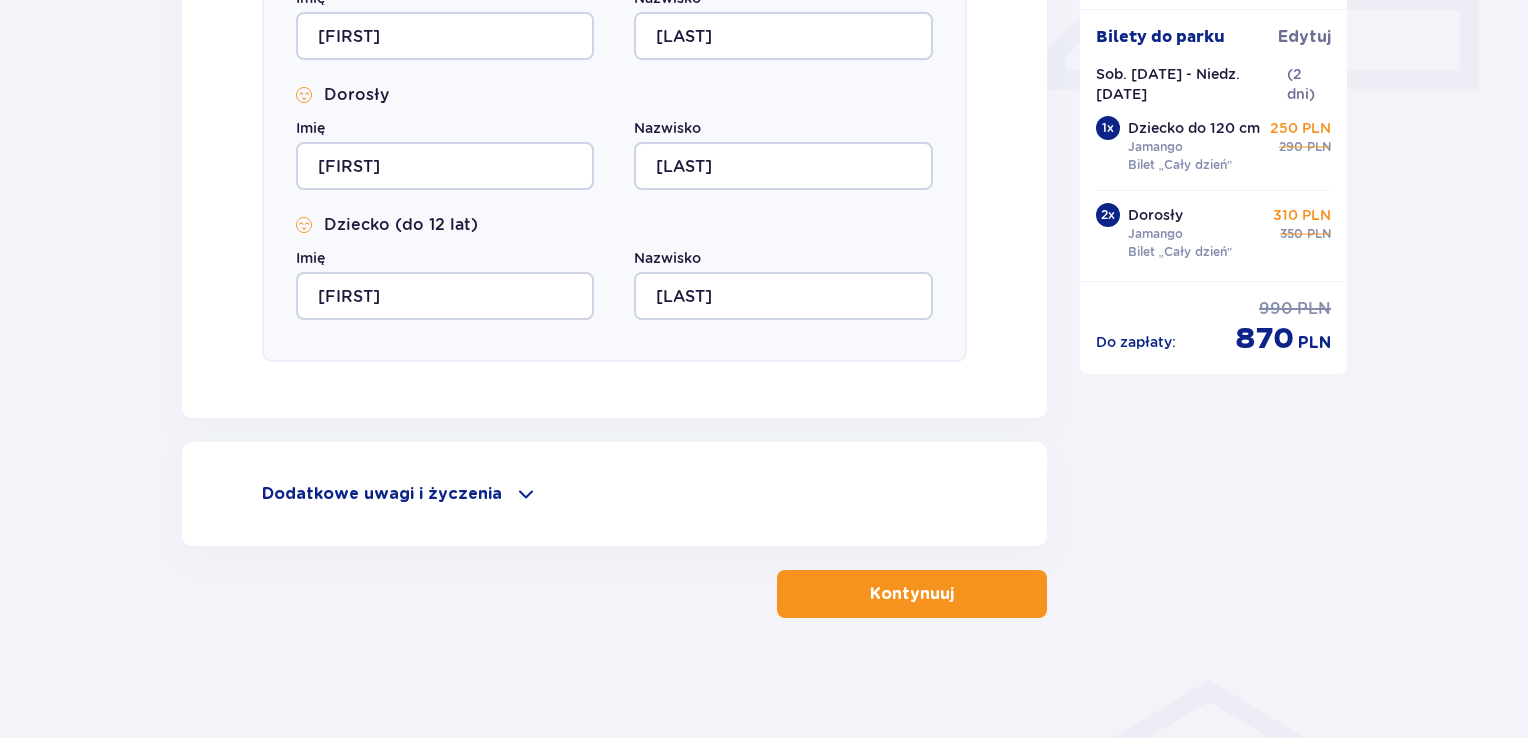 click on "Kontynuuj" at bounding box center [912, 594] 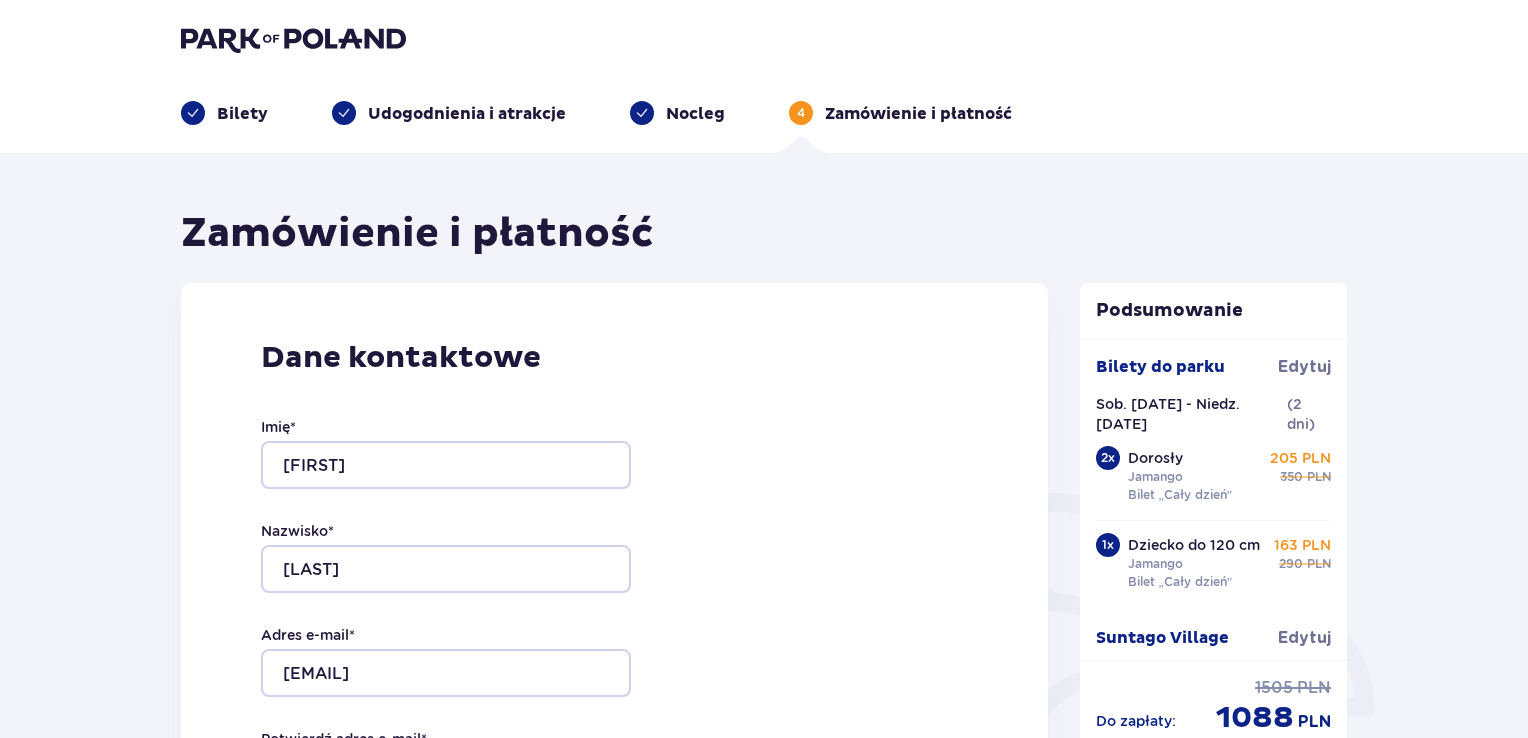 scroll, scrollTop: 0, scrollLeft: 0, axis: both 